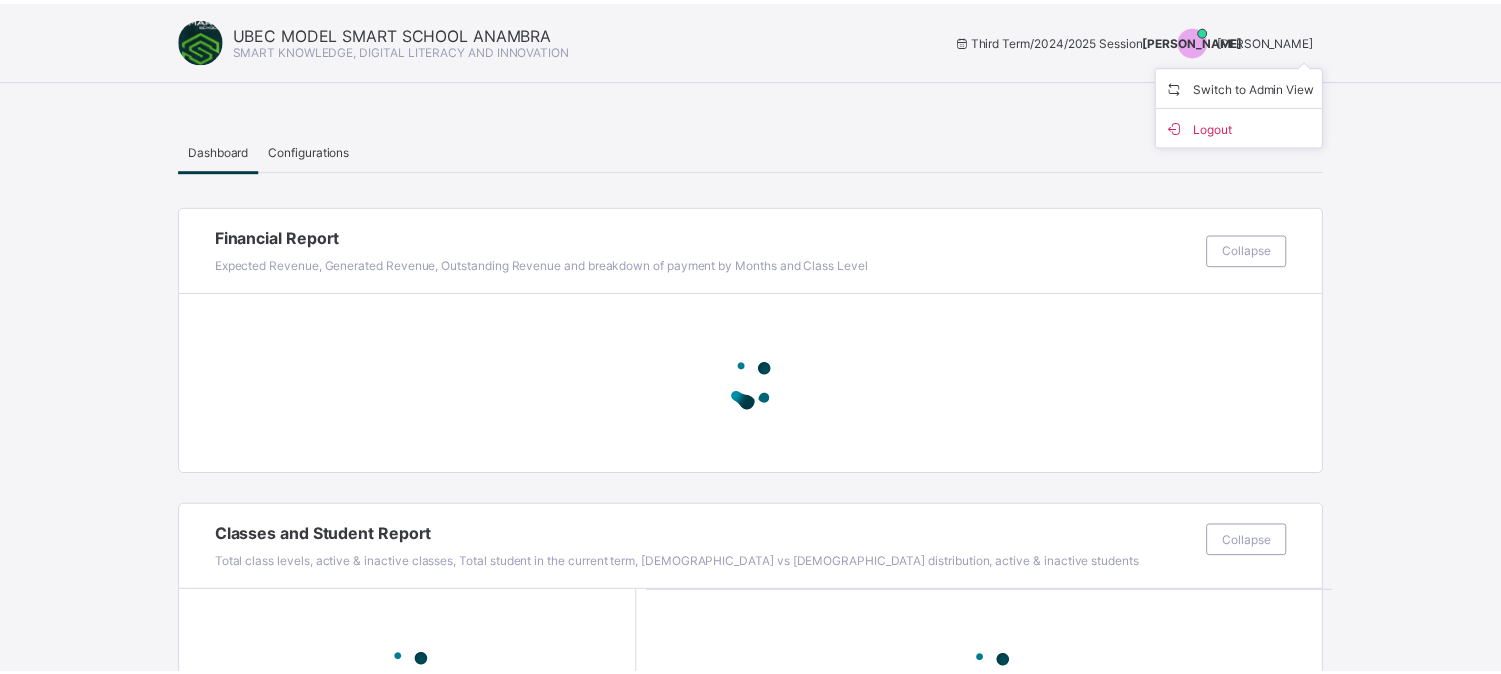 scroll, scrollTop: 0, scrollLeft: 0, axis: both 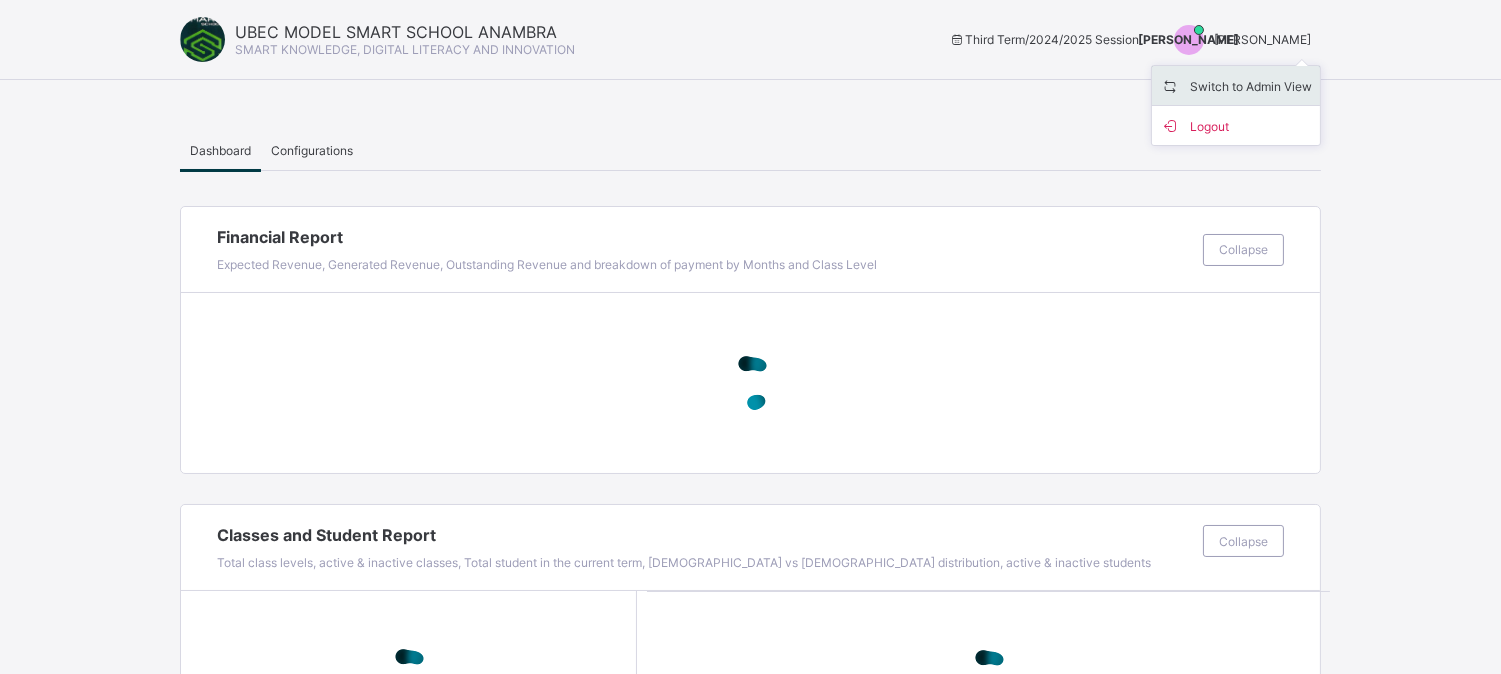 click on "Switch to Admin View" at bounding box center (1236, 86) 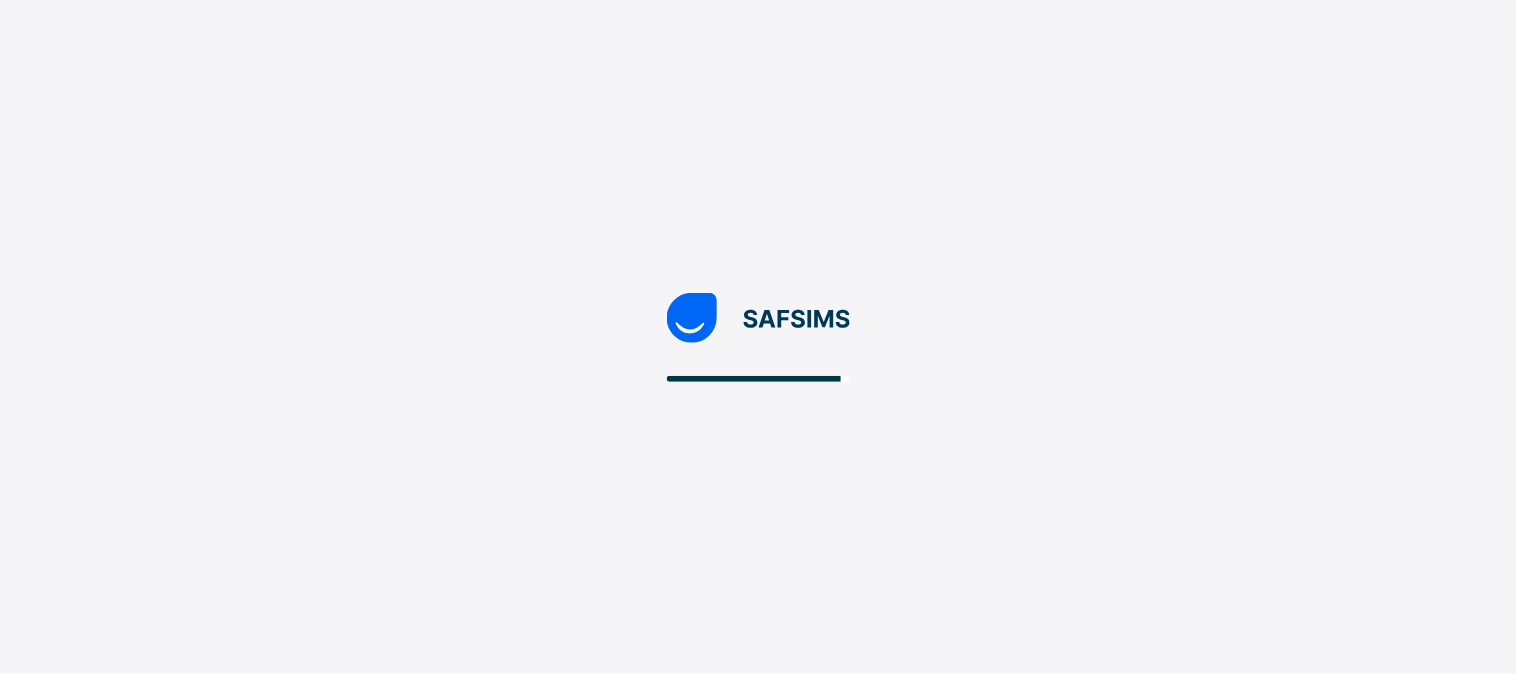 click at bounding box center (758, 337) 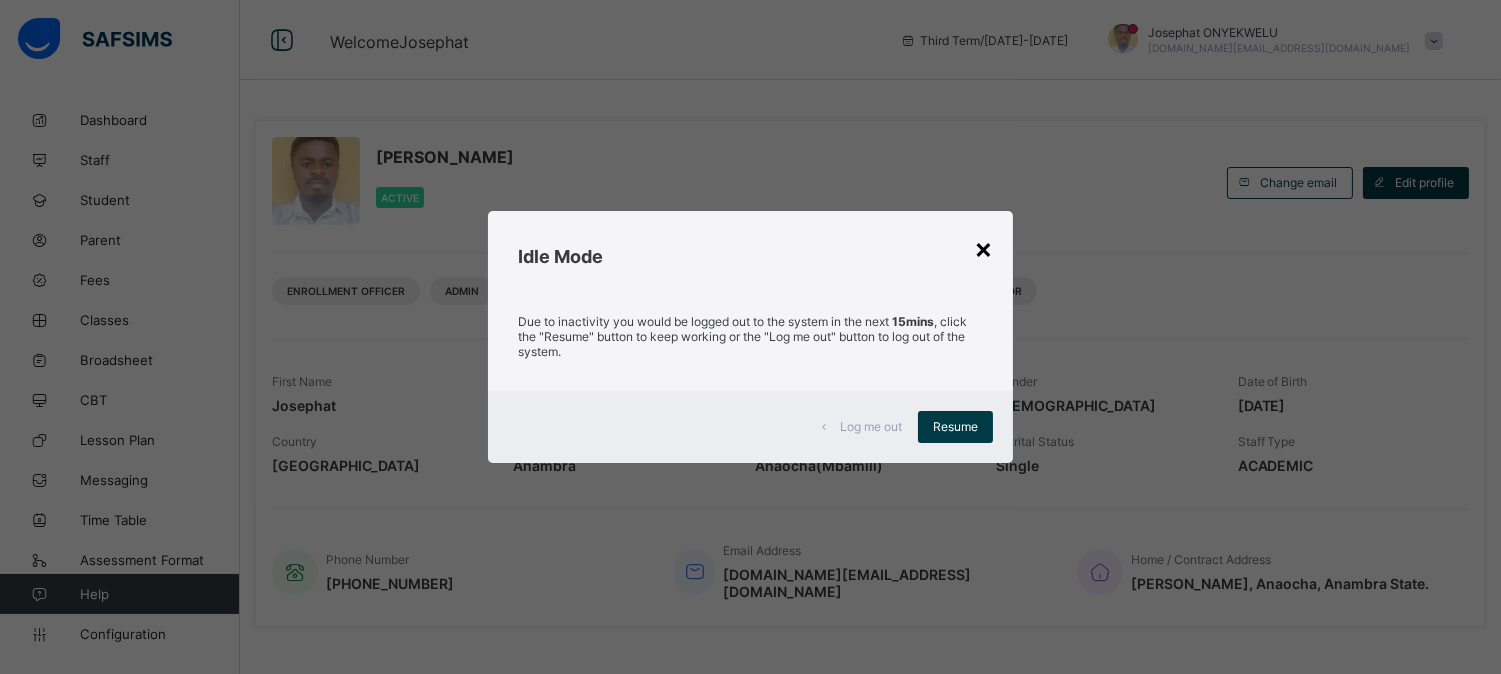 click on "×" at bounding box center [983, 248] 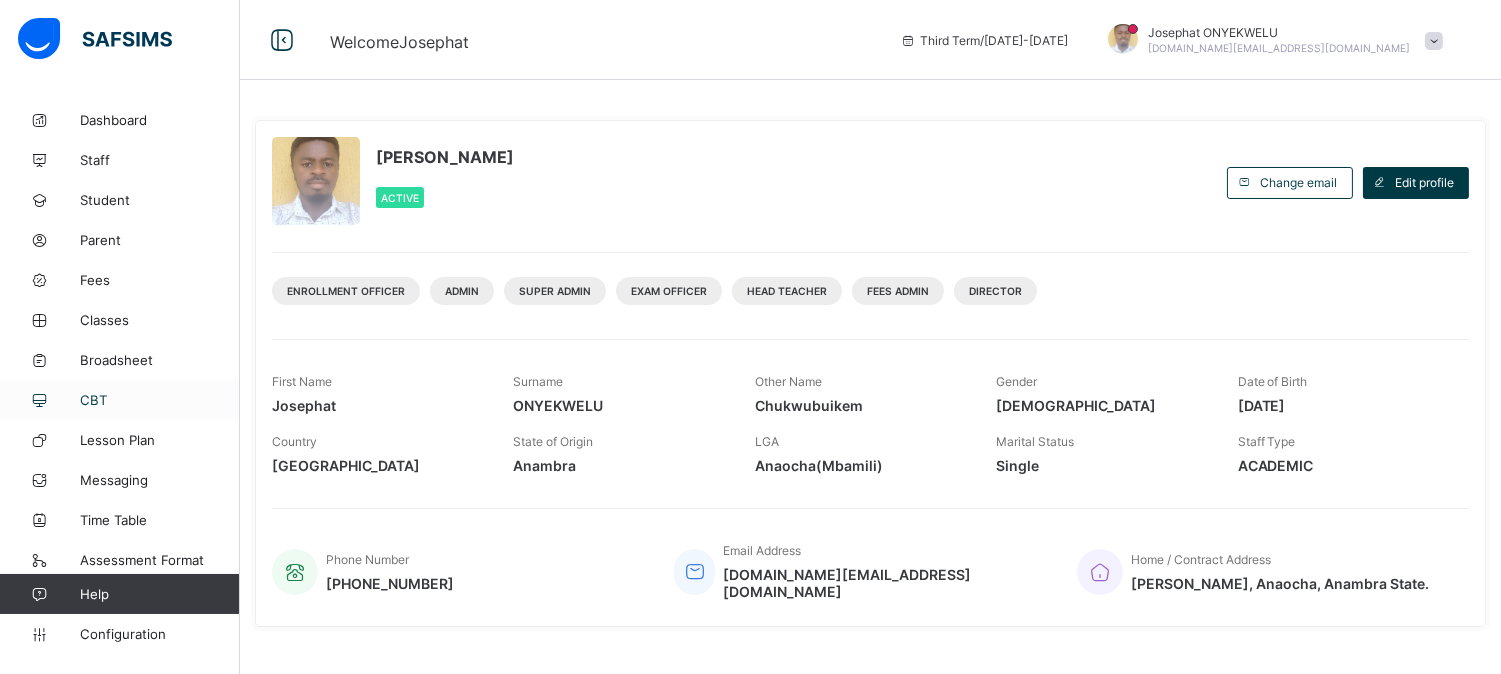 click on "CBT" at bounding box center [160, 400] 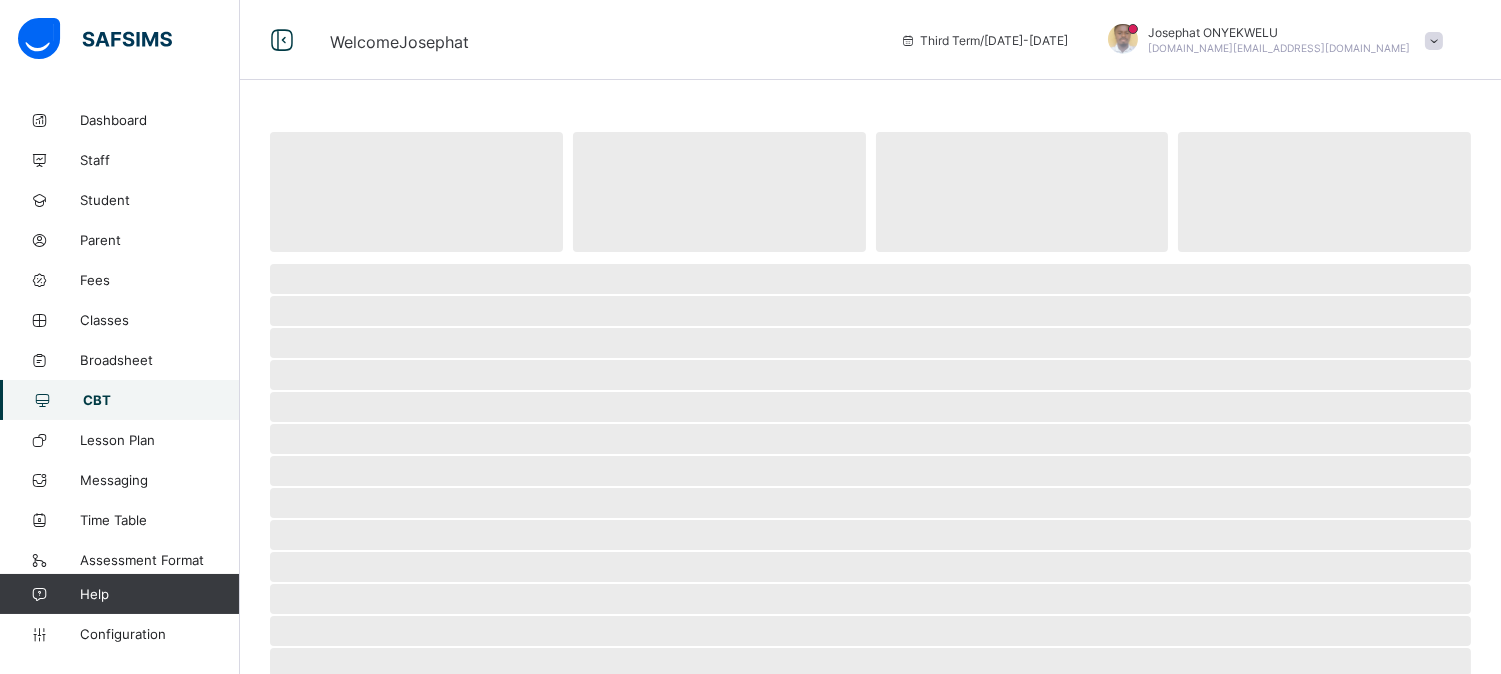 click on "CBT" at bounding box center [161, 400] 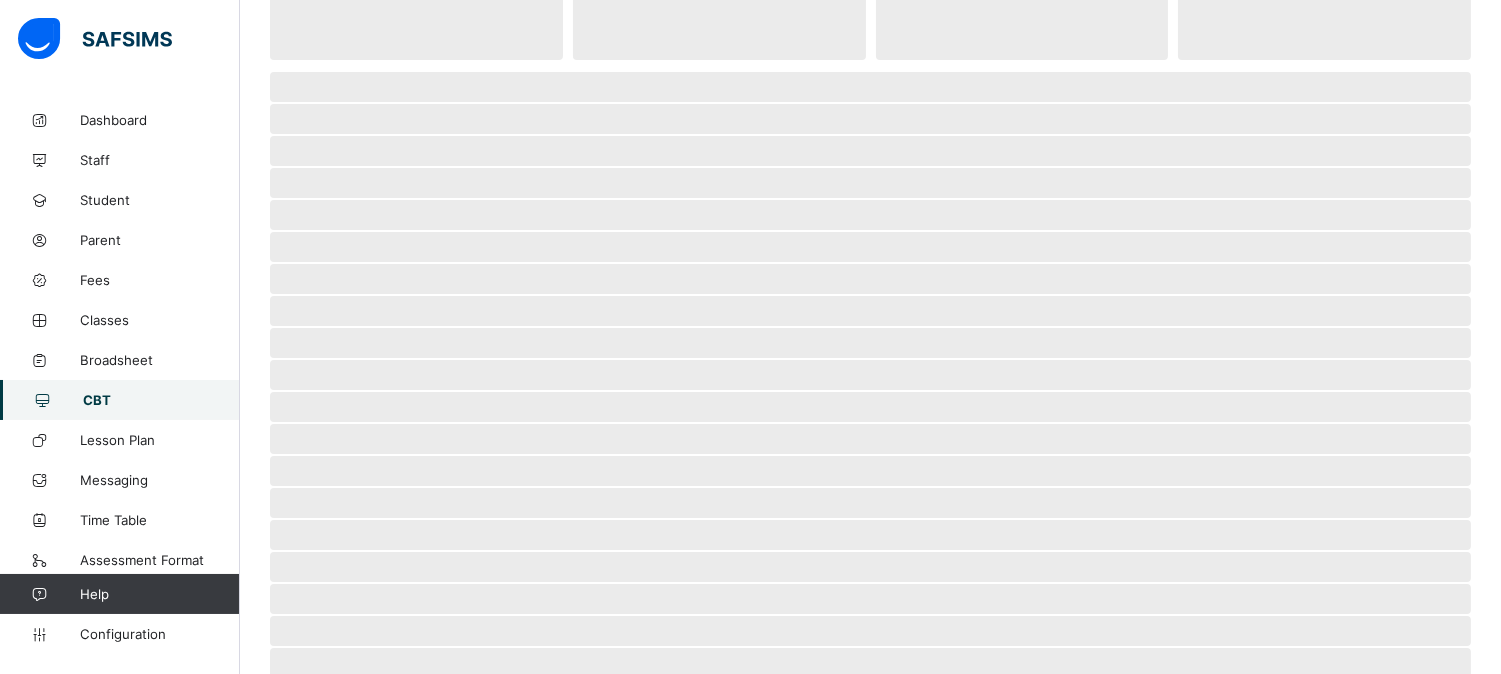 scroll, scrollTop: 0, scrollLeft: 0, axis: both 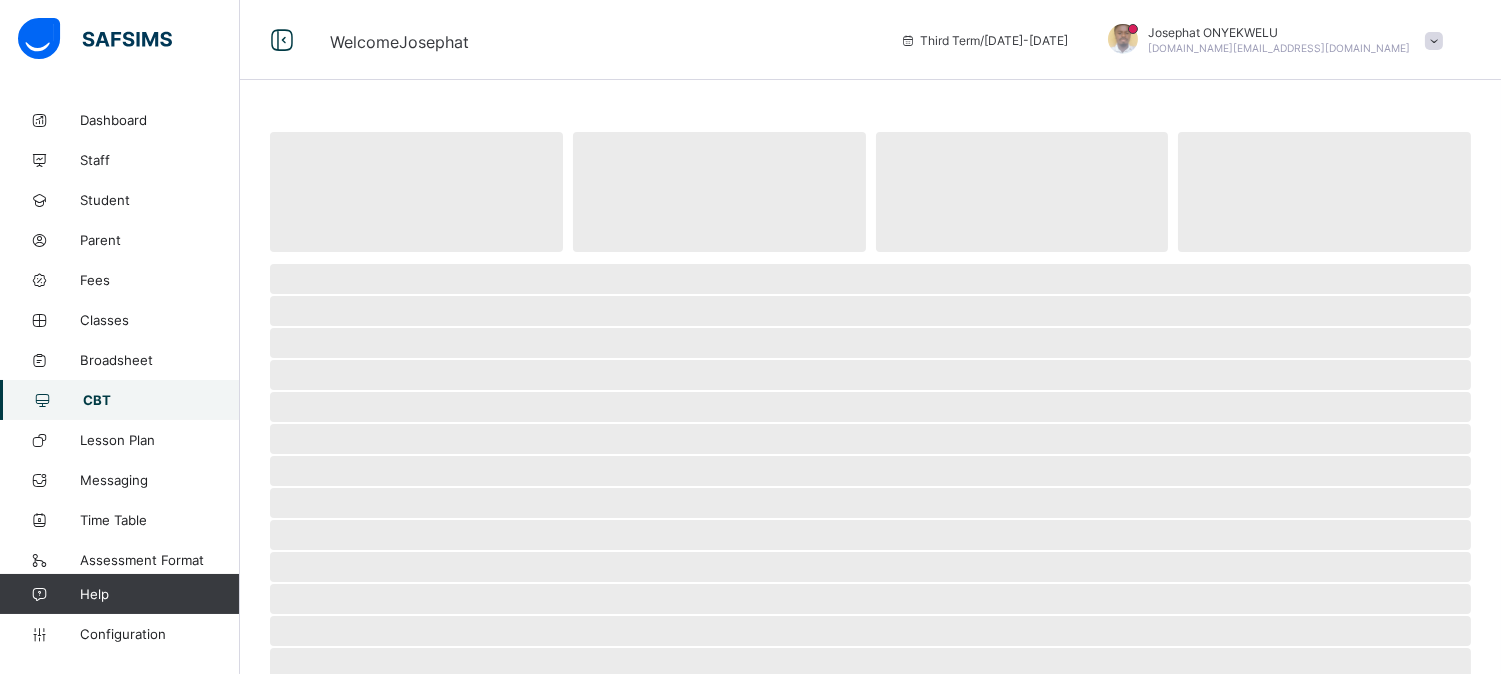 click at bounding box center [1434, 41] 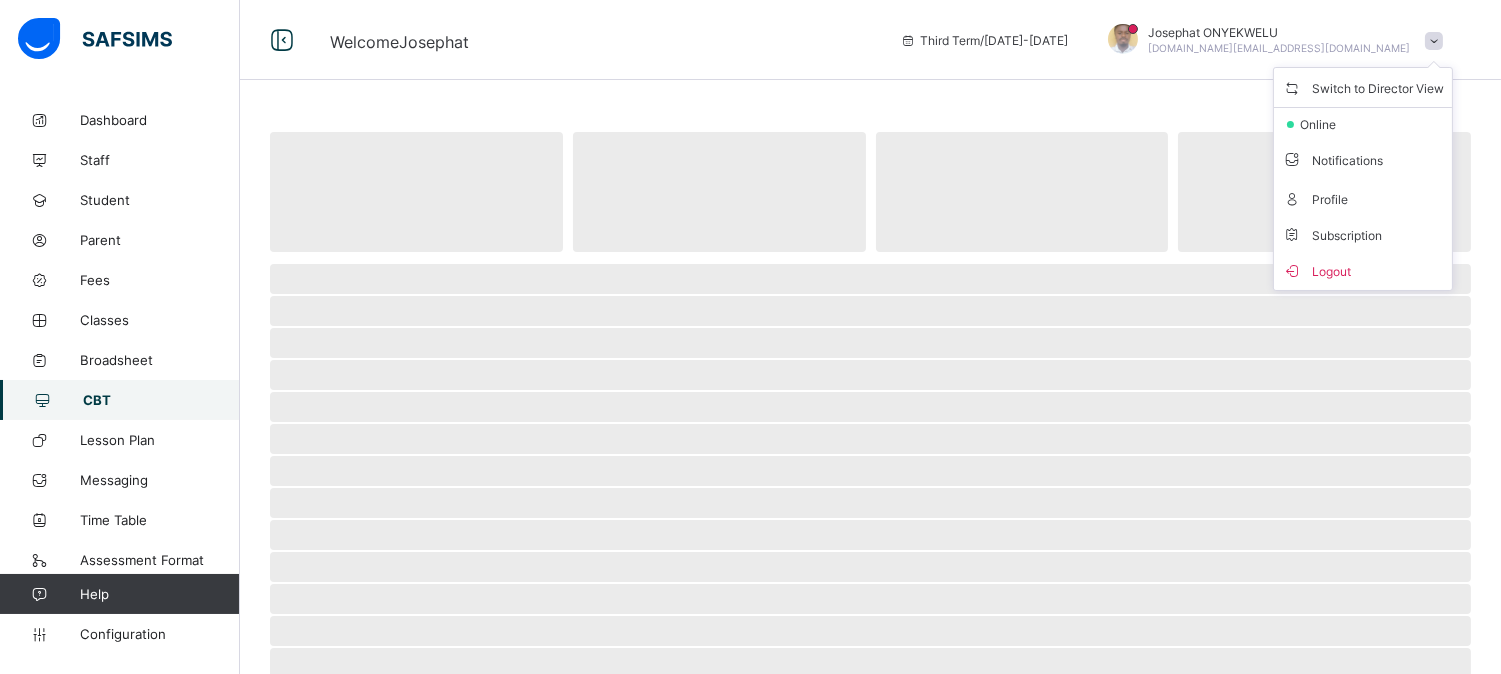 click at bounding box center (1434, 41) 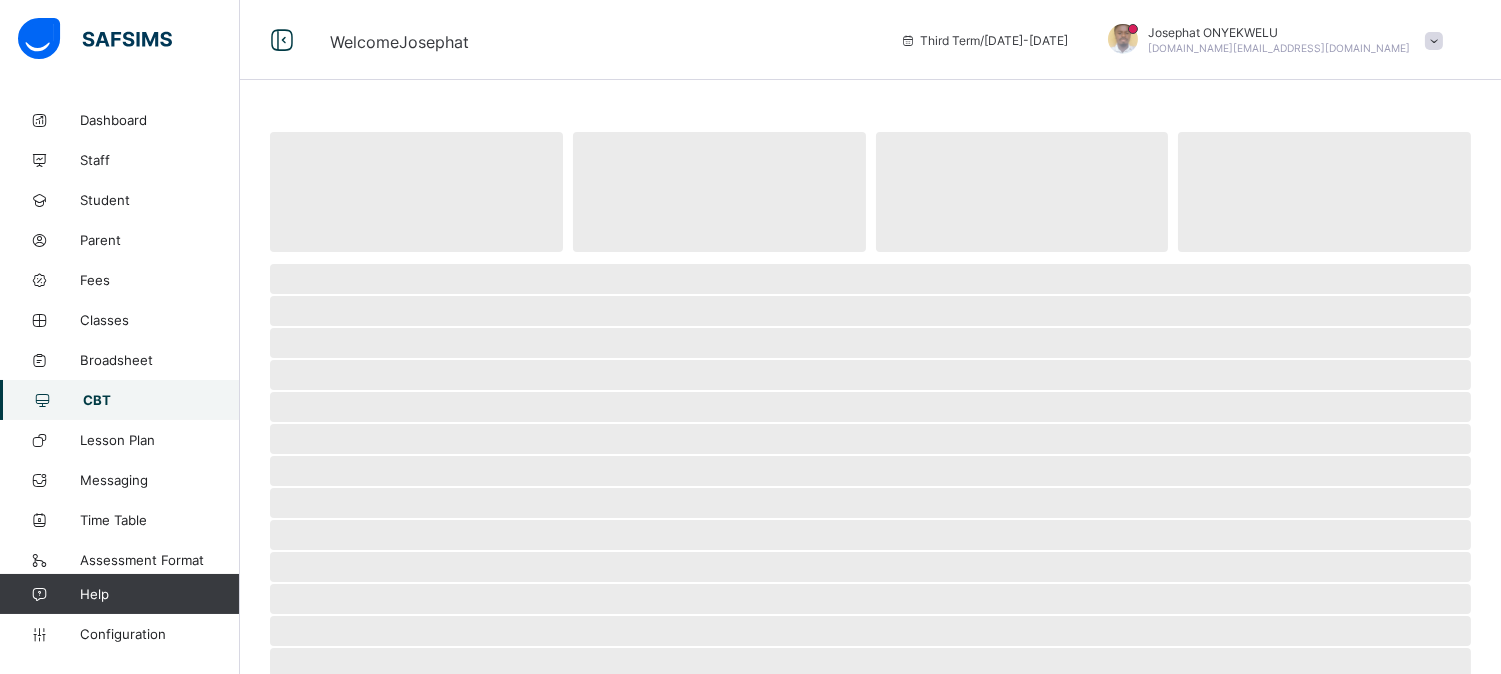 click on "CBT" at bounding box center [161, 400] 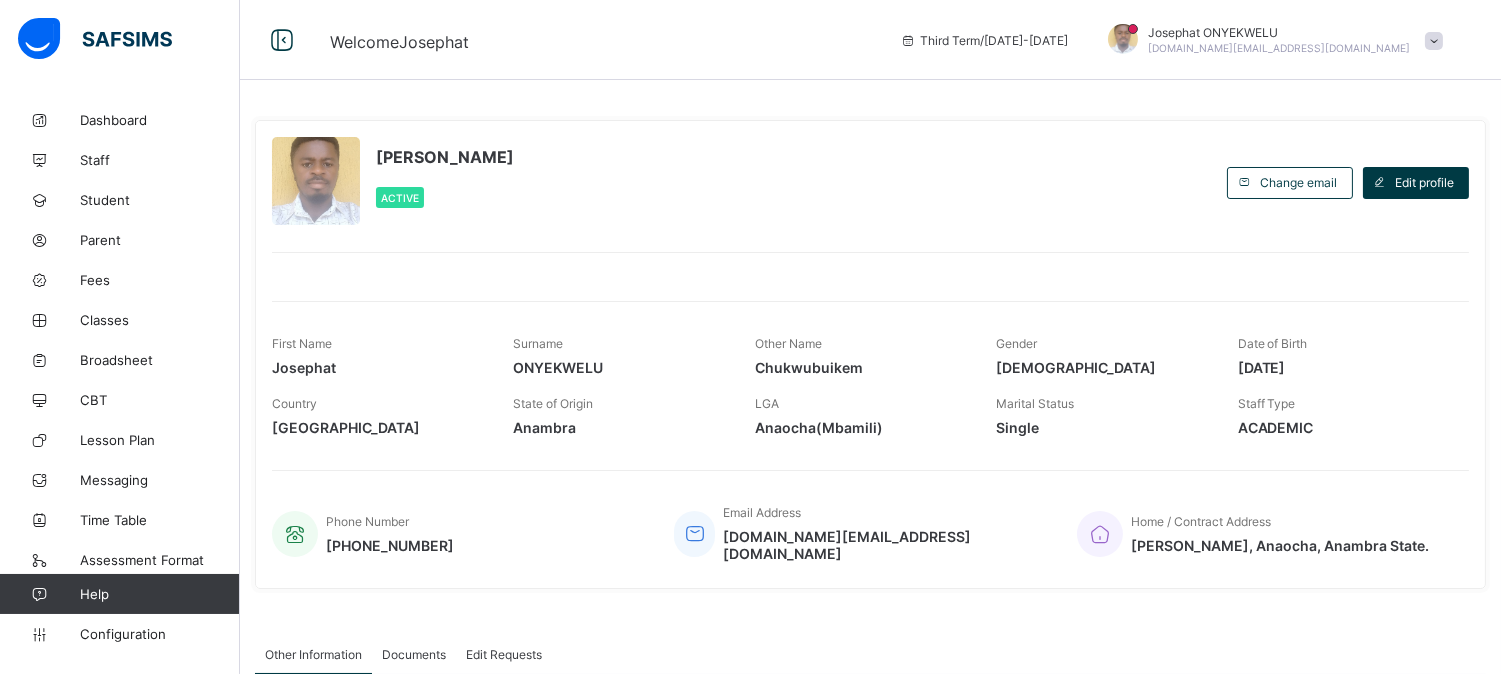click at bounding box center (1434, 41) 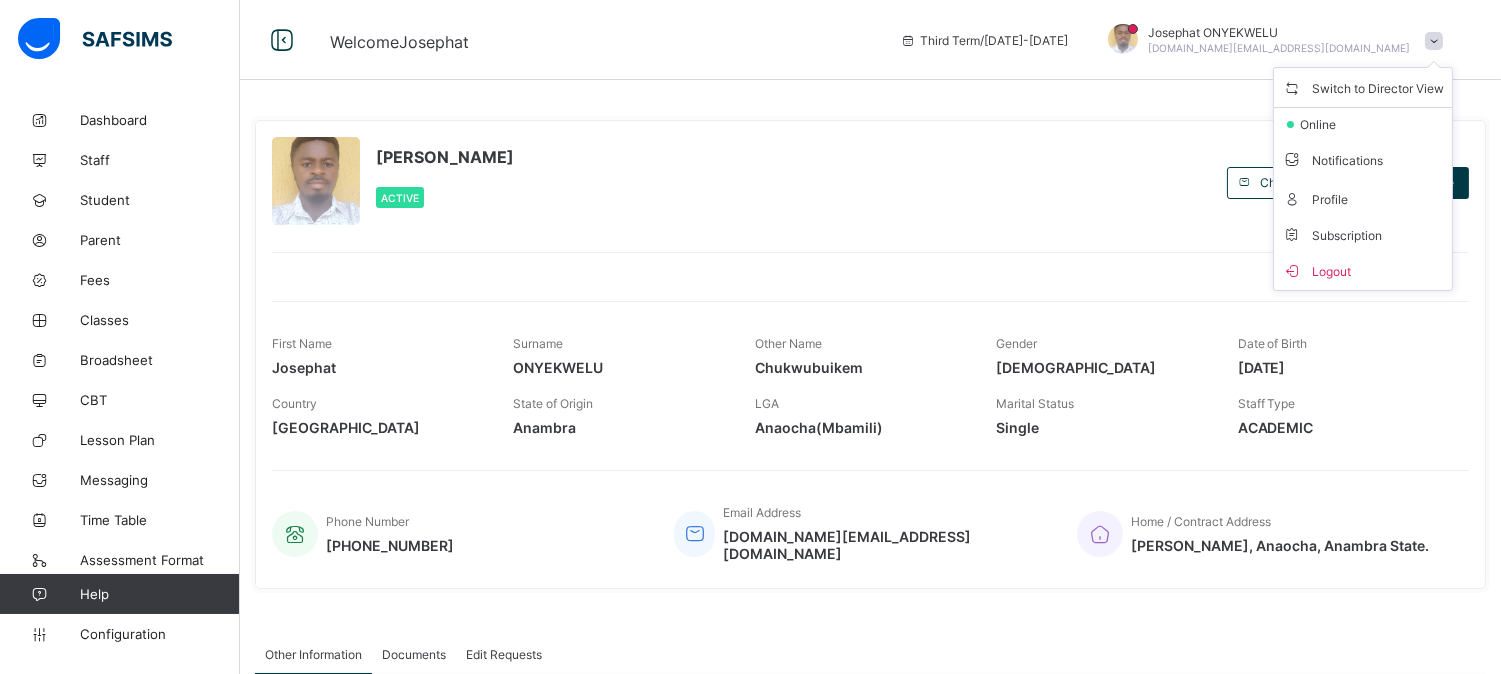 click at bounding box center [1434, 41] 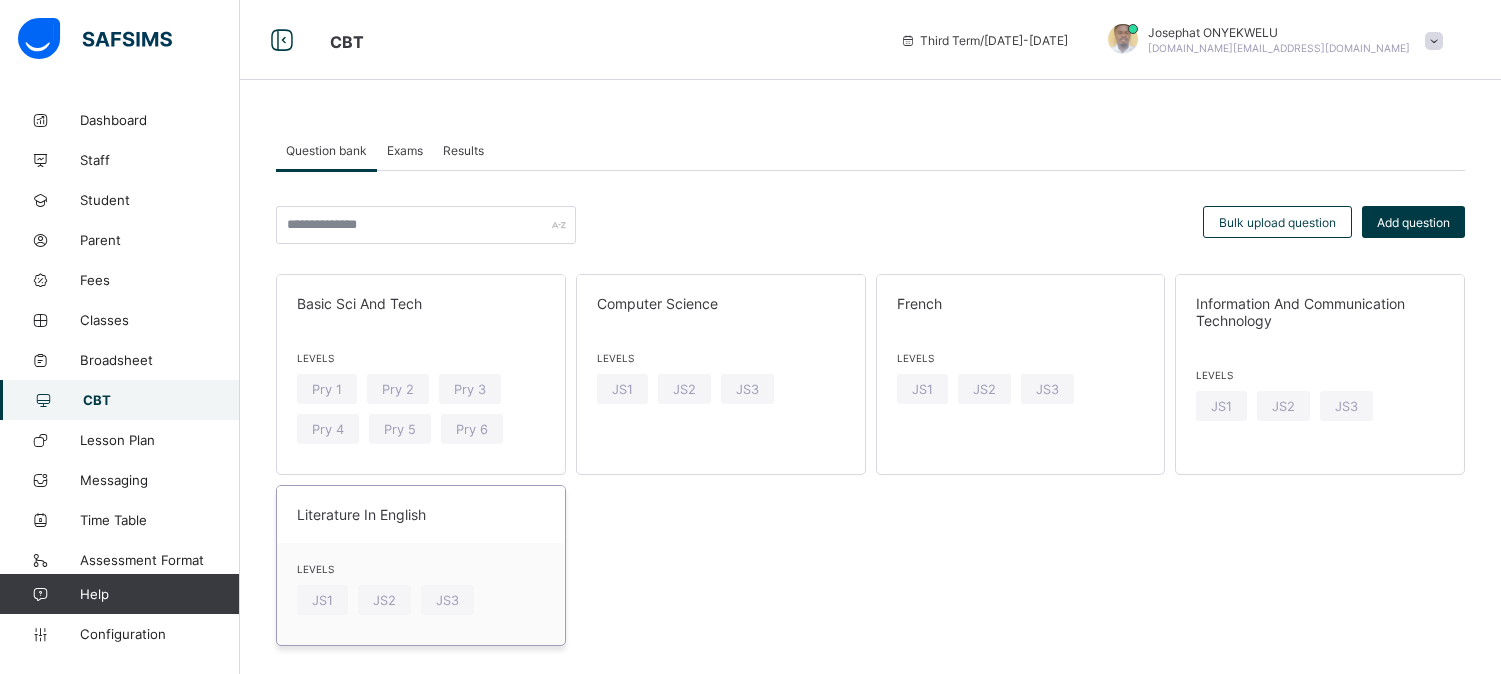 scroll, scrollTop: 0, scrollLeft: 0, axis: both 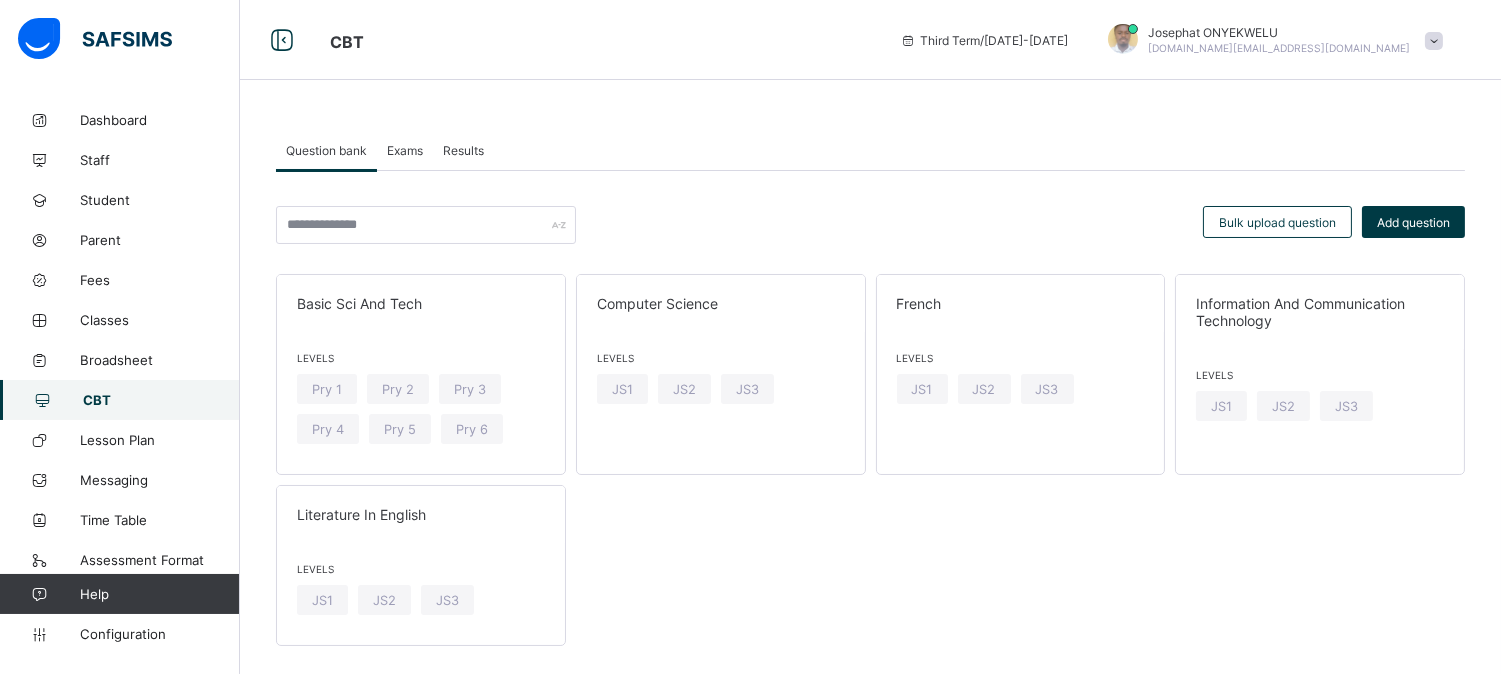 click on "Exams" at bounding box center [405, 150] 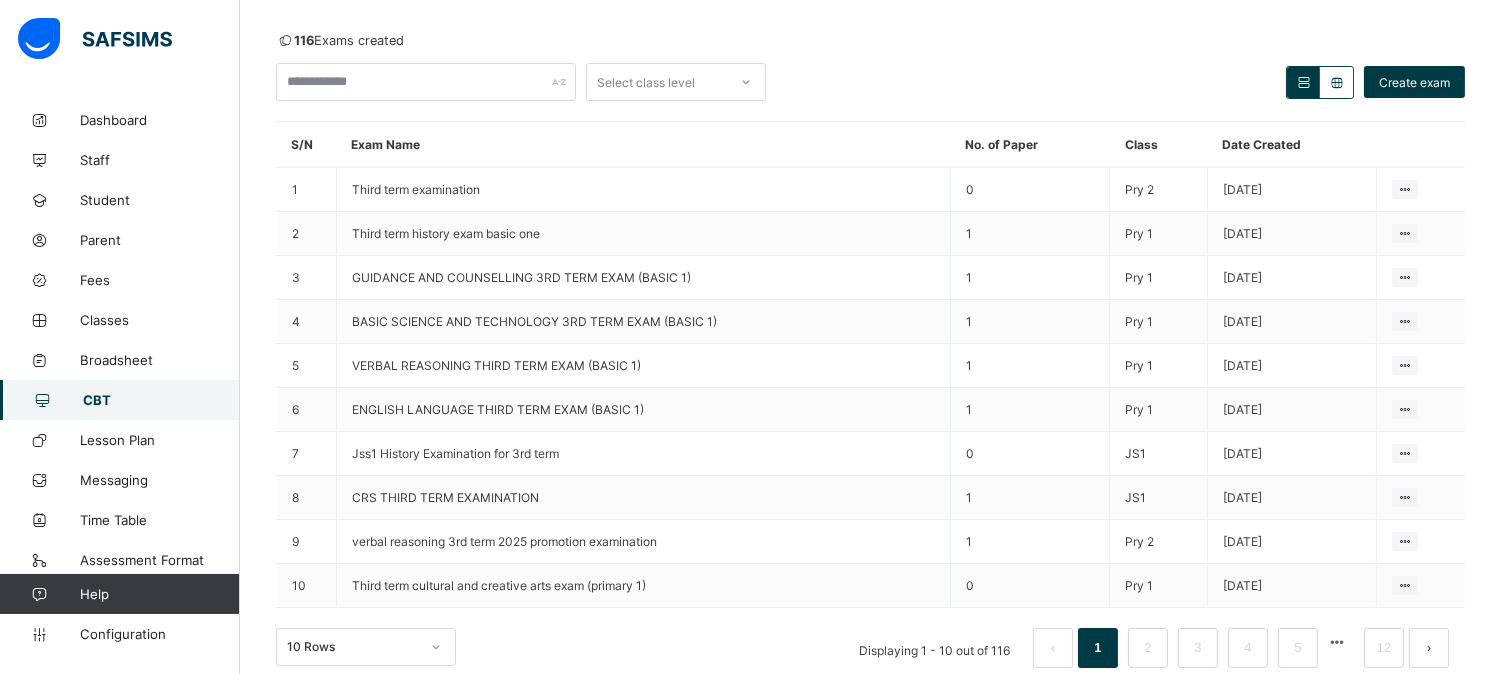 scroll, scrollTop: 222, scrollLeft: 0, axis: vertical 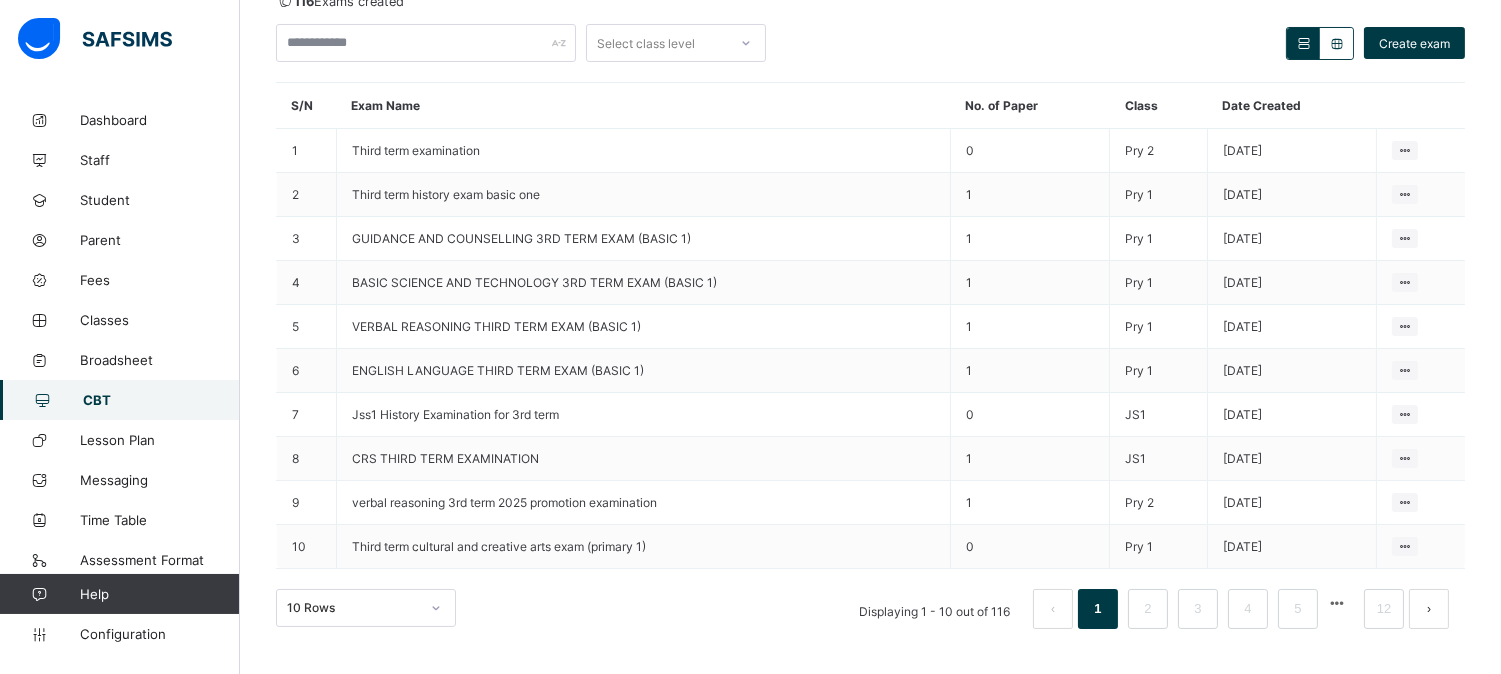 click on "10 Rows" at bounding box center [366, 608] 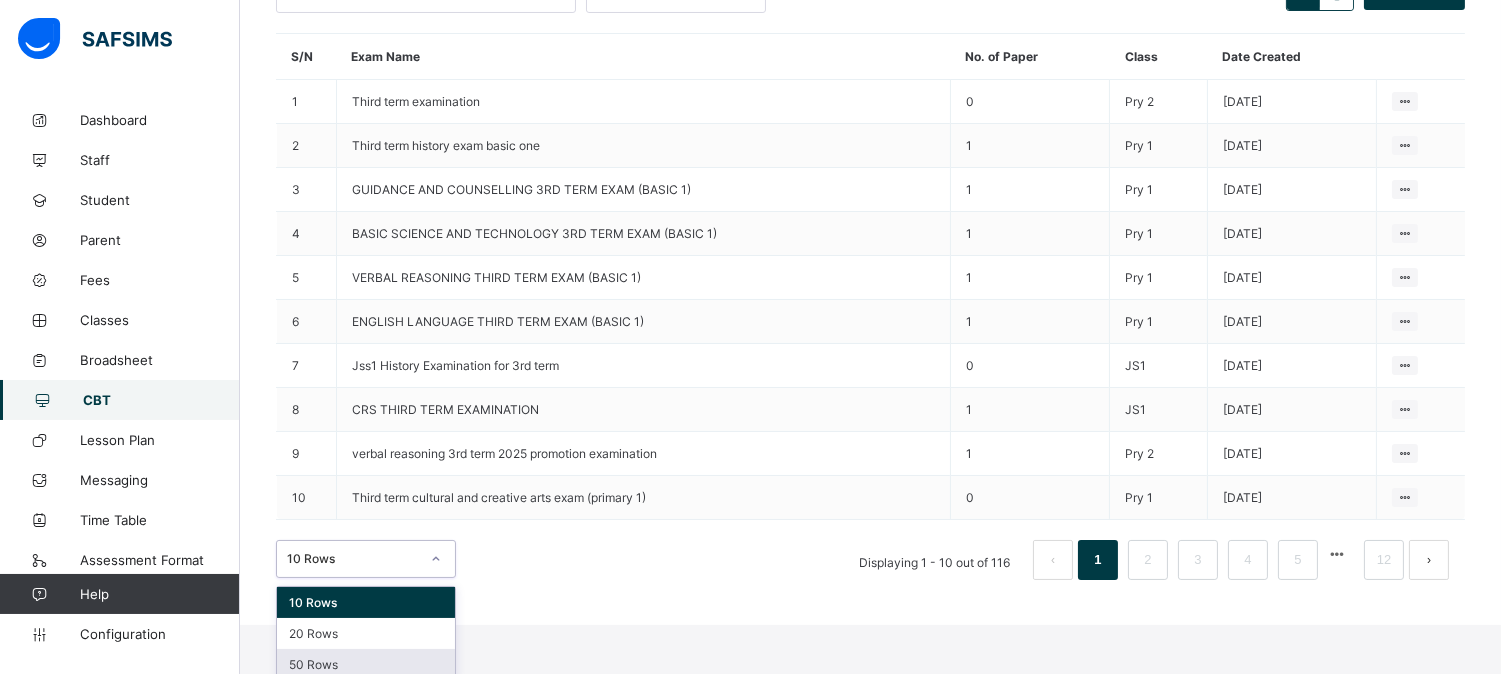 click on "50 Rows" at bounding box center (366, 664) 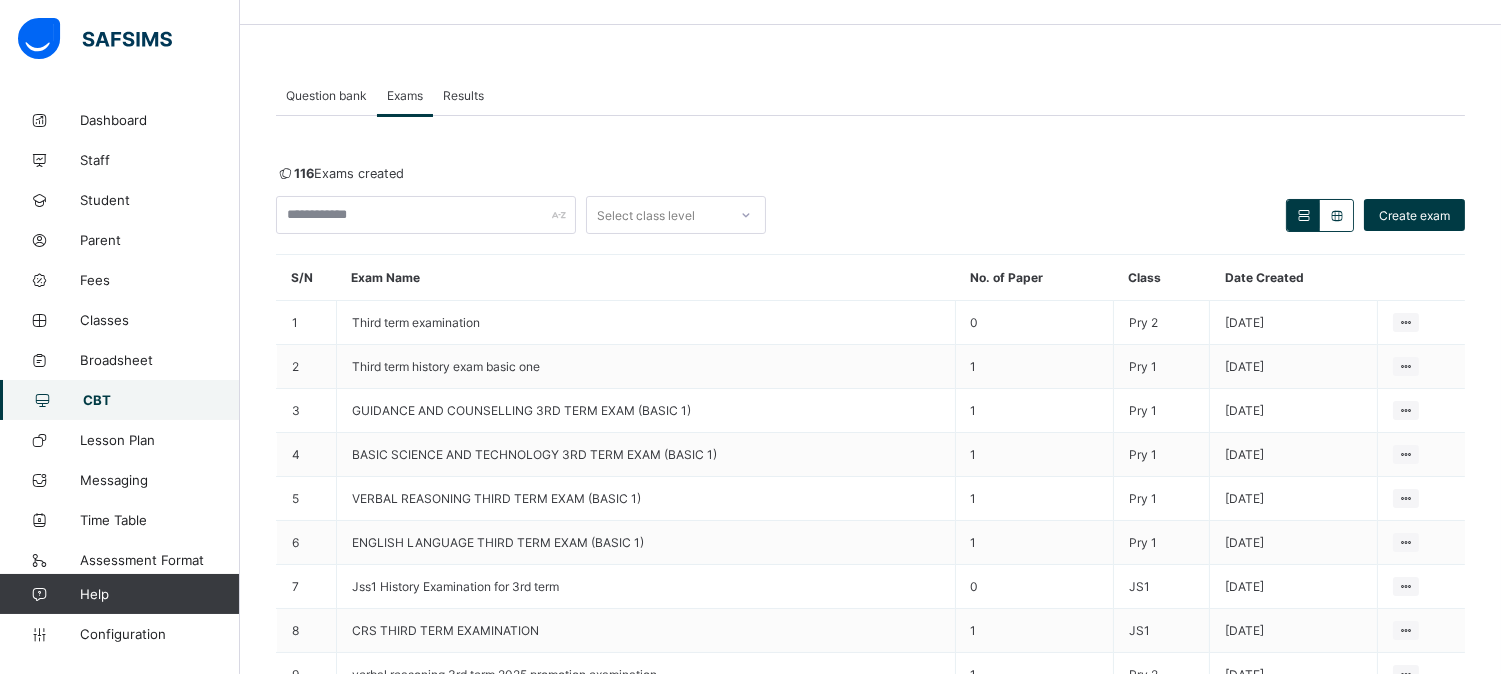 scroll, scrollTop: 222, scrollLeft: 0, axis: vertical 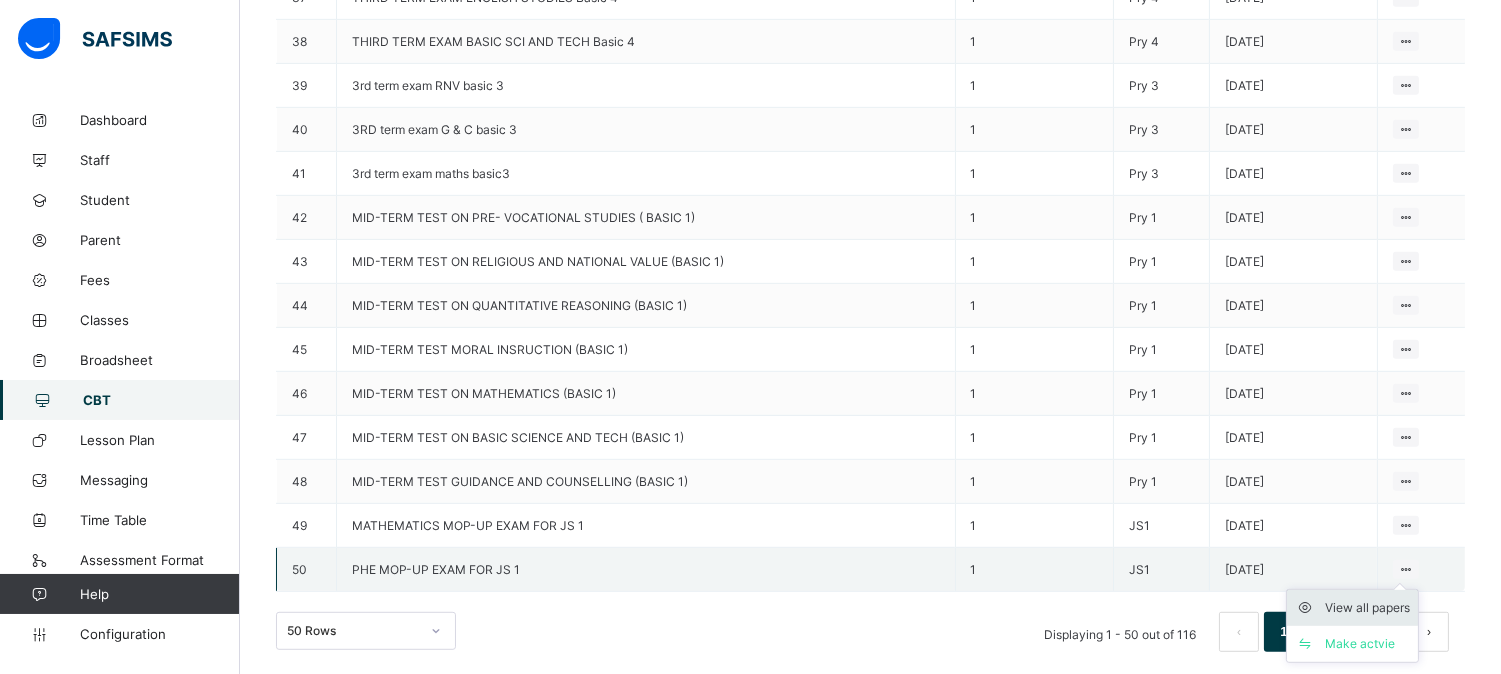 click on "View all papers" at bounding box center [1367, 608] 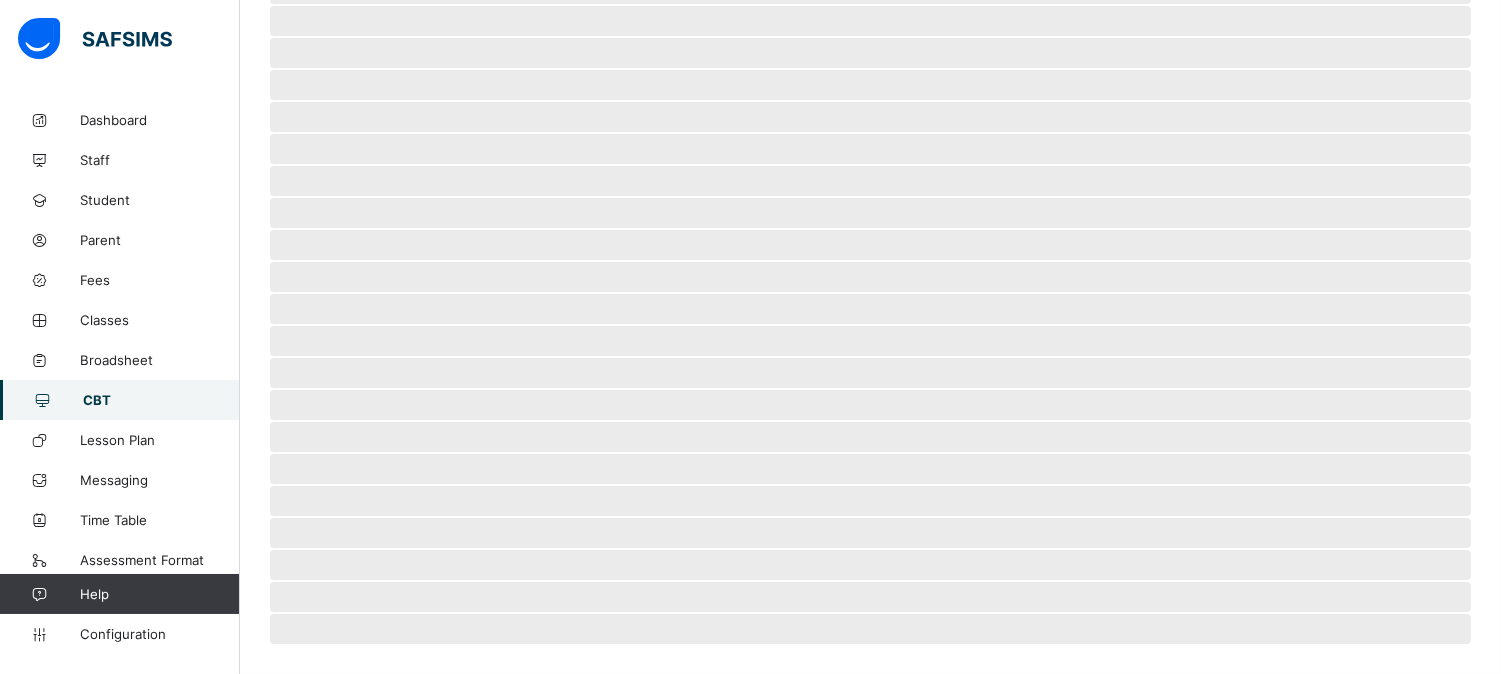 scroll, scrollTop: 0, scrollLeft: 0, axis: both 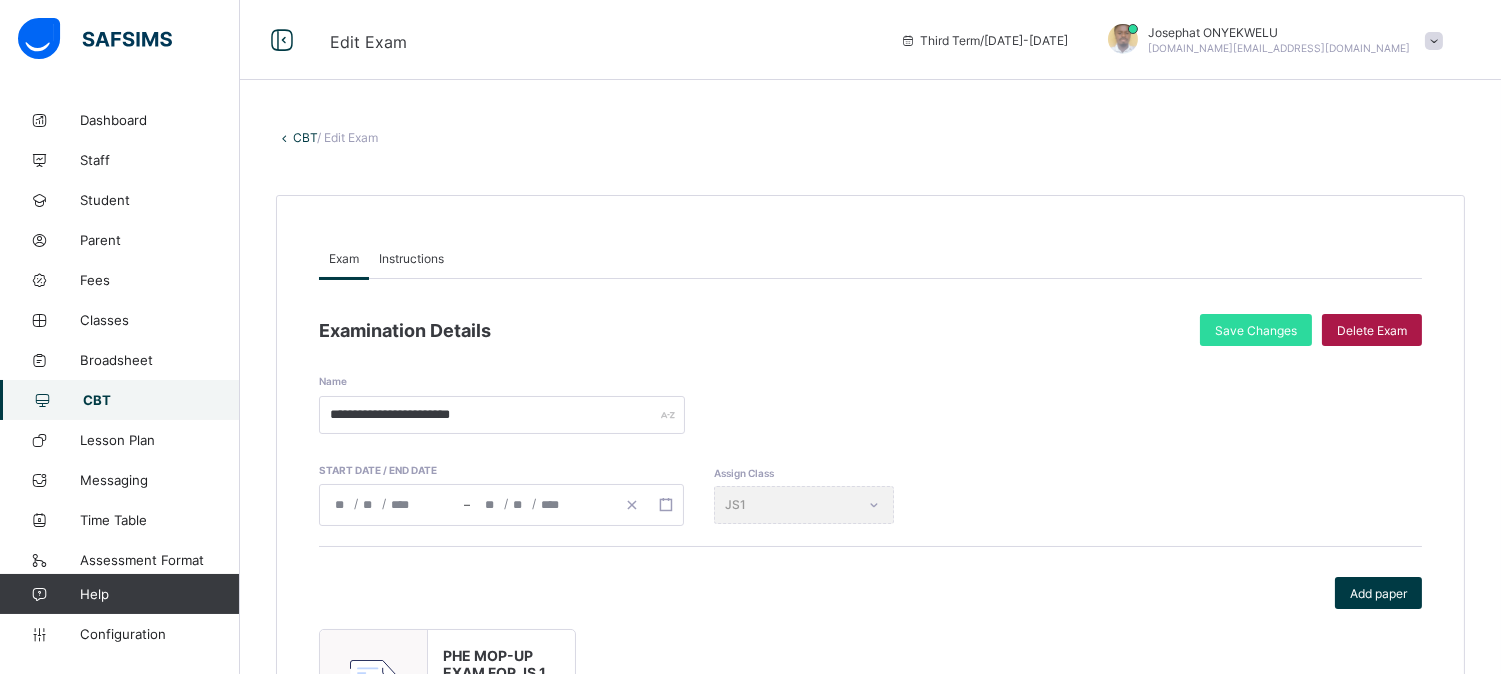 click on "Delete Exam" at bounding box center (1372, 330) 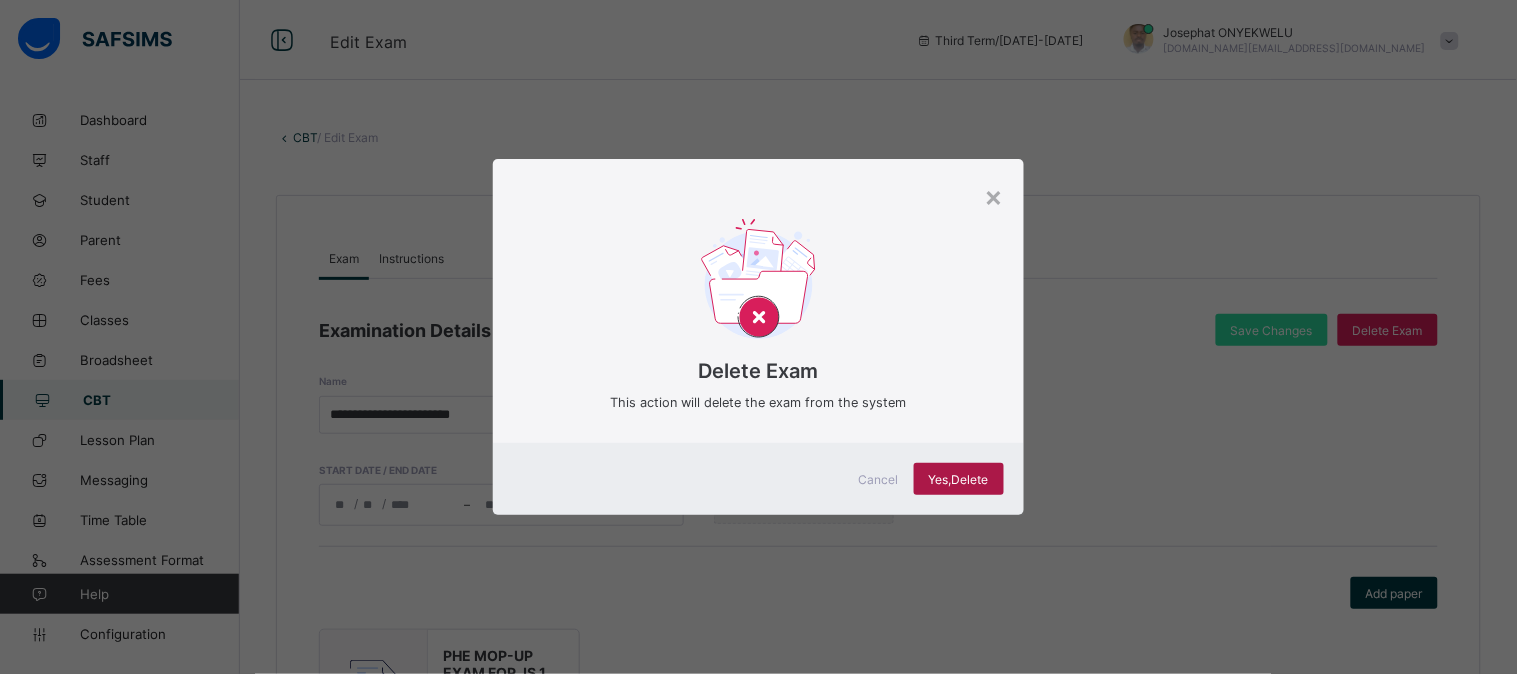 click on "Yes,  Delete" at bounding box center (959, 479) 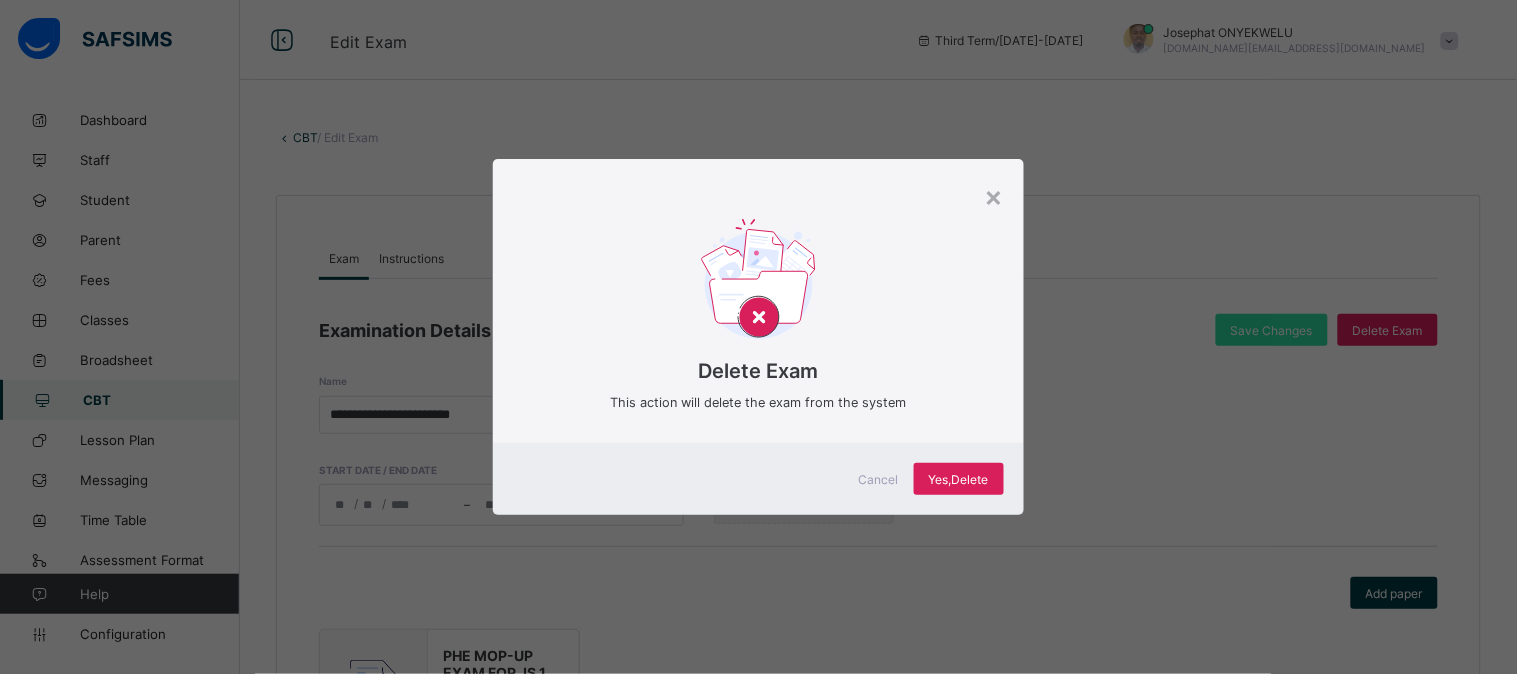 click on "Cancel" at bounding box center [878, 479] 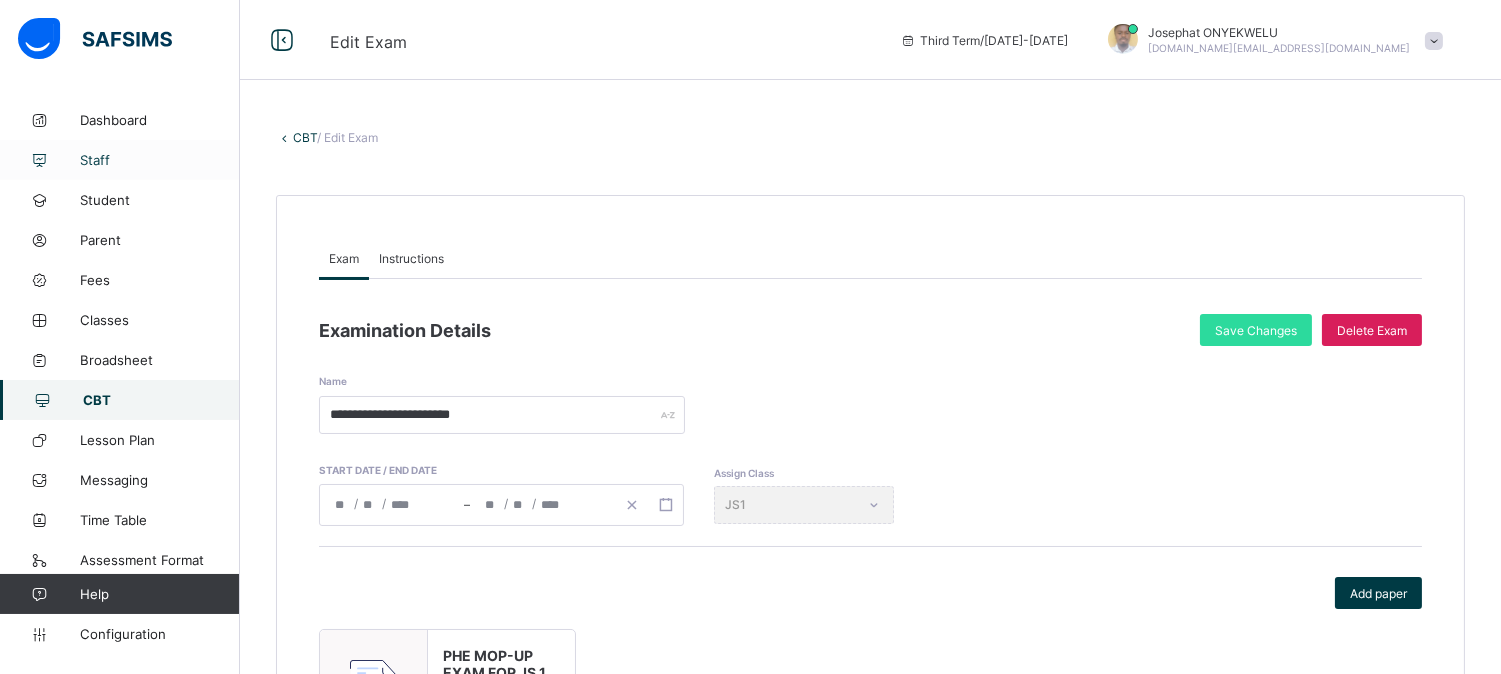 click on "Staff" at bounding box center [160, 160] 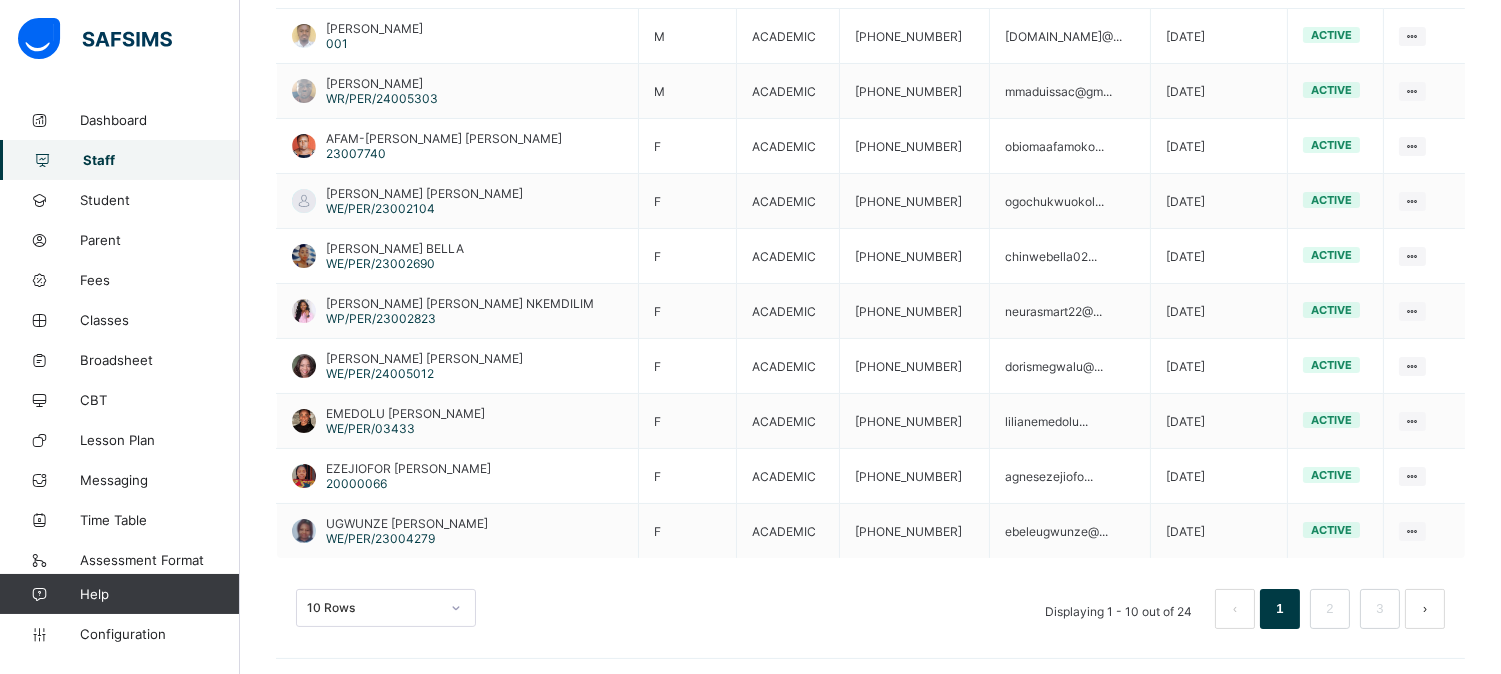 scroll, scrollTop: 534, scrollLeft: 0, axis: vertical 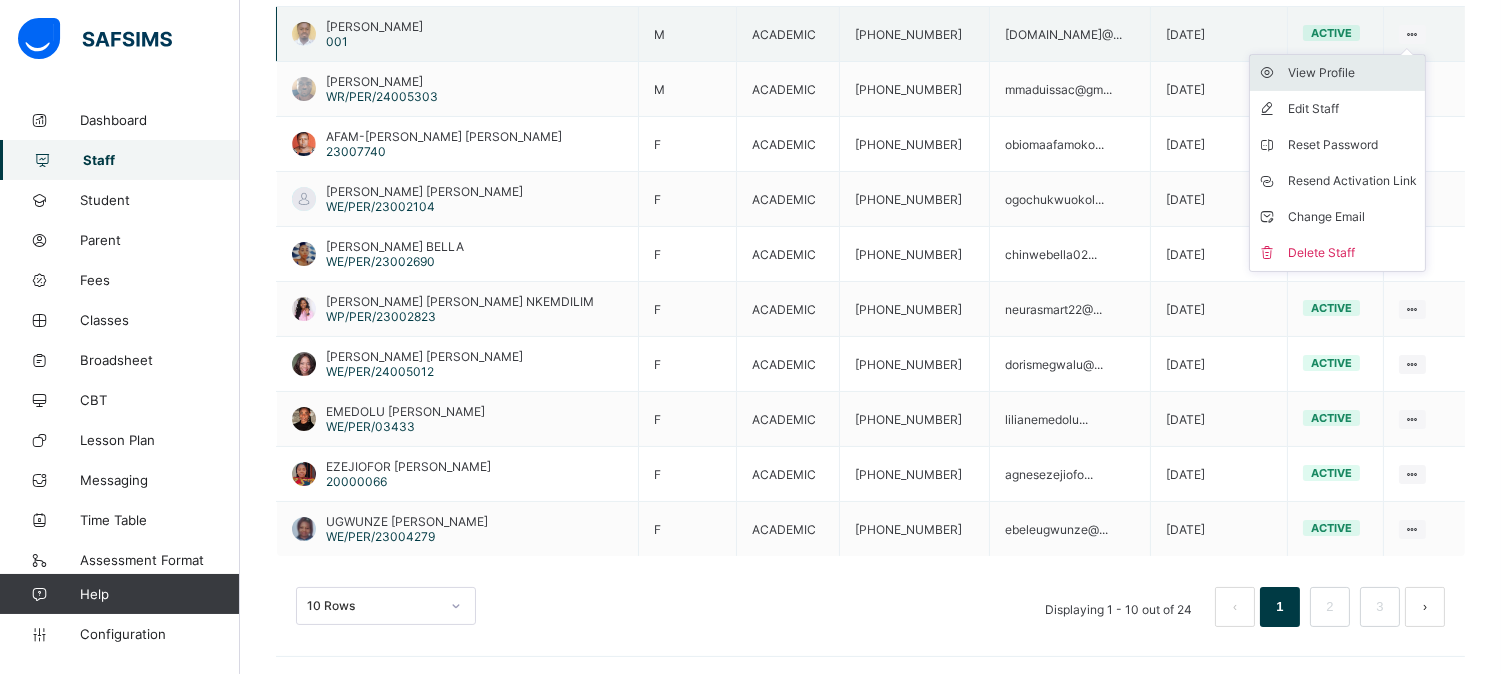 click on "View Profile" at bounding box center [1352, 73] 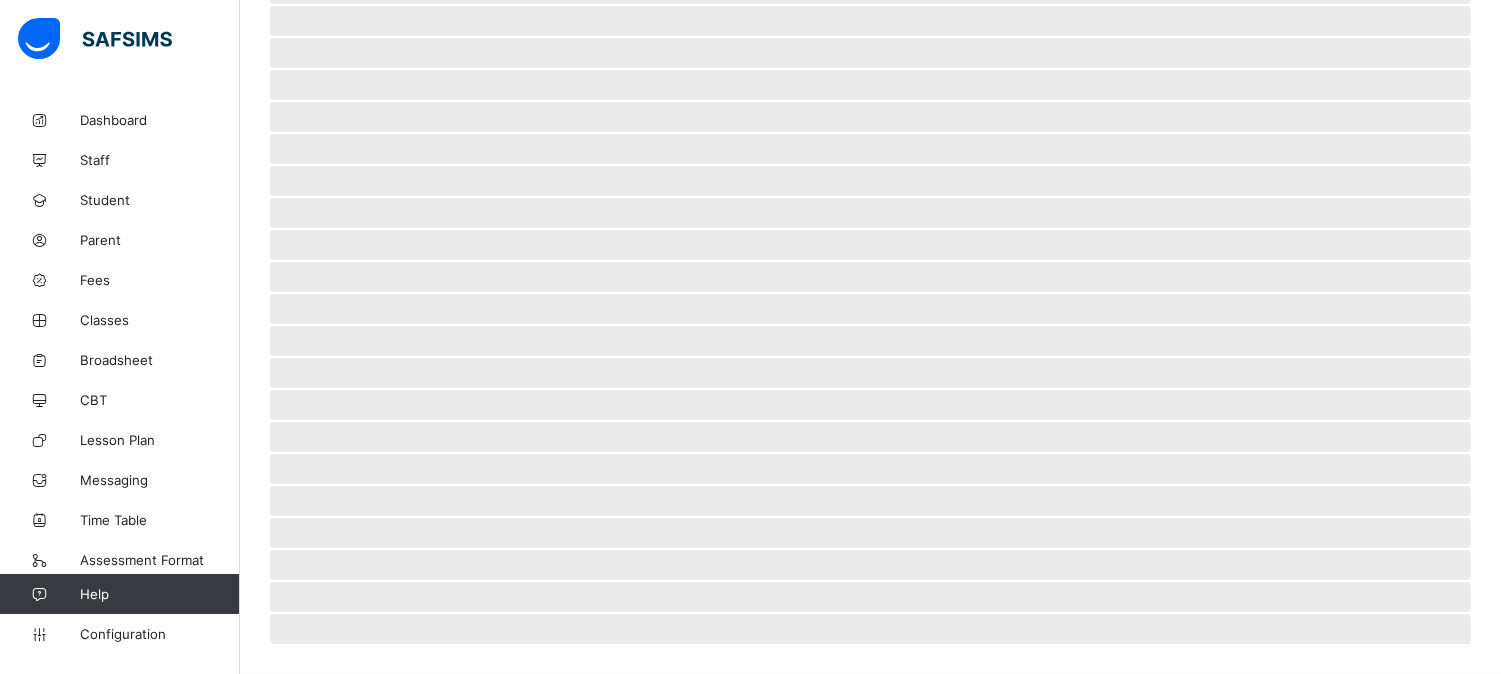 scroll, scrollTop: 423, scrollLeft: 0, axis: vertical 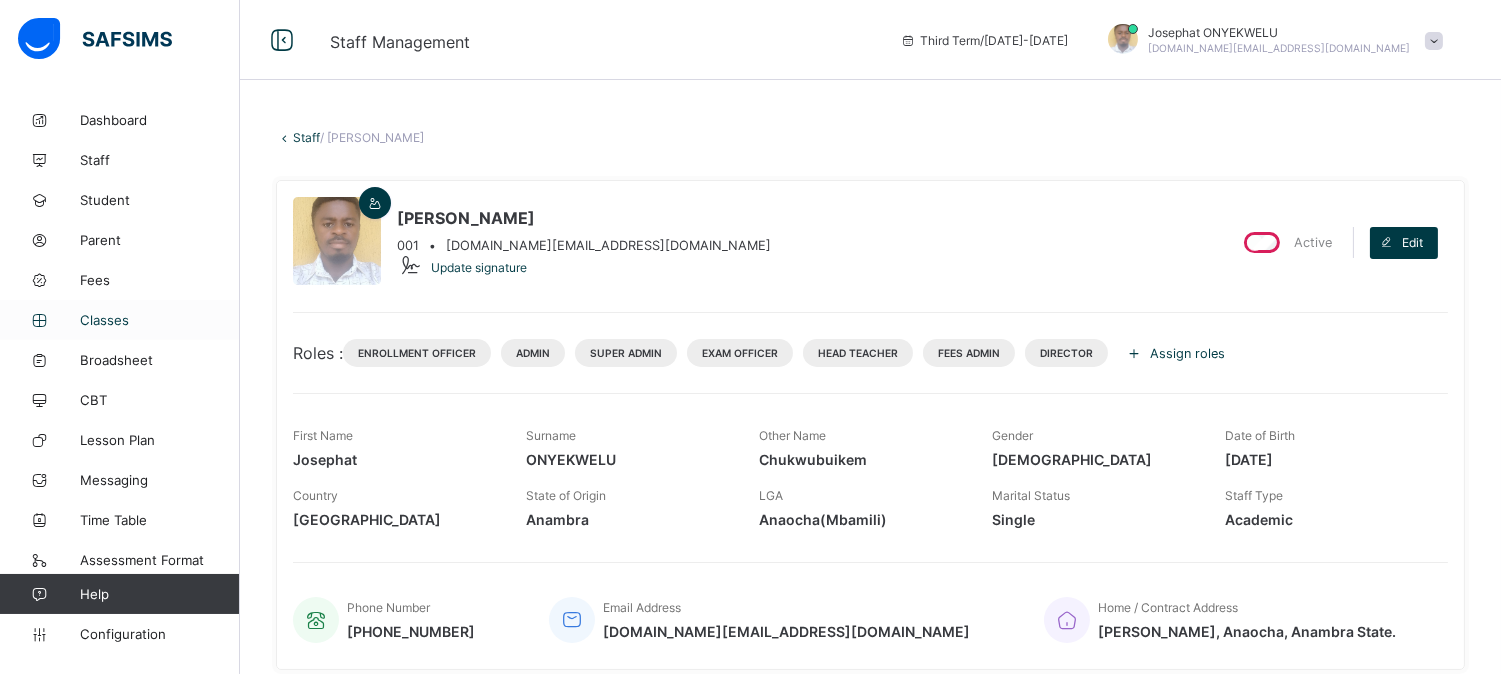 click on "Classes" at bounding box center [160, 320] 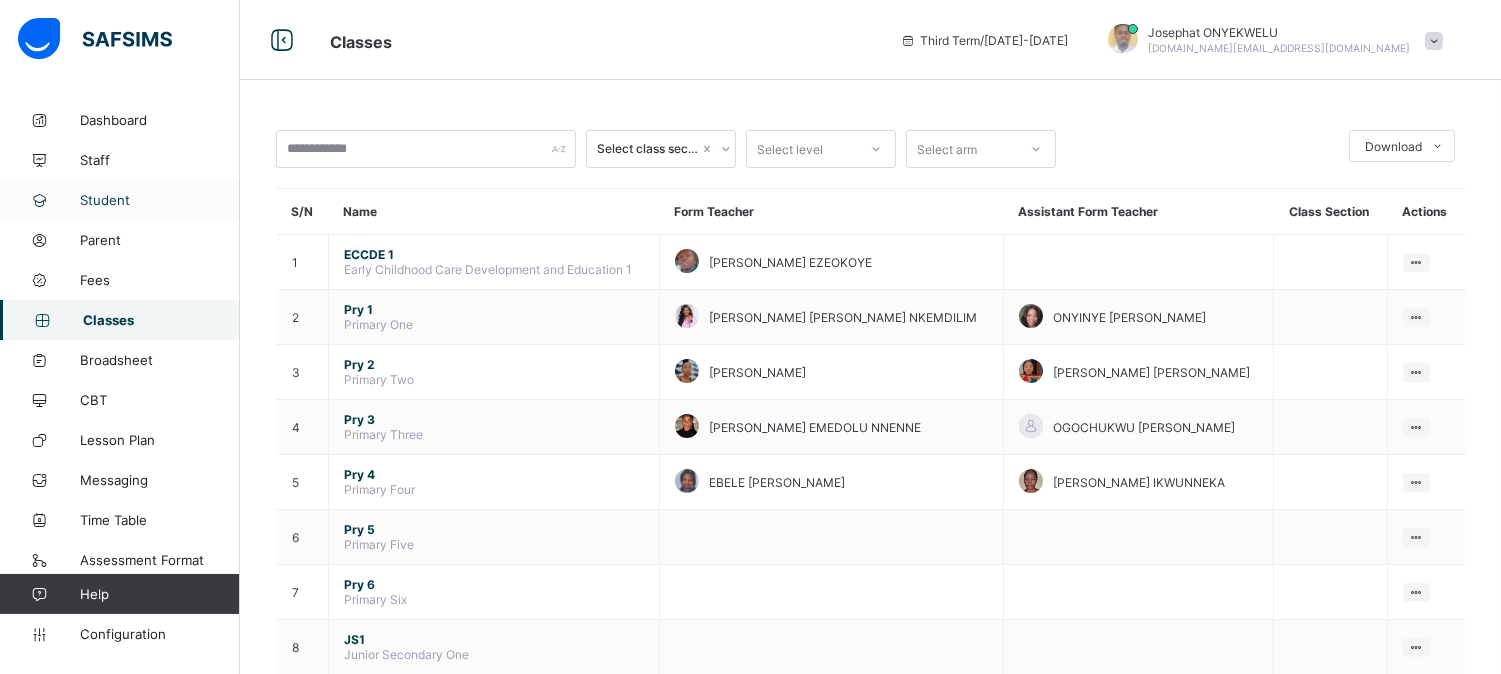 click on "Student" at bounding box center (160, 200) 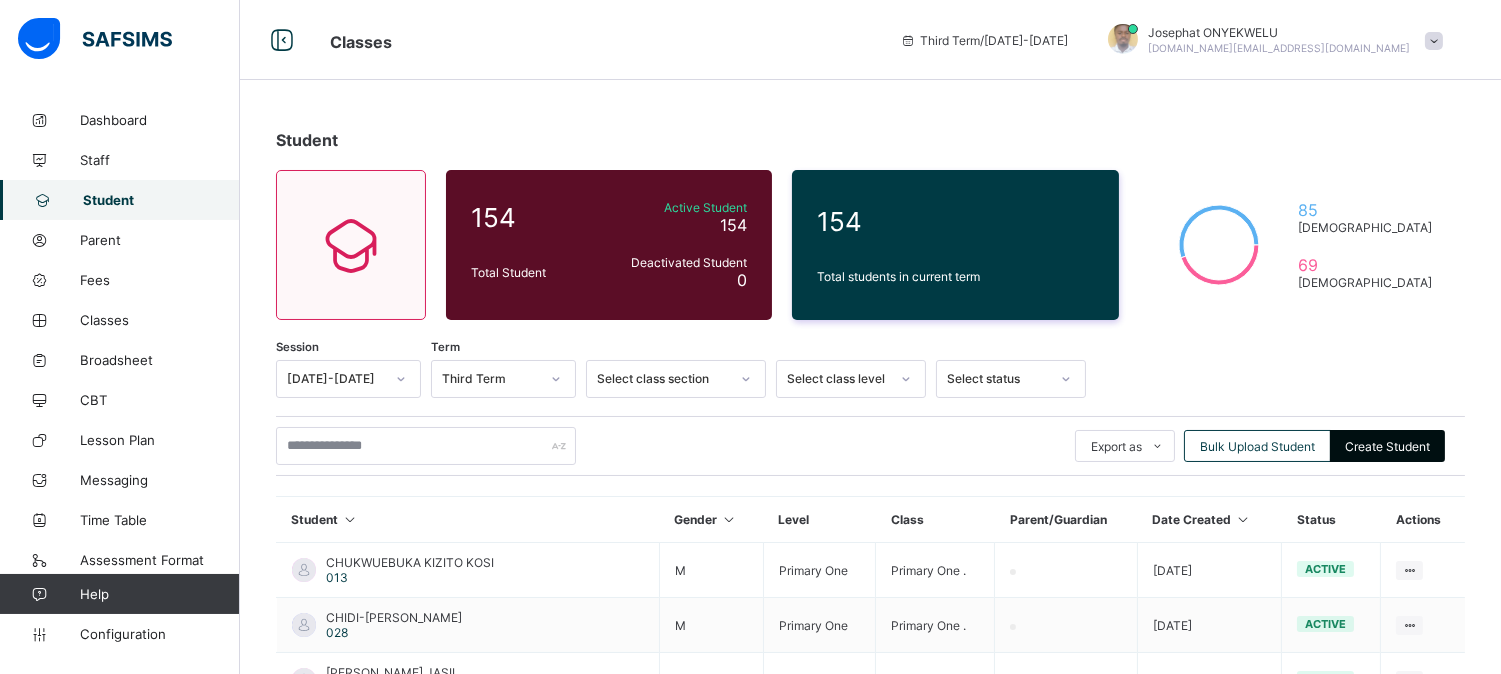 click on "Create Student" at bounding box center [1387, 446] 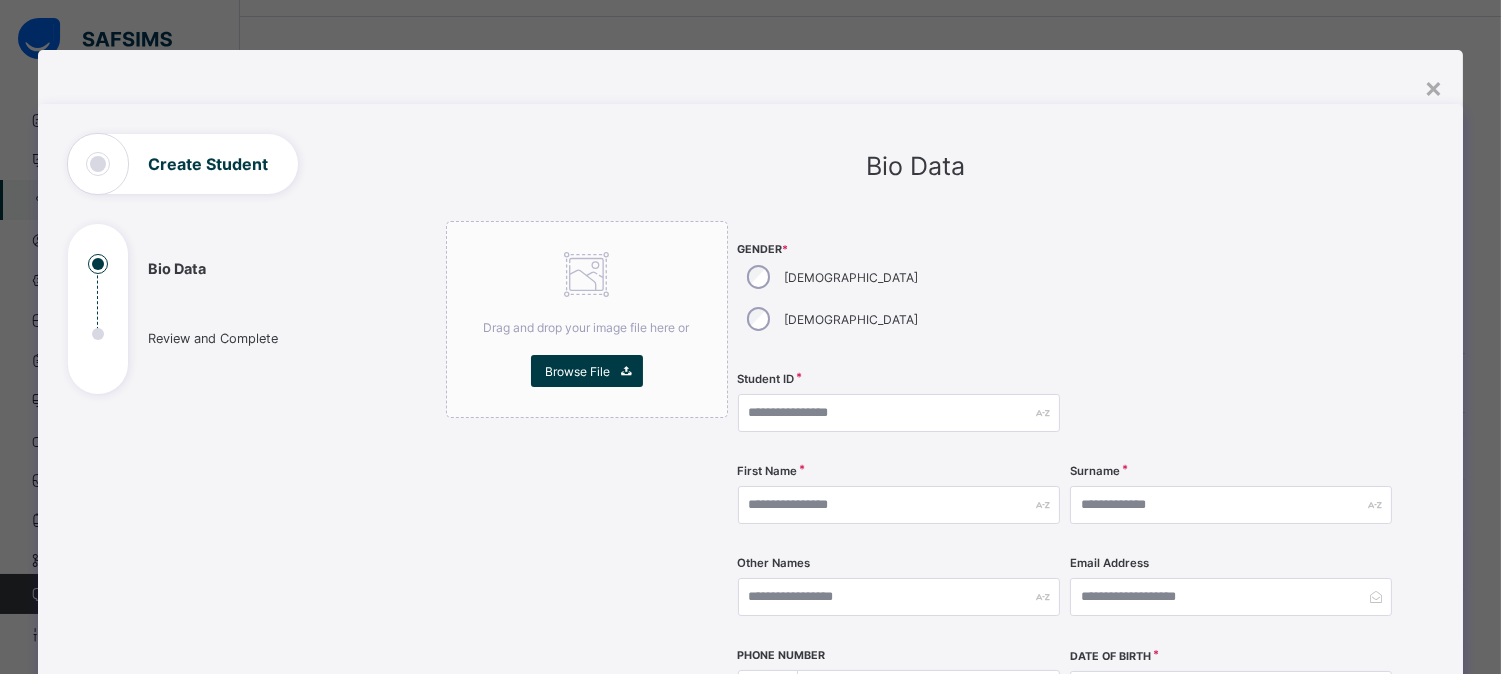 scroll, scrollTop: 0, scrollLeft: 0, axis: both 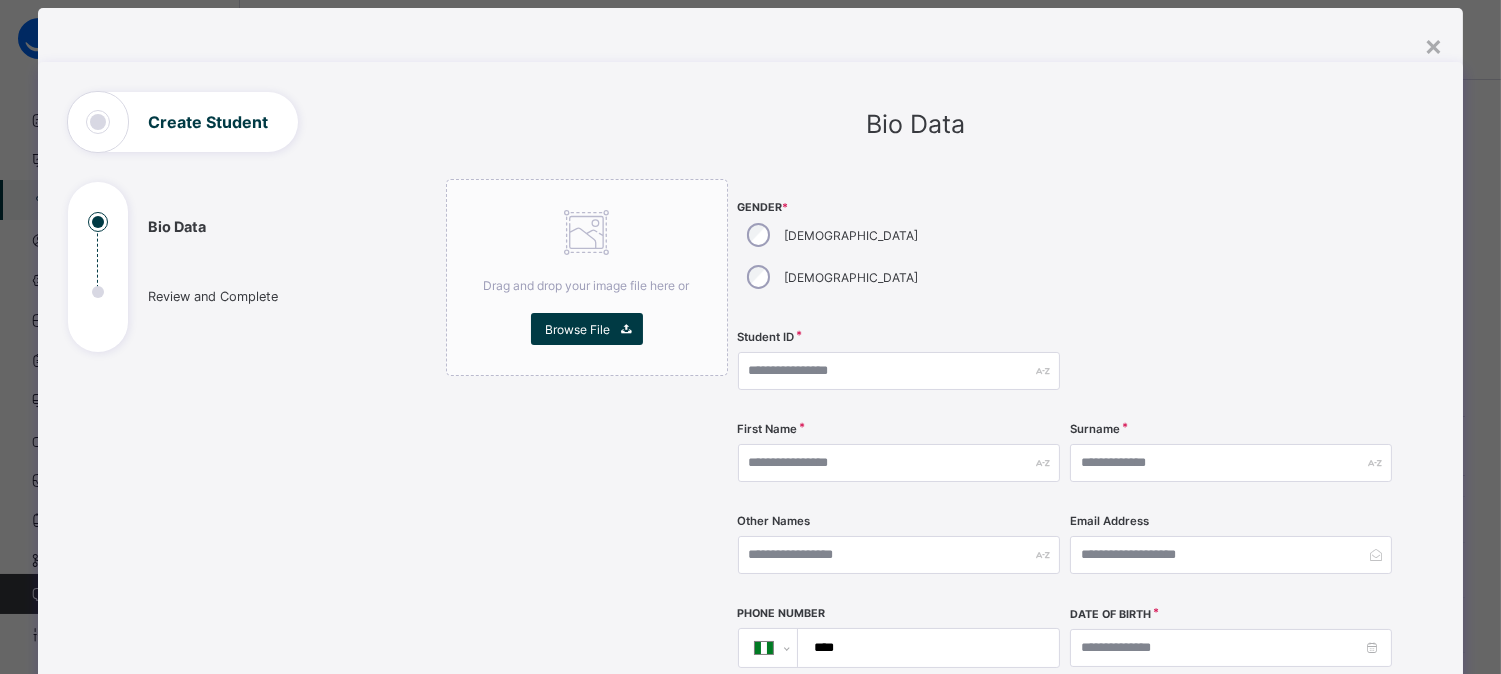 click on "[DEMOGRAPHIC_DATA]" at bounding box center [831, 277] 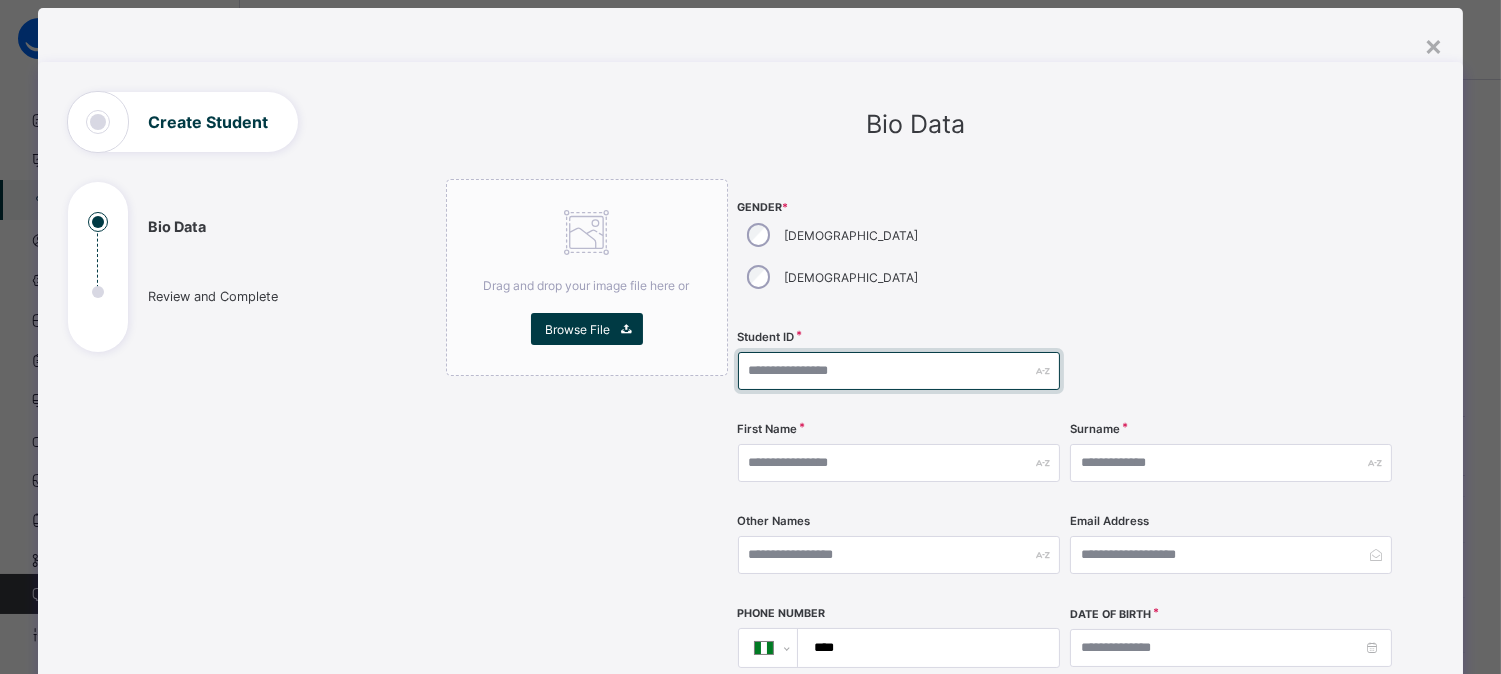 click at bounding box center [899, 371] 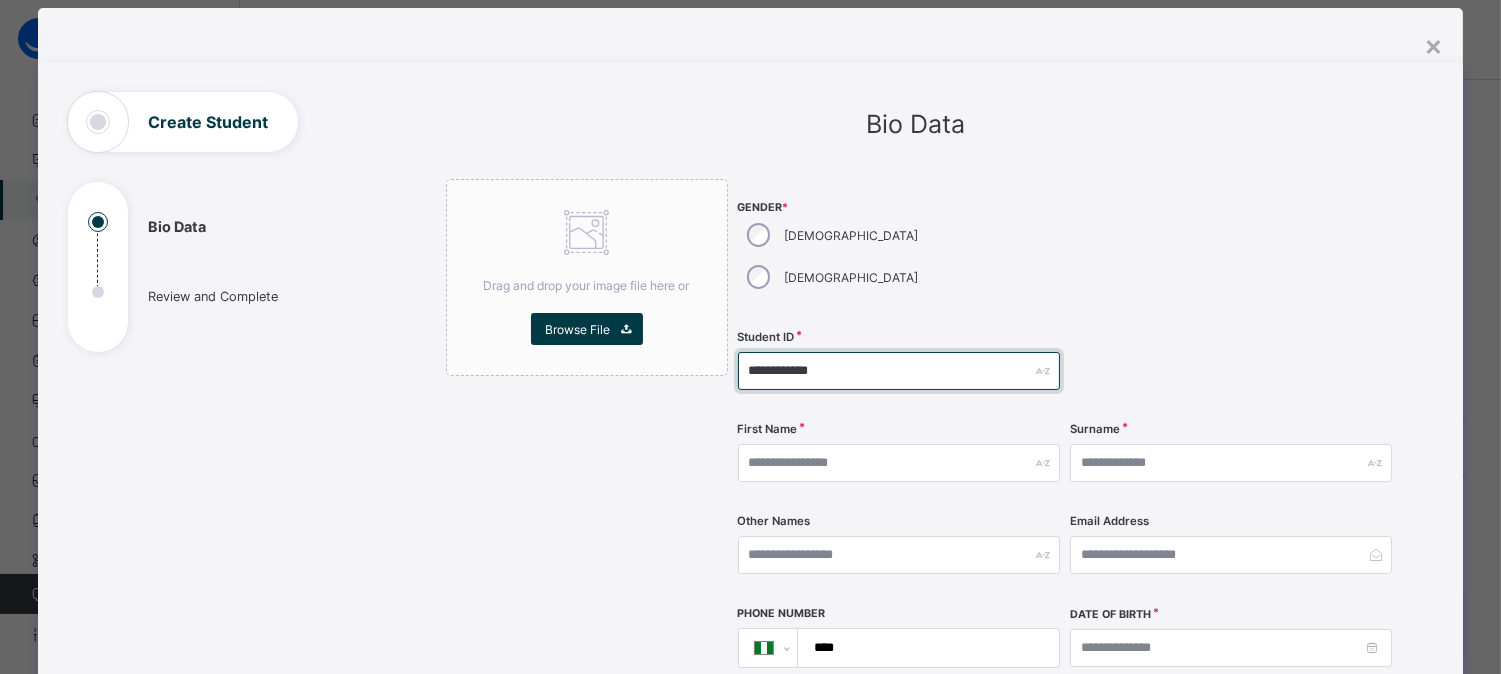 type on "**********" 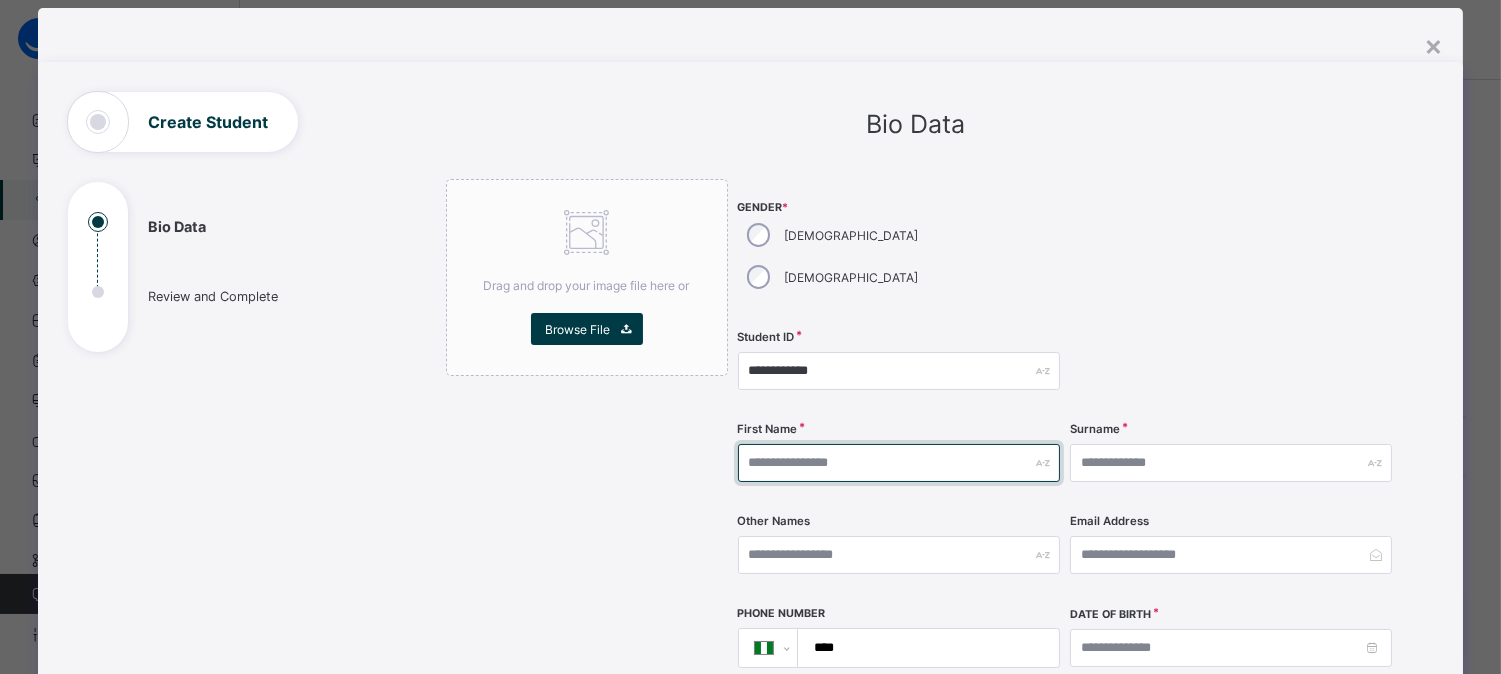 click at bounding box center [899, 463] 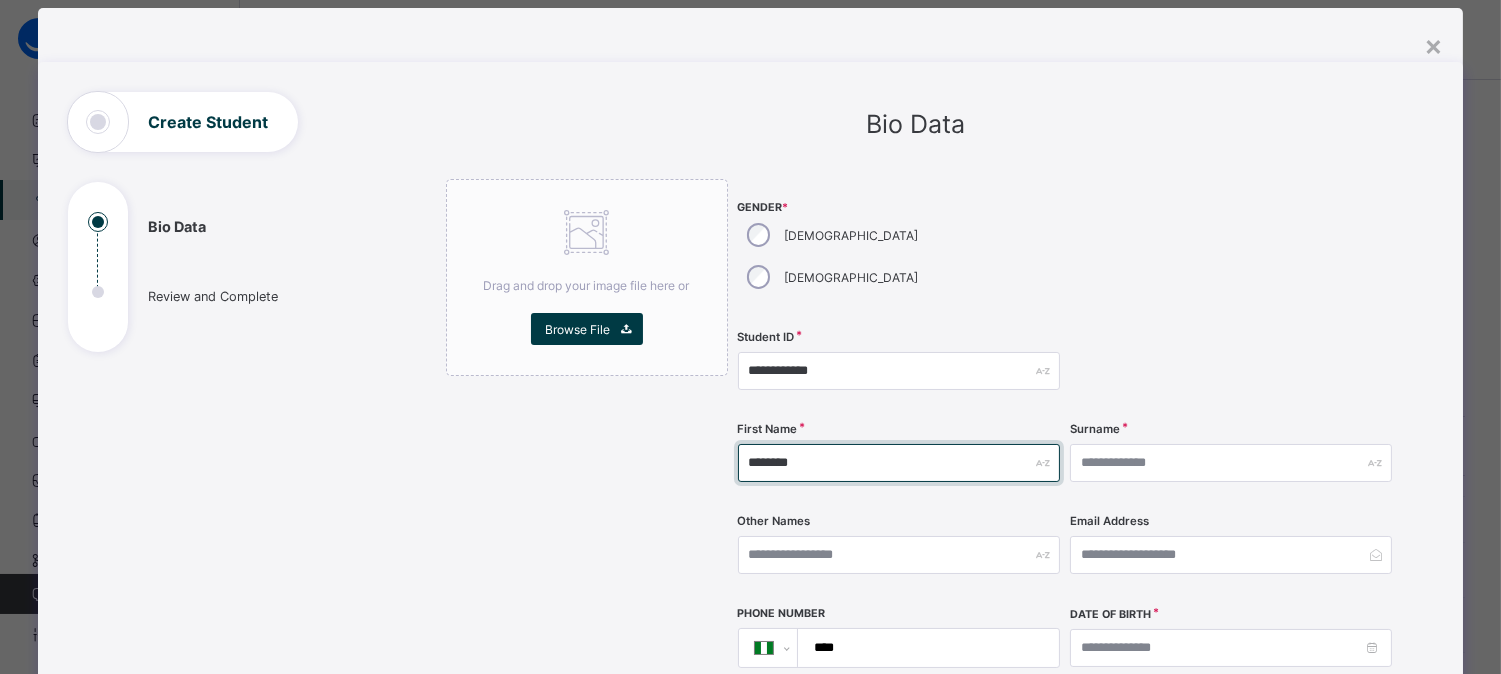type on "********" 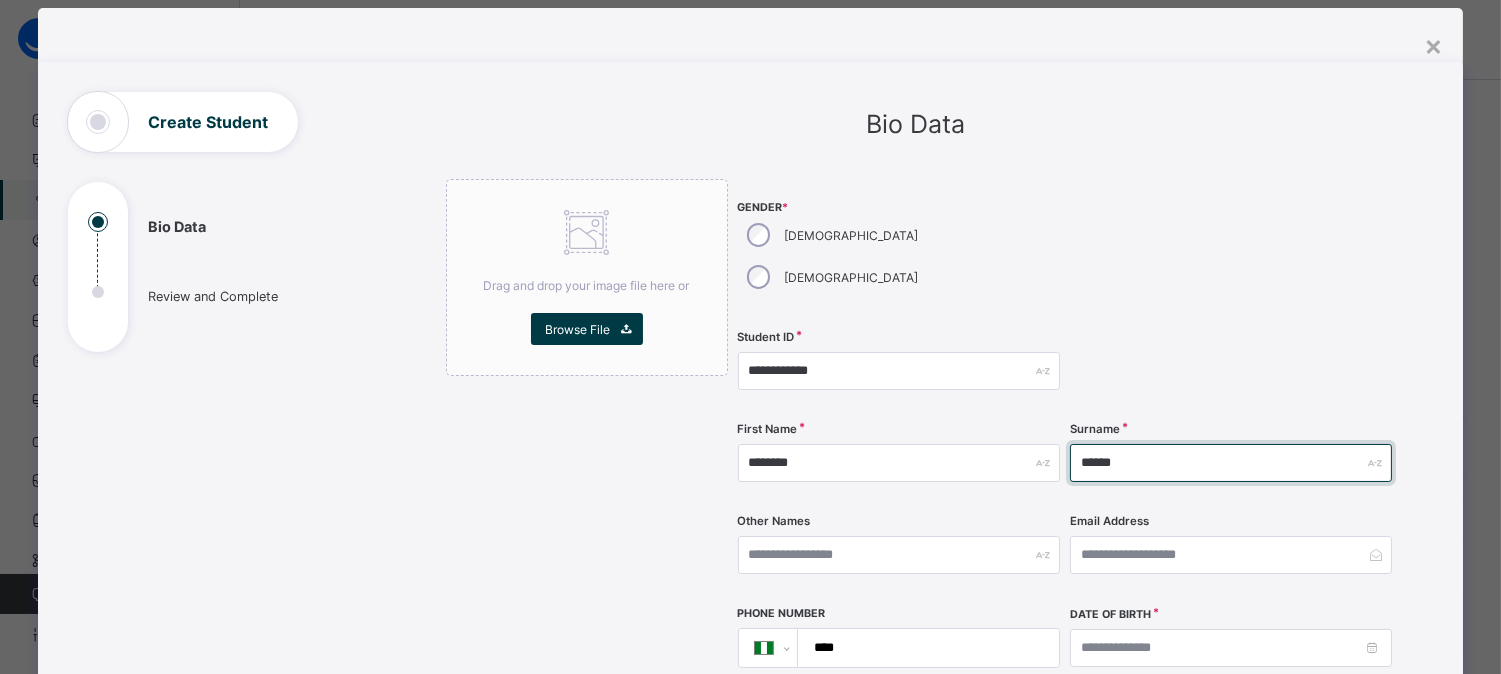type on "*********" 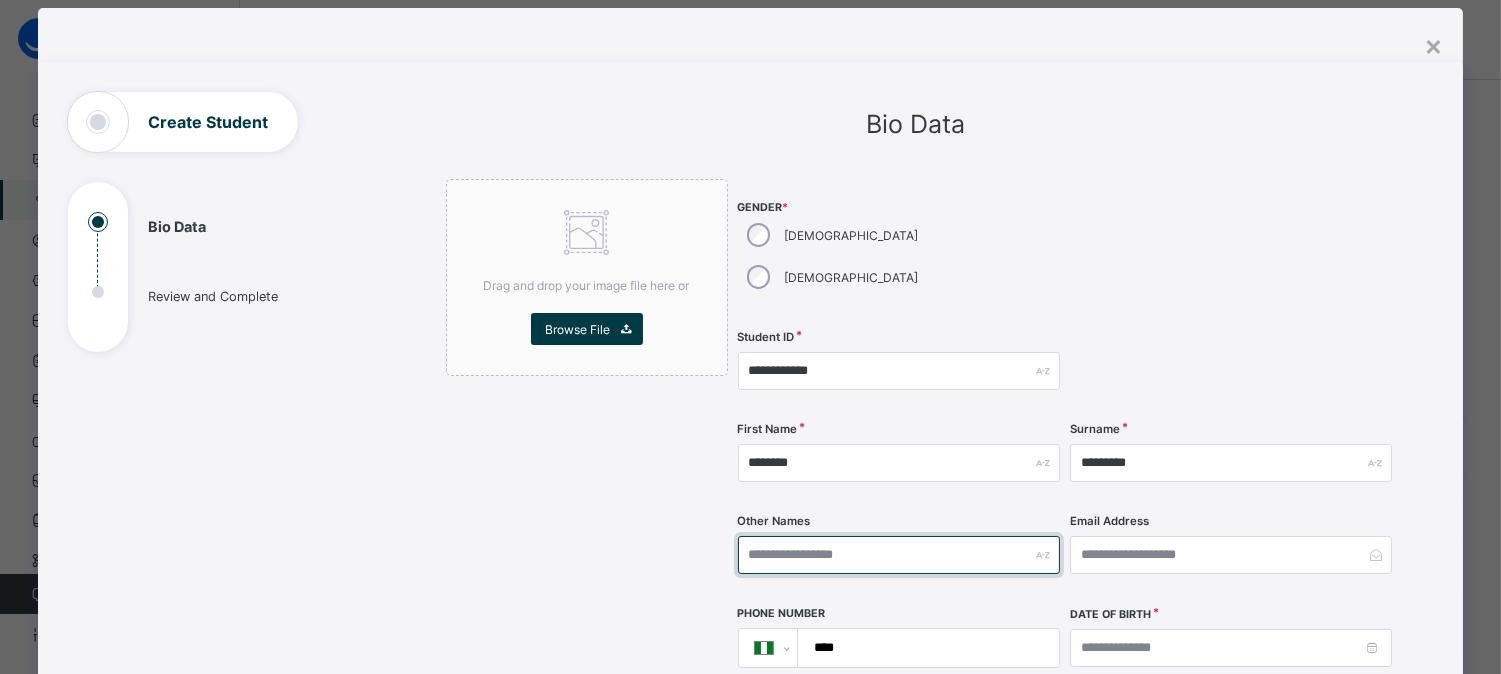click at bounding box center [899, 555] 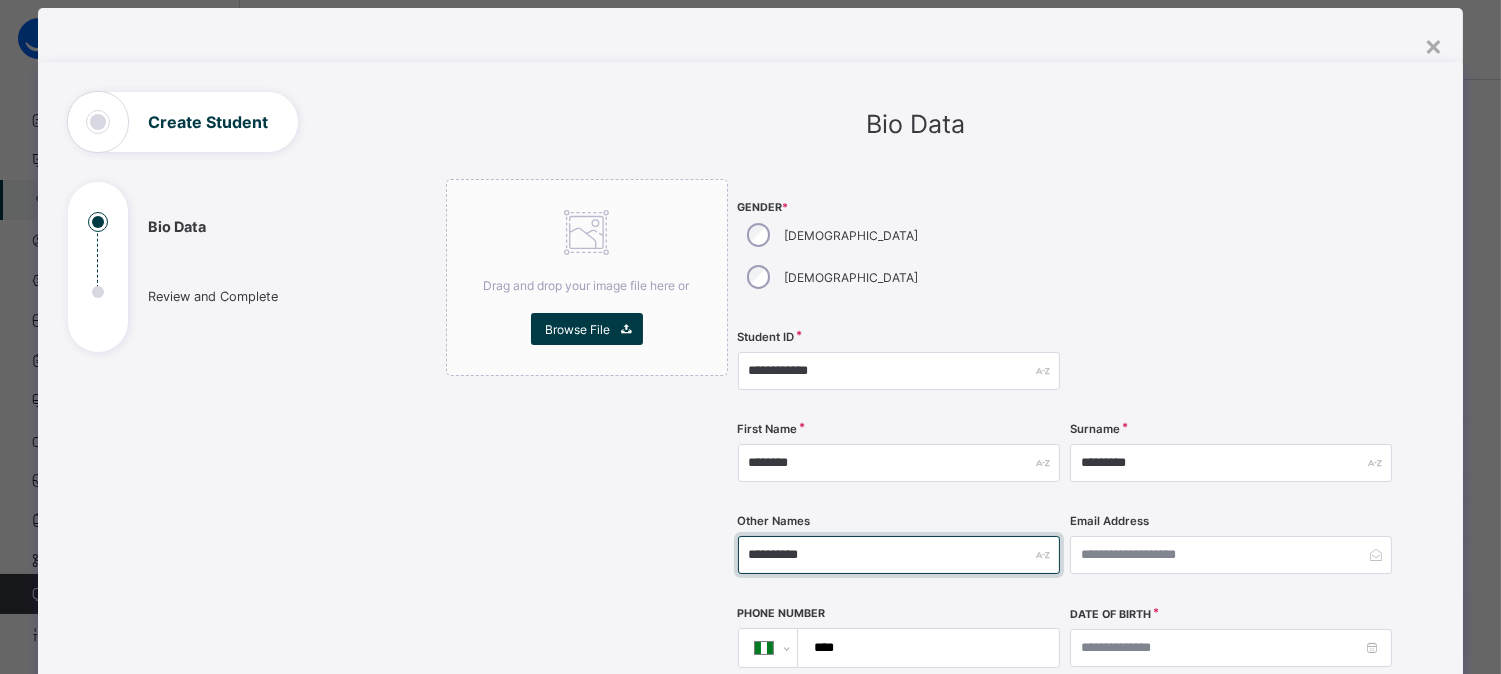 type on "**********" 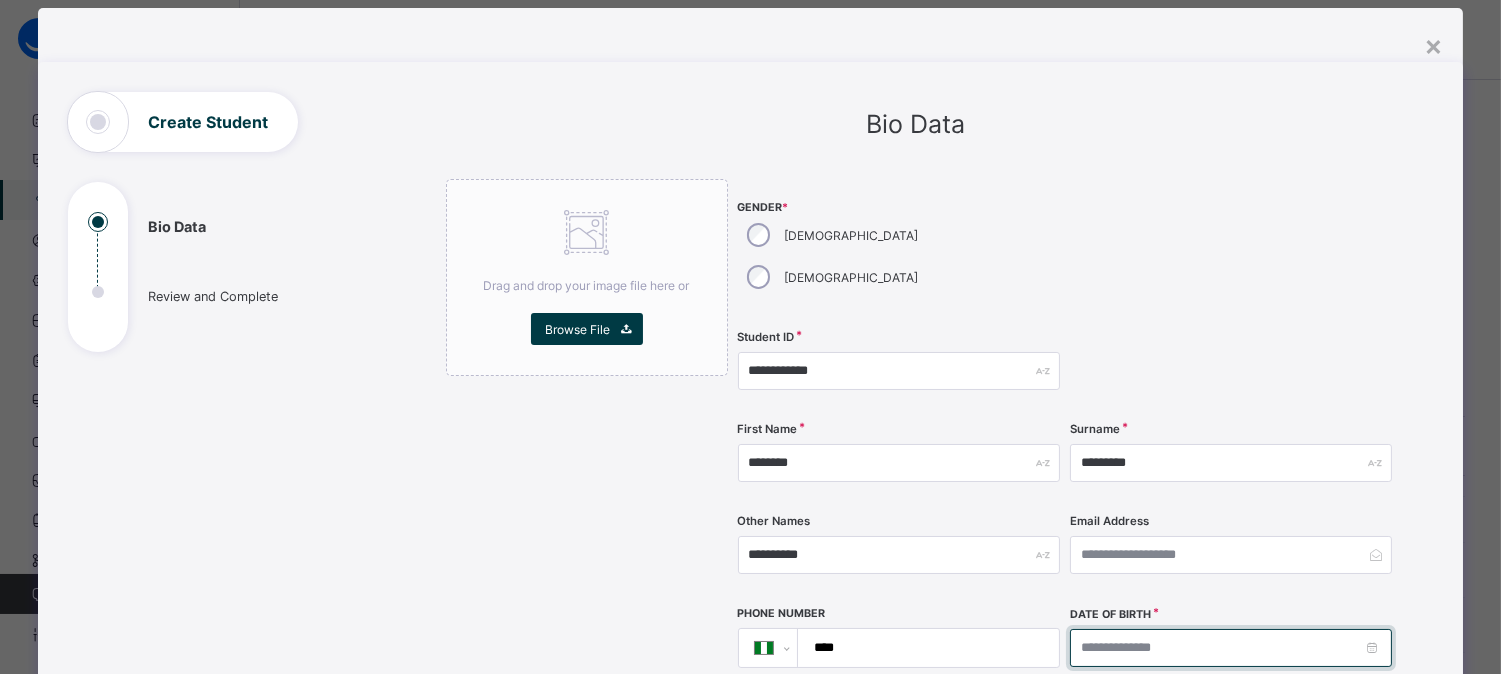 click at bounding box center [1231, 648] 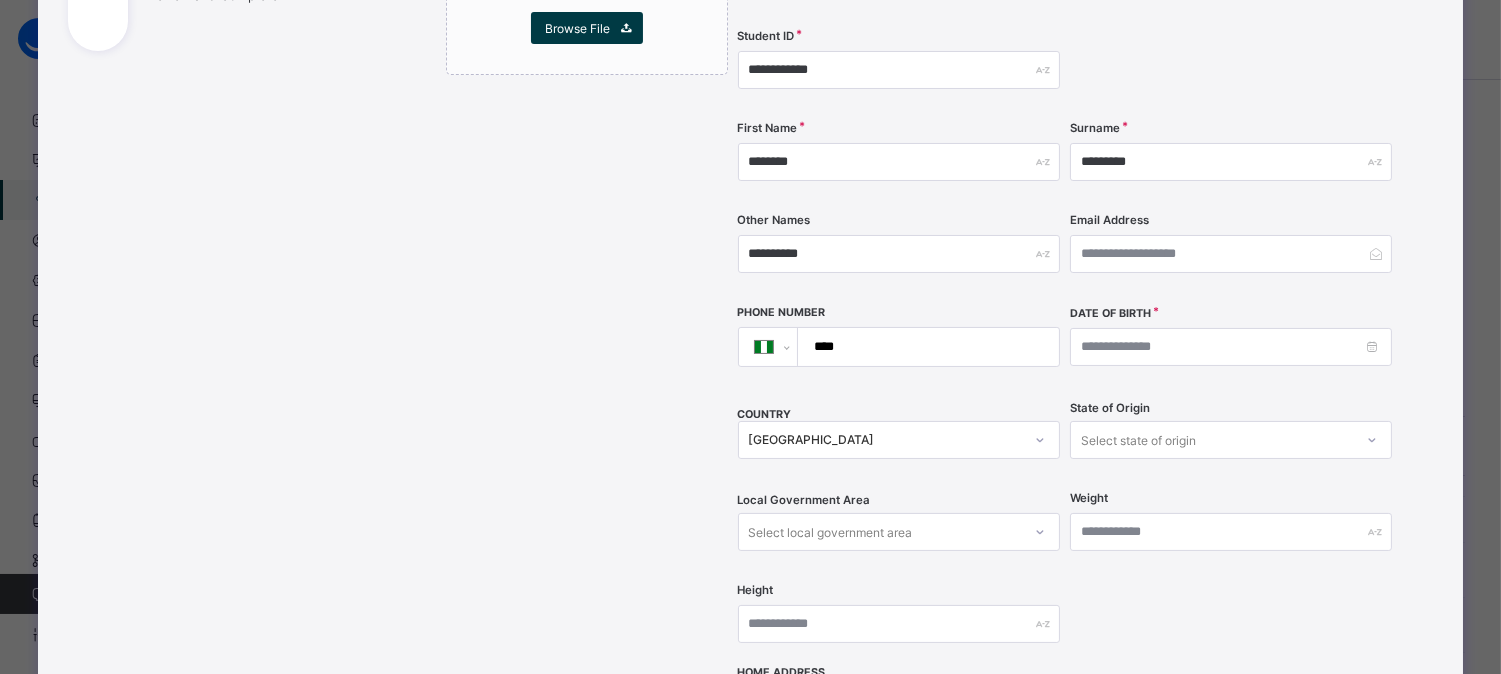 scroll, scrollTop: 354, scrollLeft: 0, axis: vertical 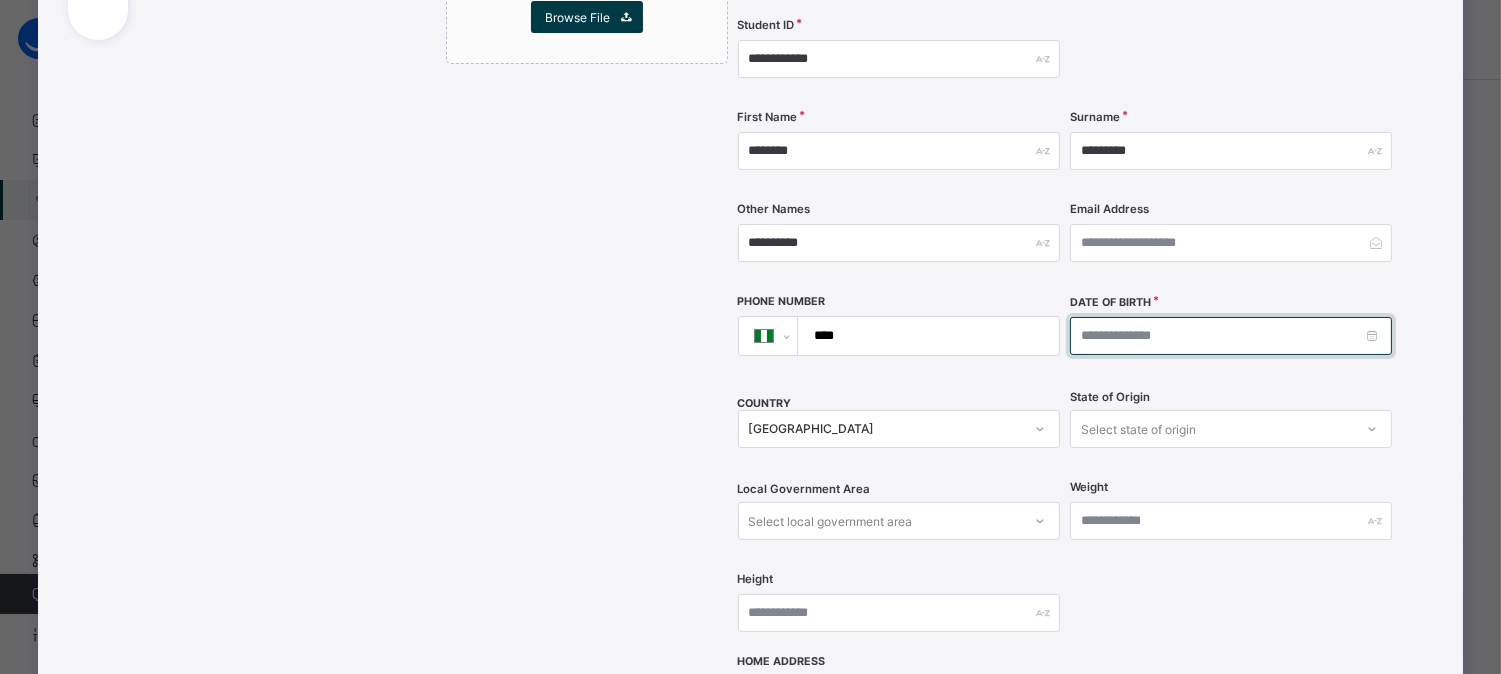 click at bounding box center [1231, 336] 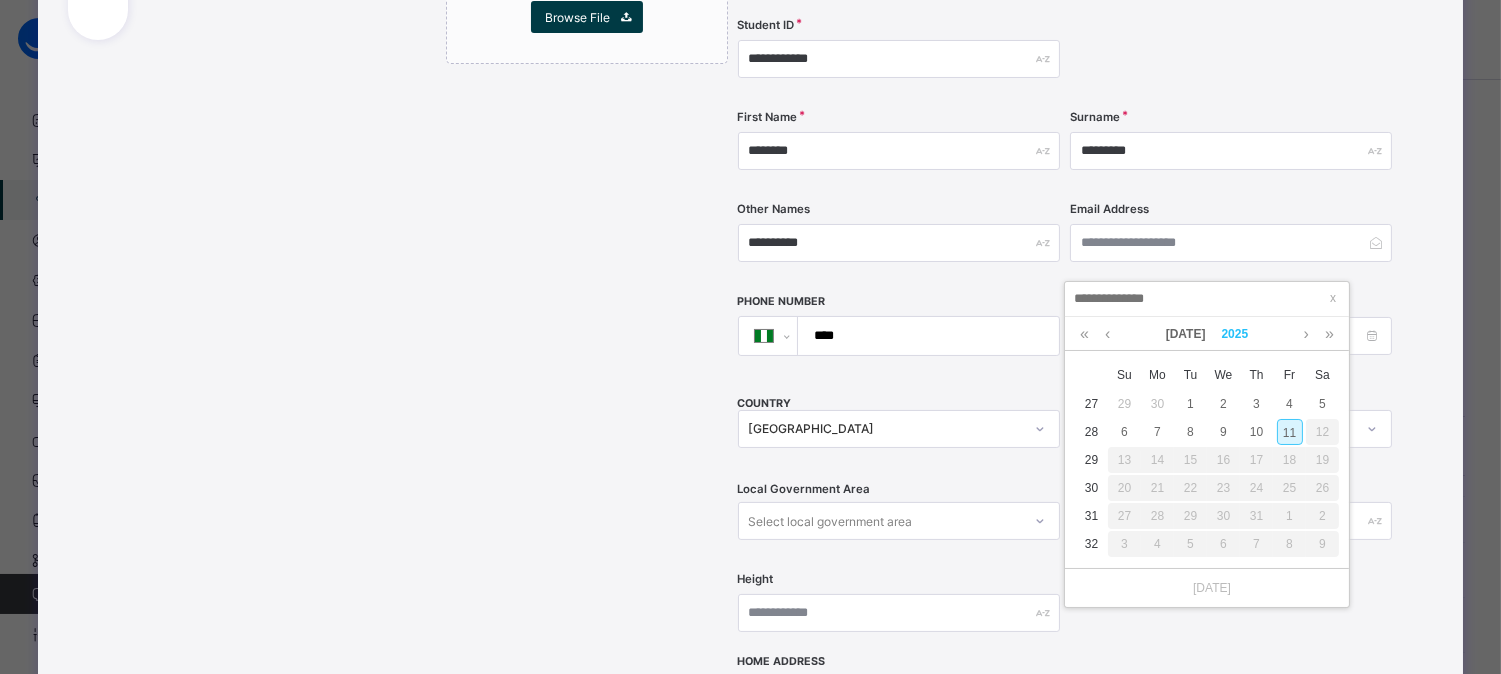 click on "2025" at bounding box center [1235, 334] 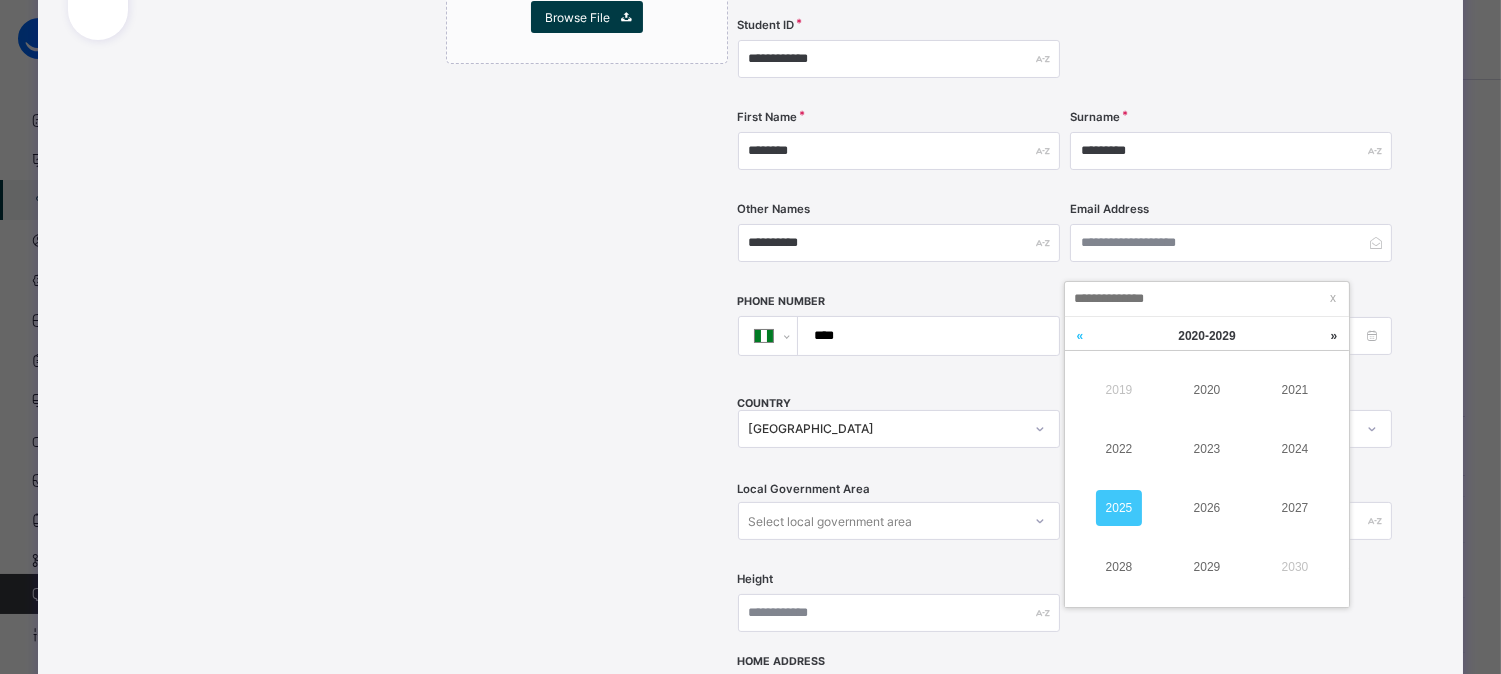 click at bounding box center [1080, 336] 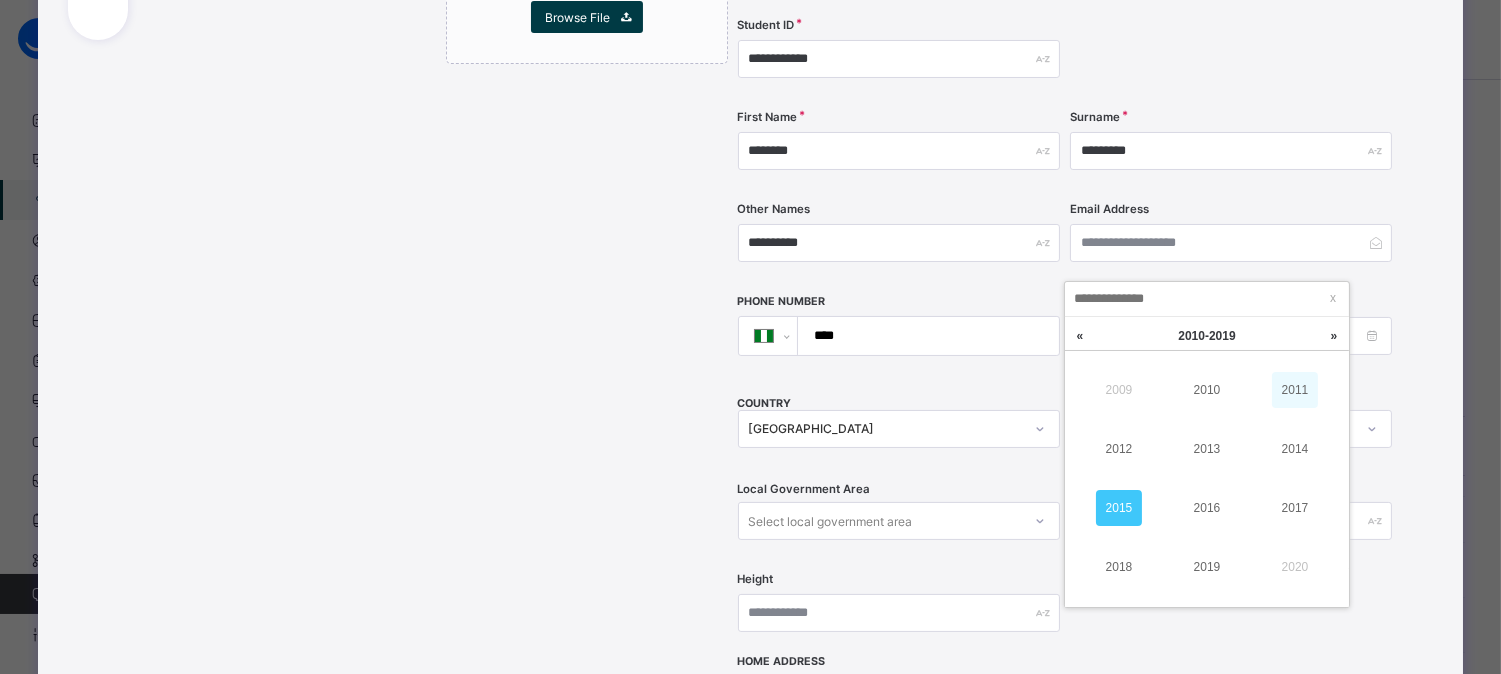 click on "2011" at bounding box center (1295, 390) 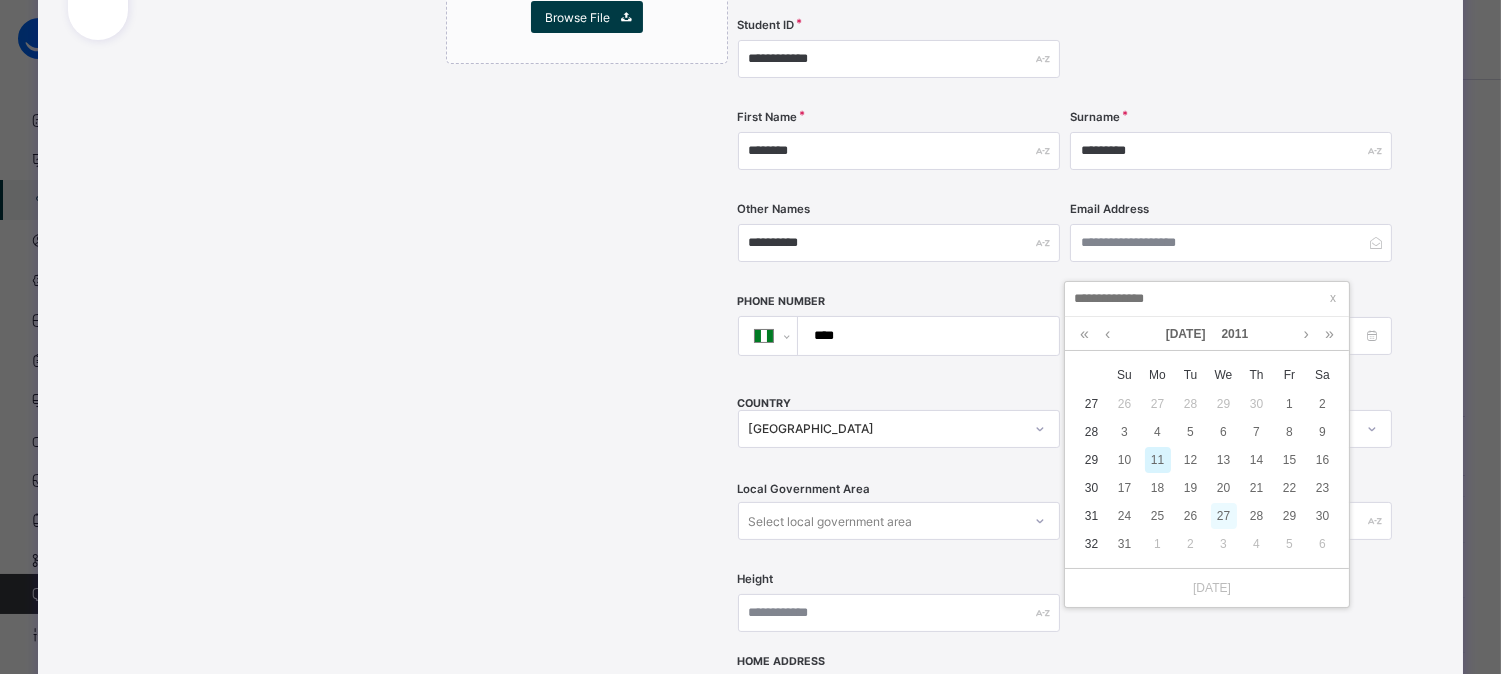 click on "27" at bounding box center (1224, 516) 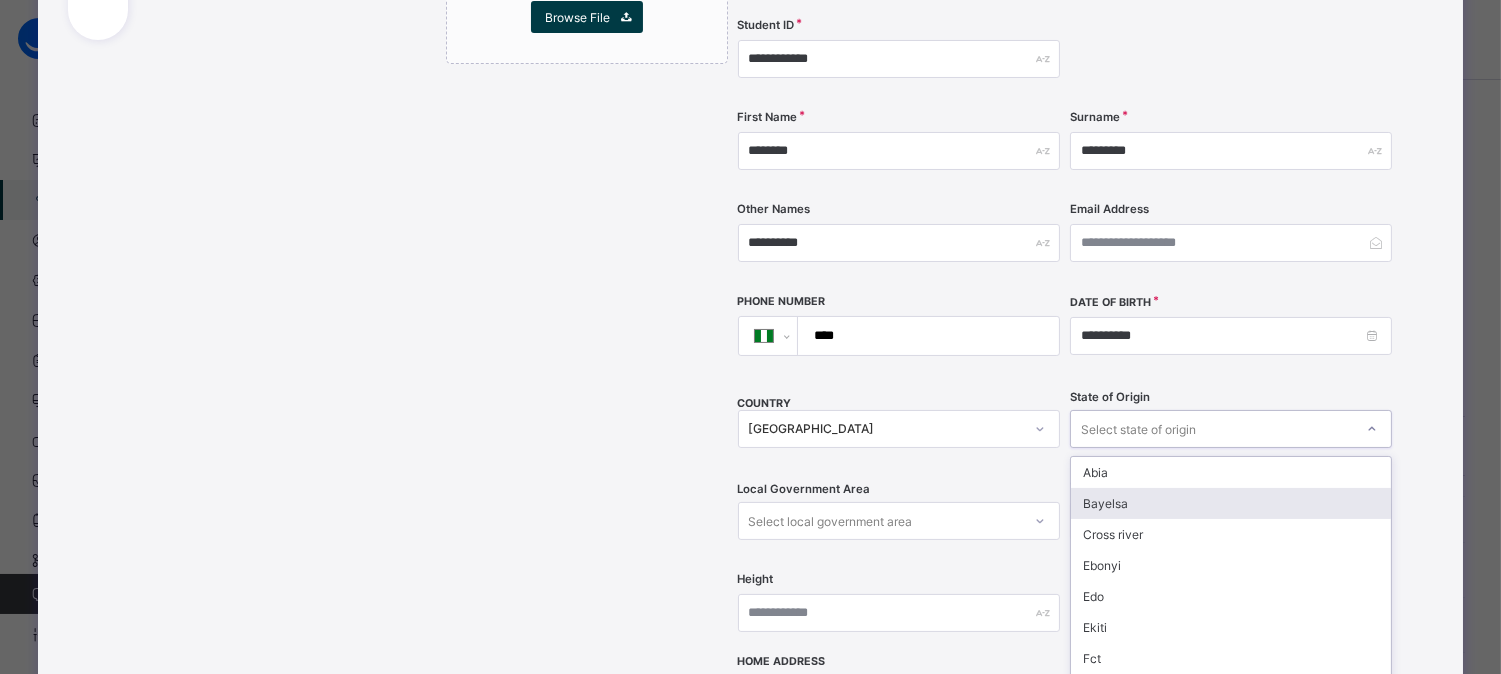 scroll, scrollTop: 404, scrollLeft: 0, axis: vertical 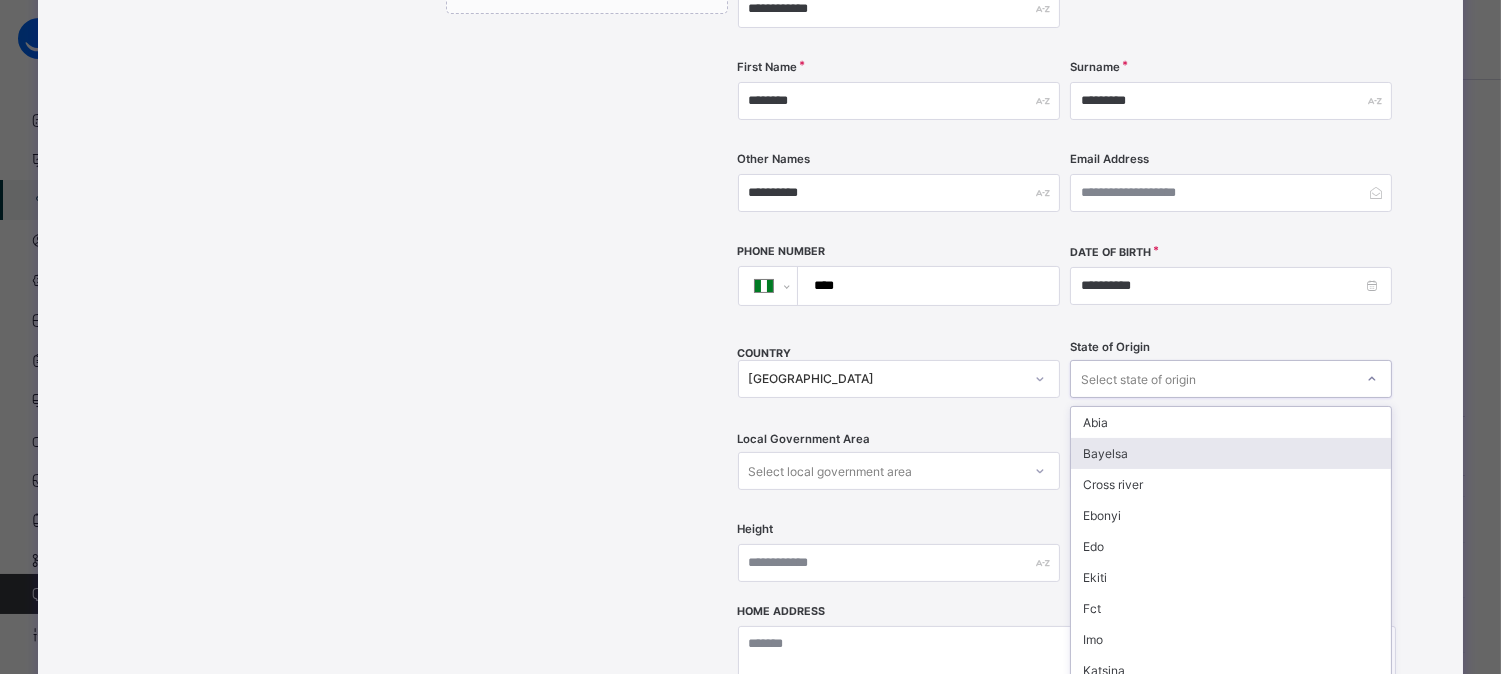 click on "option Bayelsa focused, 2 of 37. 37 results available. Use Up and Down to choose options, press Enter to select the currently focused option, press Escape to exit the menu, press Tab to select the option and exit the menu. Select state of origin [GEOGRAPHIC_DATA] Cross river [GEOGRAPHIC_DATA] Edo Ekiti Fct Imo Katsina Kwara Ogun Osun Oyo Sokoto Gombe Jigawa [GEOGRAPHIC_DATA] Ondo Zamfara [GEOGRAPHIC_DATA] ibom [GEOGRAPHIC_DATA] [GEOGRAPHIC_DATA] [GEOGRAPHIC_DATA] [GEOGRAPHIC_DATA] [GEOGRAPHIC_DATA] [GEOGRAPHIC_DATA] [GEOGRAPHIC_DATA] [GEOGRAPHIC_DATA] [GEOGRAPHIC_DATA] [GEOGRAPHIC_DATA] [GEOGRAPHIC_DATA] [GEOGRAPHIC_DATA] [GEOGRAPHIC_DATA] Plateau Rivers [GEOGRAPHIC_DATA] [GEOGRAPHIC_DATA]" at bounding box center [1231, 379] 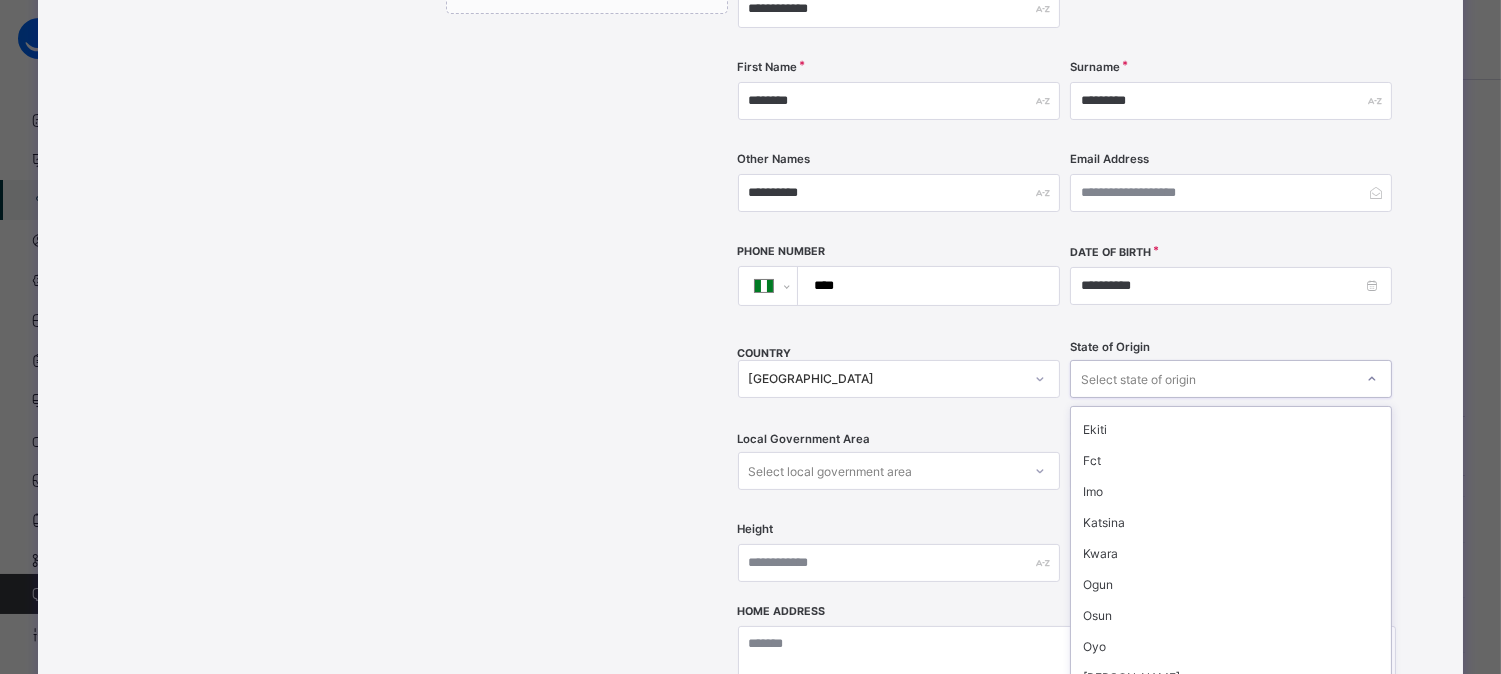 scroll, scrollTop: 0, scrollLeft: 0, axis: both 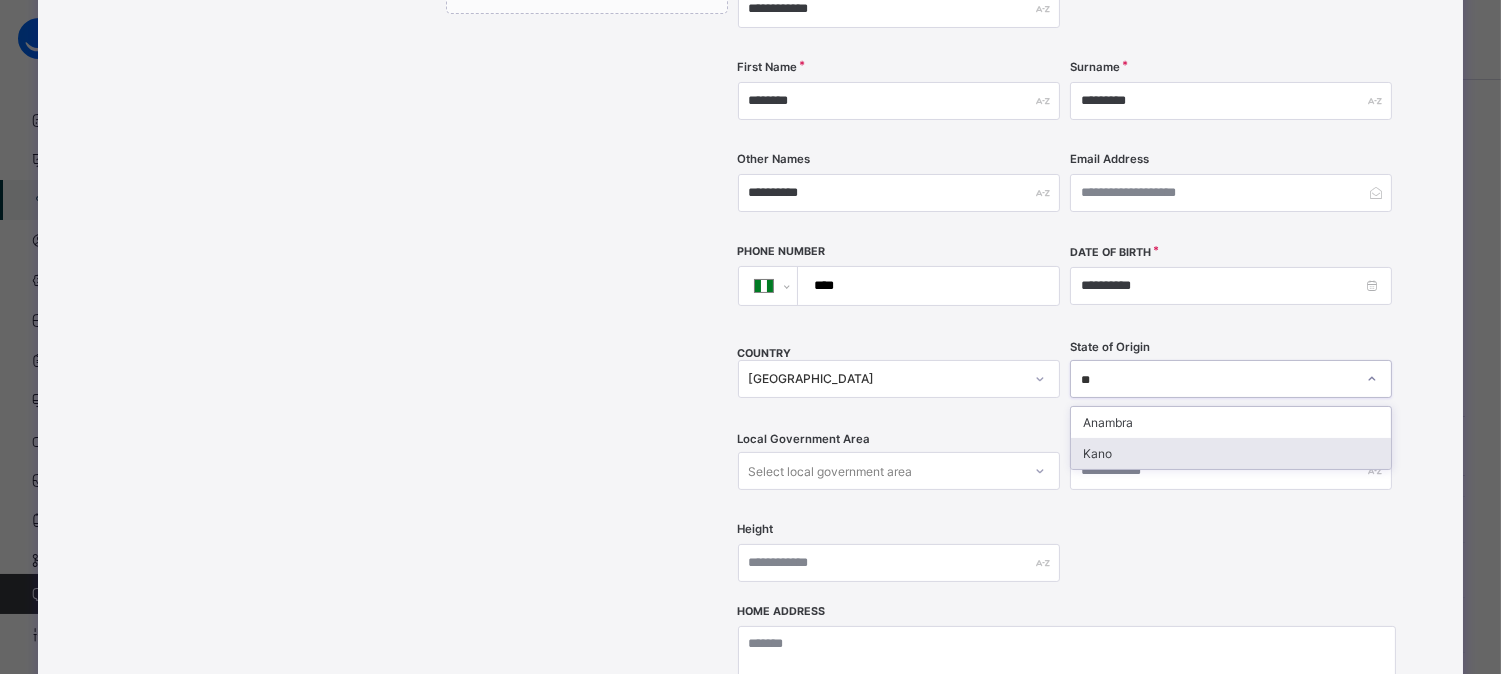 type on "**" 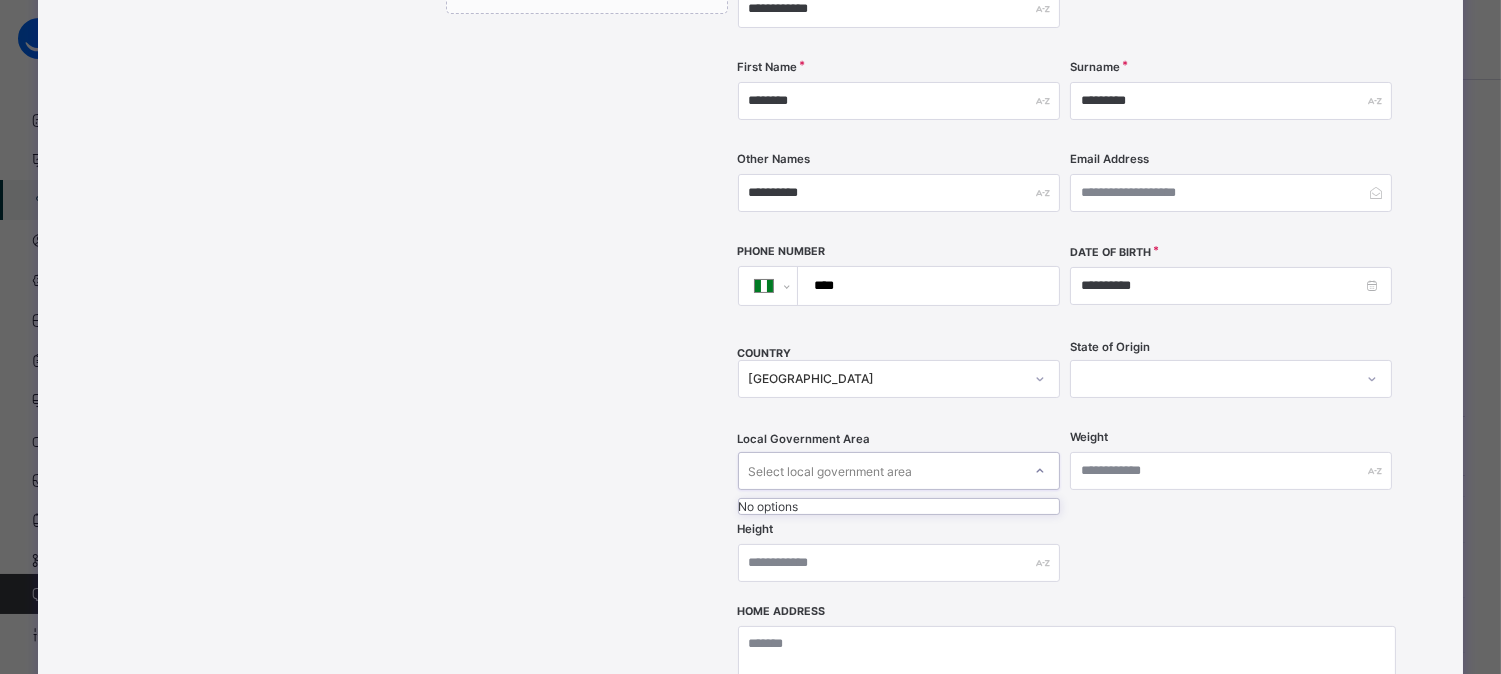 click on "Select local government area" at bounding box center [880, 471] 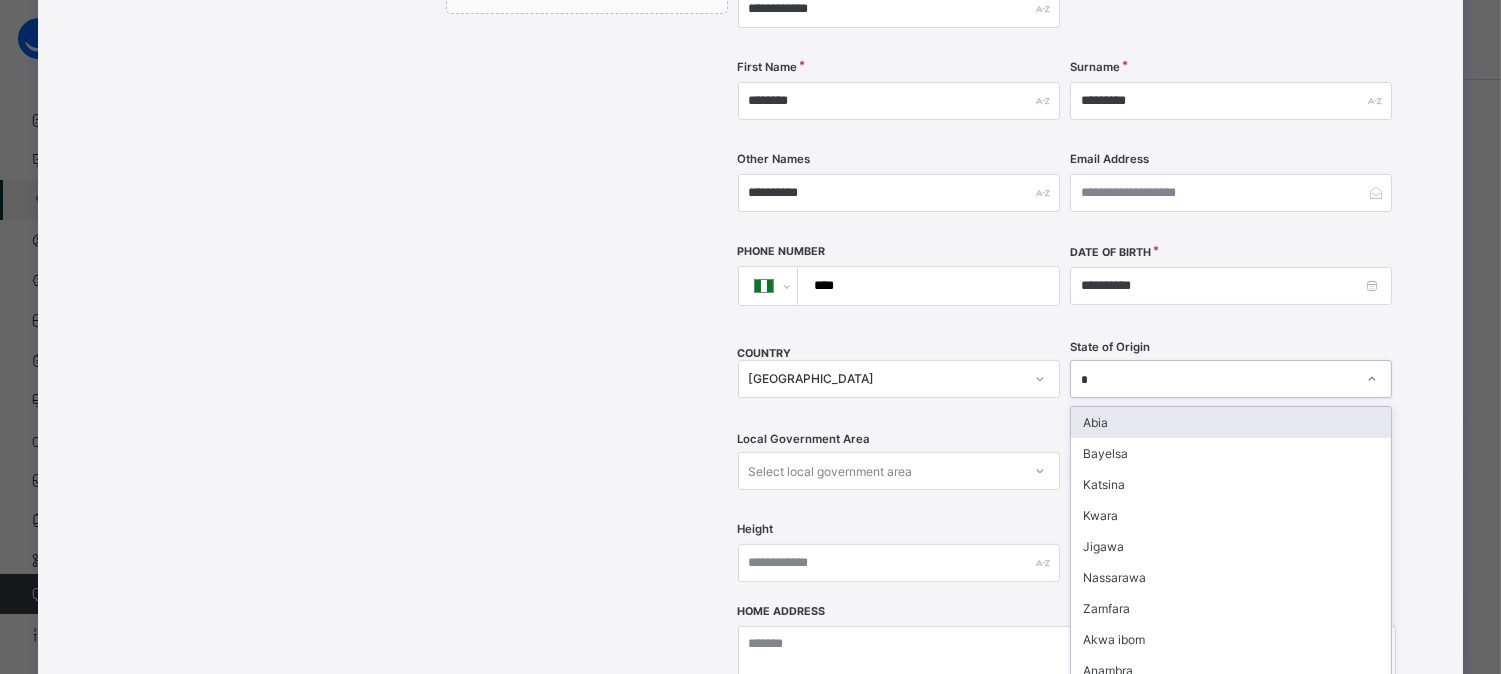type on "**" 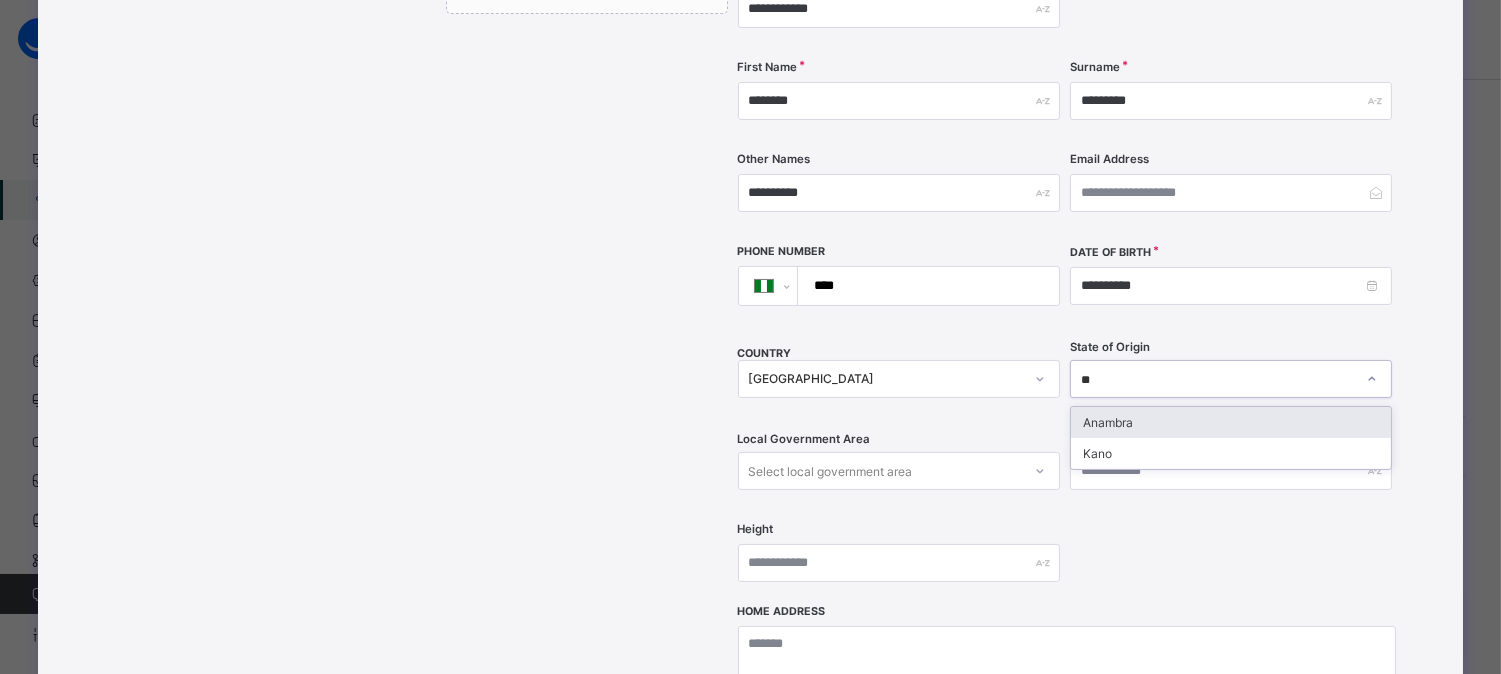 type 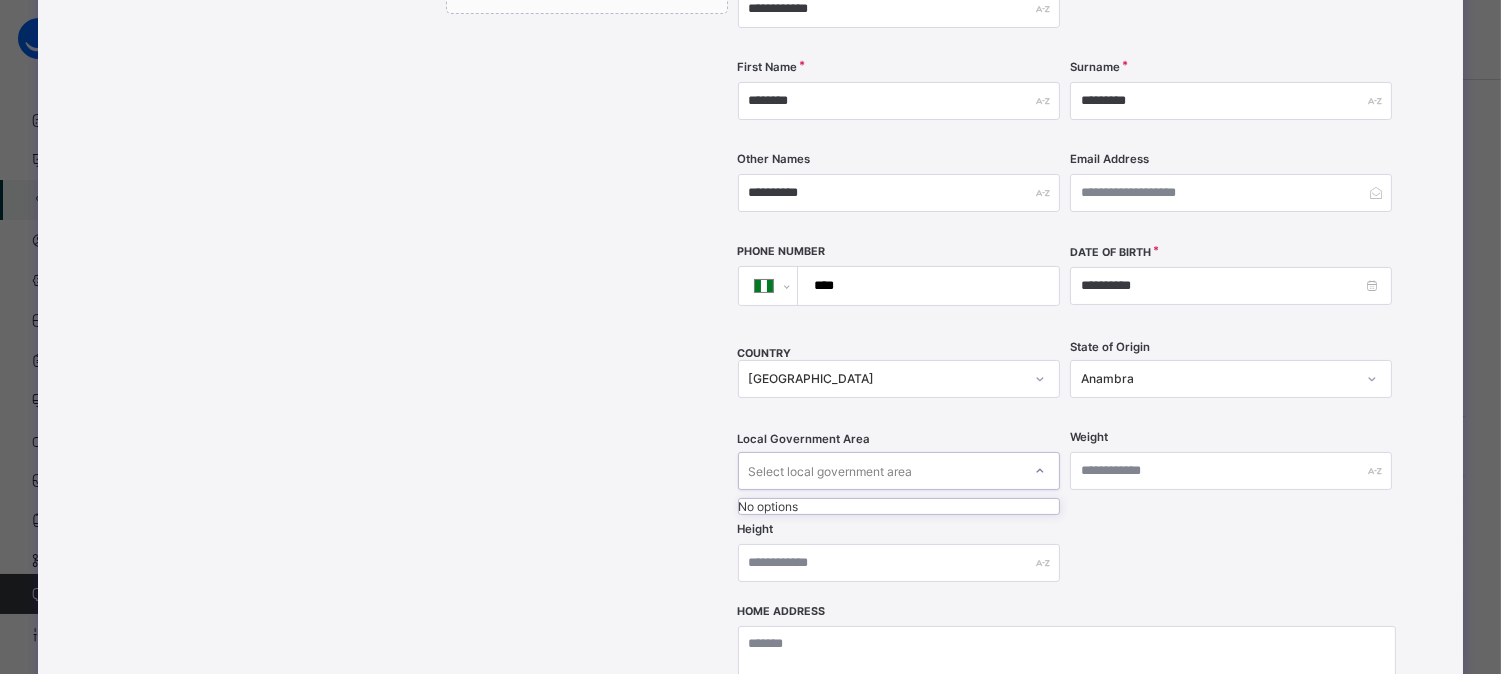 click on "Select local government area" at bounding box center (880, 471) 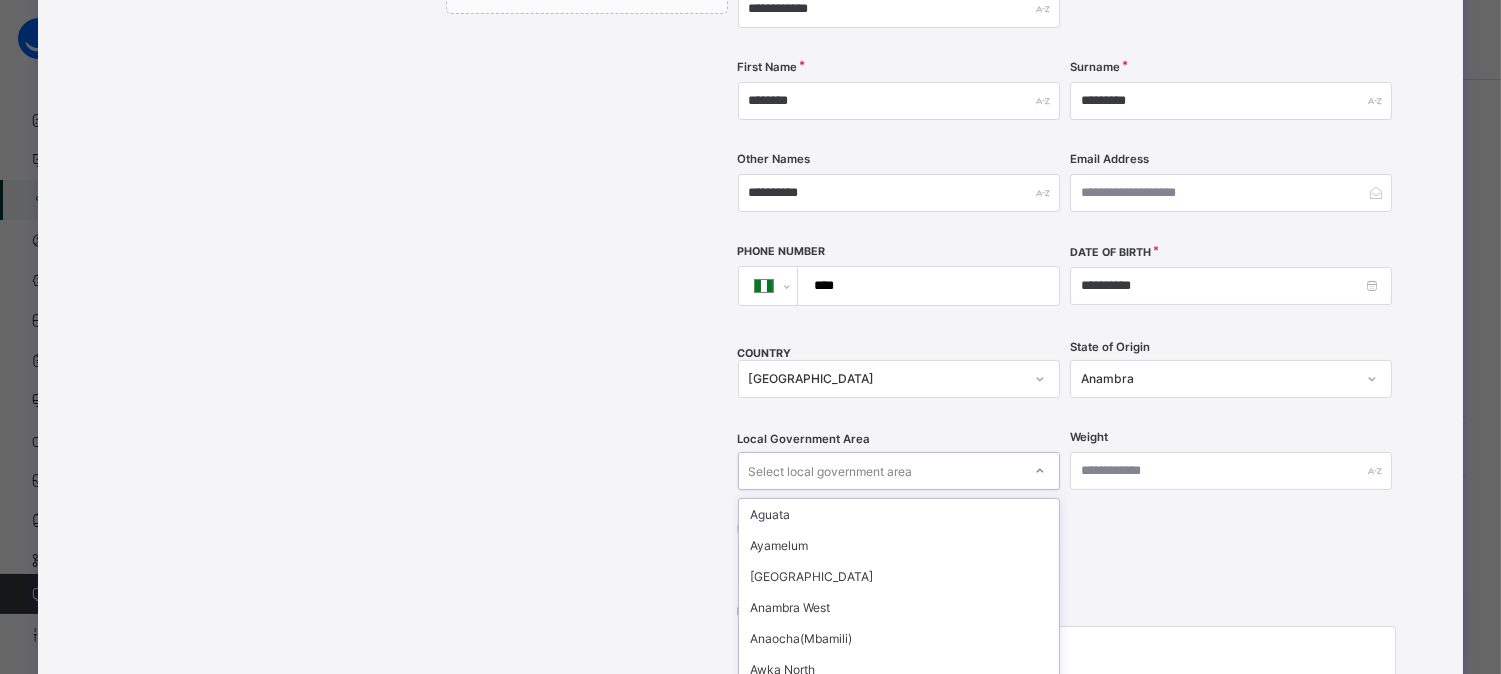 click on "Awka South" at bounding box center (899, 700) 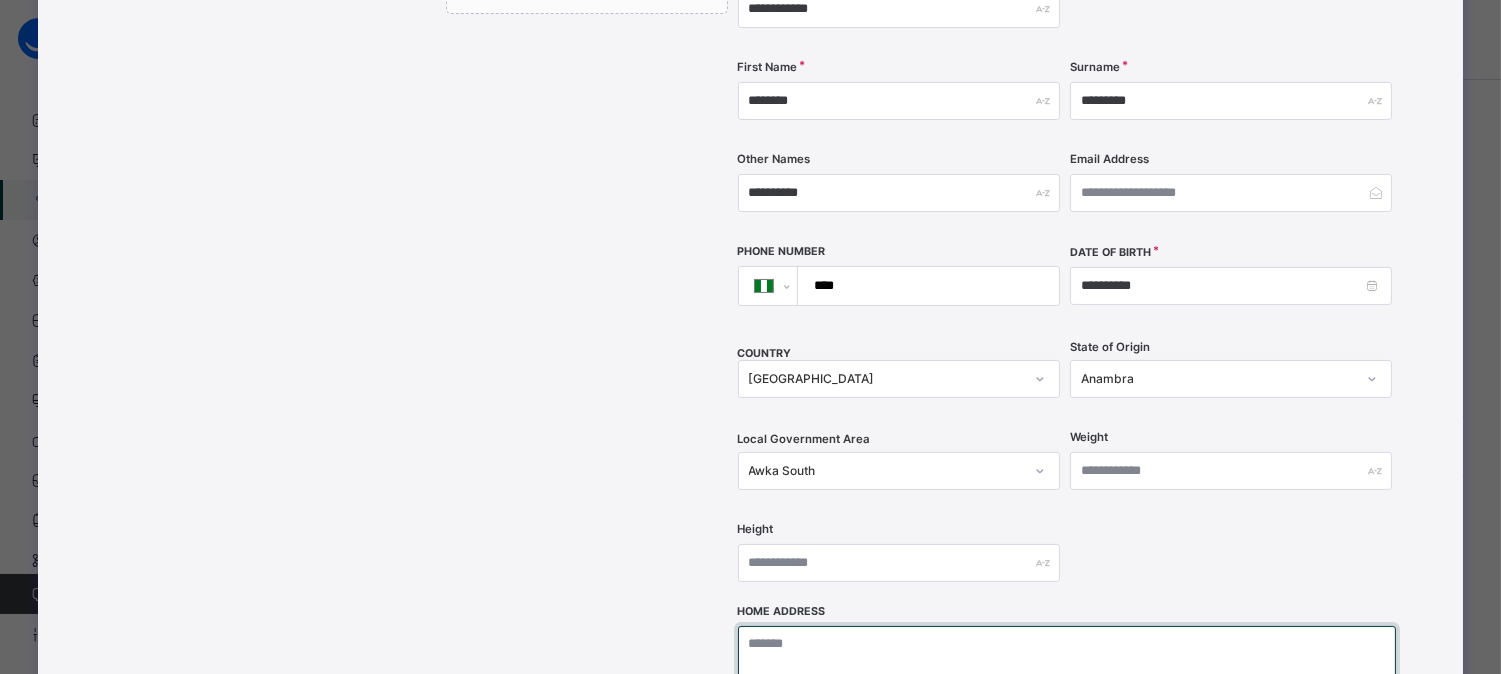 click at bounding box center (1067, 726) 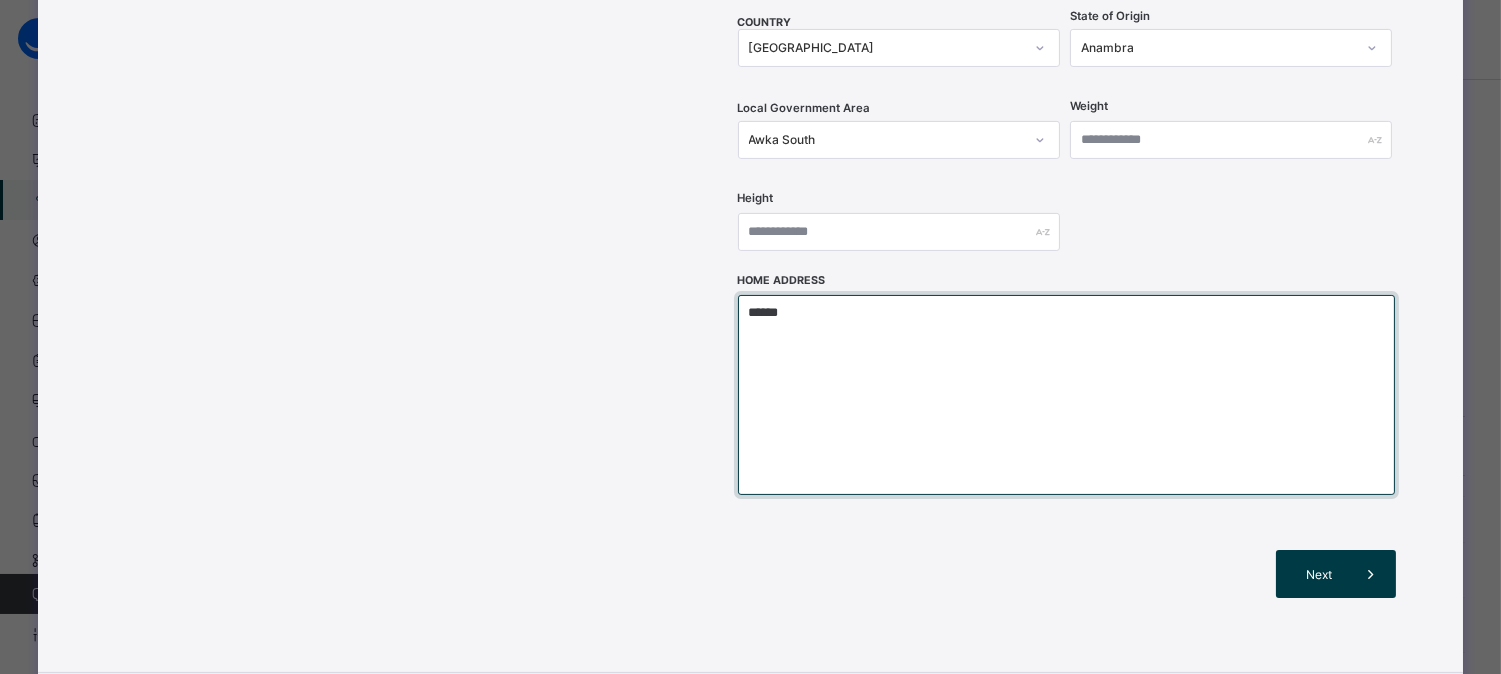 scroll, scrollTop: 760, scrollLeft: 0, axis: vertical 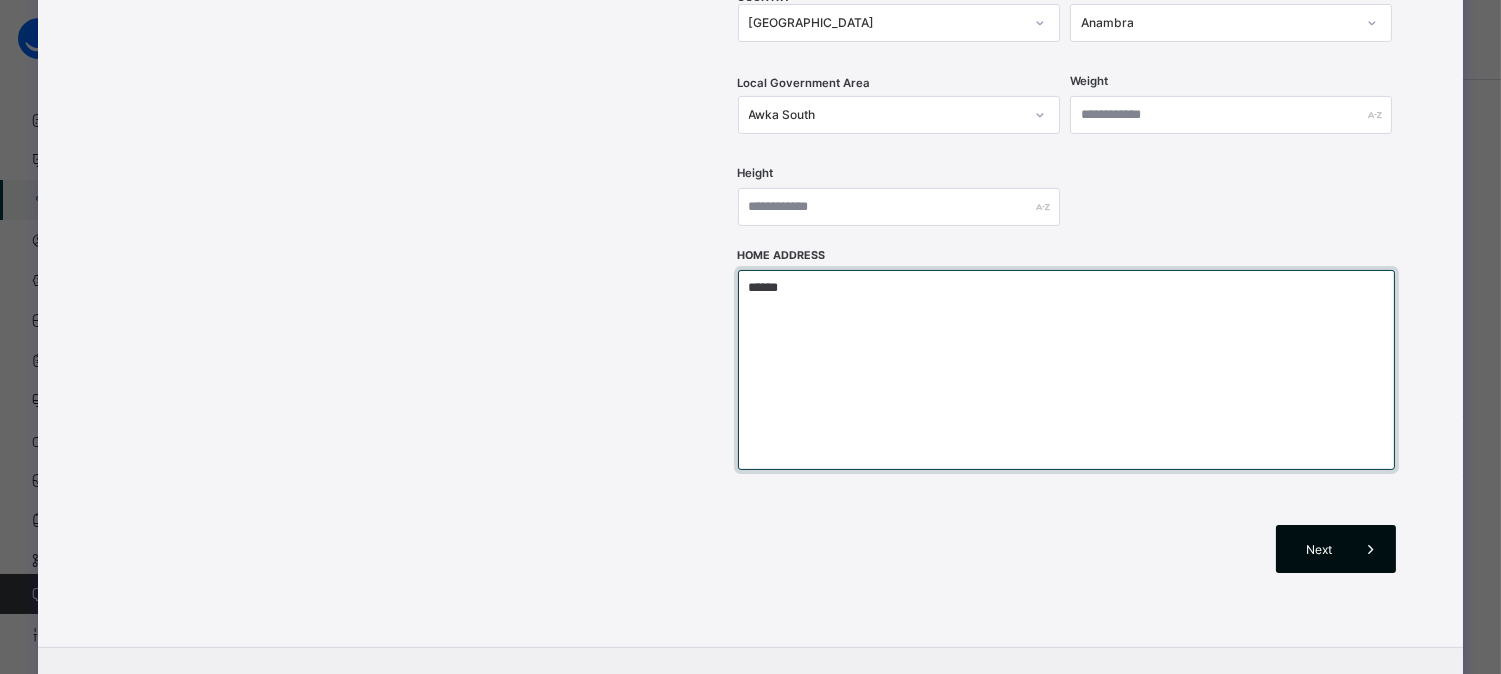 type on "******" 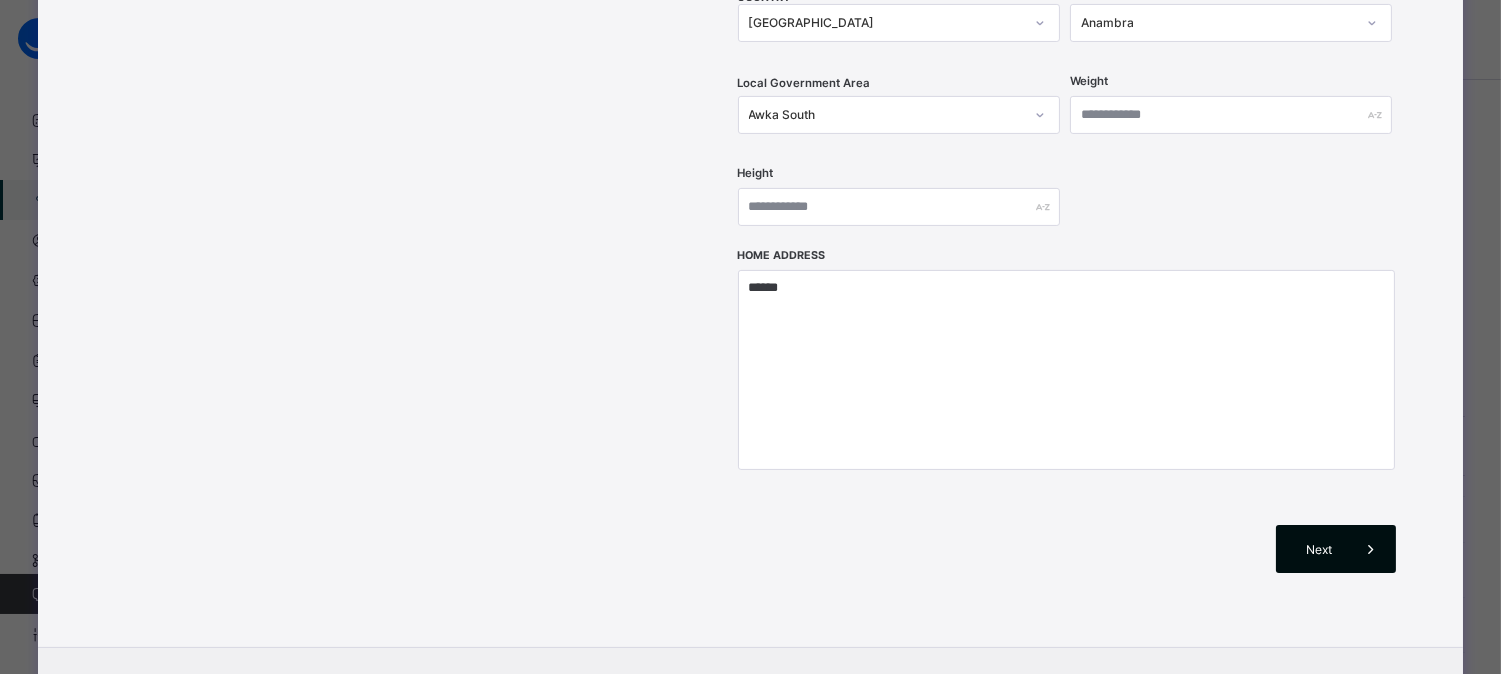 click on "Next" at bounding box center [1319, 549] 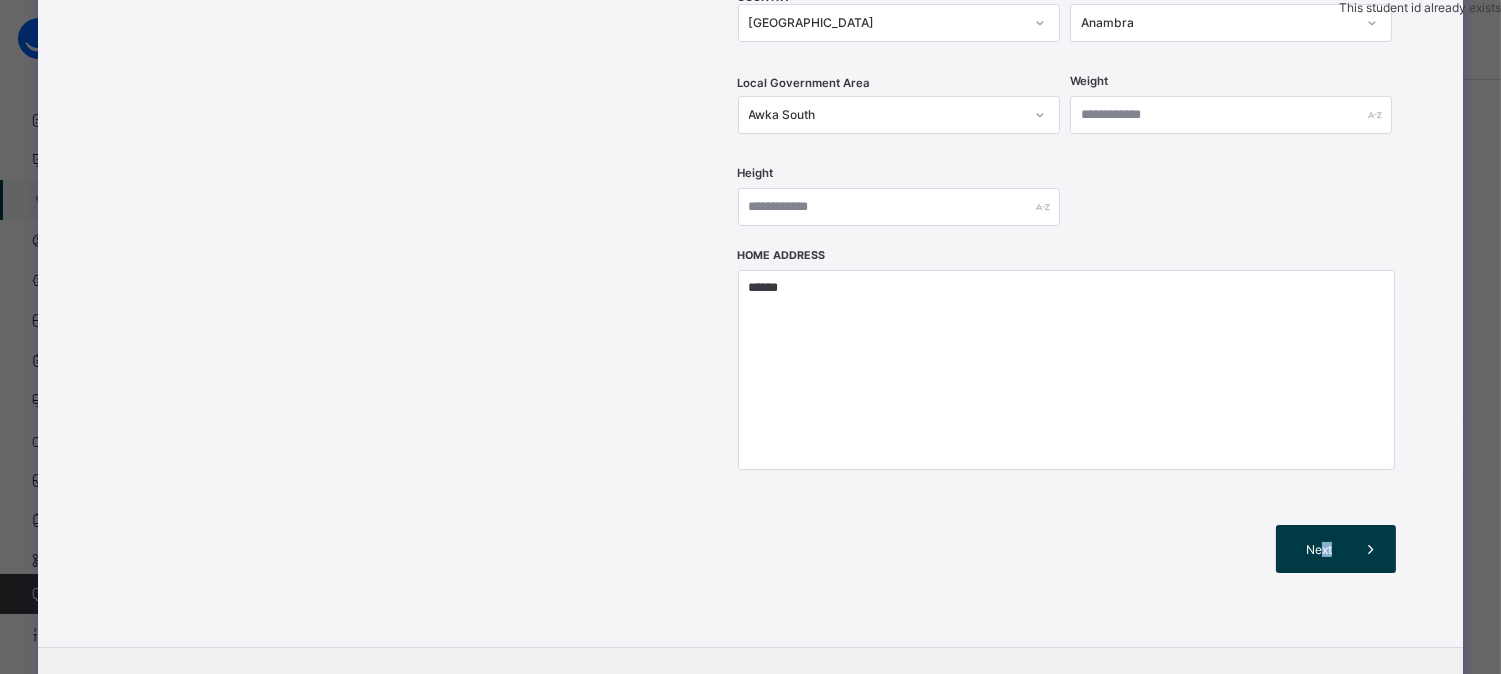 drag, startPoint x: 1314, startPoint y: 504, endPoint x: 1424, endPoint y: 506, distance: 110.01818 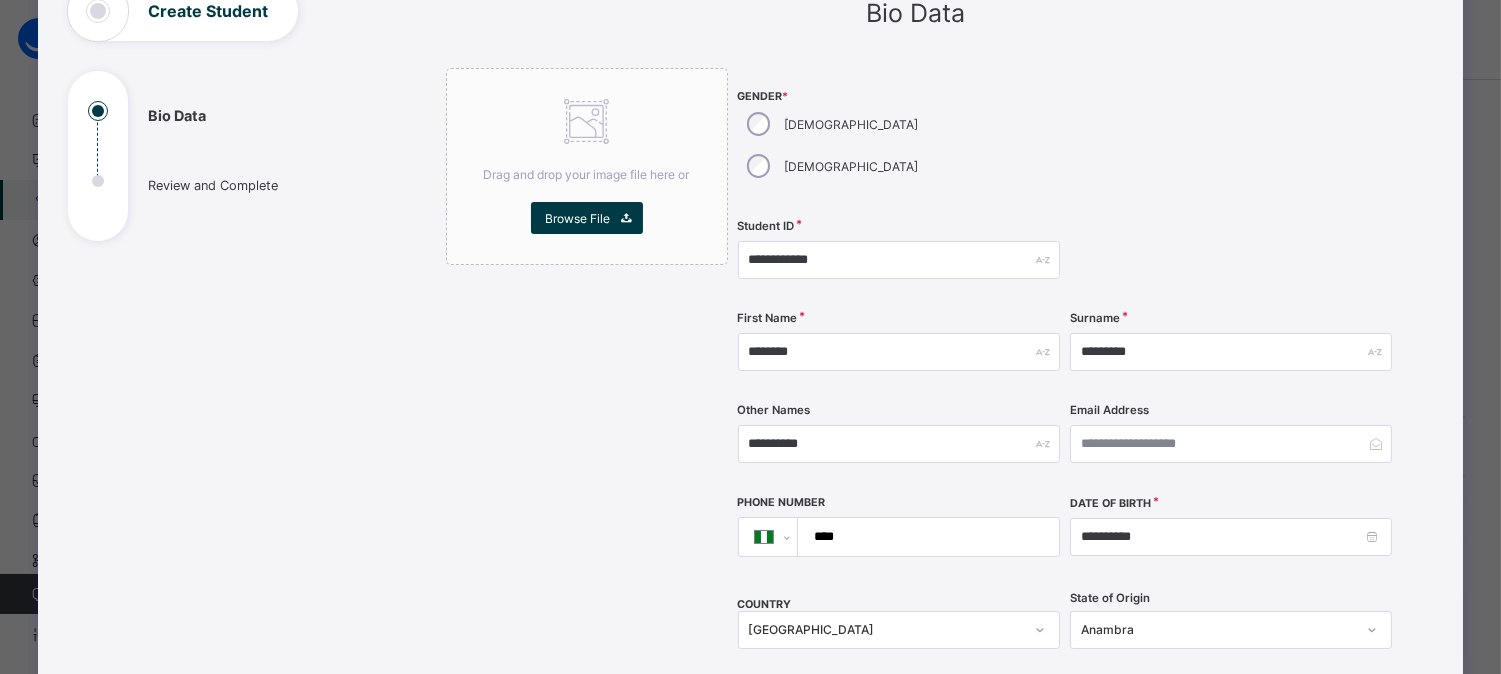 scroll, scrollTop: 0, scrollLeft: 0, axis: both 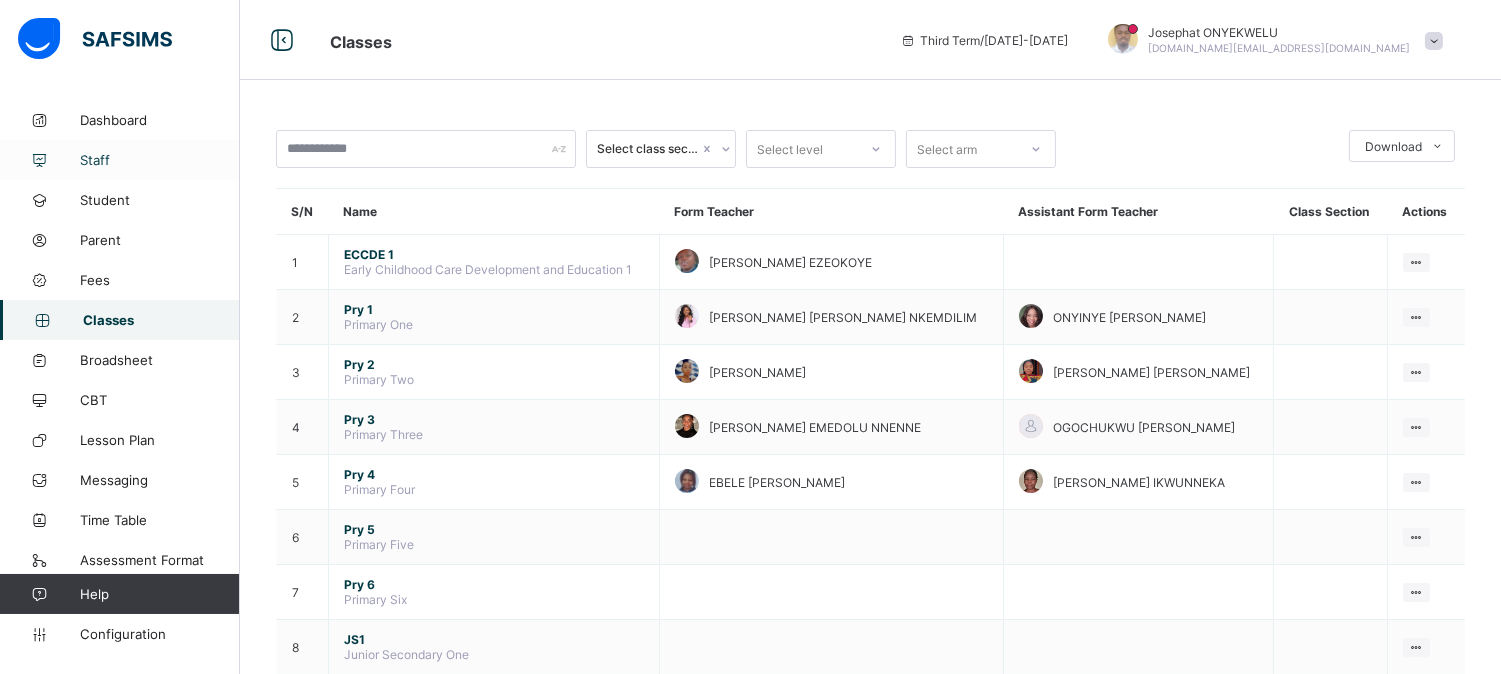 click on "Staff" at bounding box center [160, 160] 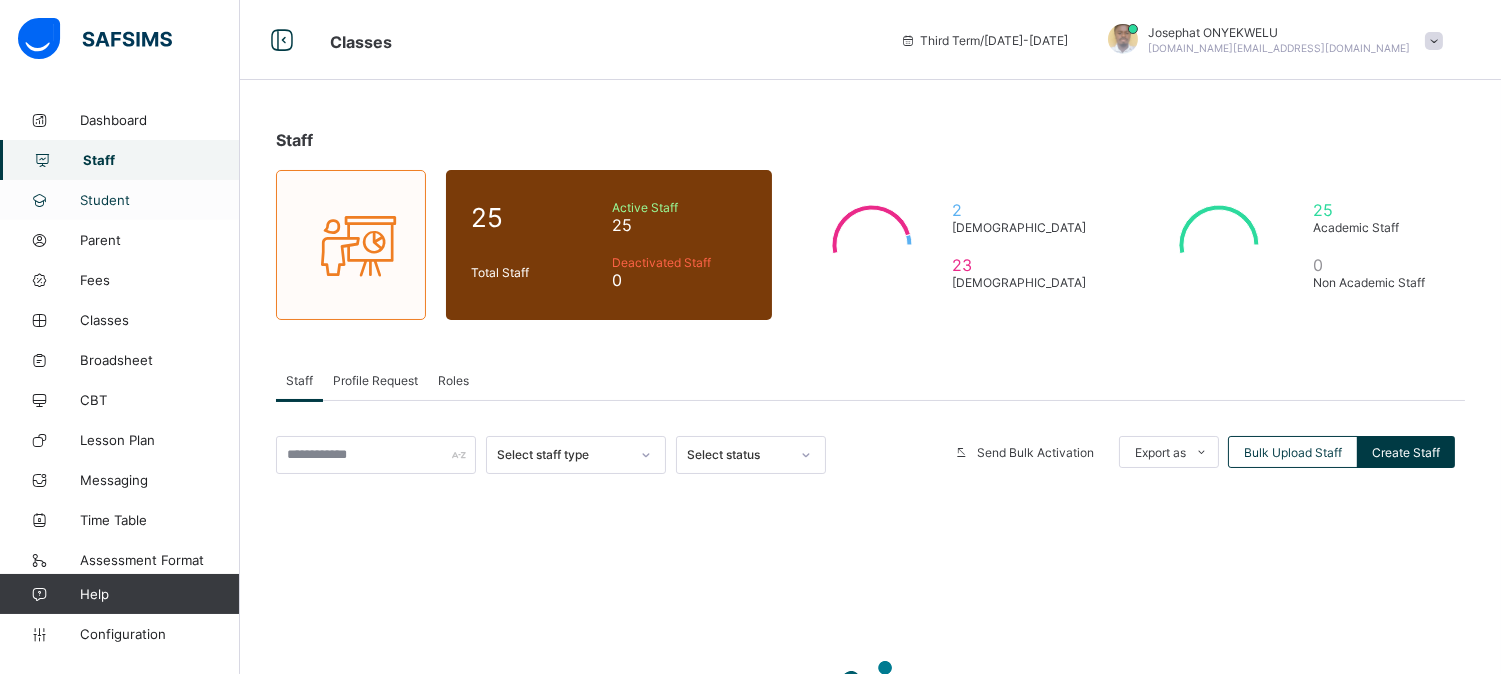 click on "Student" at bounding box center (120, 200) 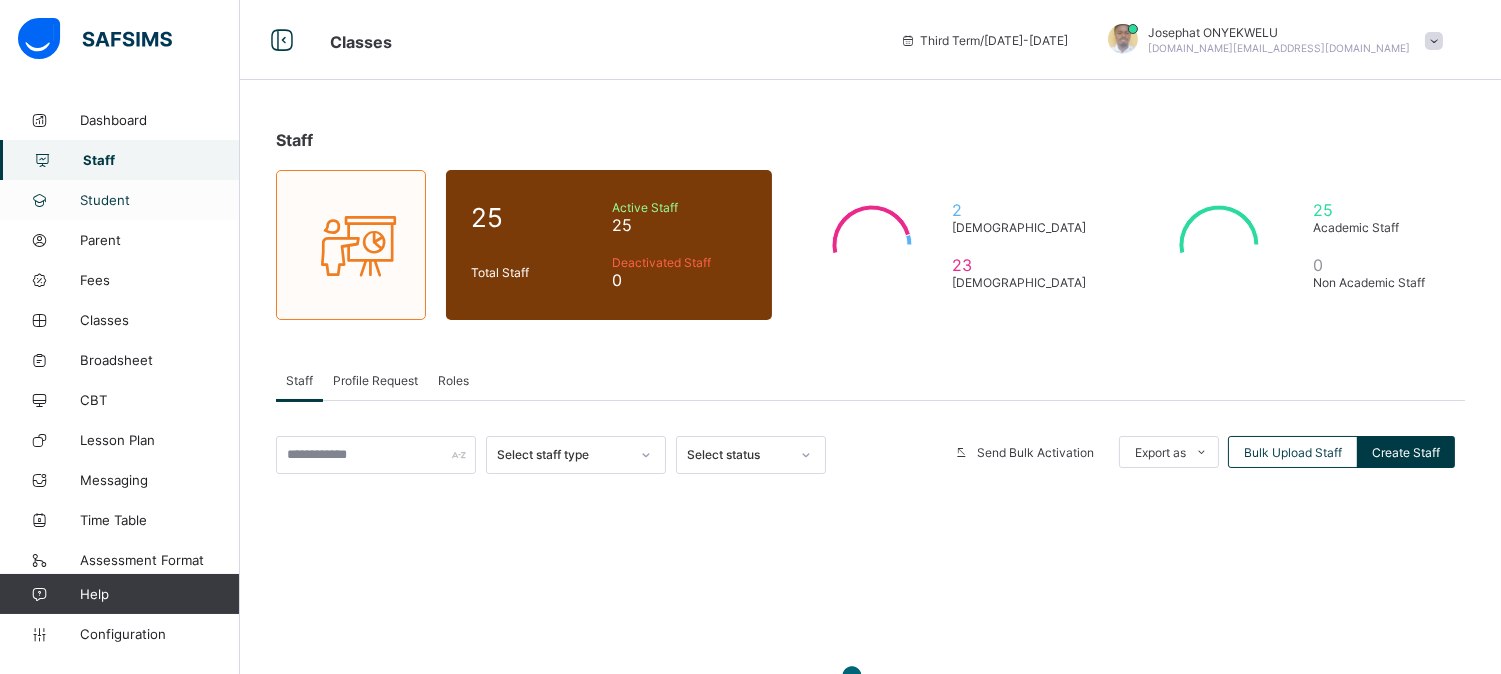 select on "**" 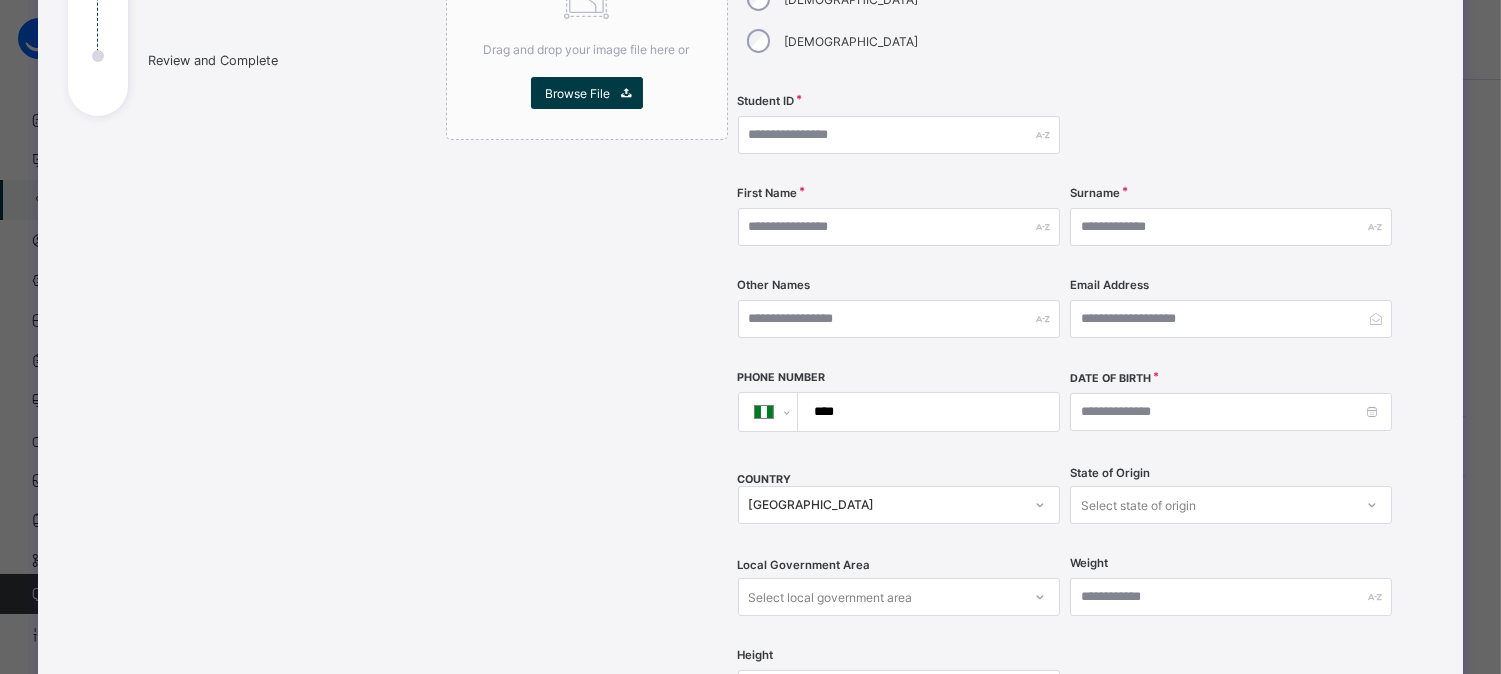 scroll, scrollTop: 0, scrollLeft: 0, axis: both 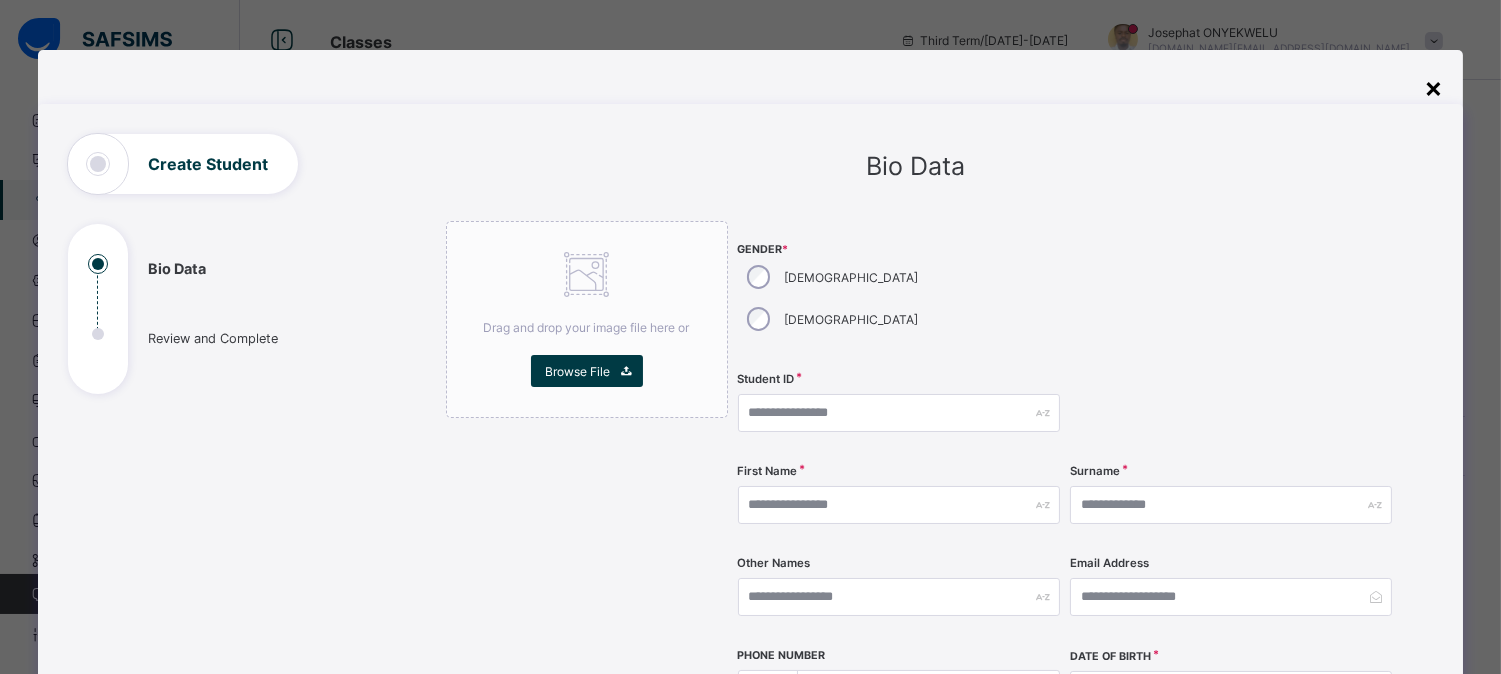 click on "×" at bounding box center (1433, 87) 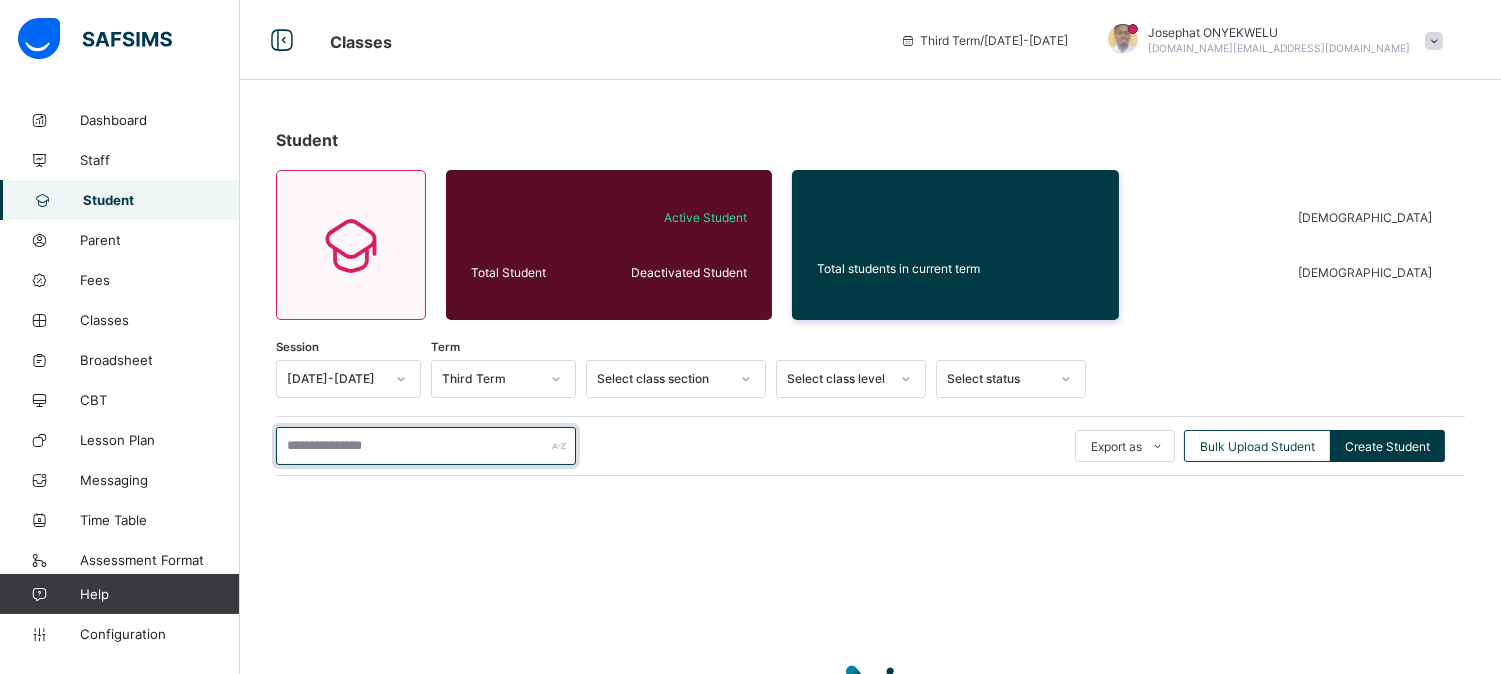click at bounding box center [426, 446] 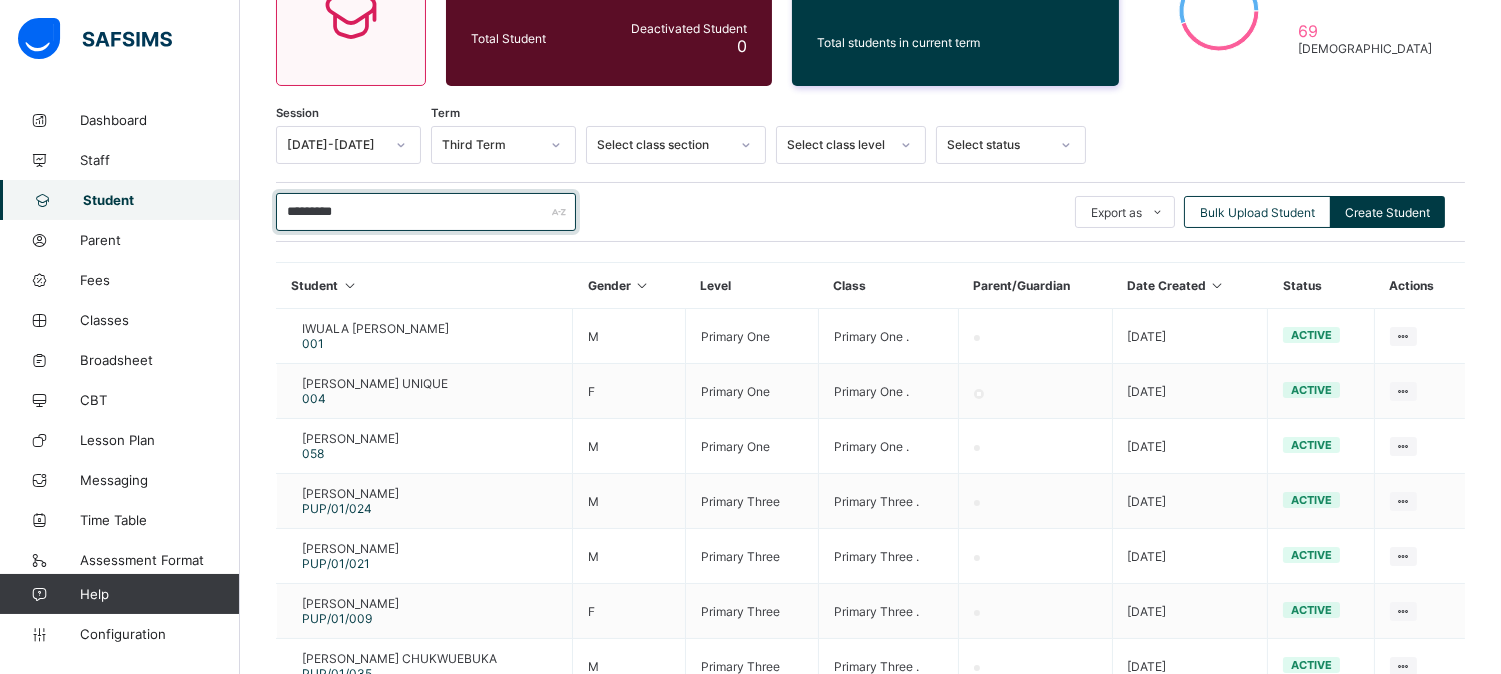 scroll, scrollTop: 290, scrollLeft: 0, axis: vertical 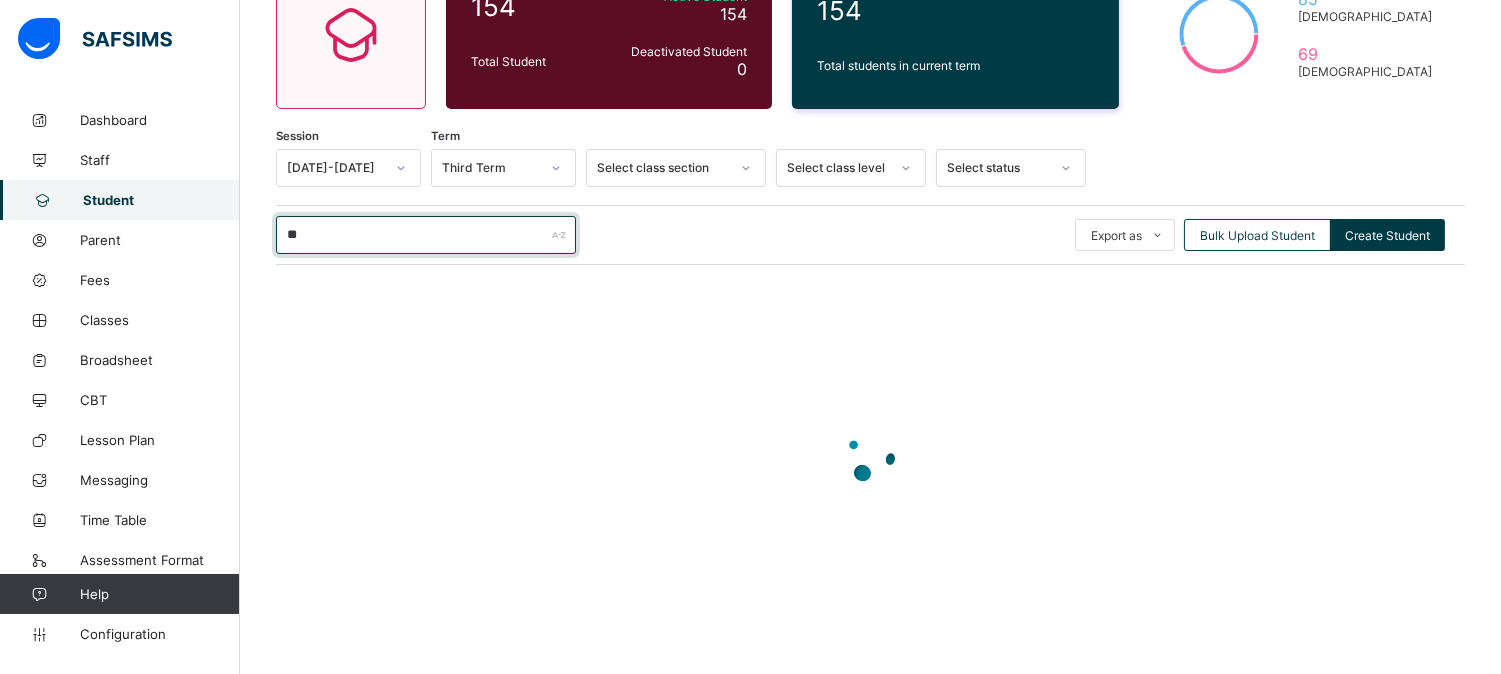 type on "*" 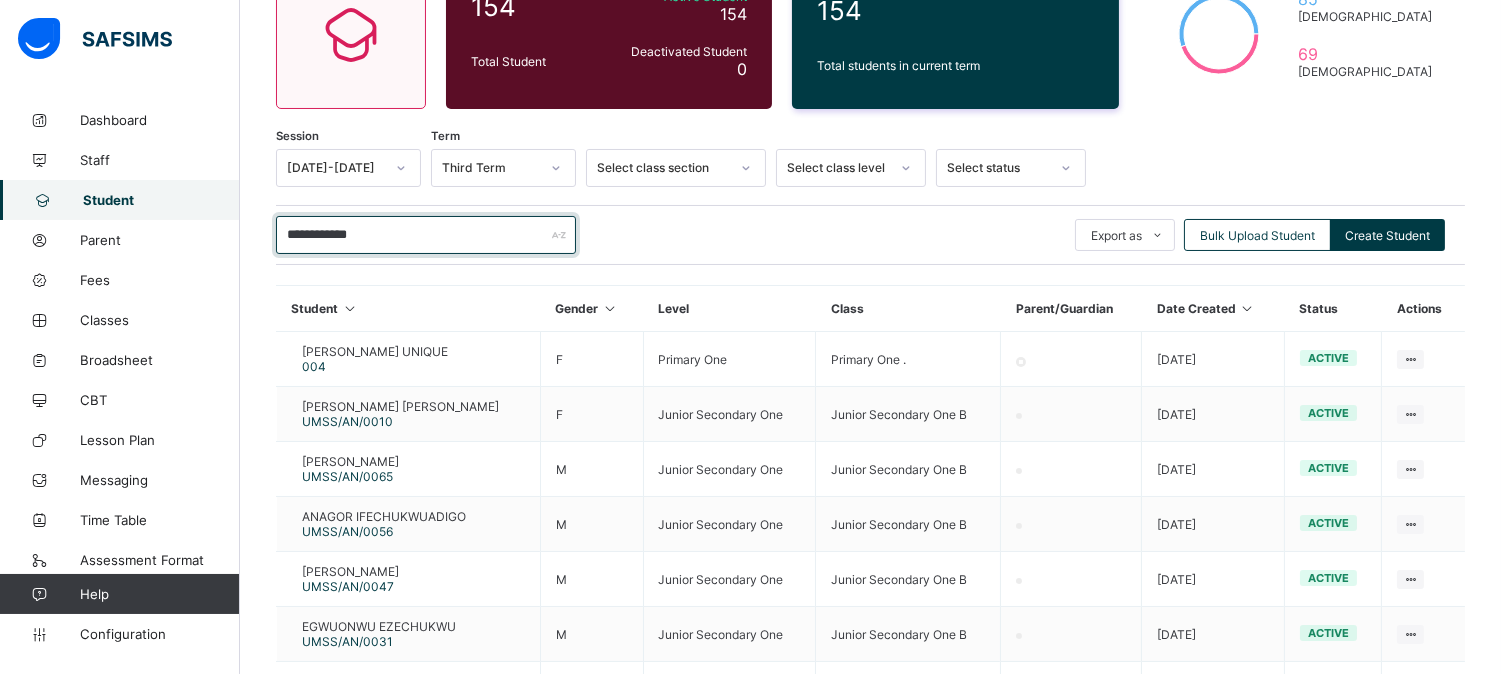 scroll, scrollTop: 290, scrollLeft: 0, axis: vertical 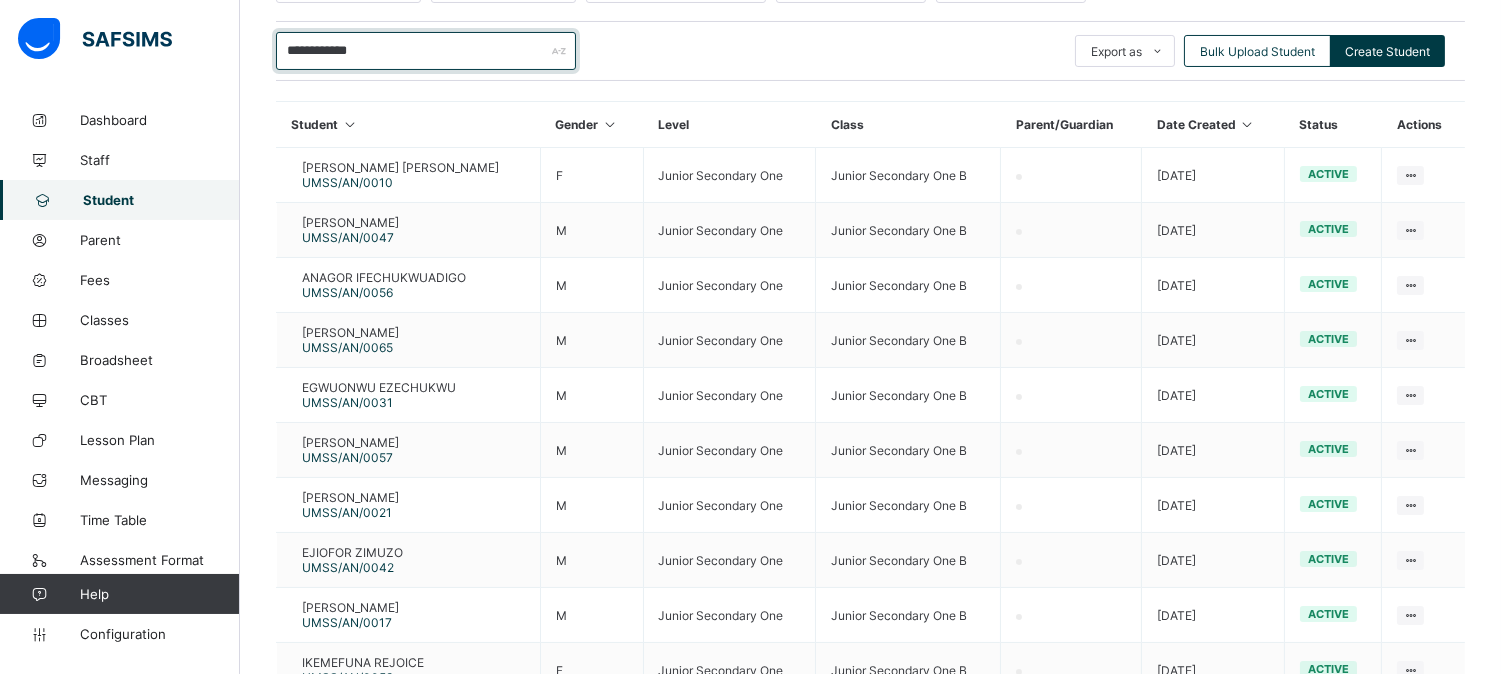 click on "**********" at bounding box center [426, 51] 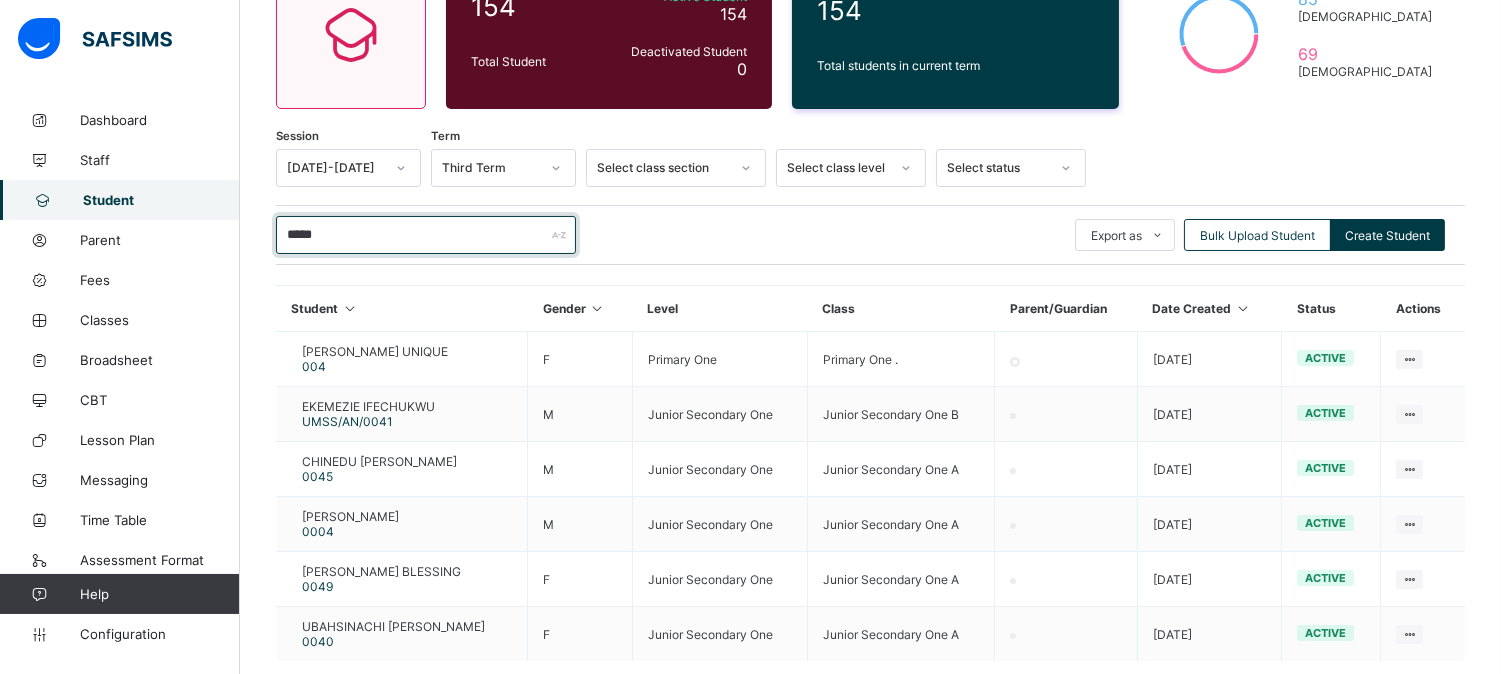 scroll, scrollTop: 323, scrollLeft: 0, axis: vertical 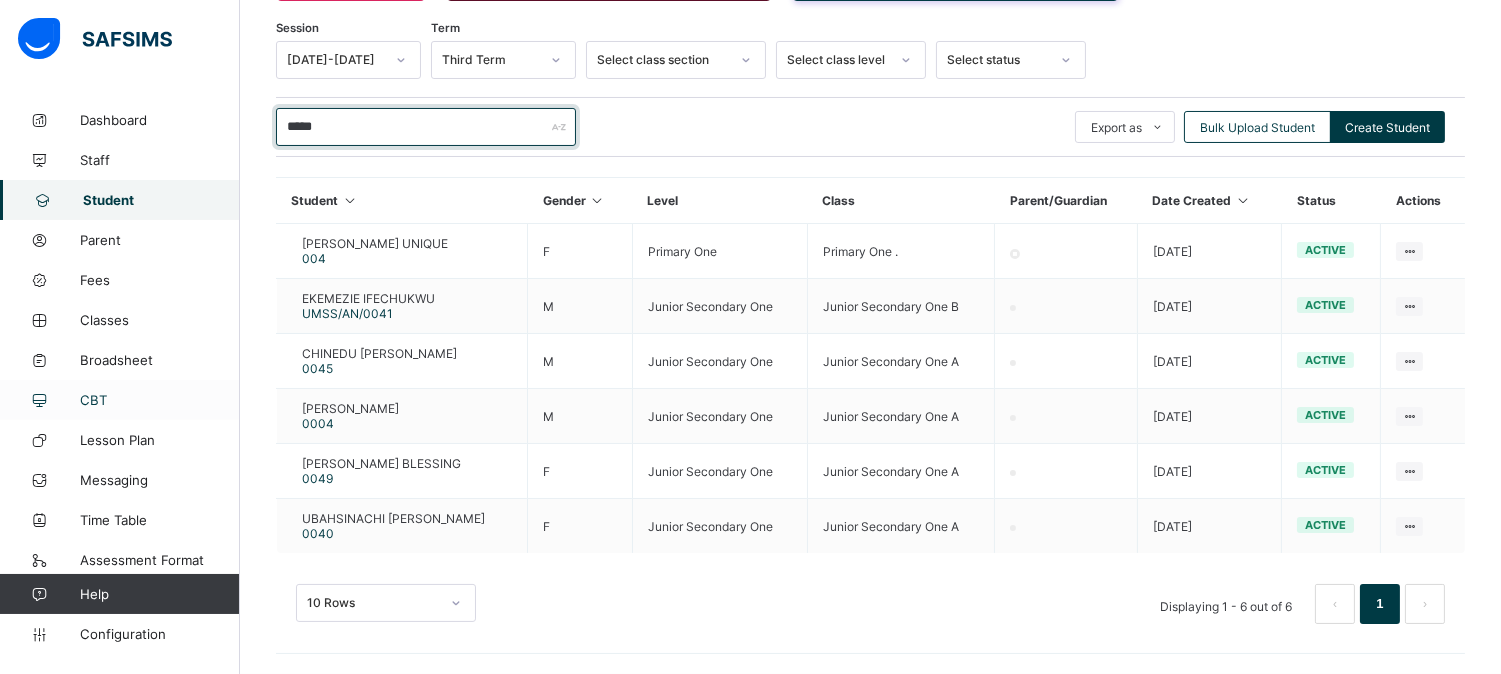 type on "*****" 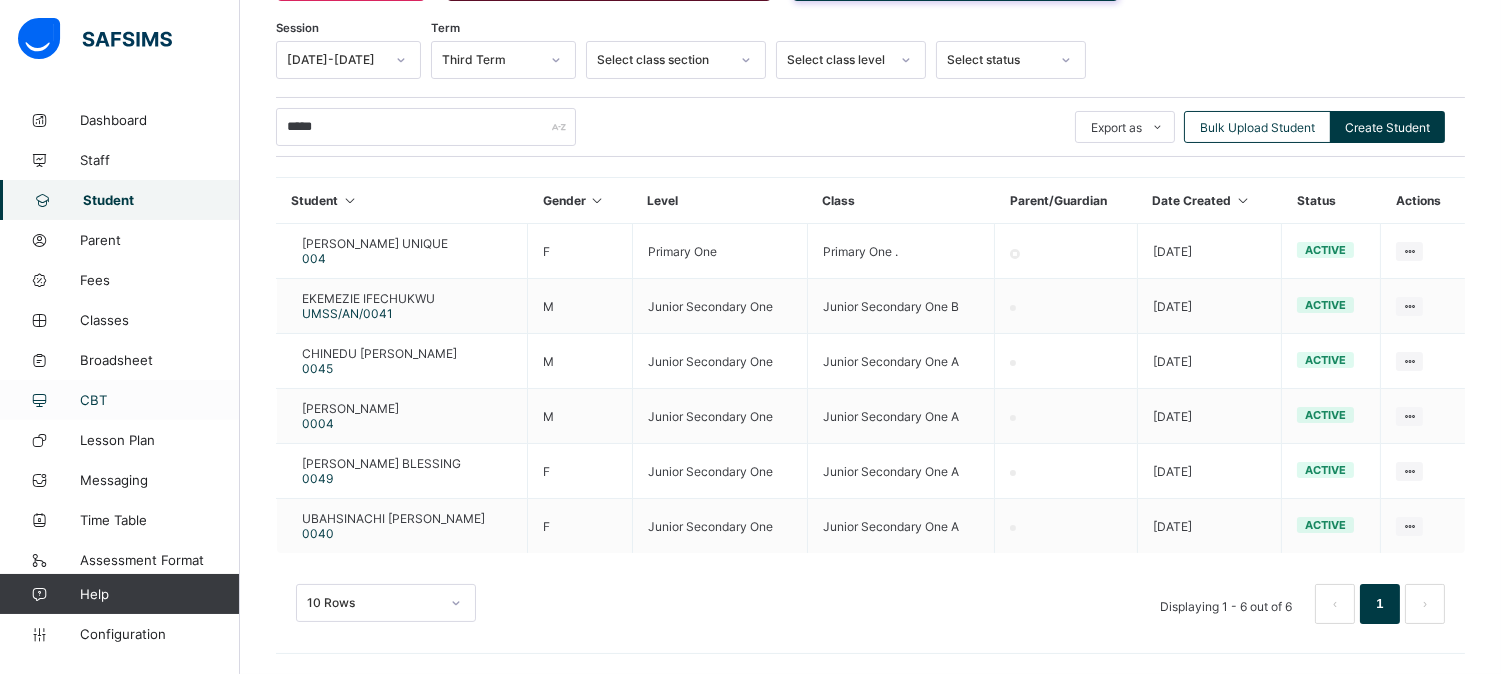 click on "CBT" at bounding box center (160, 400) 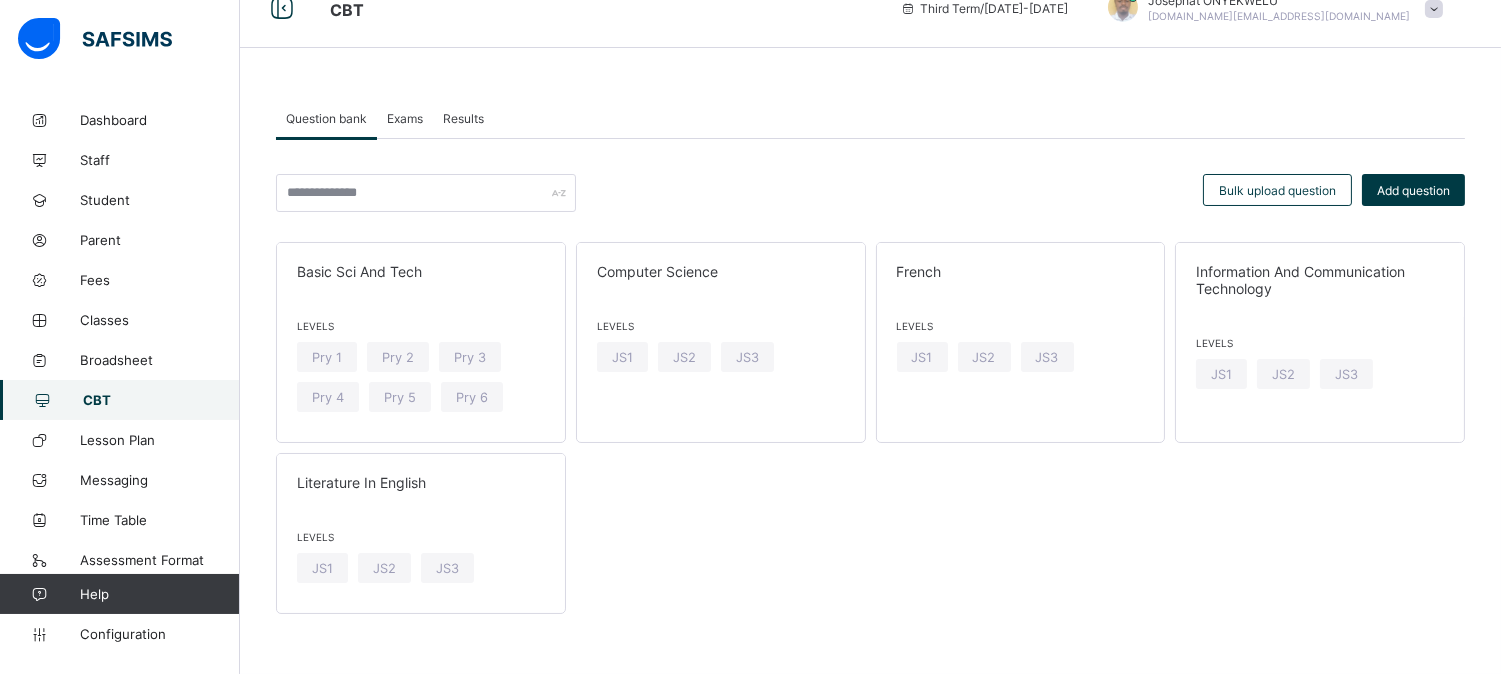 scroll, scrollTop: 32, scrollLeft: 0, axis: vertical 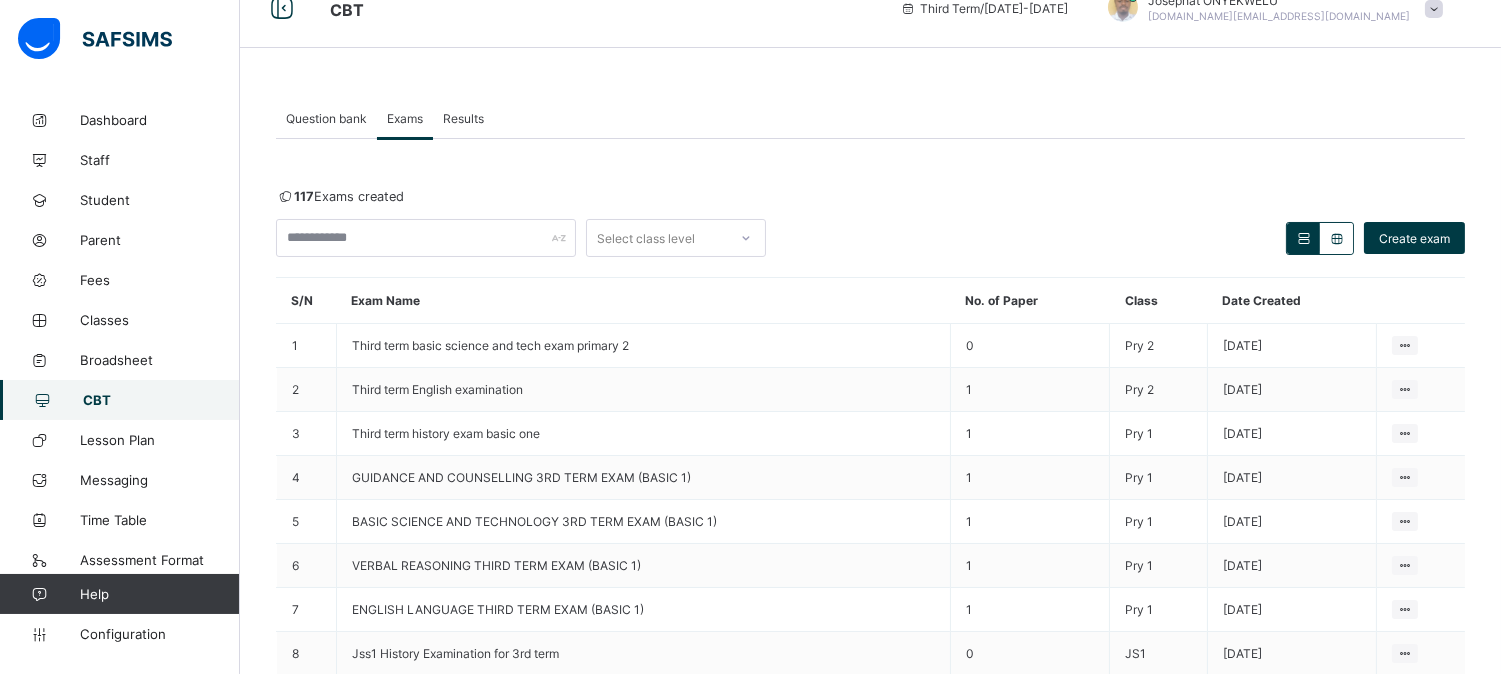 click on "Question bank" at bounding box center (326, 118) 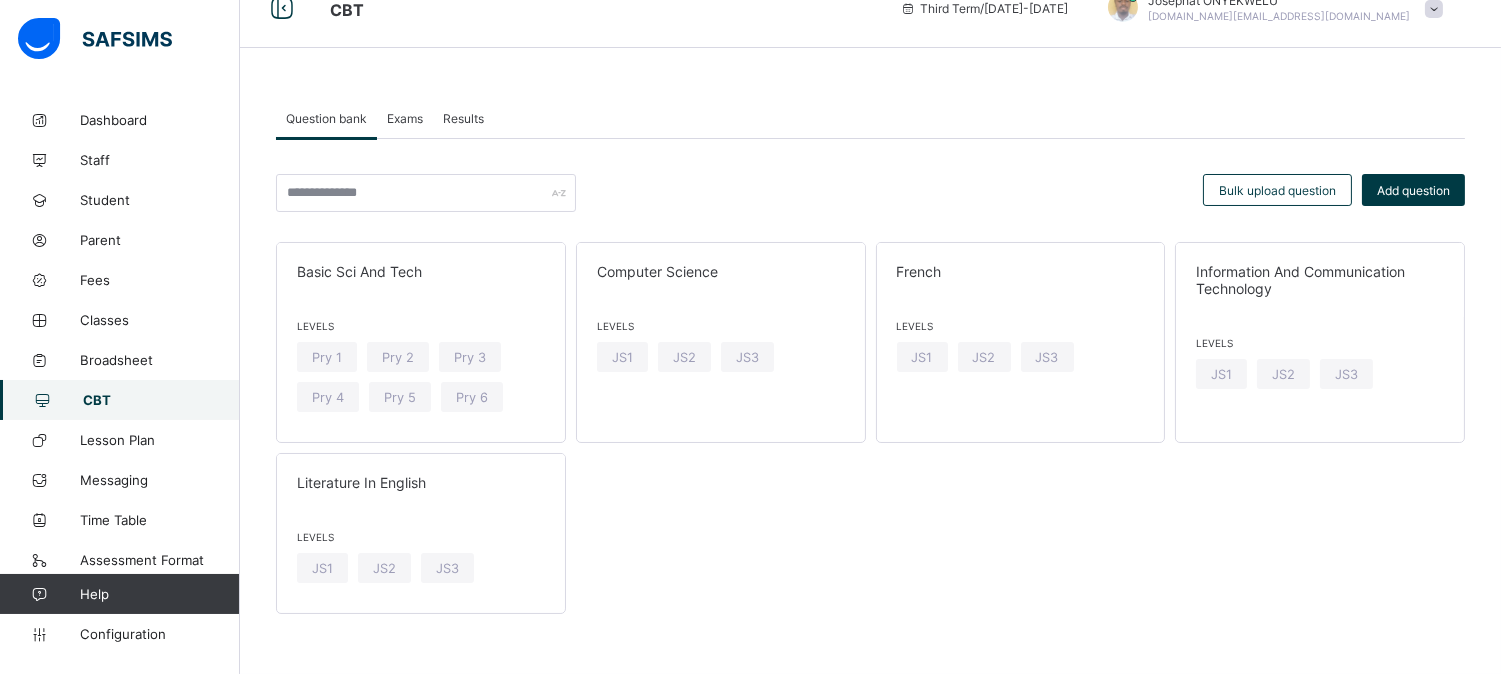 click on "Exams" at bounding box center [405, 118] 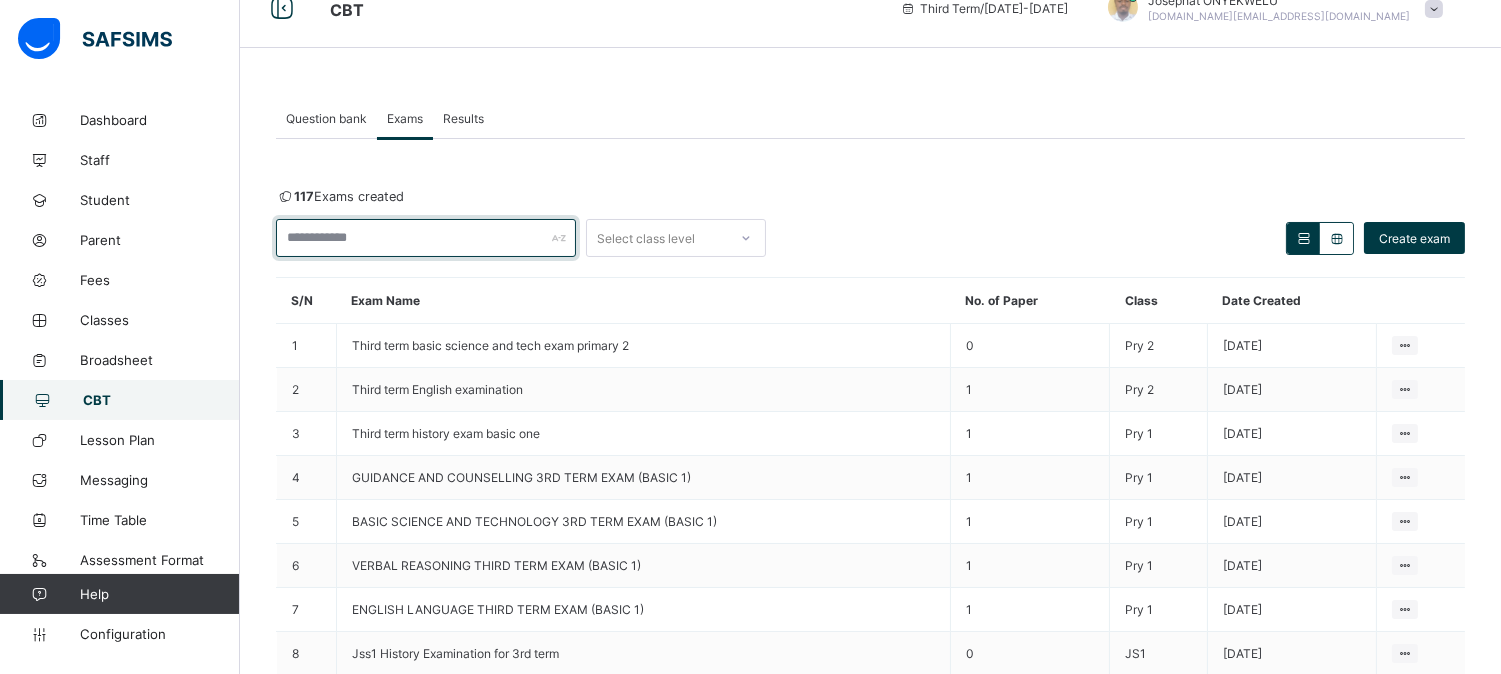 click at bounding box center [426, 238] 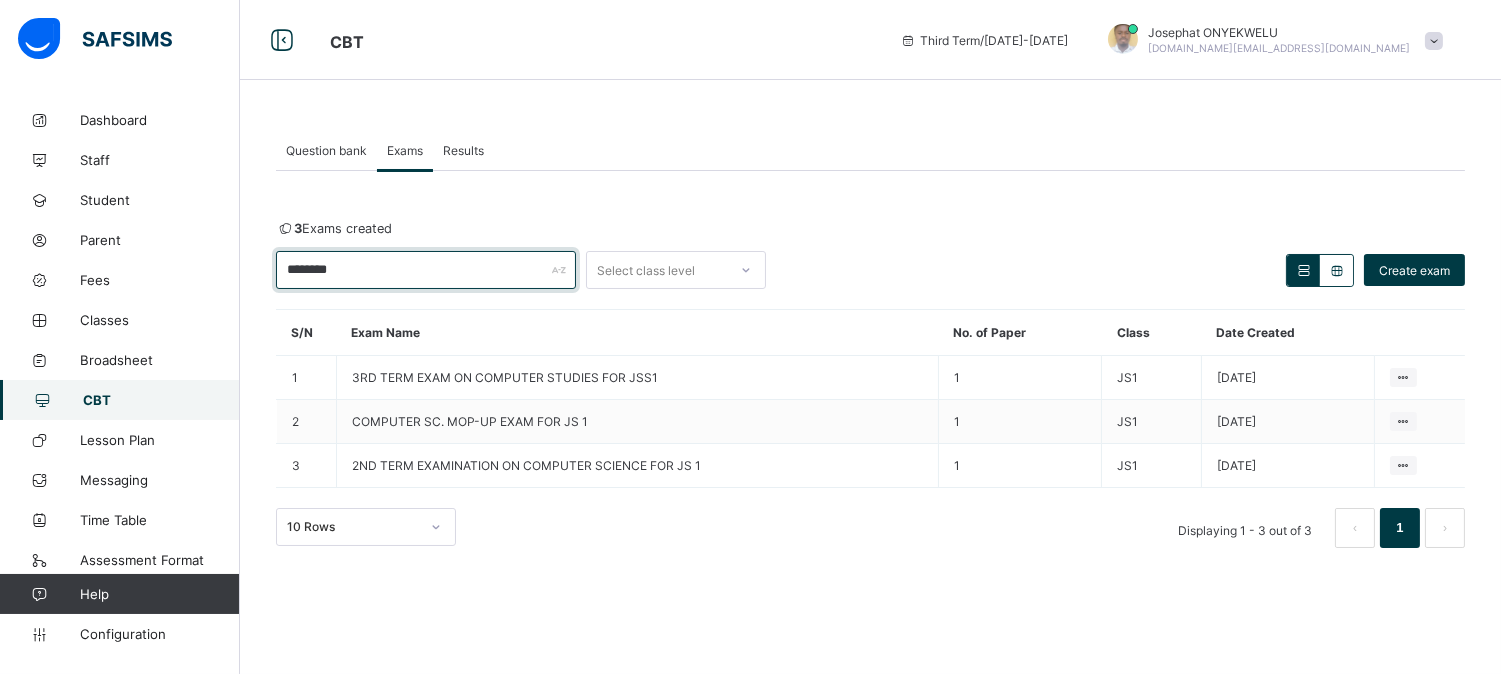 scroll, scrollTop: 0, scrollLeft: 0, axis: both 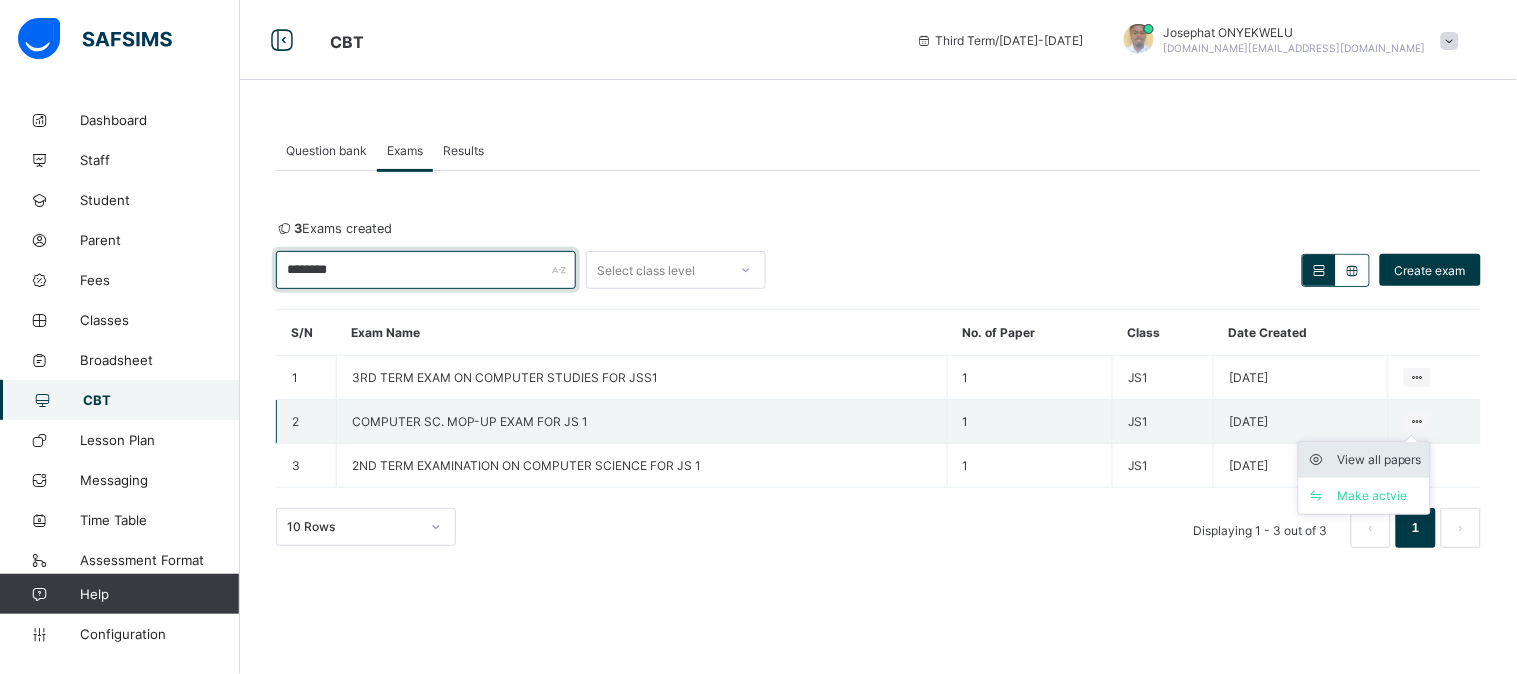 type on "********" 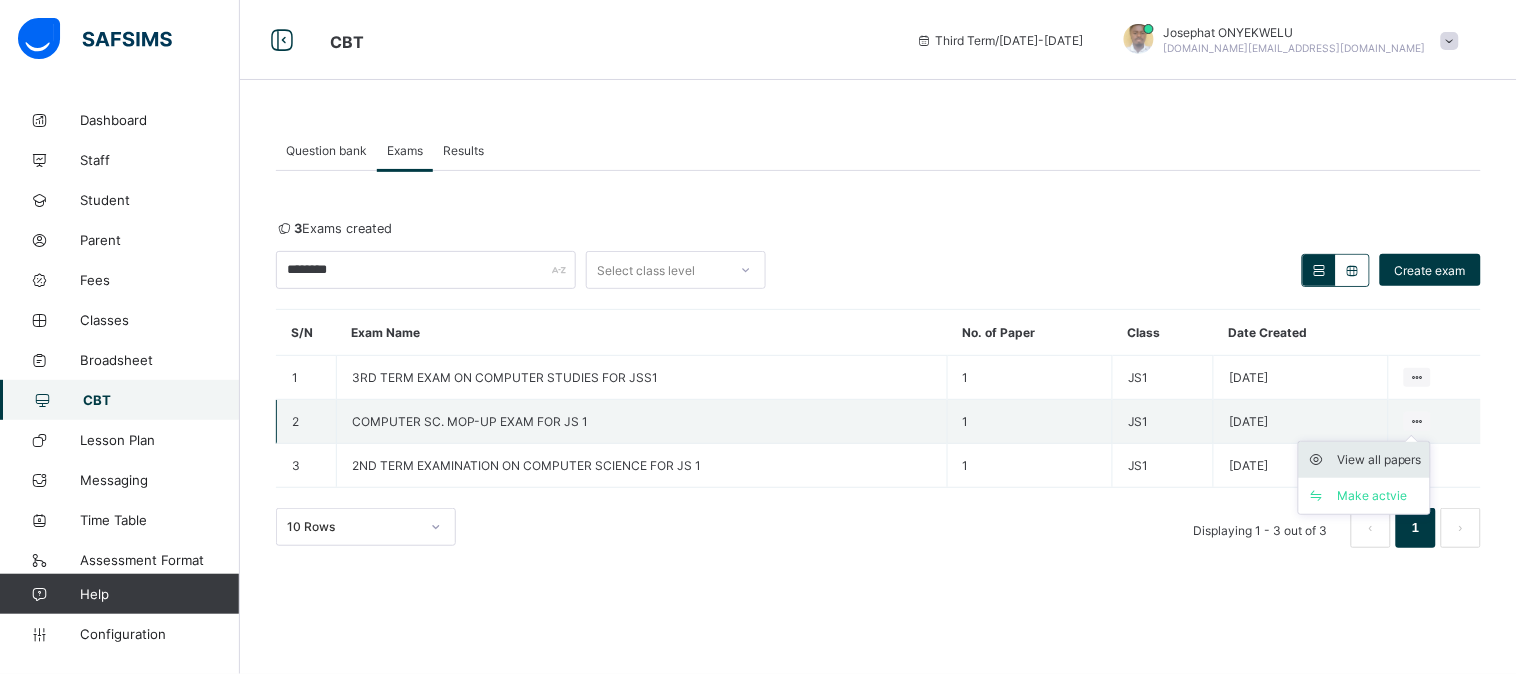 click on "View all papers" at bounding box center (1379, 460) 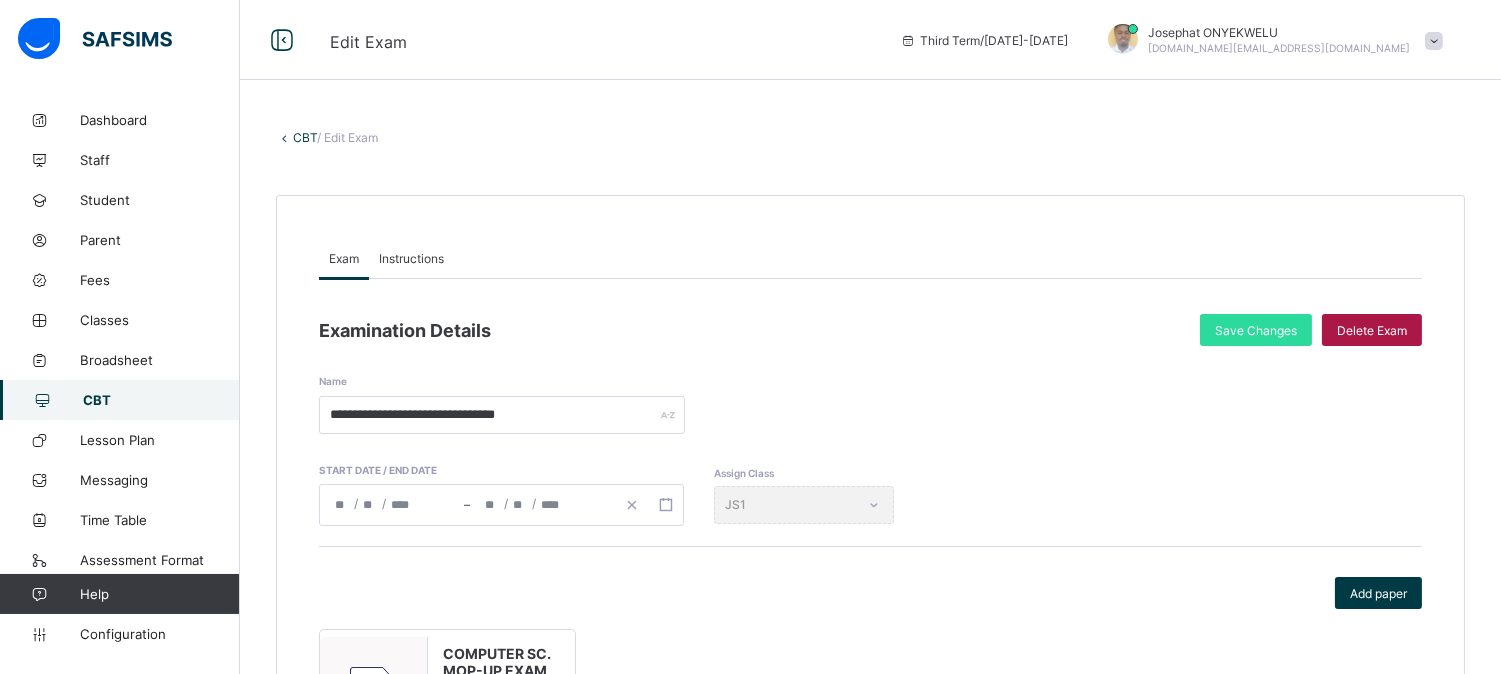 click on "Delete Exam" at bounding box center [1372, 330] 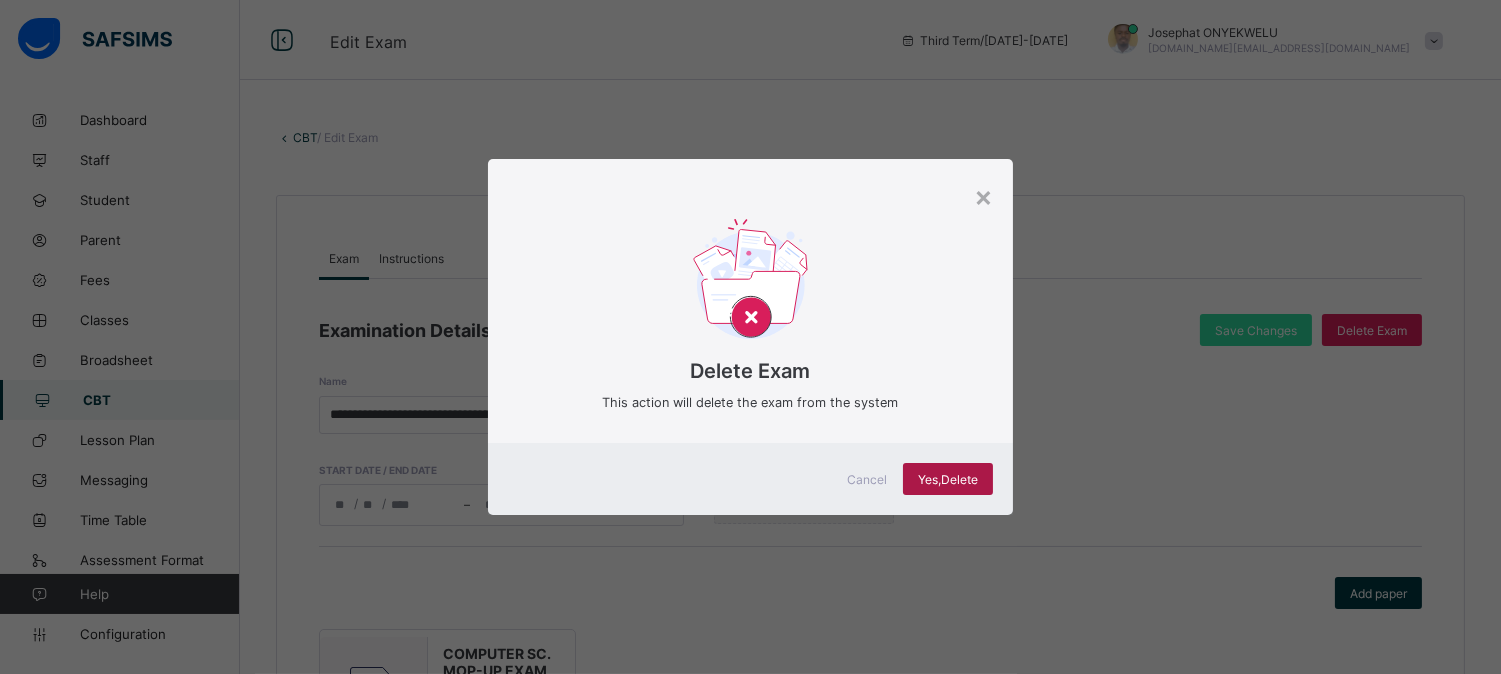 click on "Yes,  Delete" at bounding box center (948, 479) 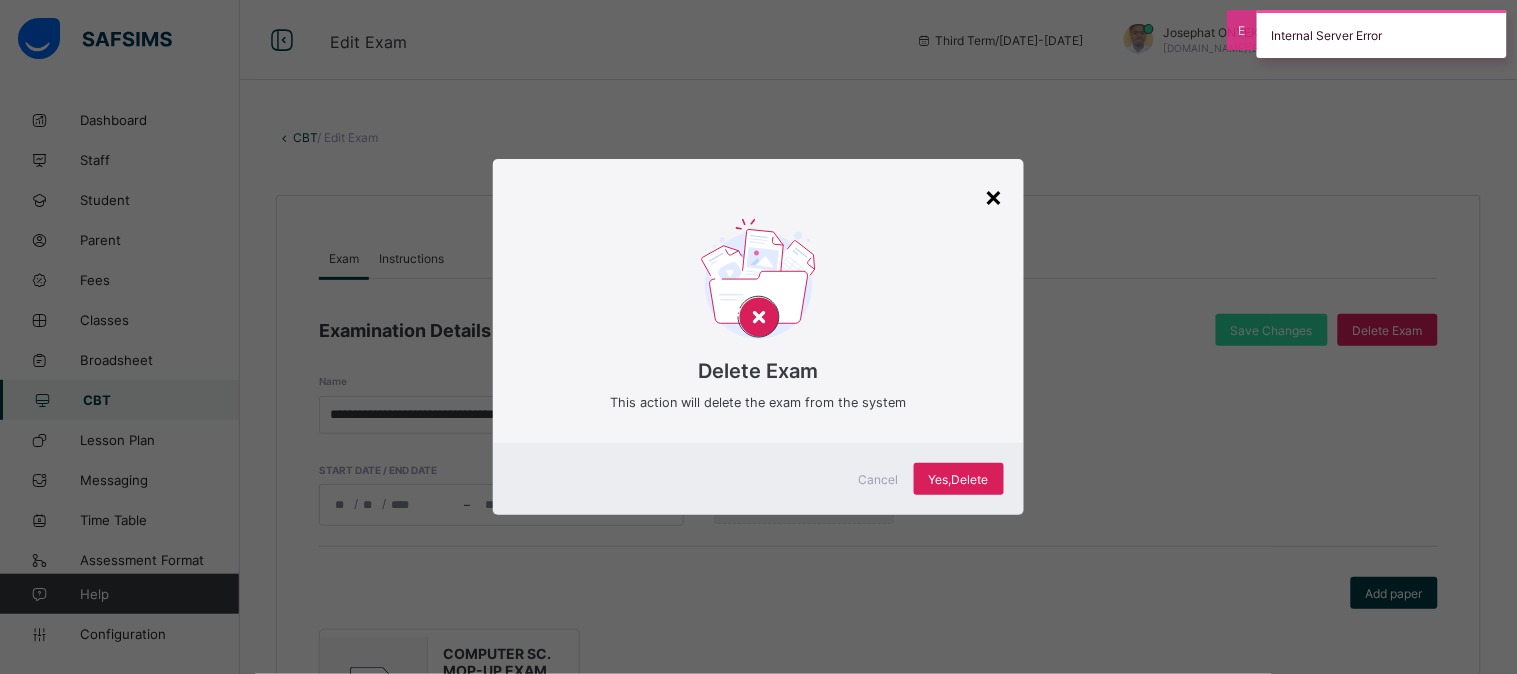 click on "×" at bounding box center (994, 196) 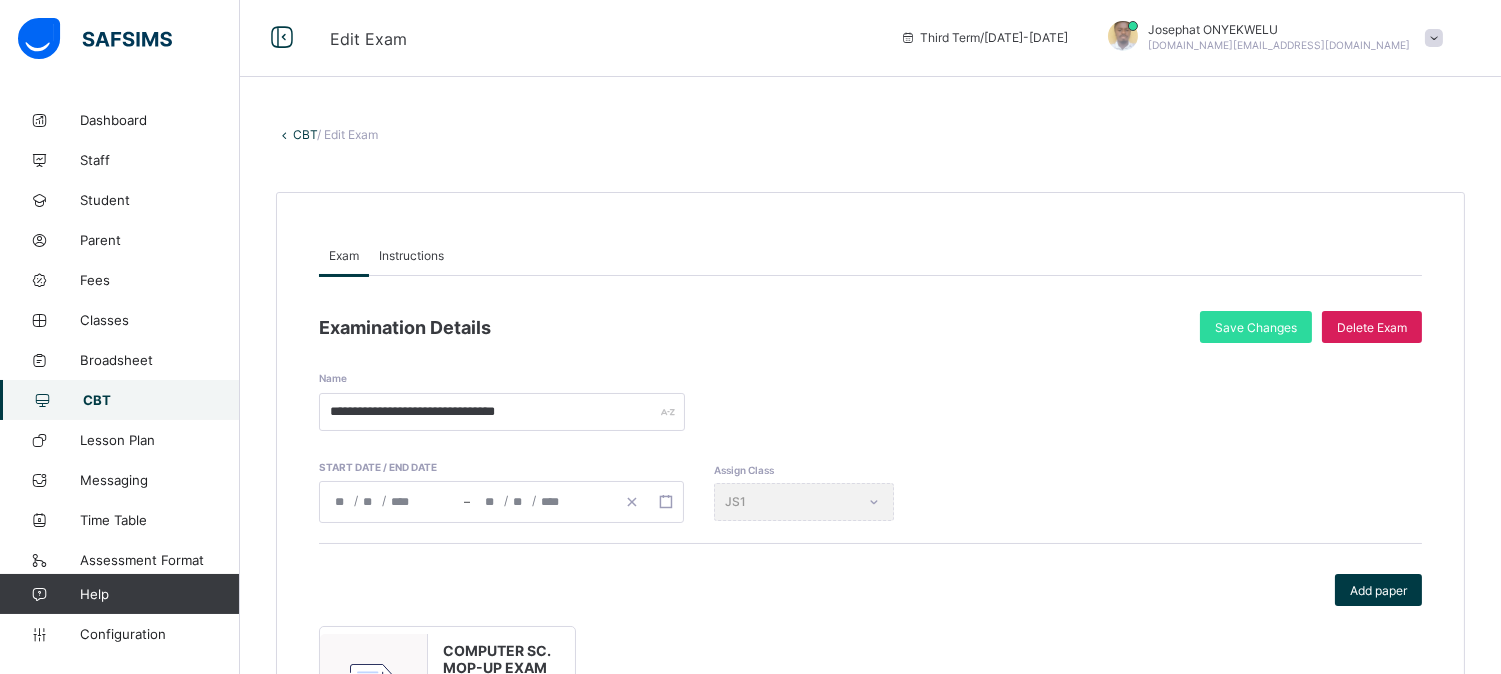 scroll, scrollTop: 0, scrollLeft: 0, axis: both 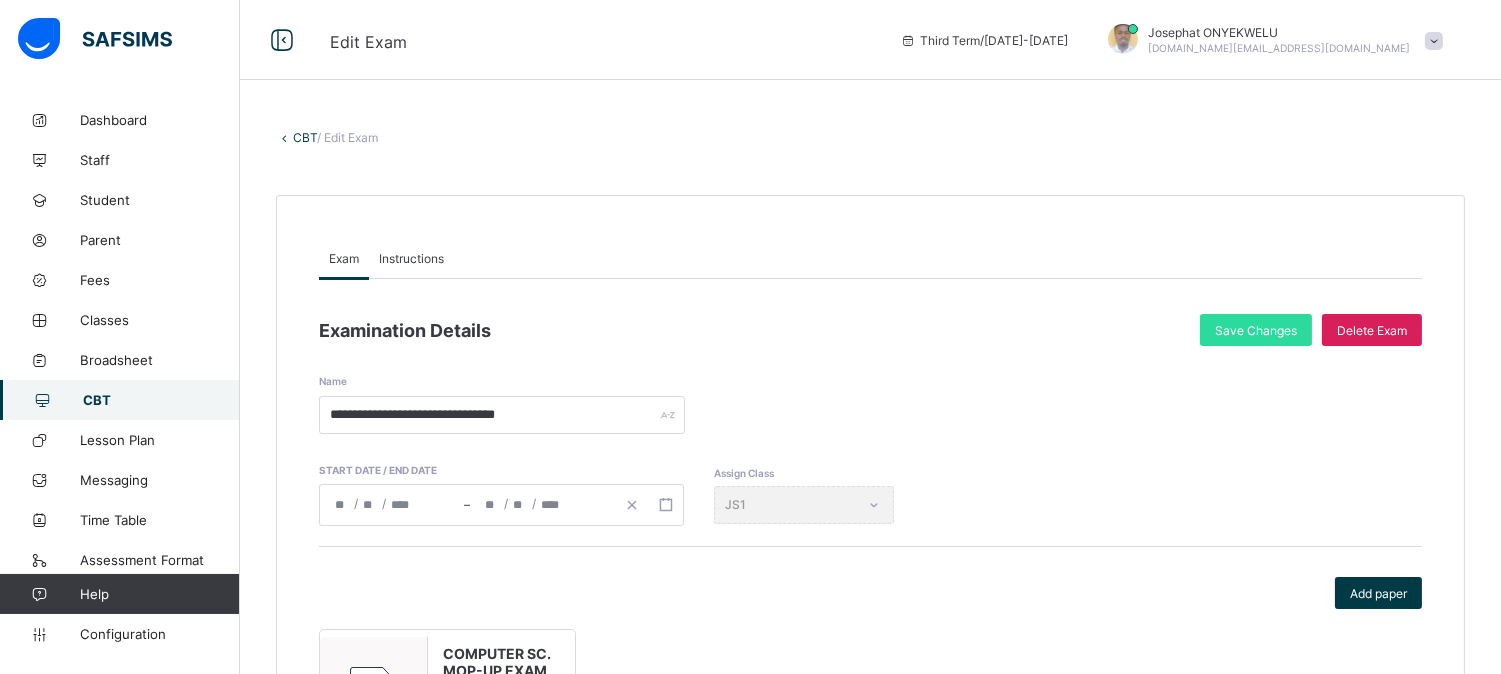click on "CBT" at bounding box center (305, 137) 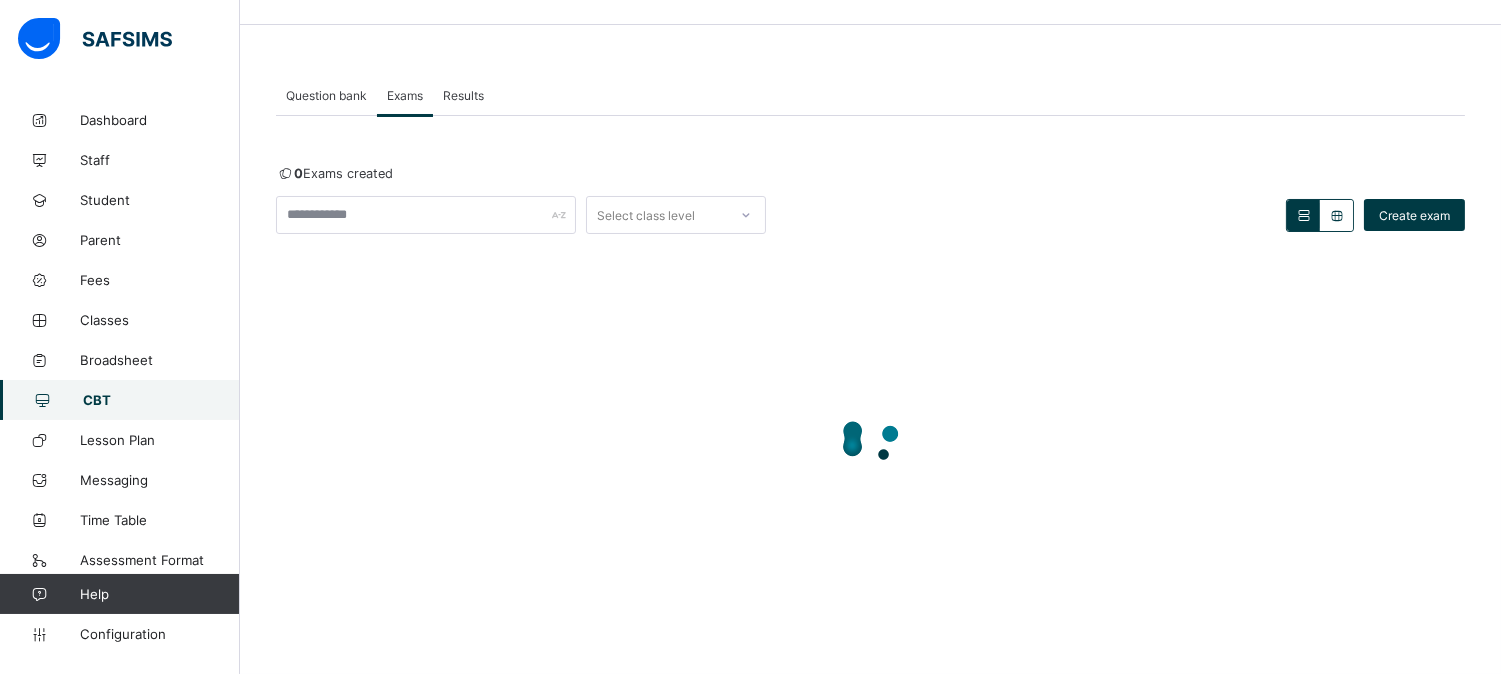 scroll, scrollTop: 0, scrollLeft: 0, axis: both 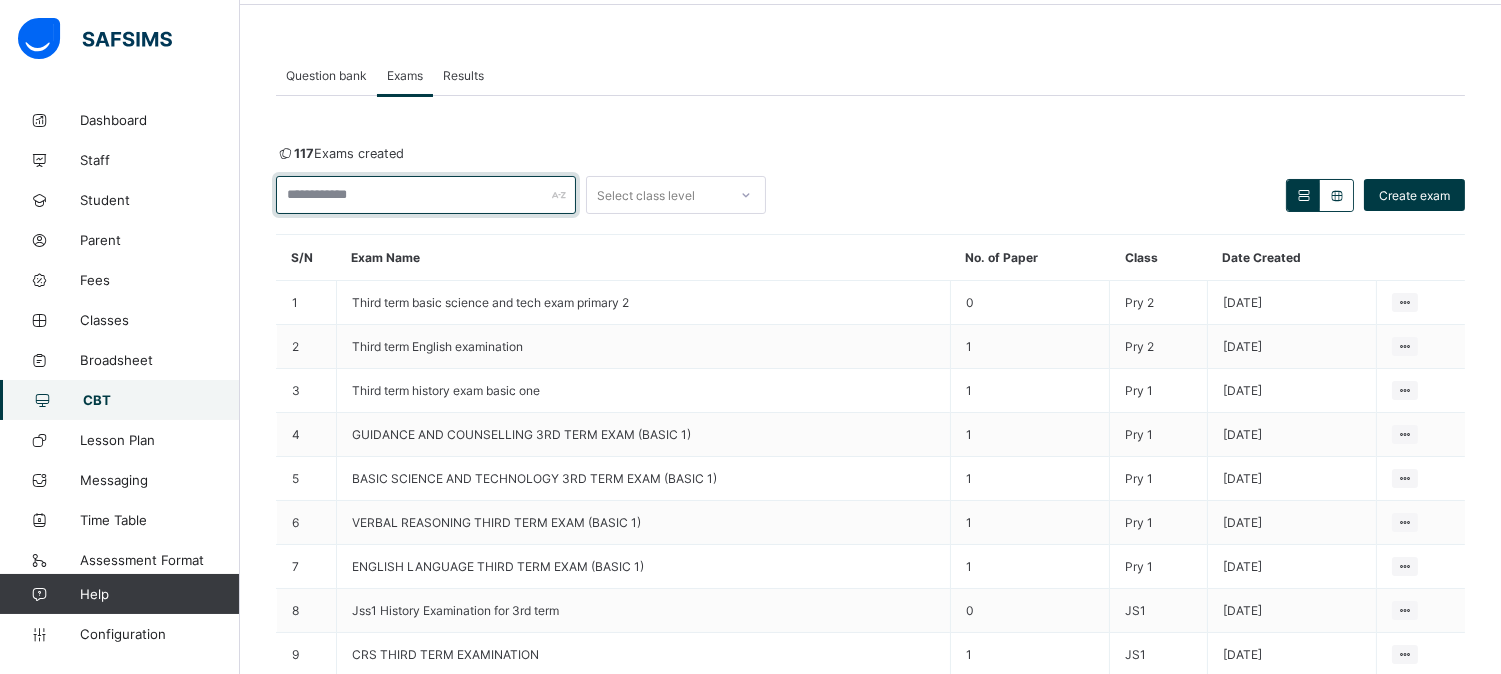 click at bounding box center (426, 195) 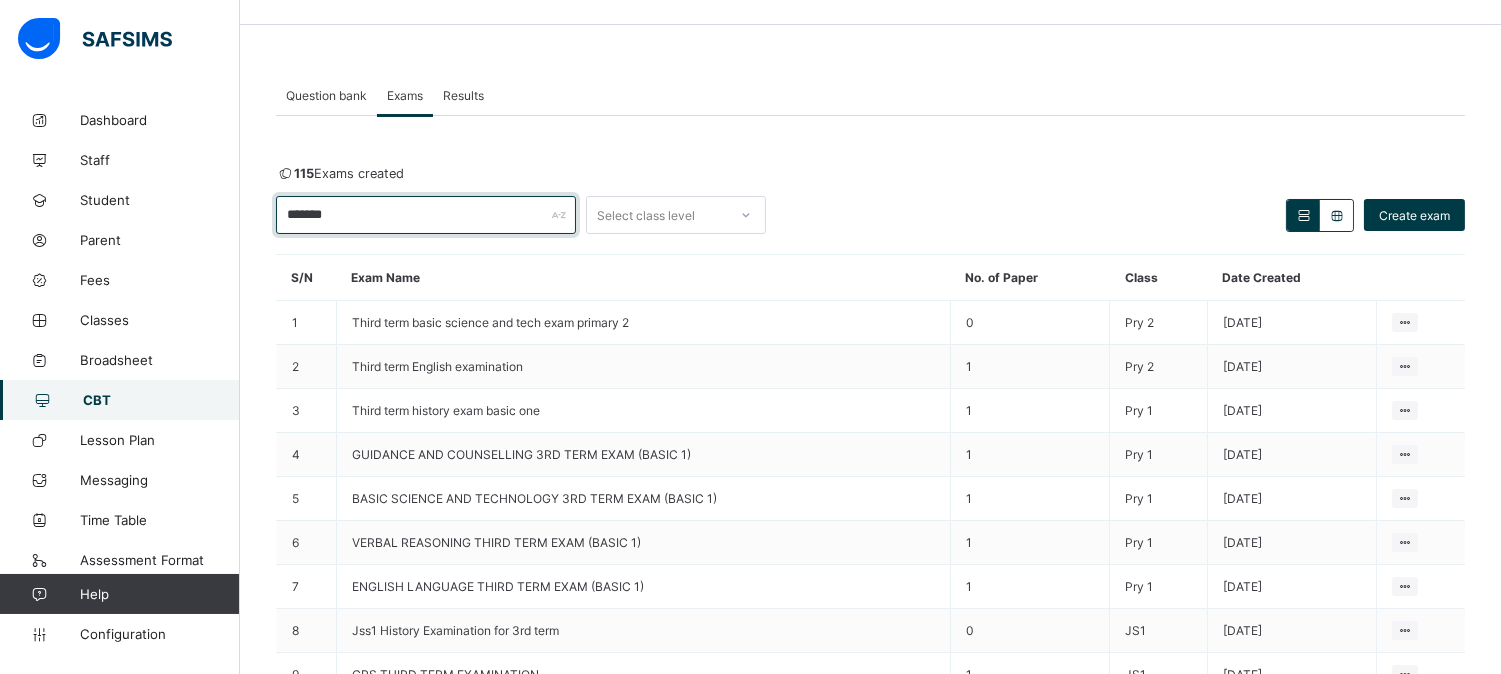 scroll, scrollTop: 75, scrollLeft: 0, axis: vertical 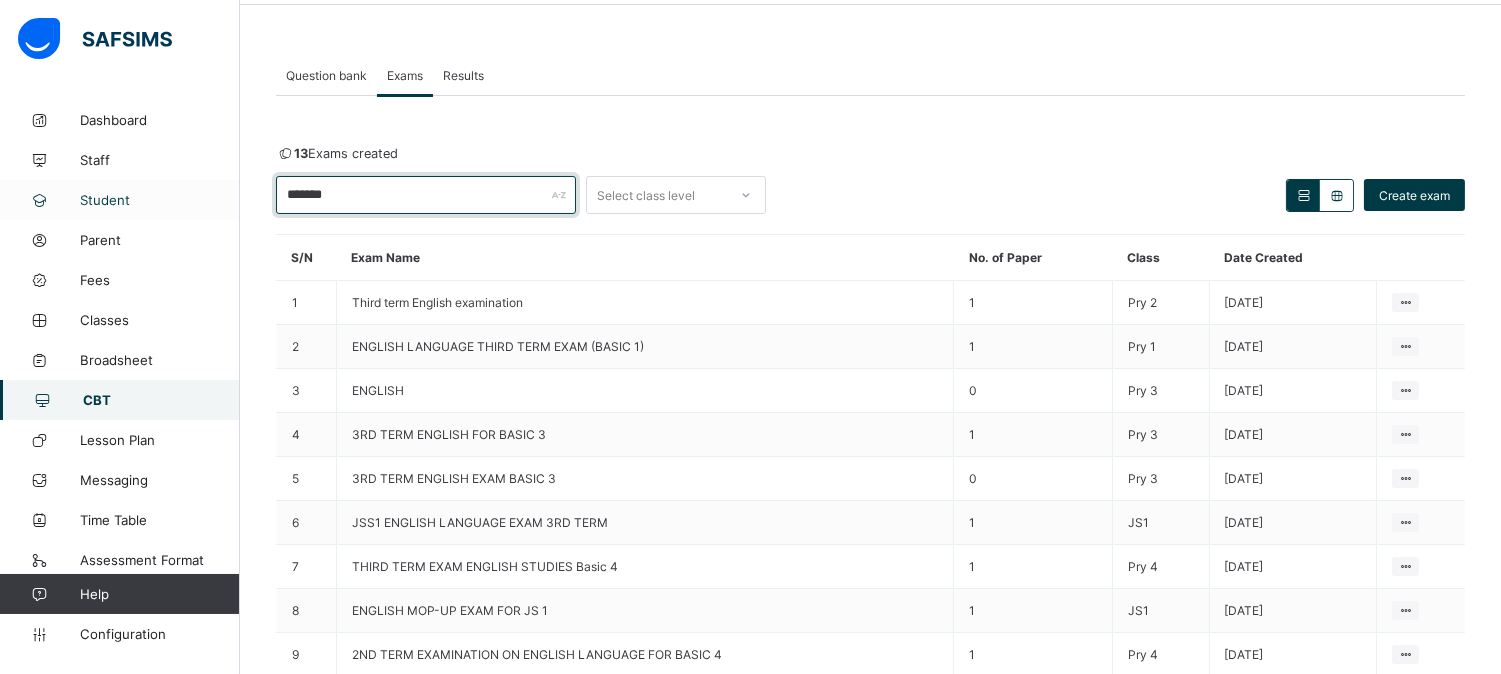 type on "*******" 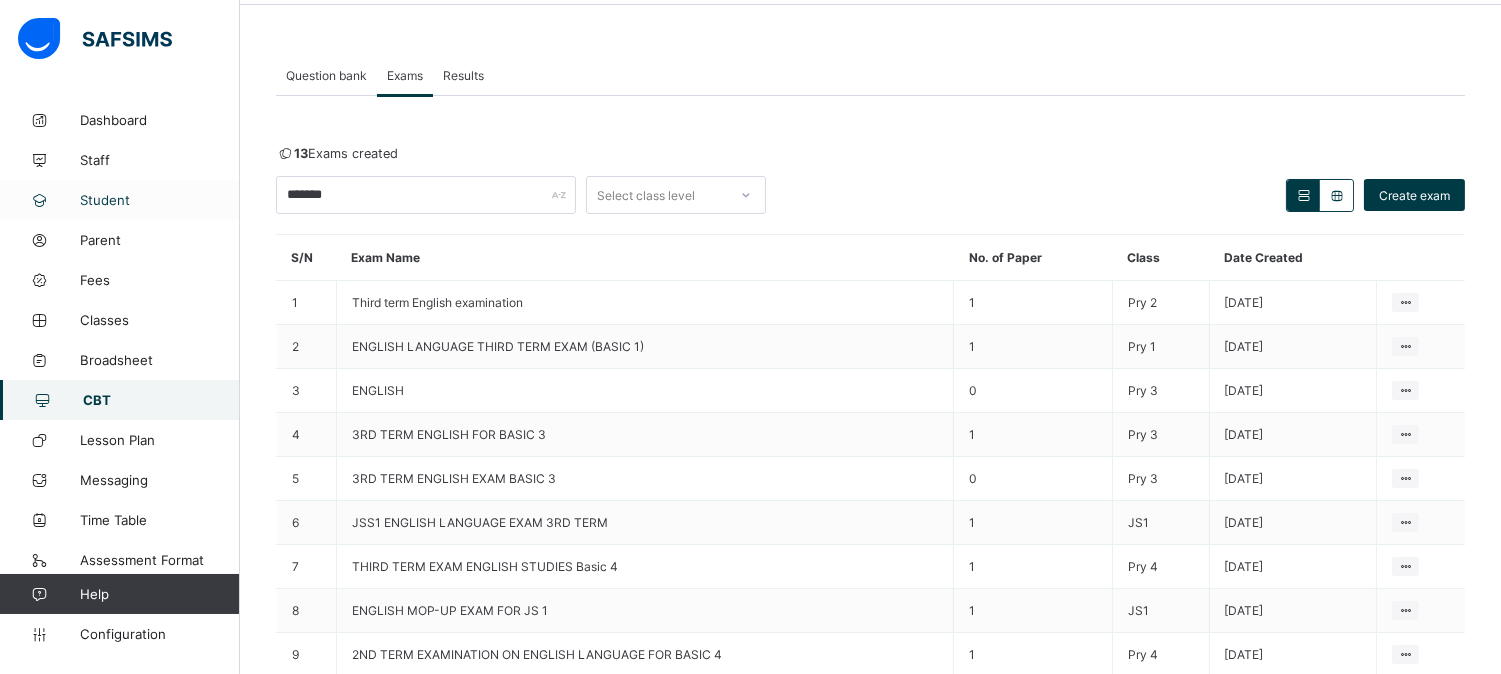 click on "Student" at bounding box center [160, 200] 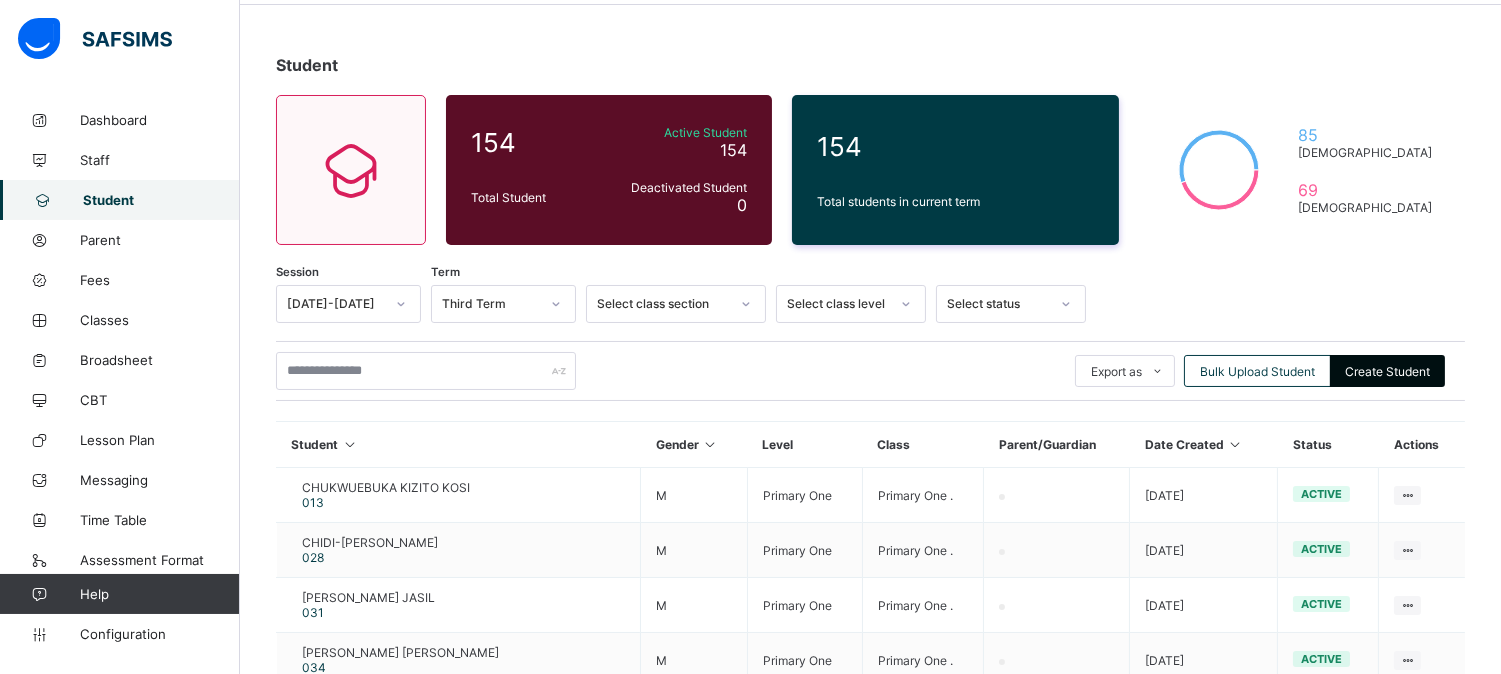 click on "Create Student" at bounding box center (1387, 371) 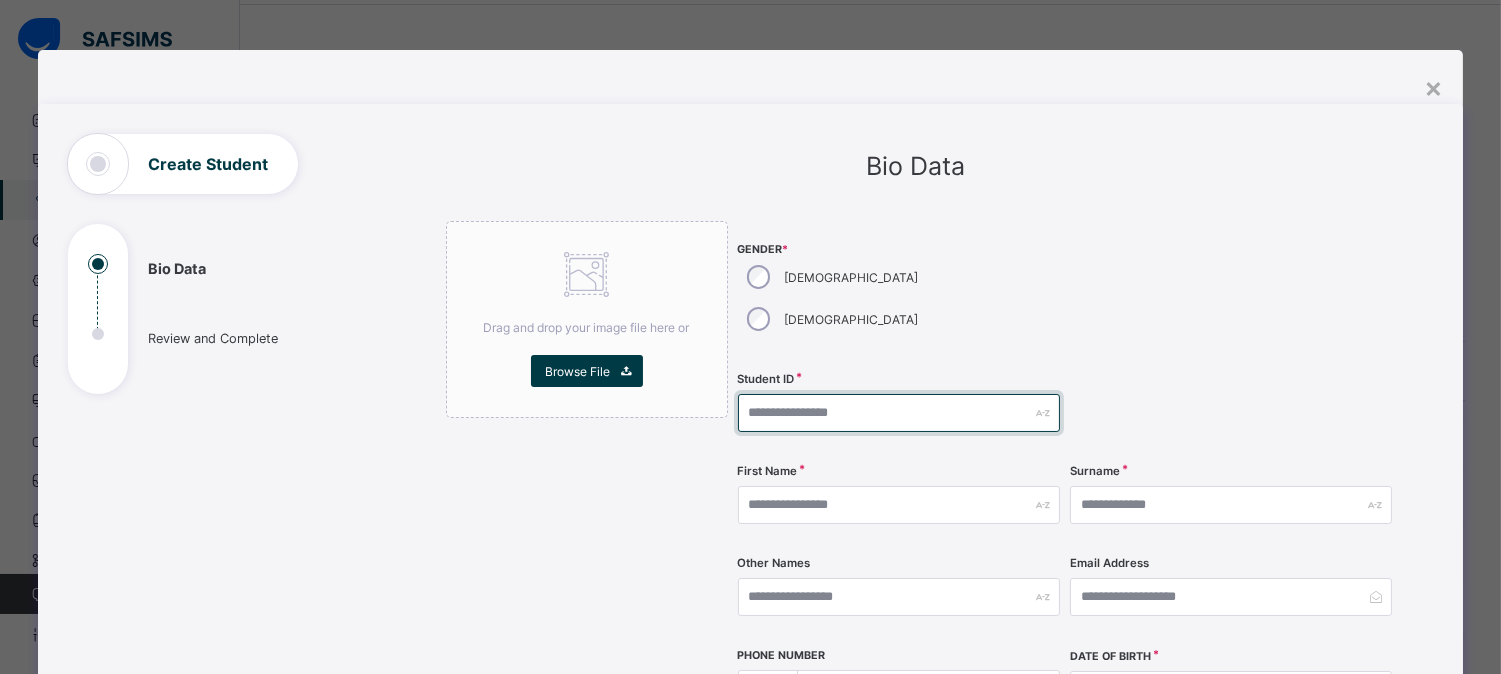 click at bounding box center [899, 413] 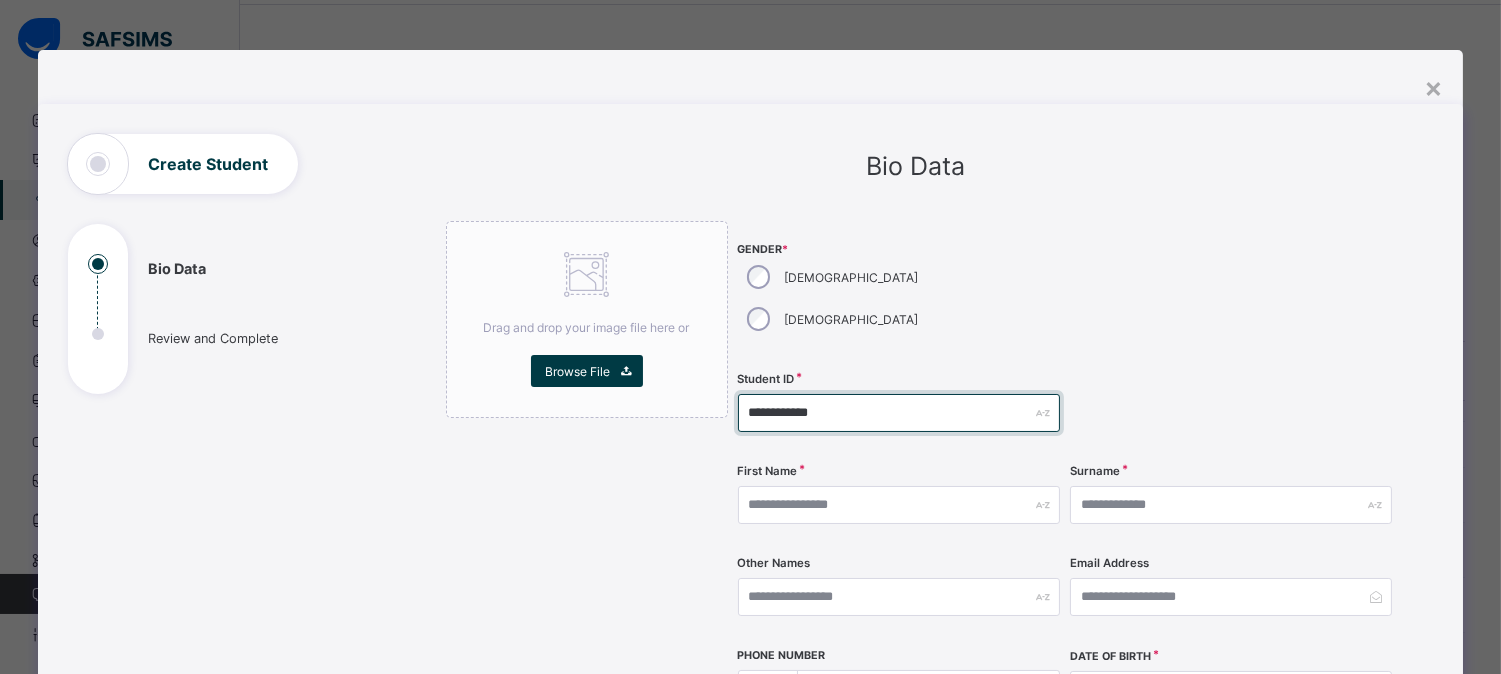 type on "**********" 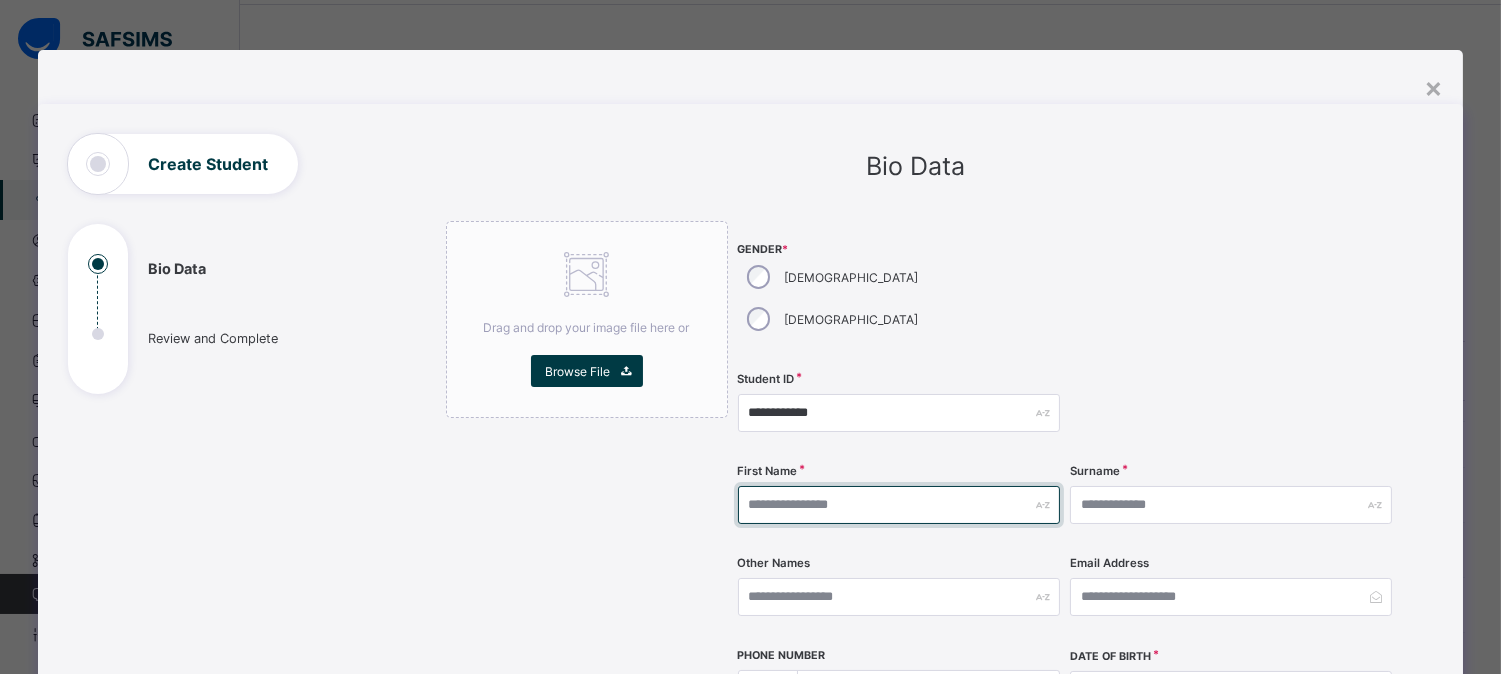 click at bounding box center (899, 505) 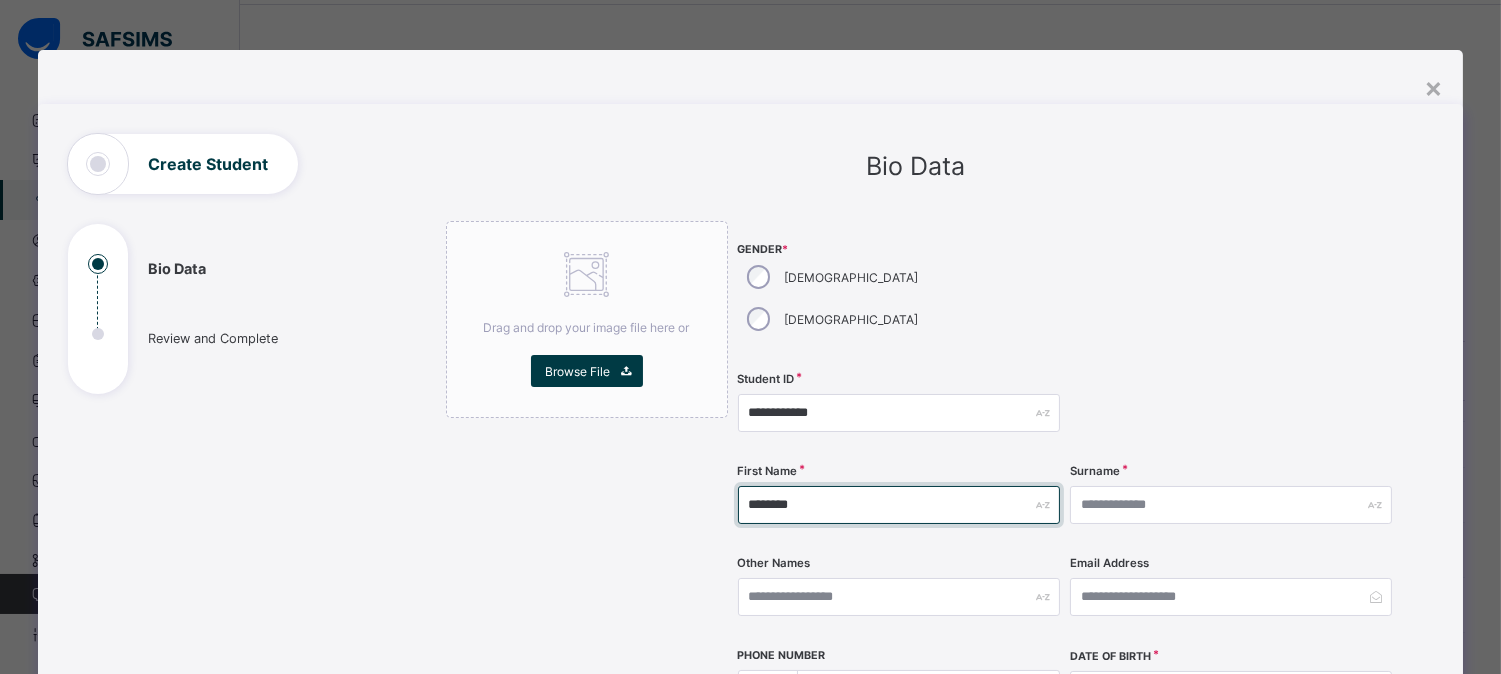 type on "********" 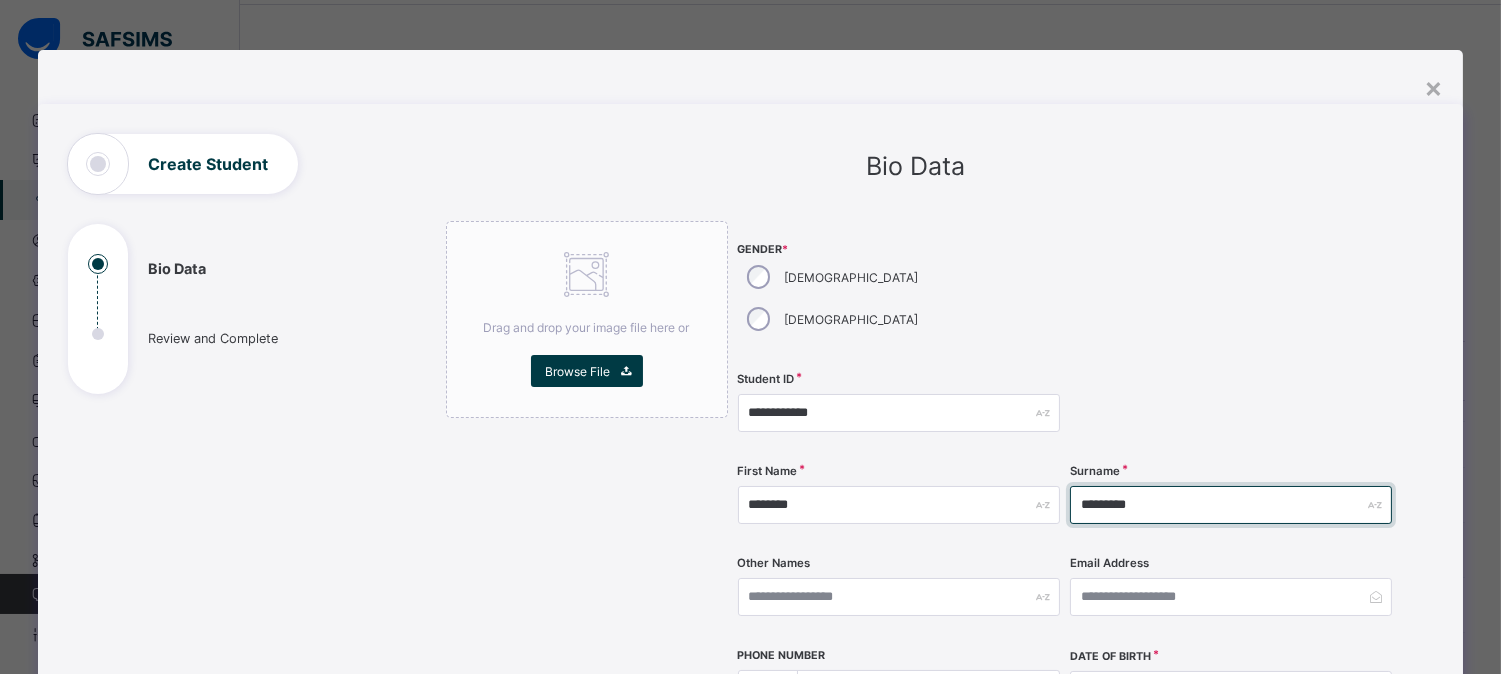 type on "*********" 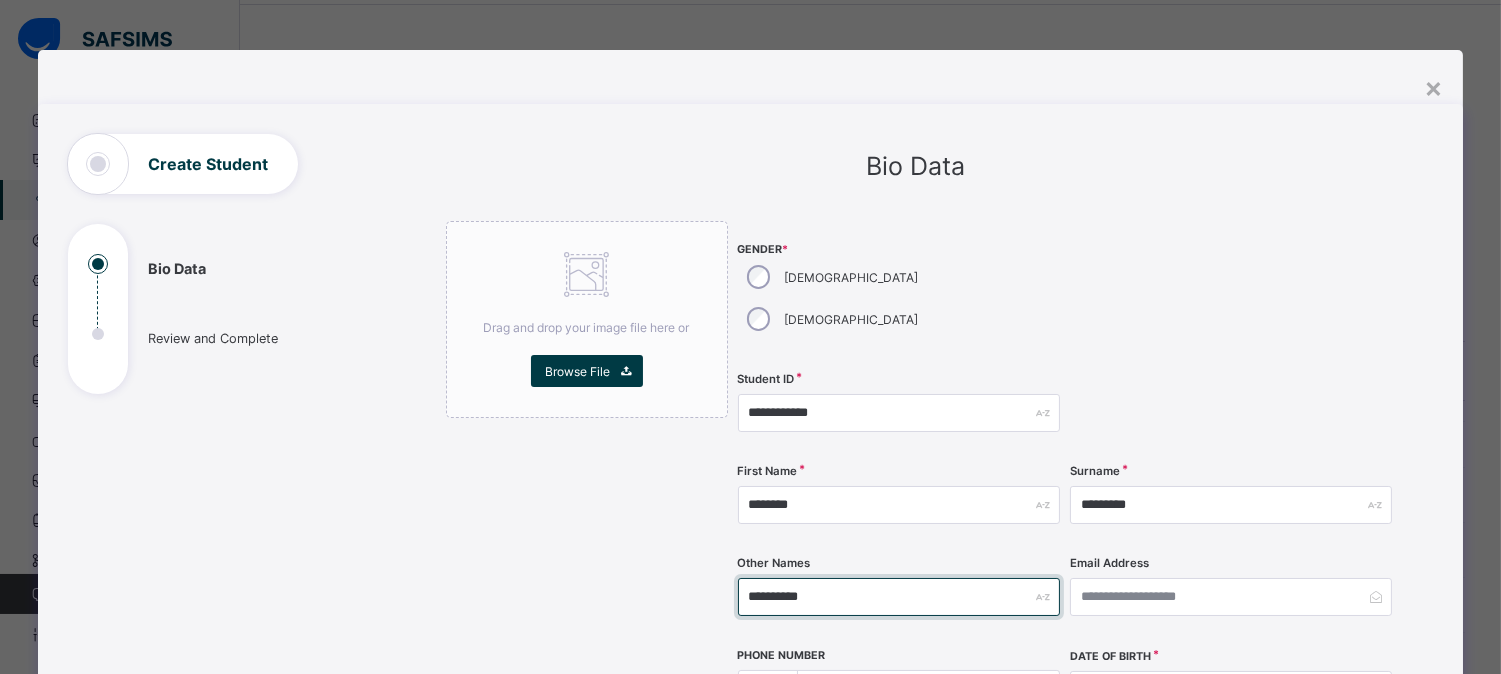 type on "**********" 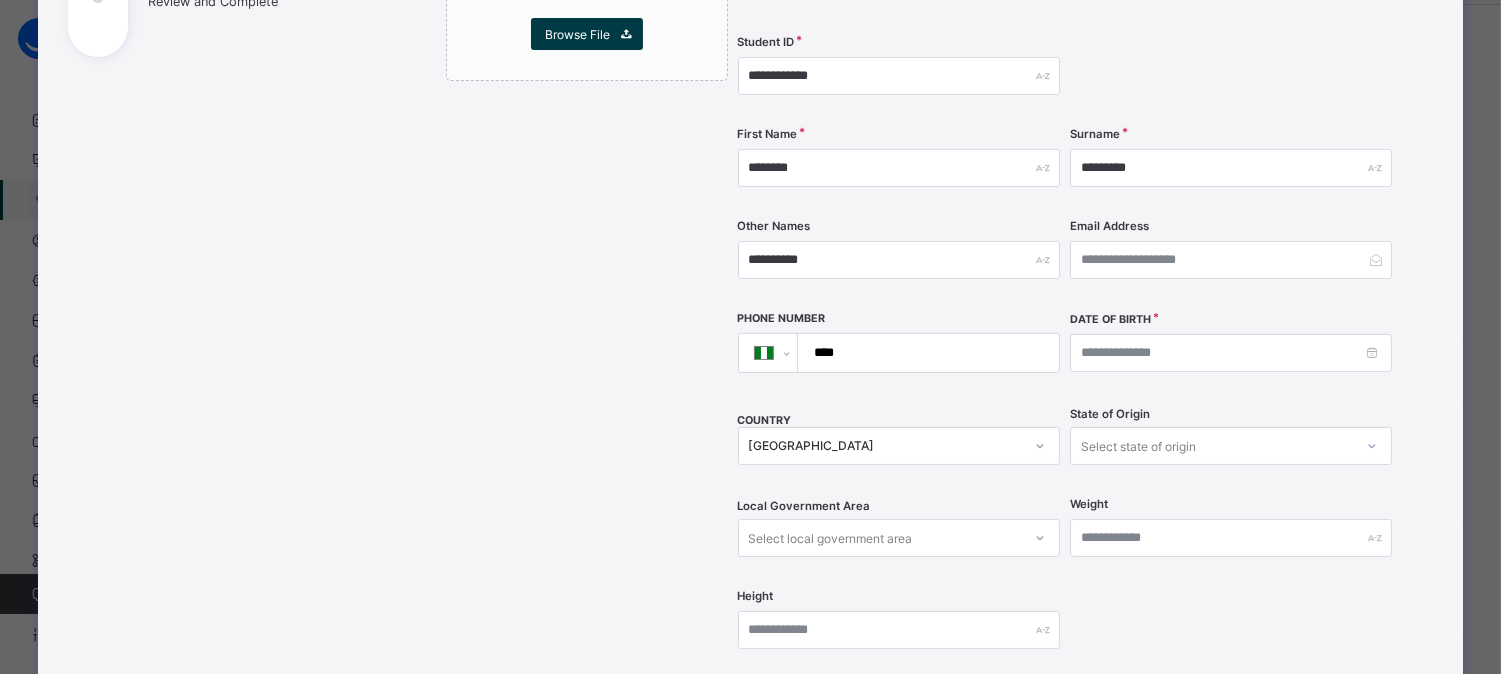 scroll, scrollTop: 343, scrollLeft: 0, axis: vertical 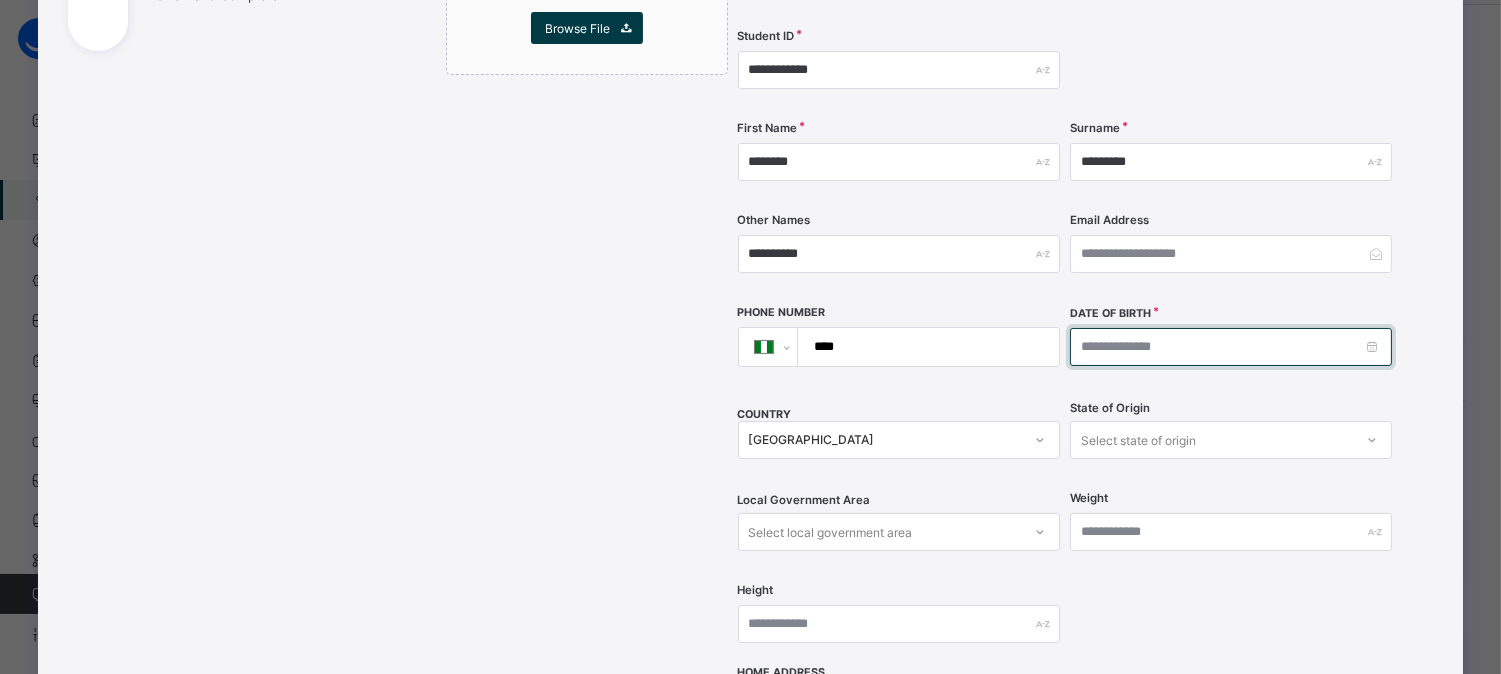 click at bounding box center [1231, 347] 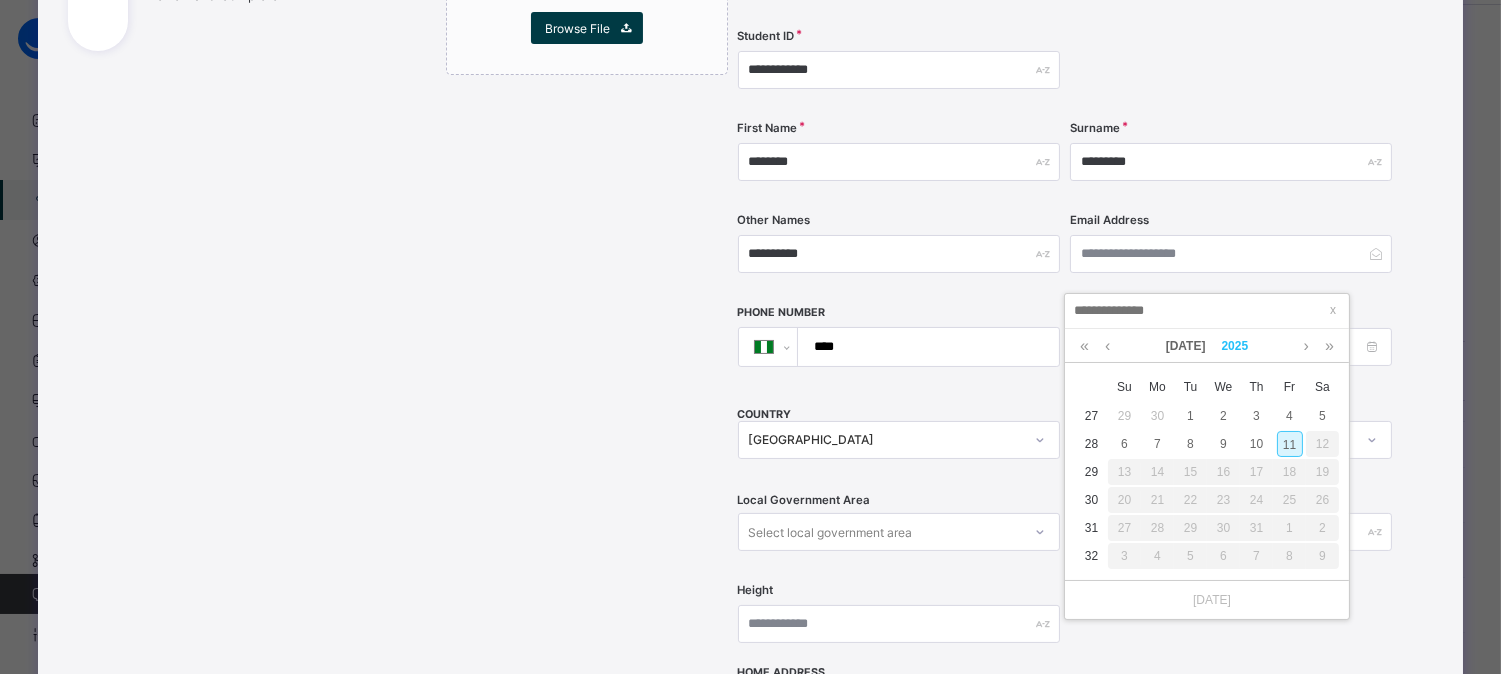 click on "2025" at bounding box center (1235, 346) 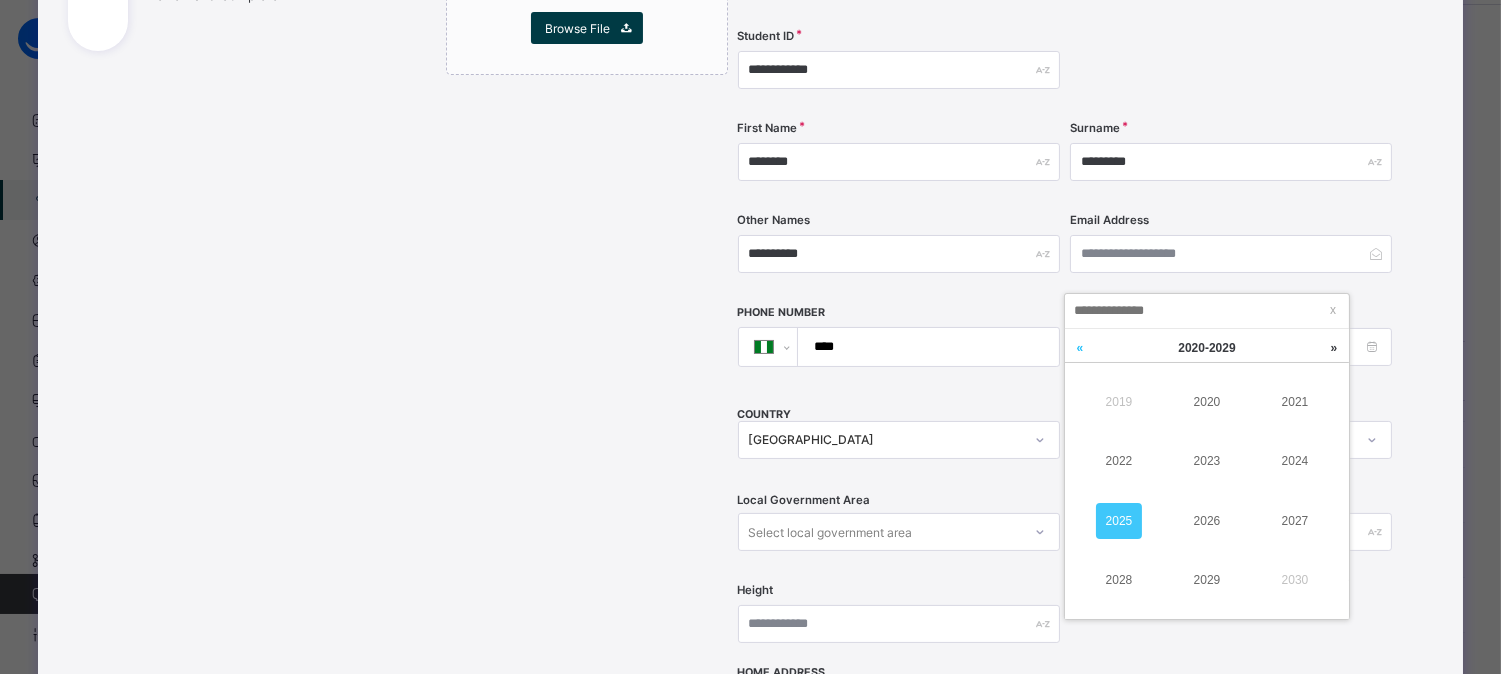 click at bounding box center [1080, 348] 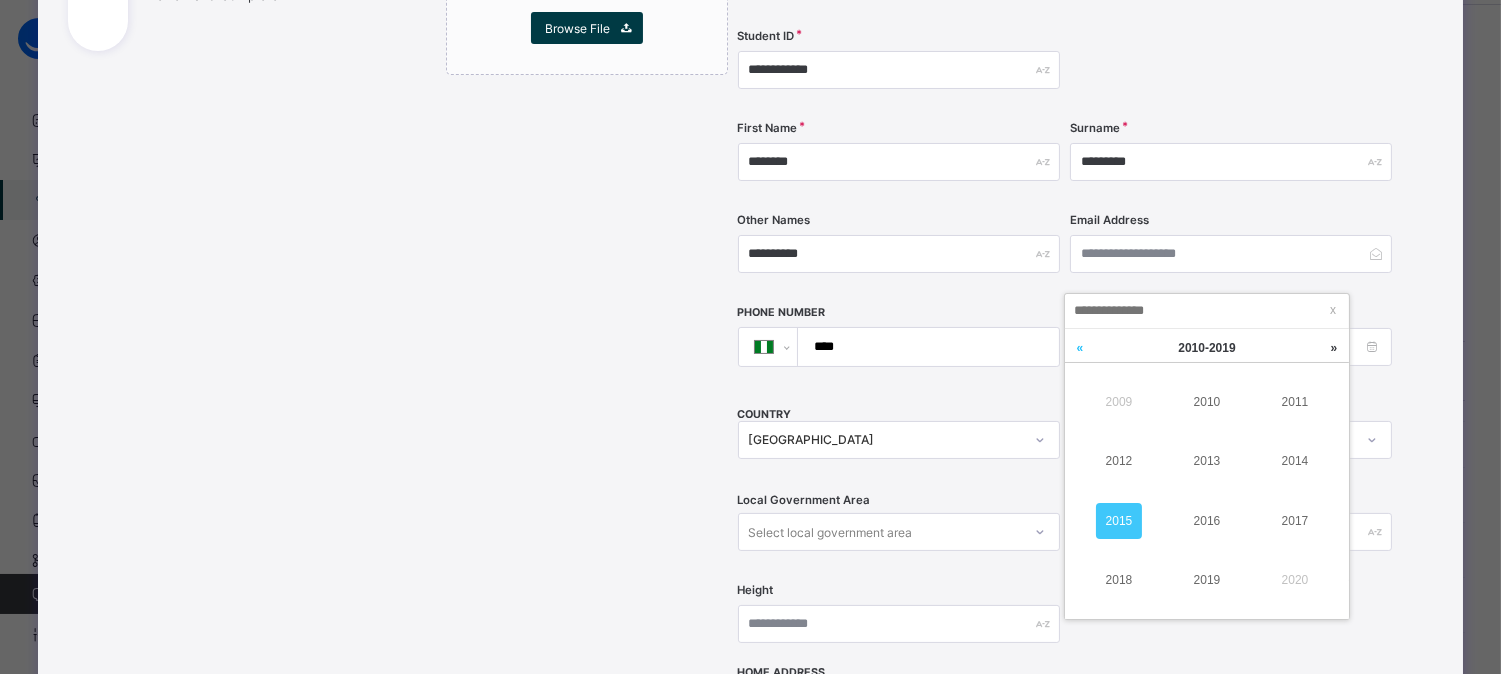 click at bounding box center [1080, 348] 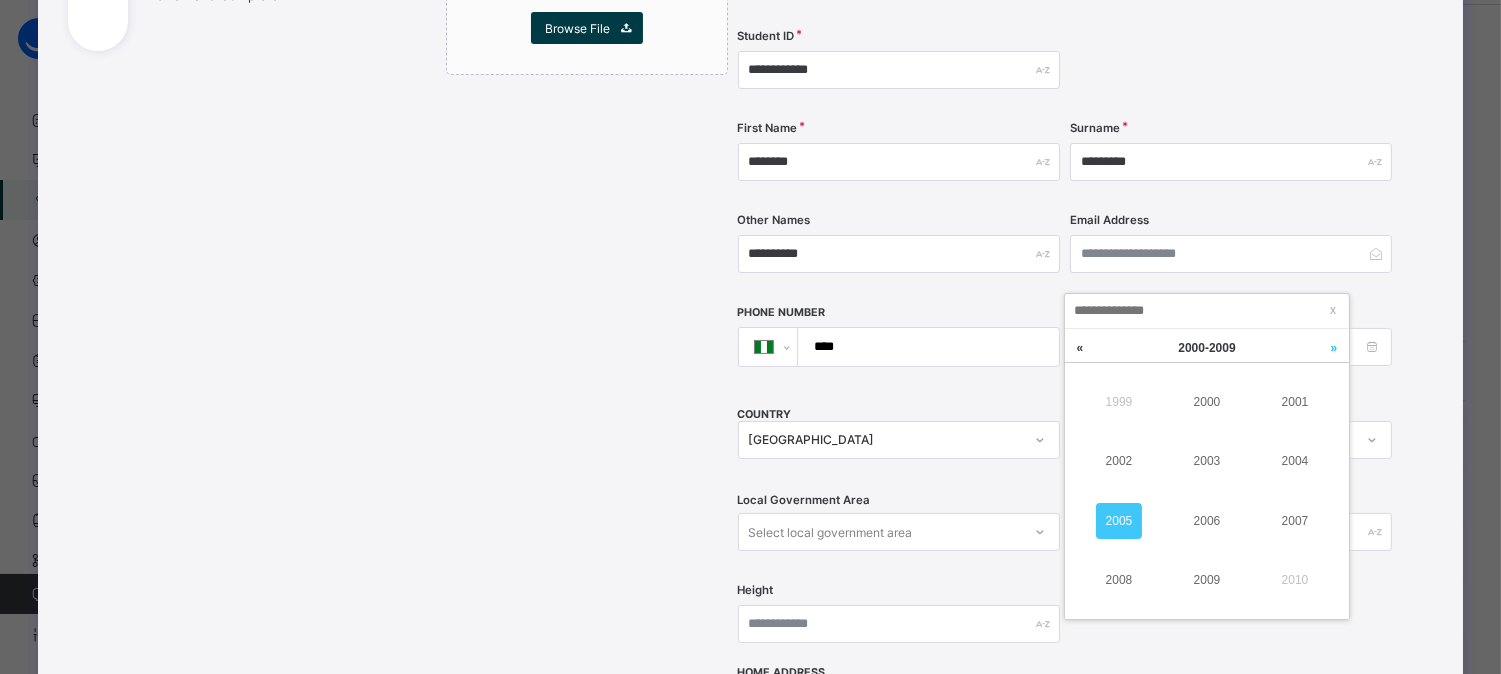click at bounding box center [1334, 348] 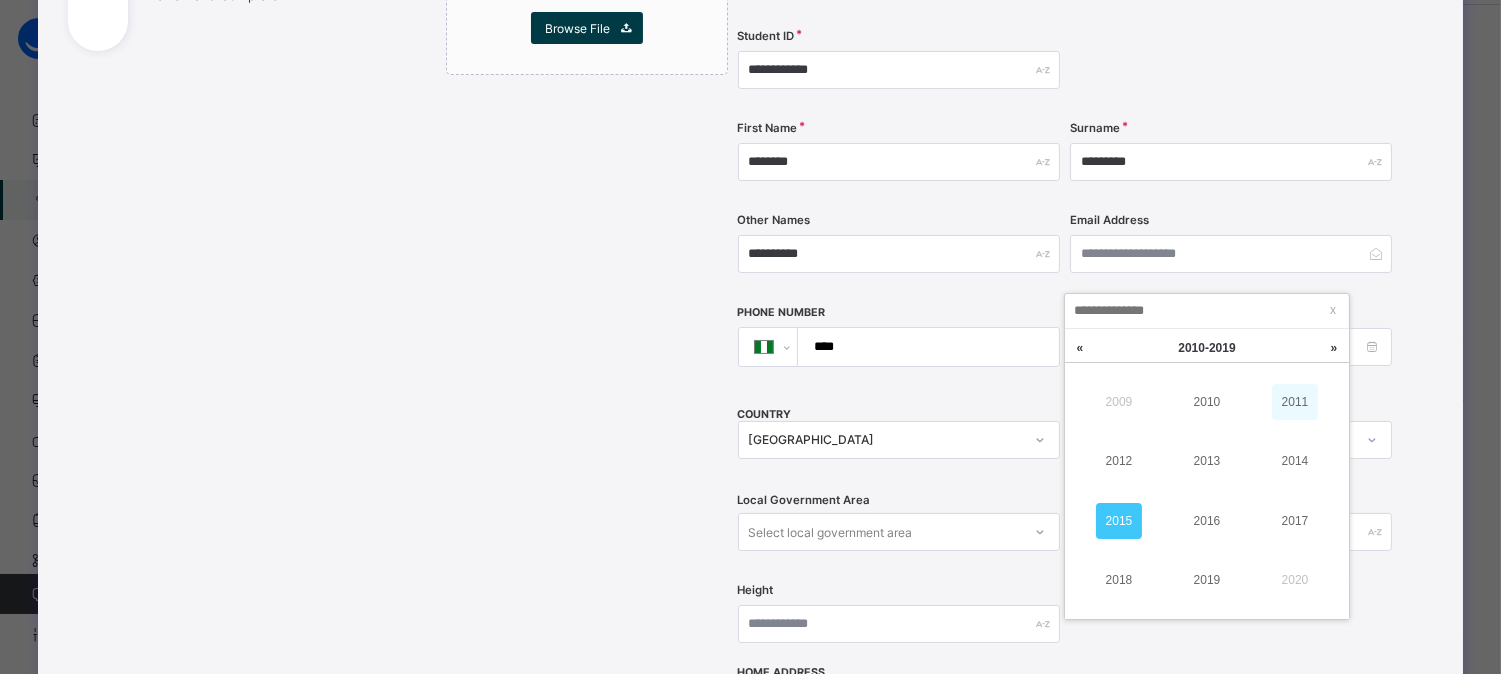 click on "2011" at bounding box center (1295, 402) 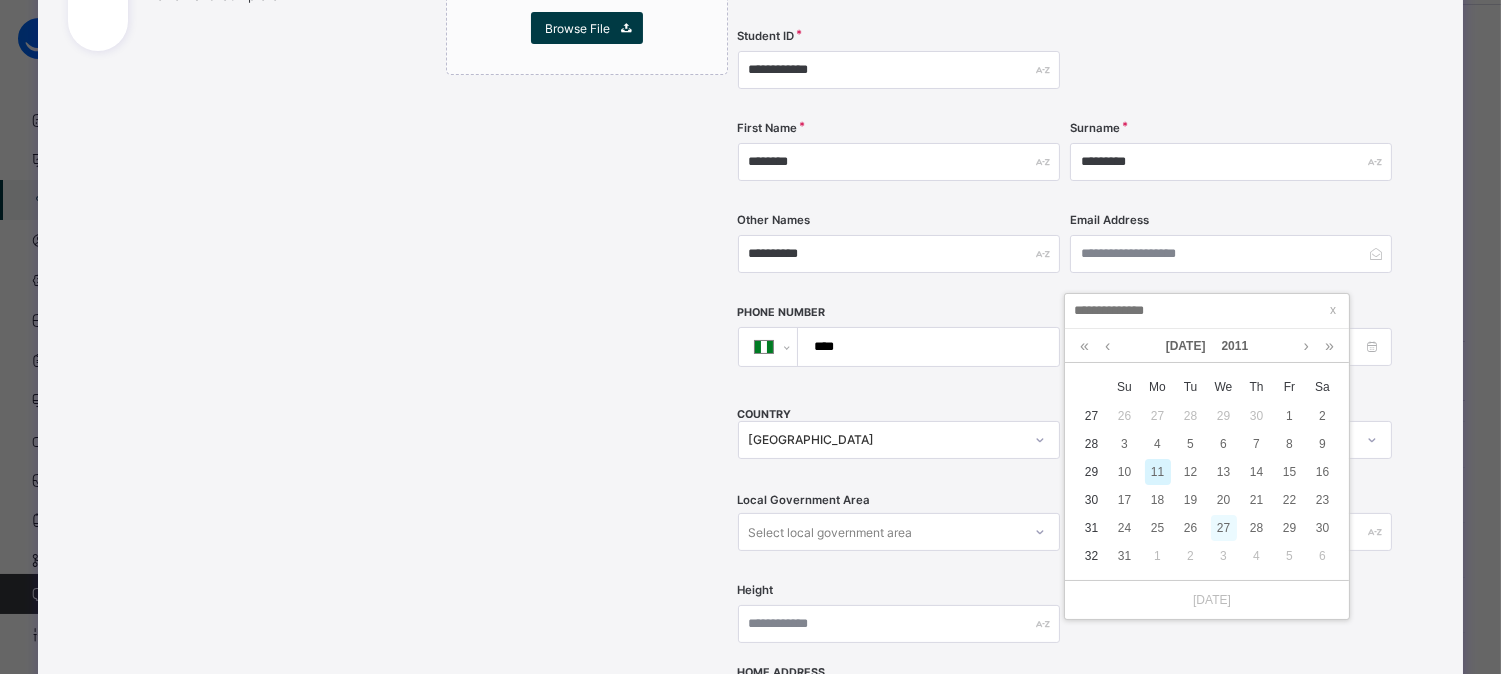 click on "27" at bounding box center (1224, 528) 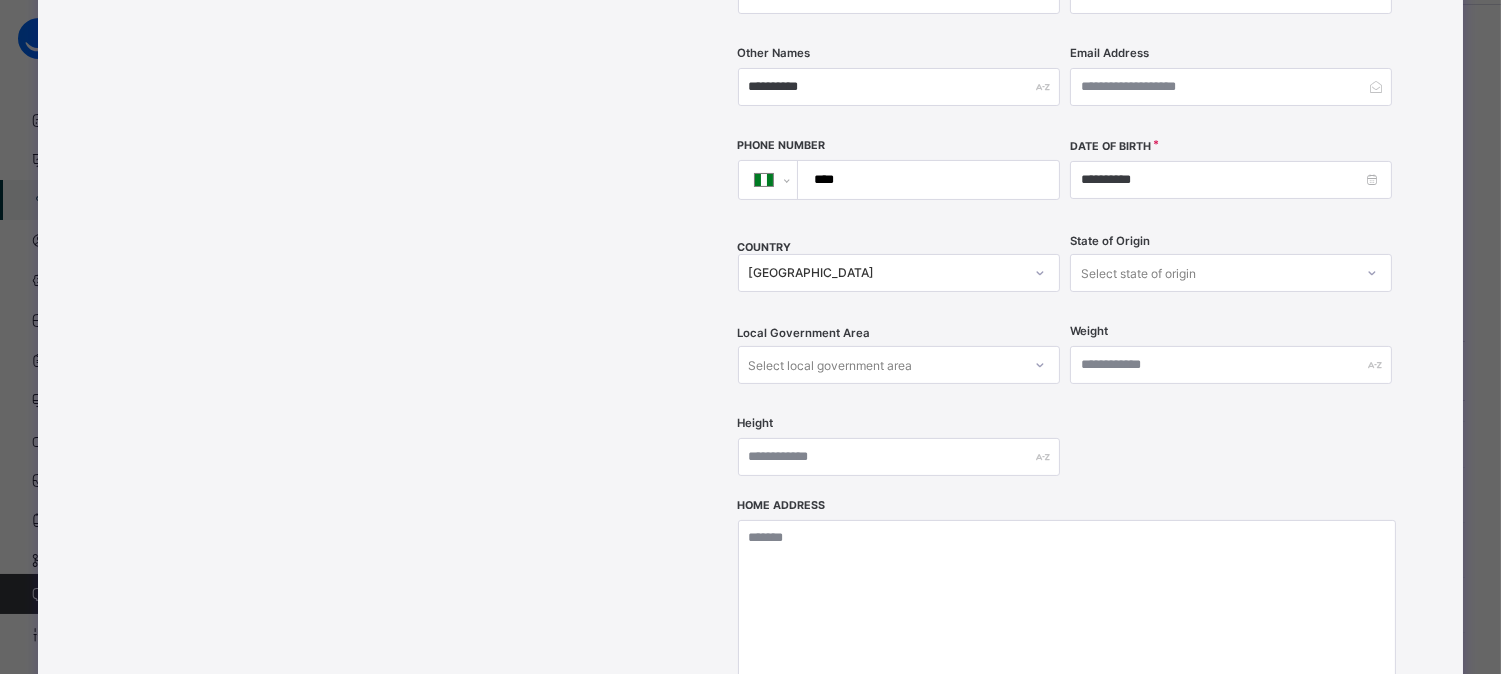 scroll, scrollTop: 586, scrollLeft: 0, axis: vertical 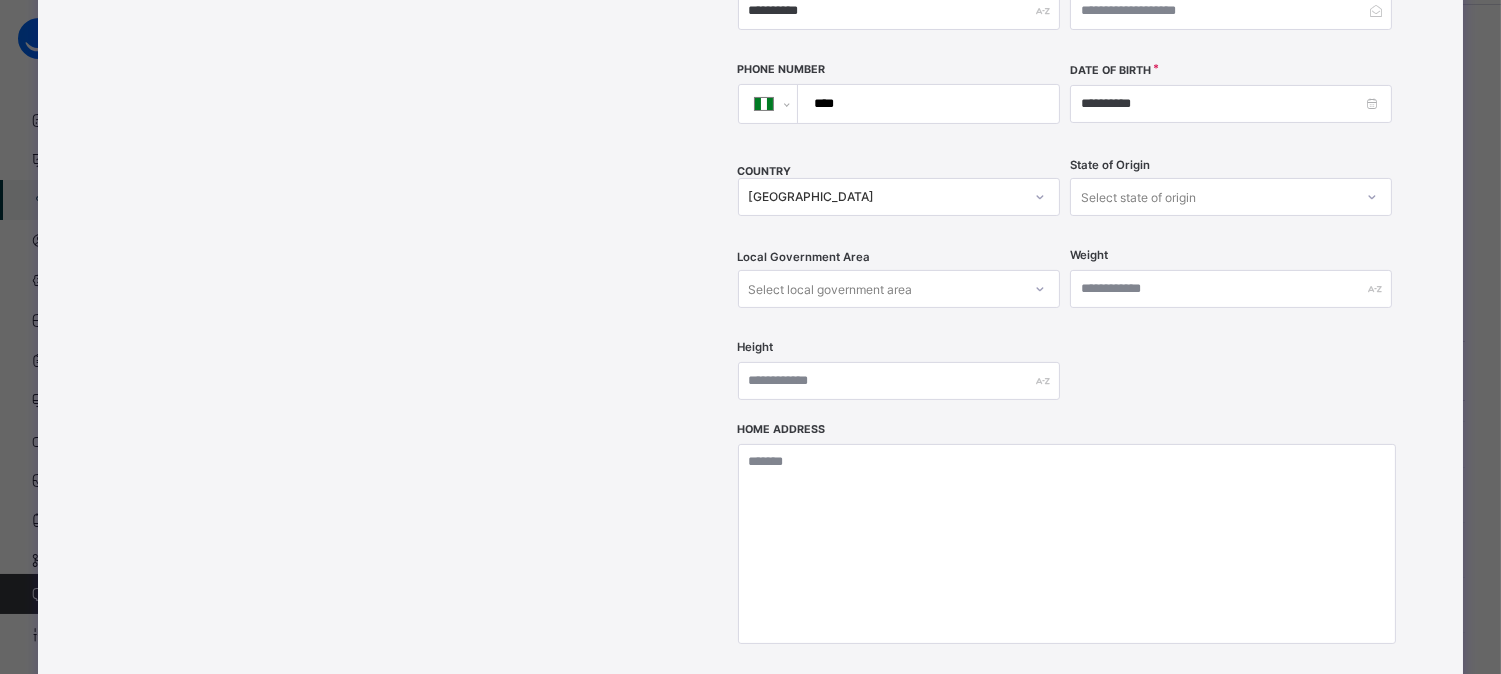 click on "Next" at bounding box center (1336, 723) 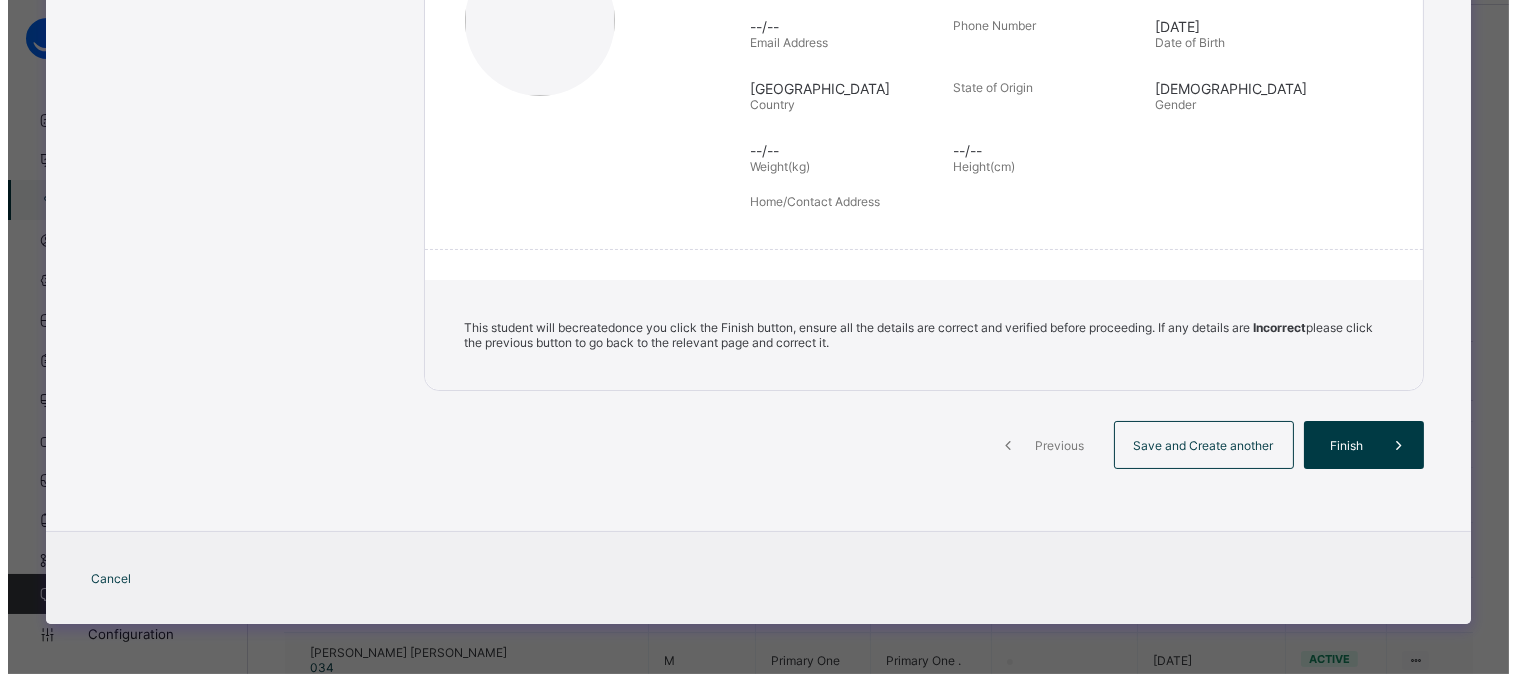 scroll, scrollTop: 336, scrollLeft: 0, axis: vertical 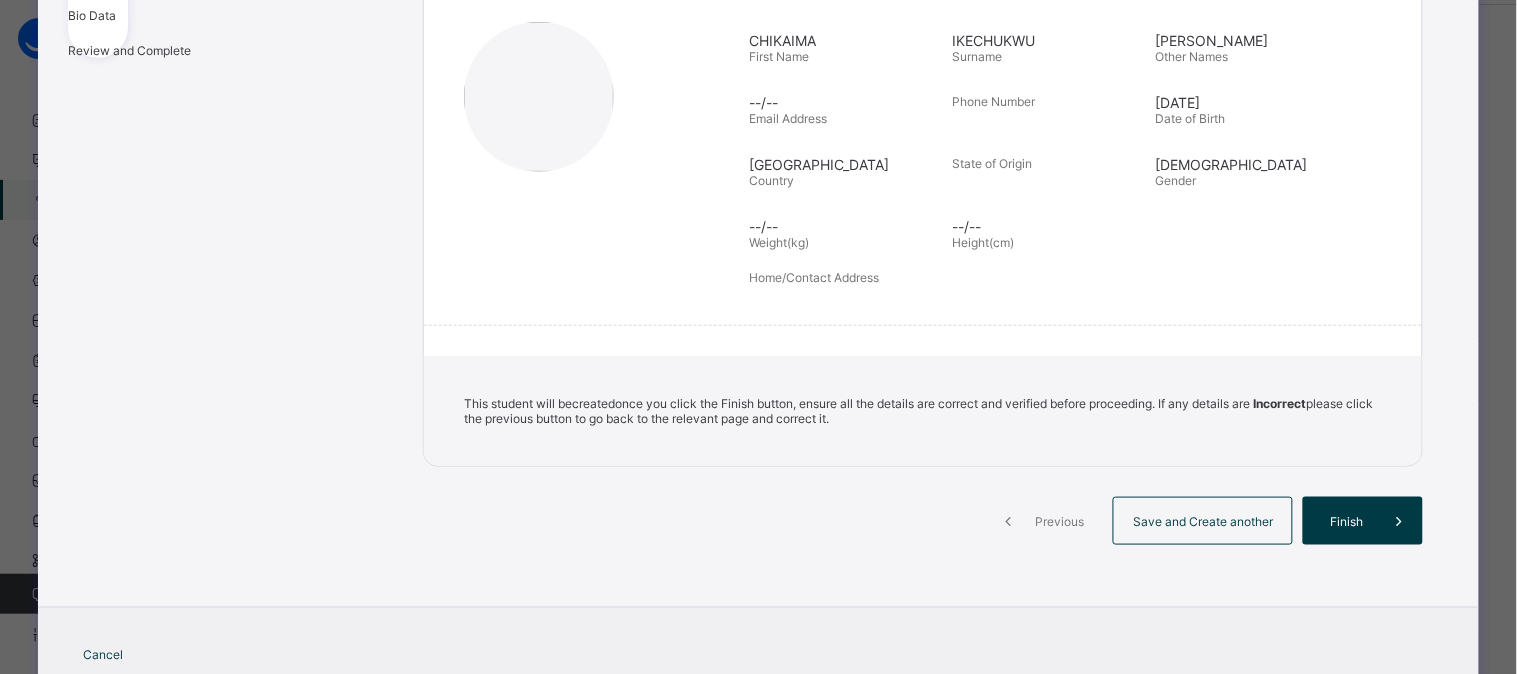 click on "Previous" at bounding box center [1059, 521] 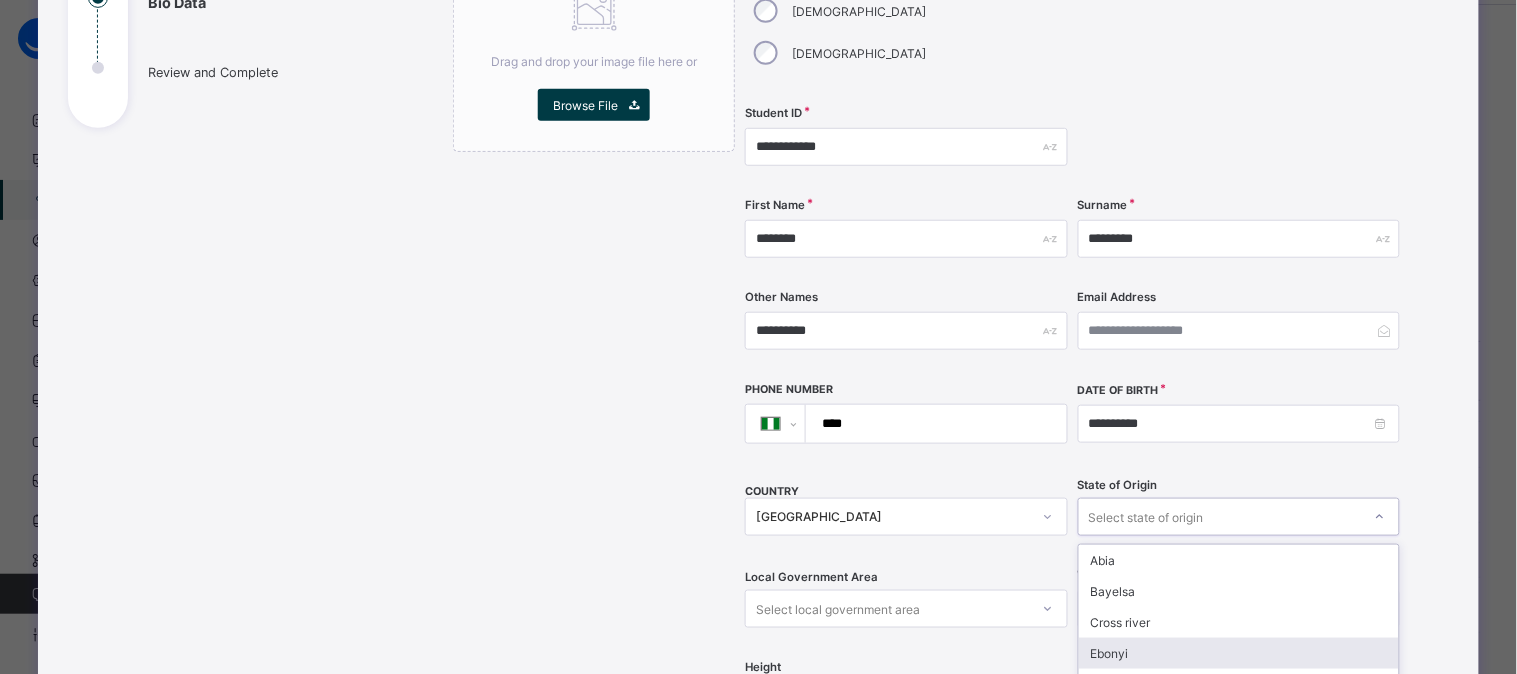 scroll, scrollTop: 404, scrollLeft: 0, axis: vertical 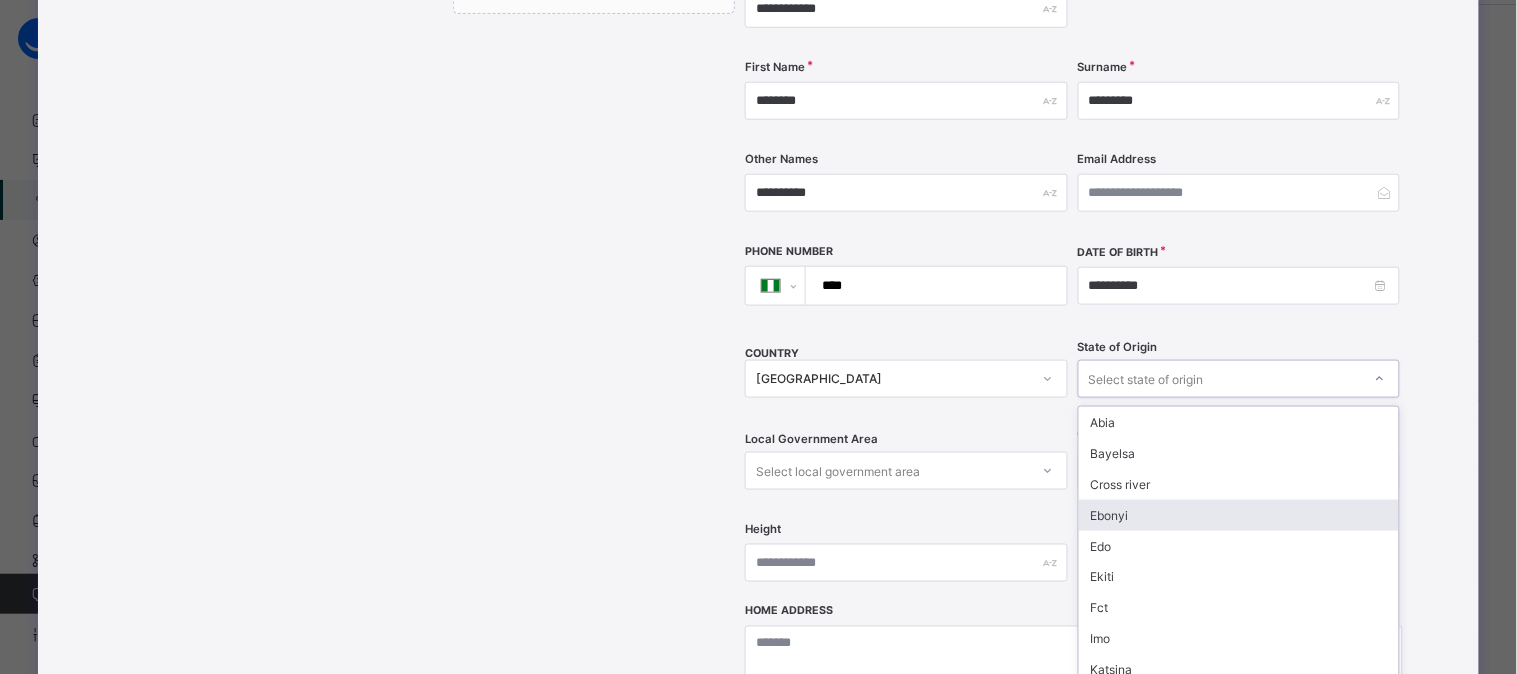 click on "option [PERSON_NAME] focused, 4 of 37. 37 results available. Use Up and Down to choose options, press Enter to select the currently focused option, press Escape to exit the menu, press Tab to select the option and exit the menu. Select state of origin [GEOGRAPHIC_DATA] Cross river [GEOGRAPHIC_DATA] Edo Ekiti Fct Imo Katsina Kwara Ogun Osun Oyo Sokoto Gombe Jigawa [GEOGRAPHIC_DATA] Ondo Zamfara [GEOGRAPHIC_DATA] ibom [GEOGRAPHIC_DATA] [GEOGRAPHIC_DATA] [GEOGRAPHIC_DATA] [GEOGRAPHIC_DATA] [GEOGRAPHIC_DATA] [GEOGRAPHIC_DATA] [GEOGRAPHIC_DATA] [GEOGRAPHIC_DATA] [GEOGRAPHIC_DATA] [GEOGRAPHIC_DATA] [GEOGRAPHIC_DATA] [GEOGRAPHIC_DATA] [GEOGRAPHIC_DATA] Plateau Rivers [GEOGRAPHIC_DATA] [GEOGRAPHIC_DATA]" at bounding box center (1239, 379) 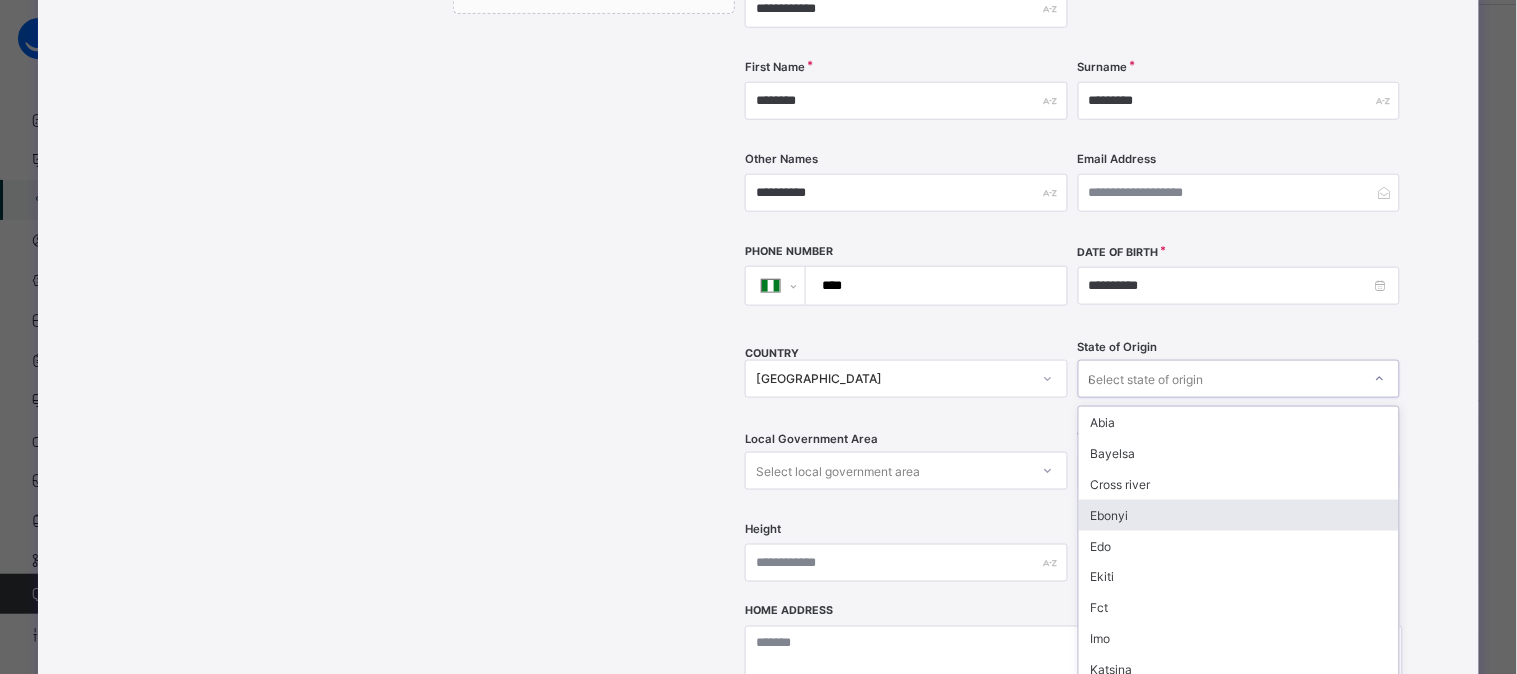 type on "**" 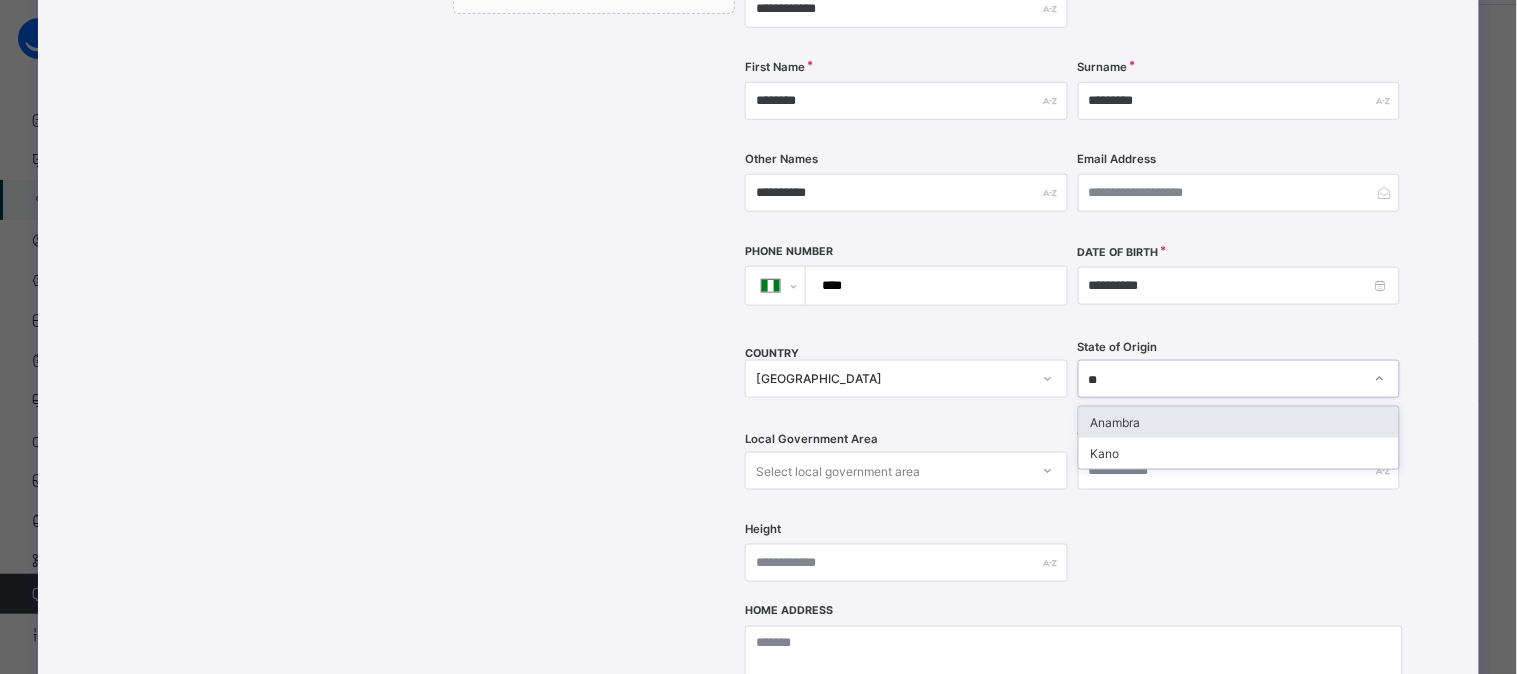 type 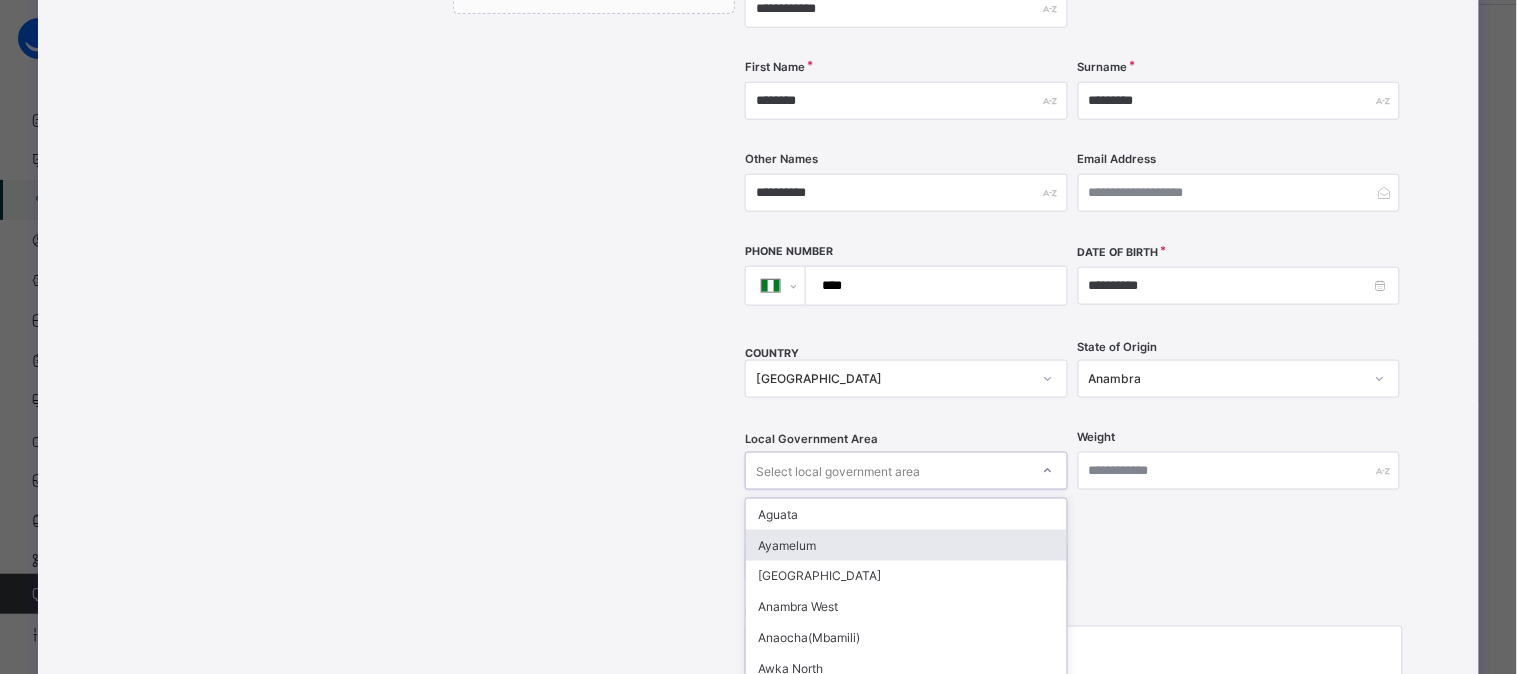 scroll, scrollTop: 496, scrollLeft: 0, axis: vertical 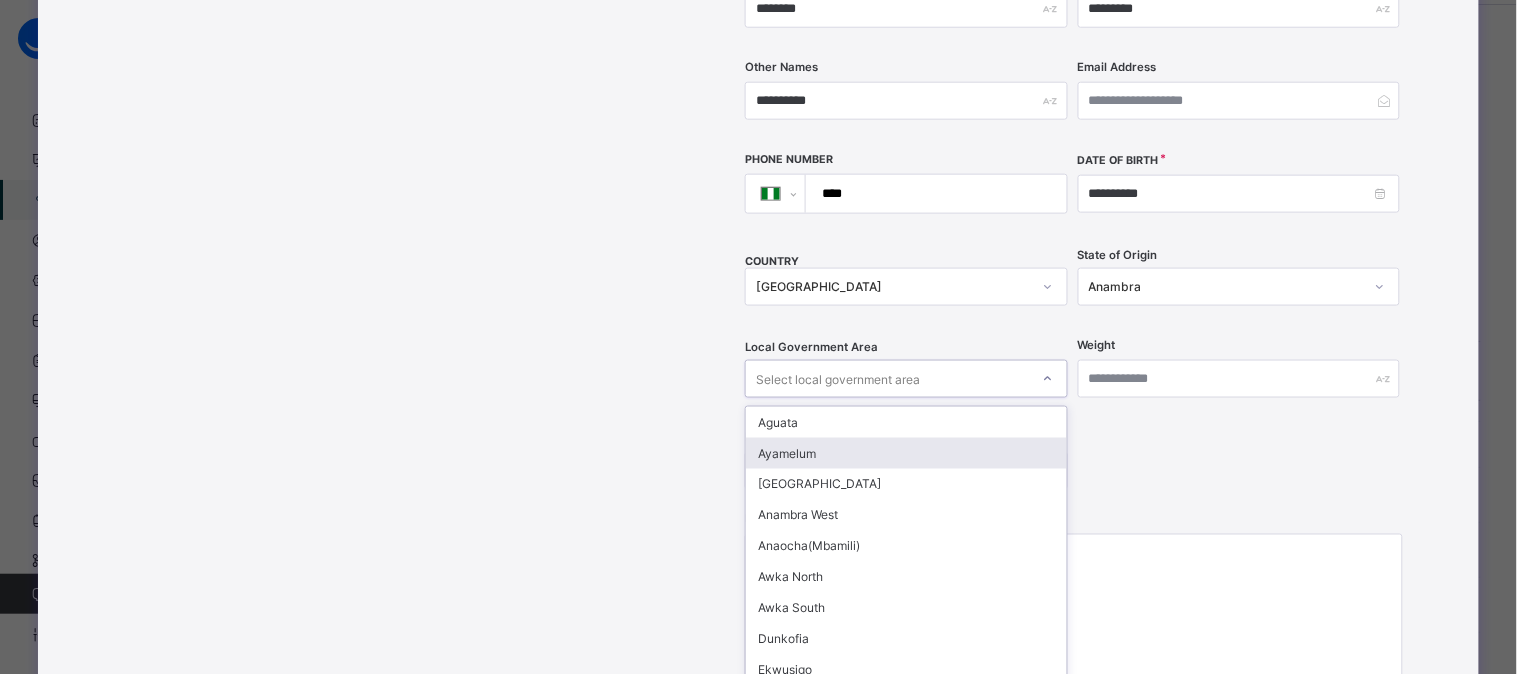 click on "option Ayamelum focused, 2 of 21. 21 results available. Use Up and Down to choose options, press Enter to select the currently focused option, press Escape to exit the menu, press Tab to select the option and exit the menu. Select local government area [GEOGRAPHIC_DATA] [GEOGRAPHIC_DATA] [GEOGRAPHIC_DATA] [GEOGRAPHIC_DATA]([GEOGRAPHIC_DATA]) Awka North Awka [GEOGRAPHIC_DATA] Ekwusigo Idemili [GEOGRAPHIC_DATA] [GEOGRAPHIC_DATA] [GEOGRAPHIC_DATA] [GEOGRAPHIC_DATA] [GEOGRAPHIC_DATA] [GEOGRAPHIC_DATA] [GEOGRAPHIC_DATA] [GEOGRAPHIC_DATA] [GEOGRAPHIC_DATA] [GEOGRAPHIC_DATA] [GEOGRAPHIC_DATA]" at bounding box center [906, 379] 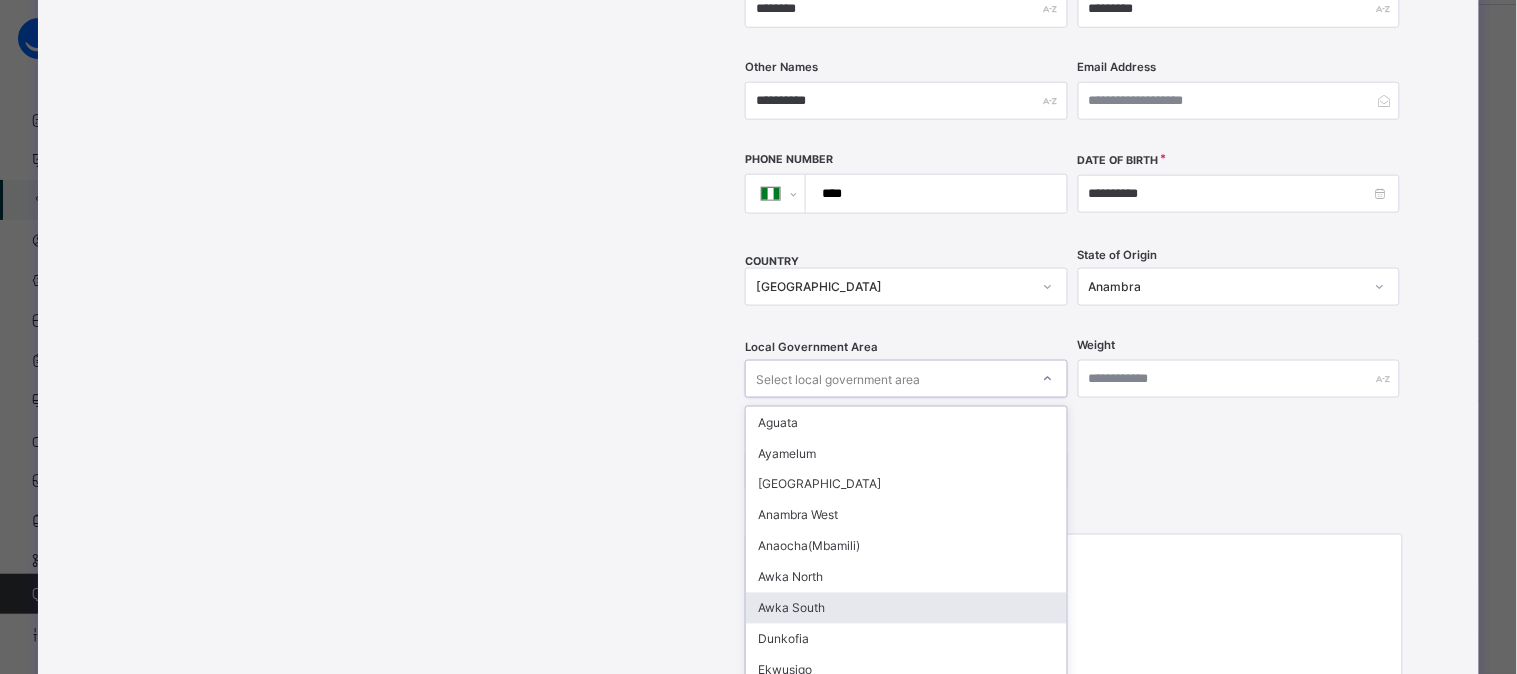 click on "Awka South" at bounding box center (906, 608) 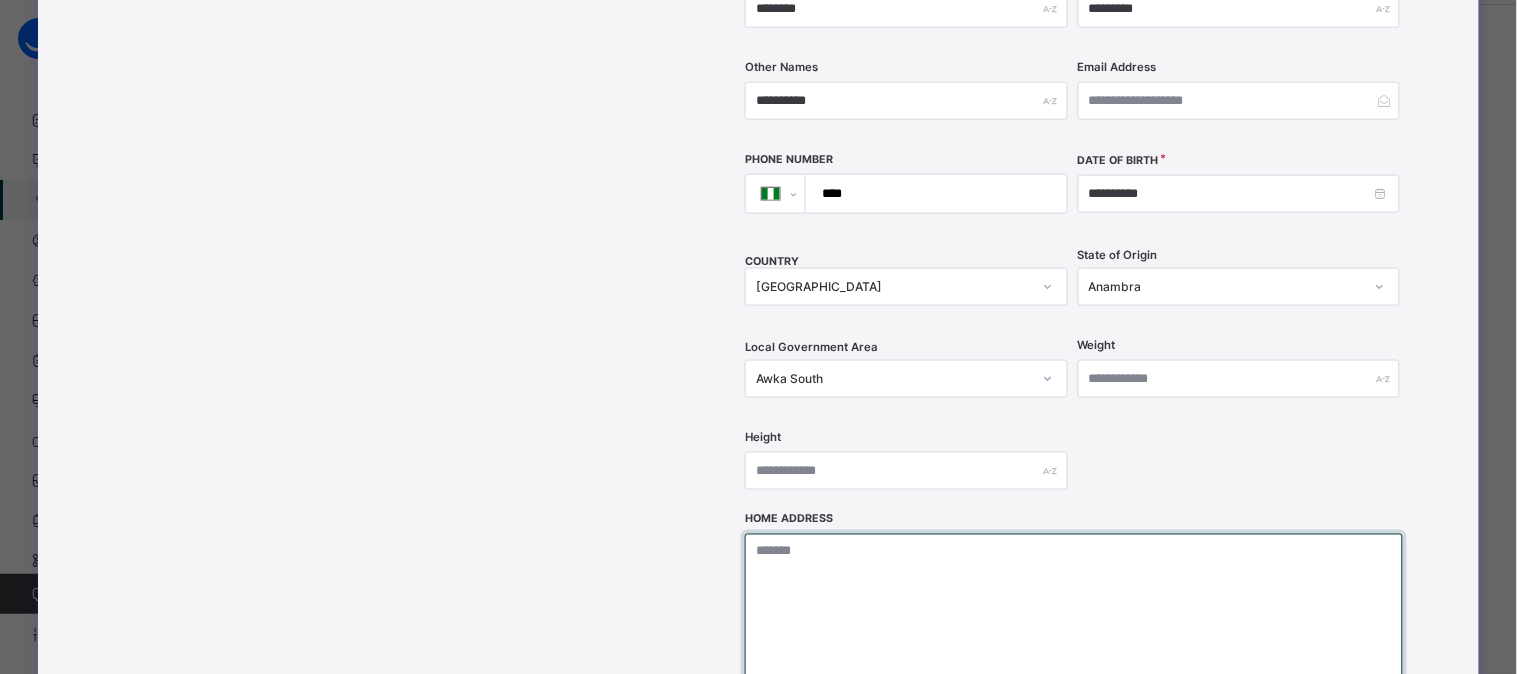 click at bounding box center [1074, 634] 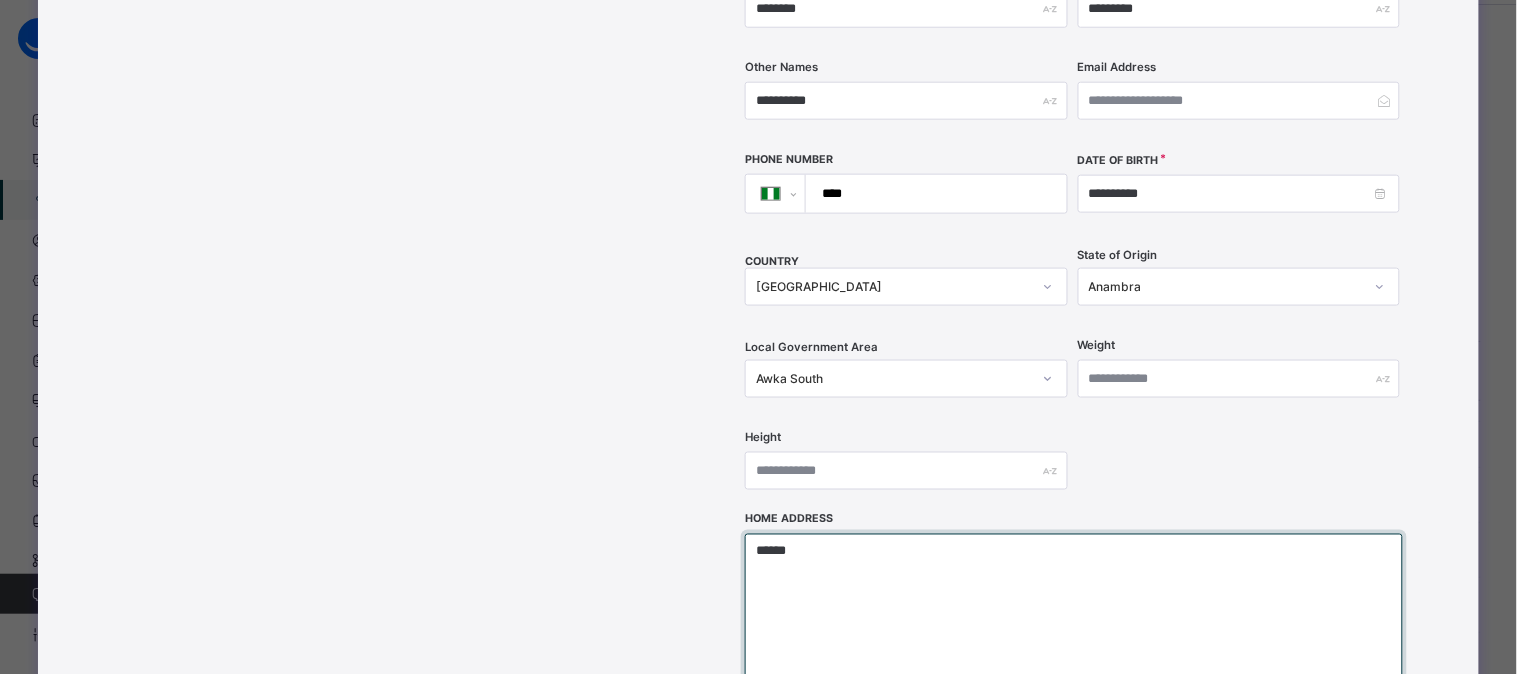 scroll, scrollTop: 834, scrollLeft: 0, axis: vertical 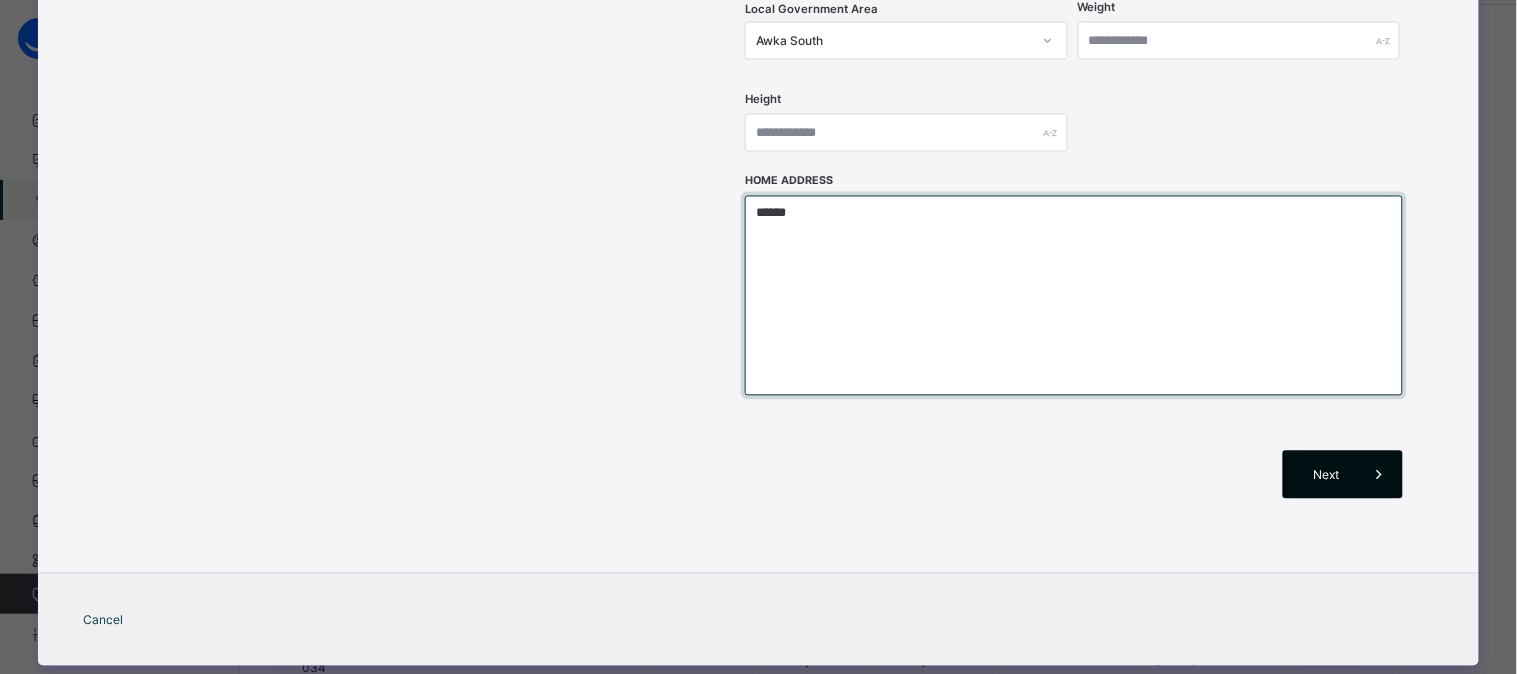 type on "******" 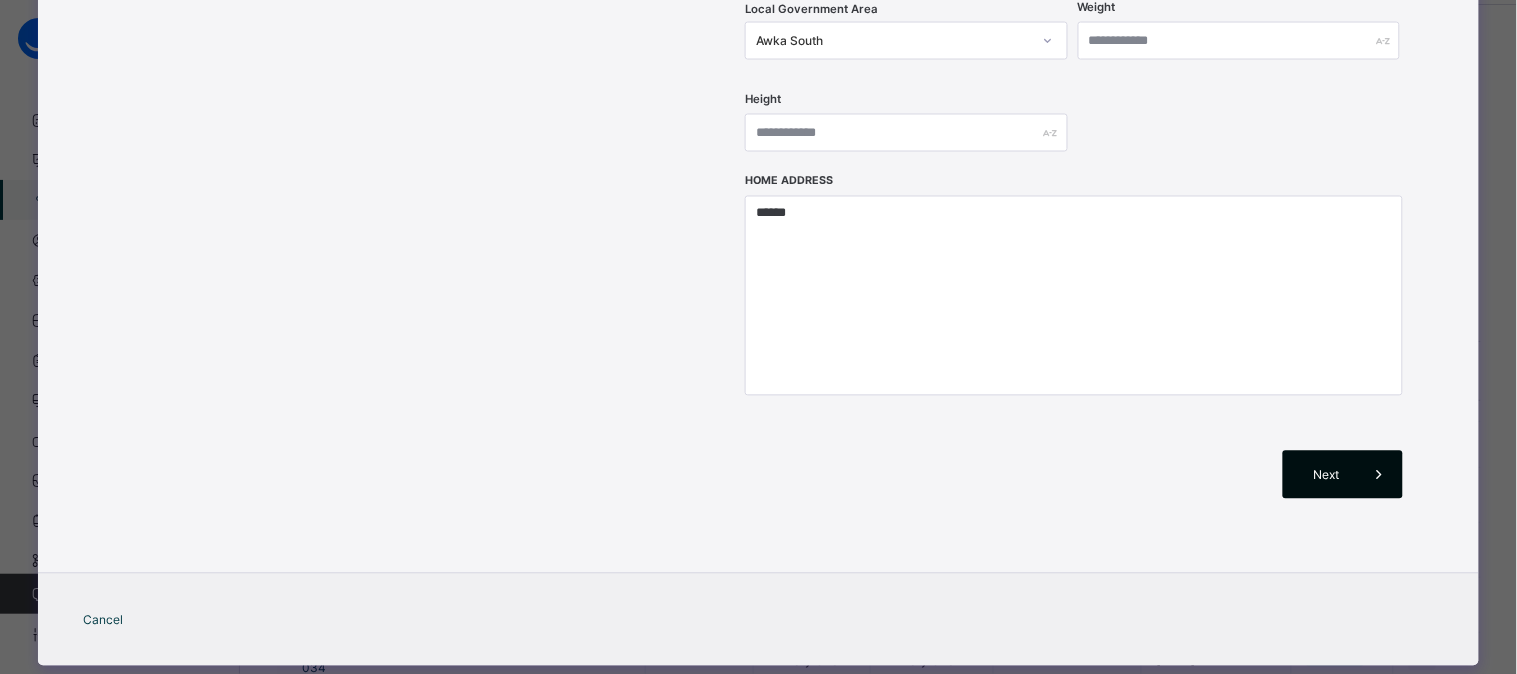click at bounding box center (1379, 475) 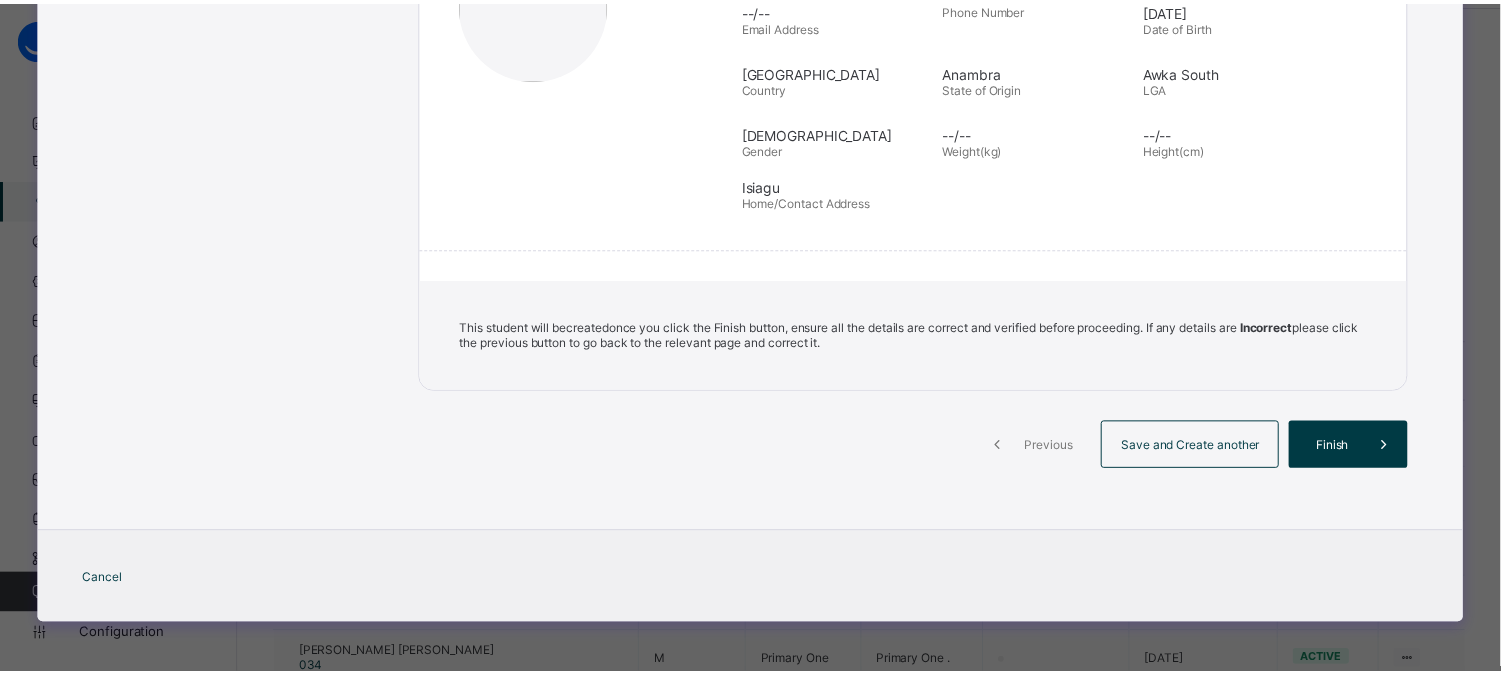 scroll, scrollTop: 353, scrollLeft: 0, axis: vertical 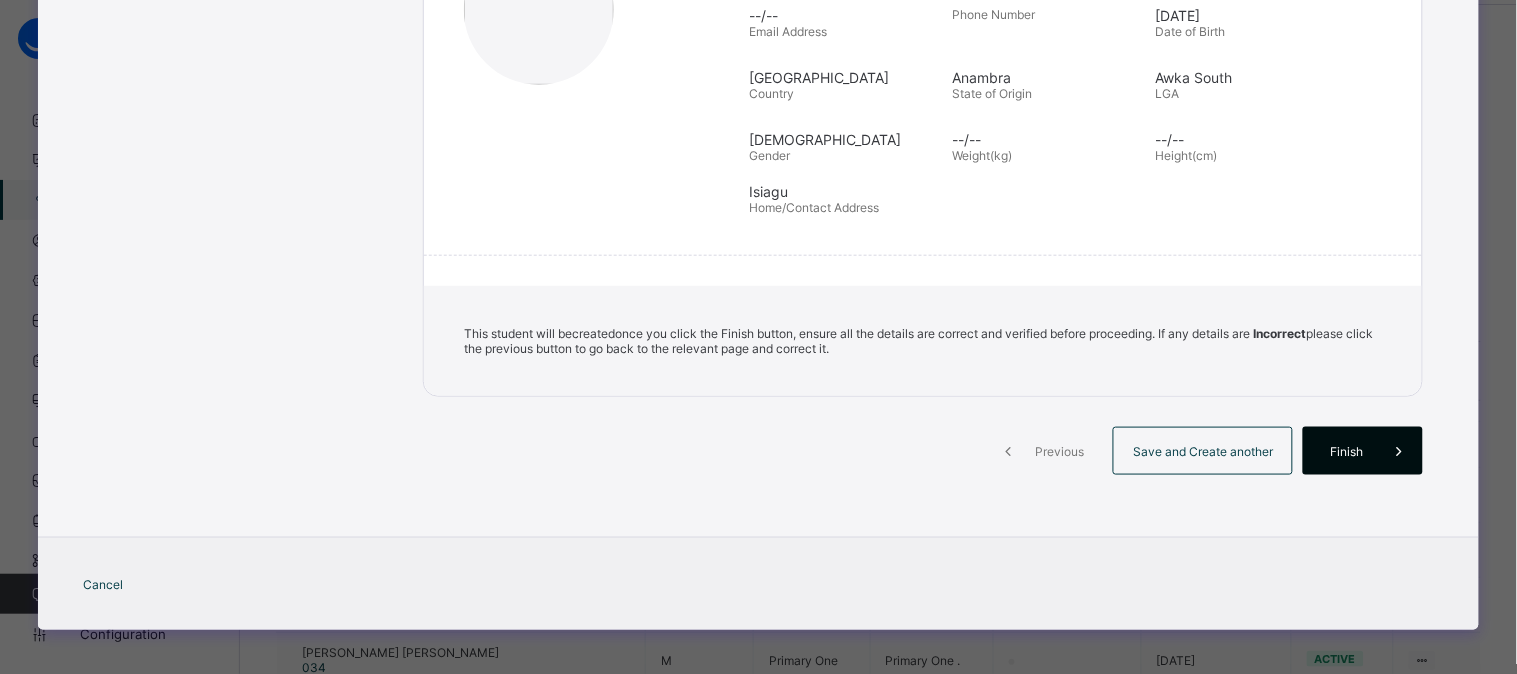 click on "Finish" at bounding box center (1346, 451) 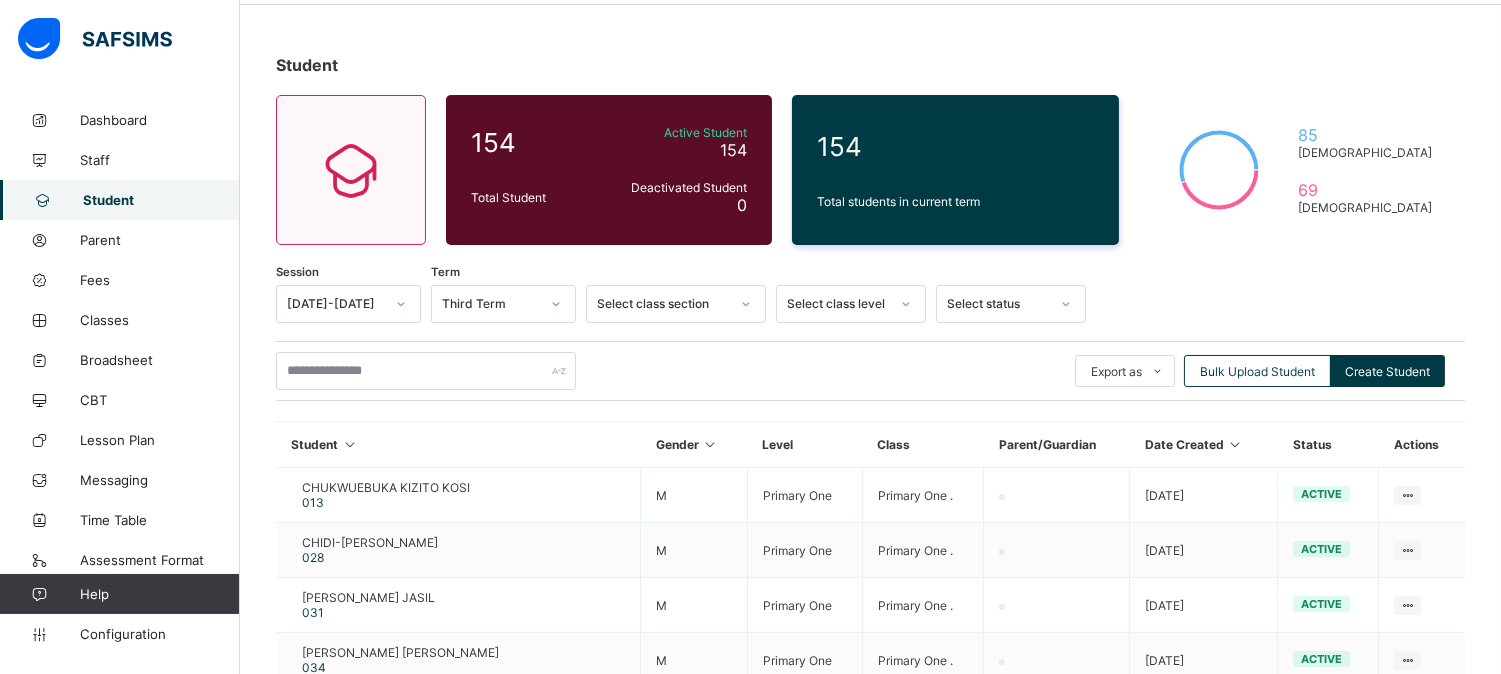 scroll, scrollTop: 0, scrollLeft: 0, axis: both 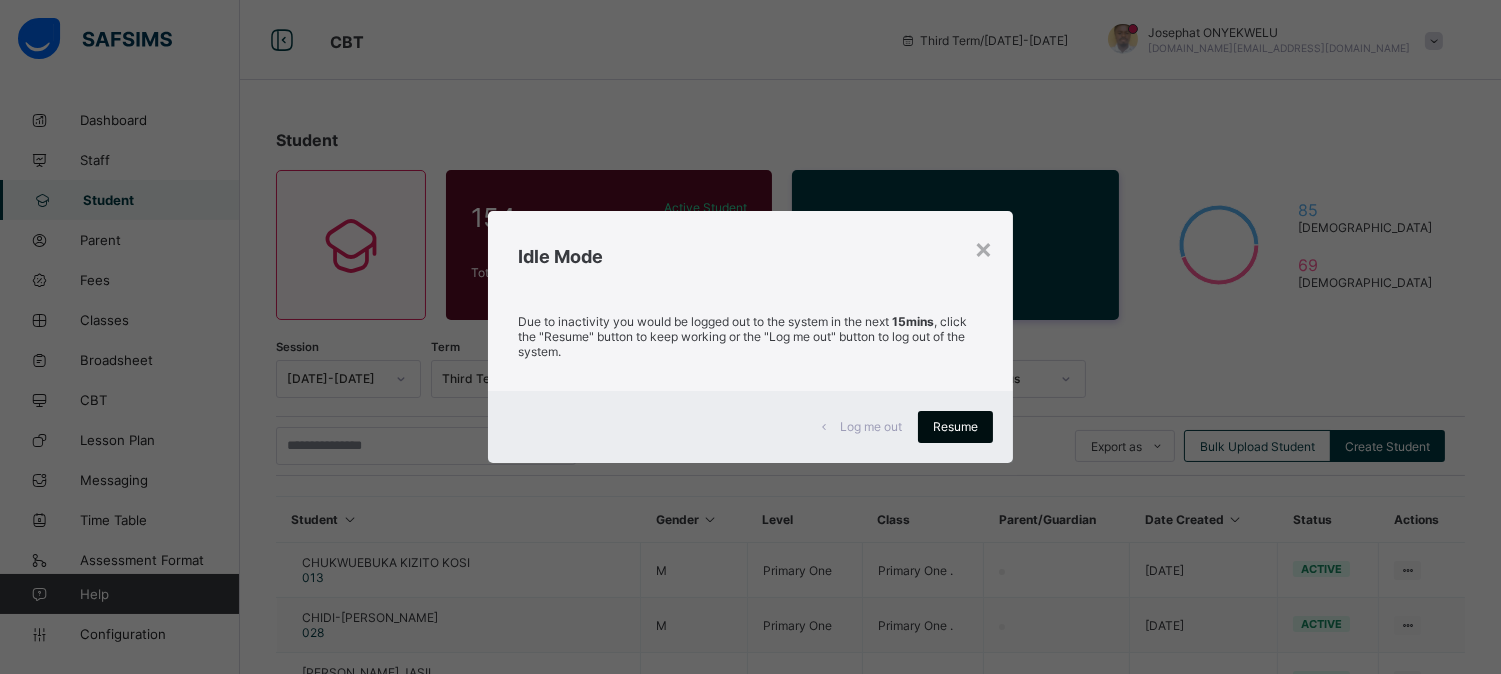 click on "Resume" at bounding box center (955, 427) 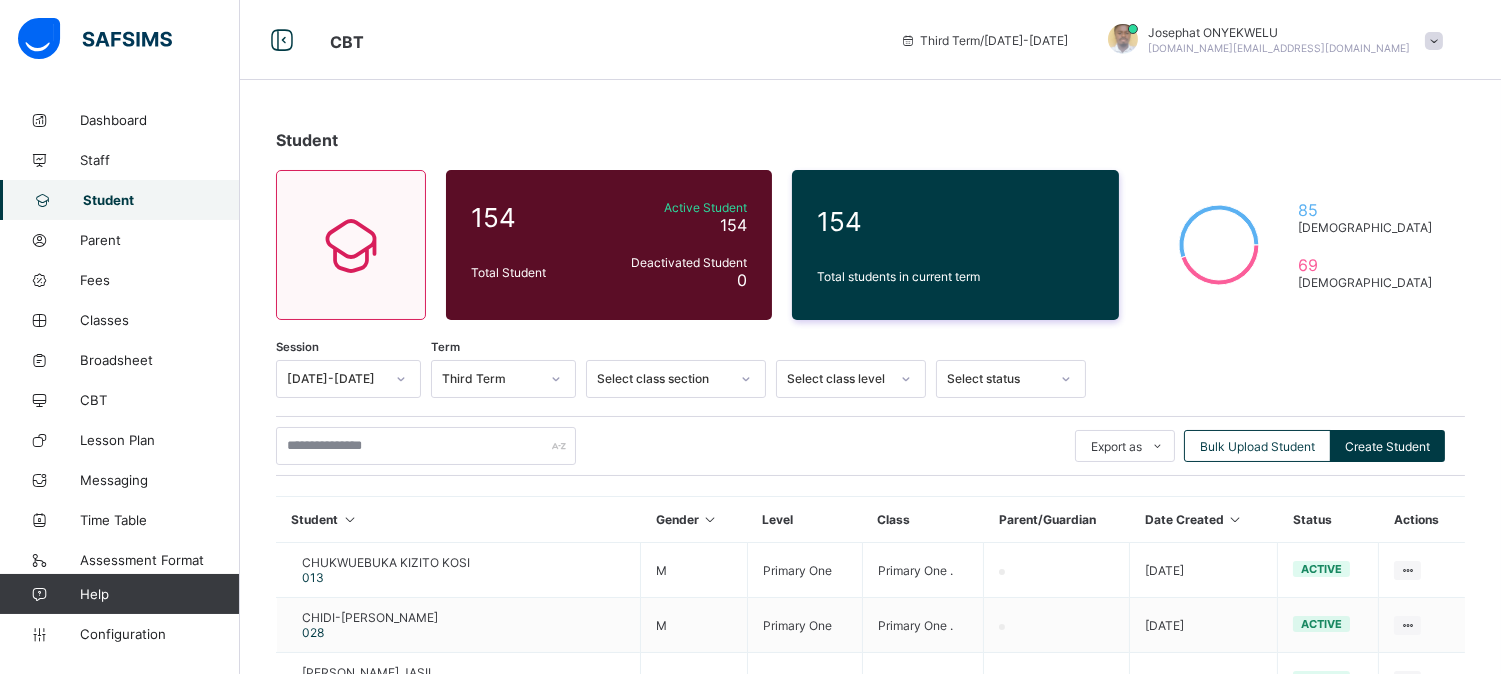 click on "Student" at bounding box center (870, 140) 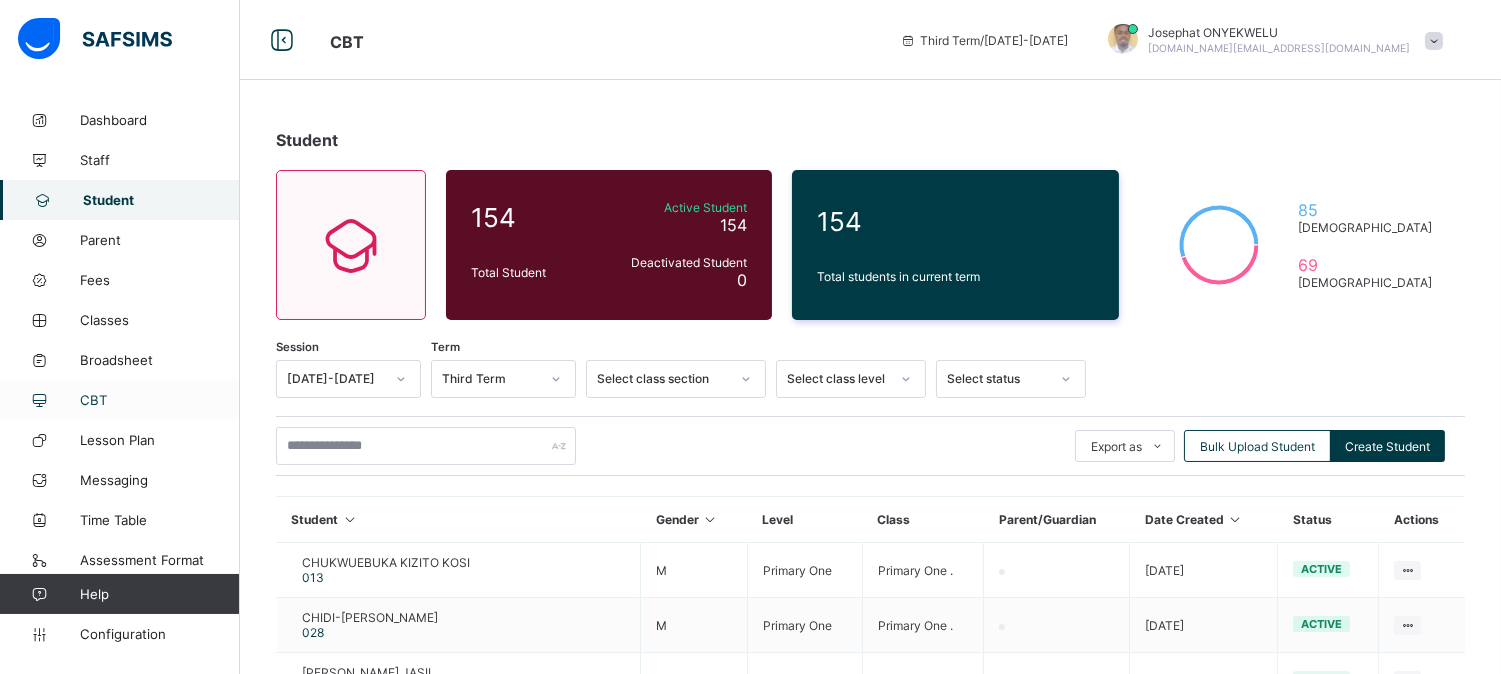 click on "CBT" at bounding box center (160, 400) 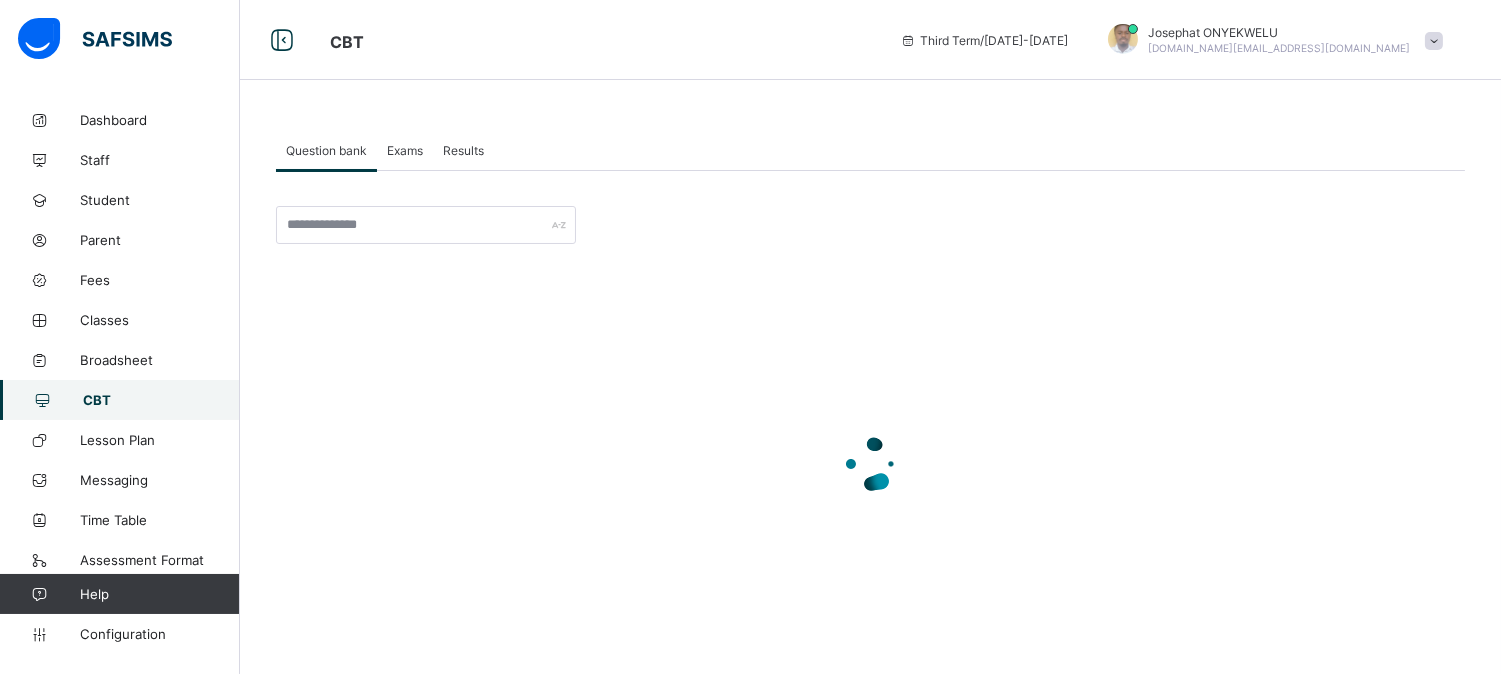 click on "Exams" at bounding box center [405, 150] 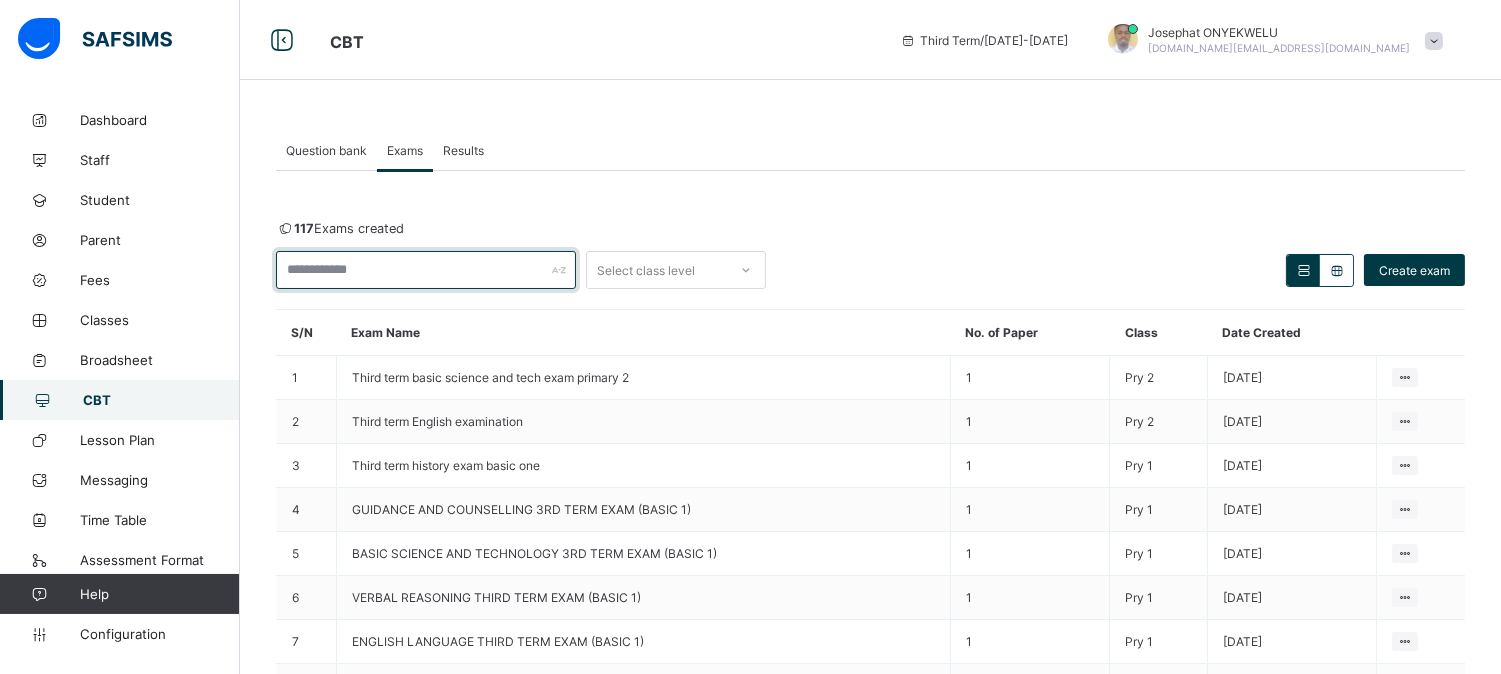 click at bounding box center (426, 270) 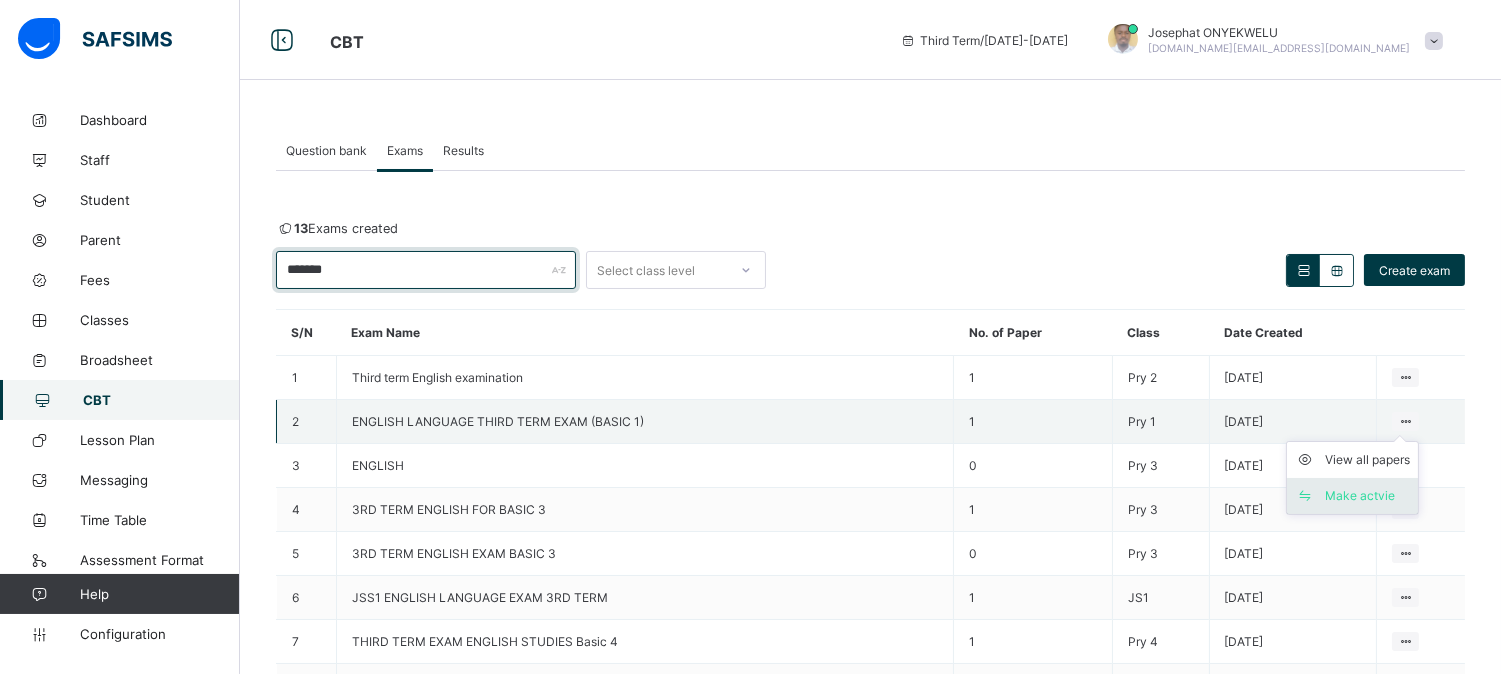 type on "*******" 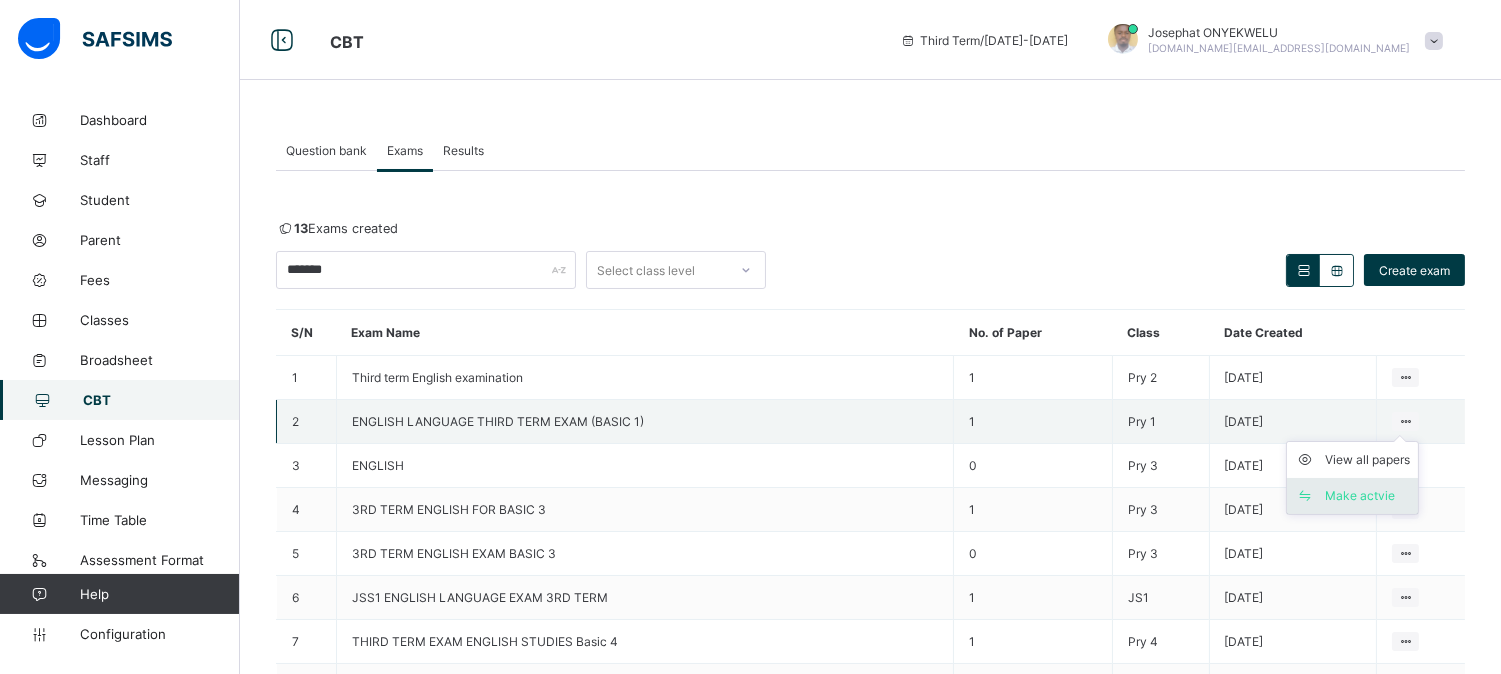 click on "Make actvie" at bounding box center (1367, 496) 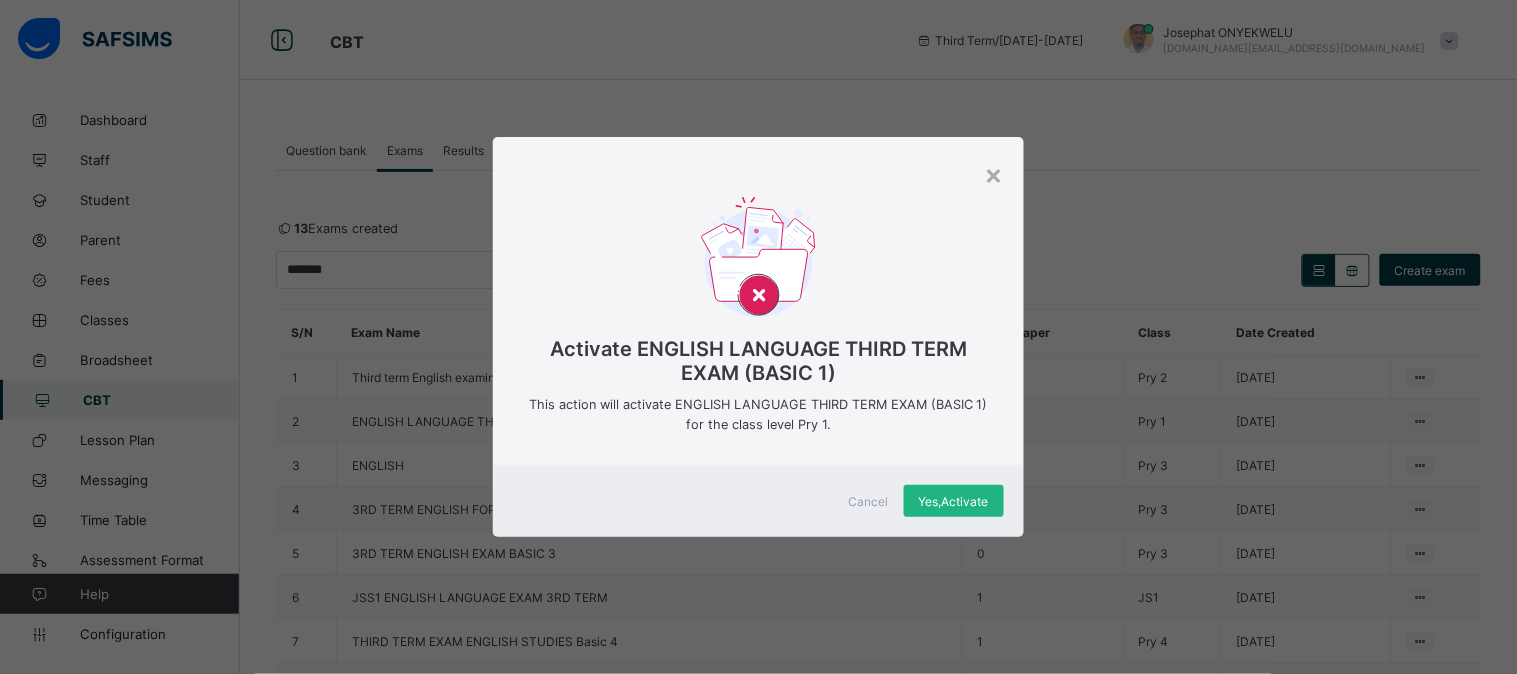 click on "Yes,  Activate" at bounding box center (954, 501) 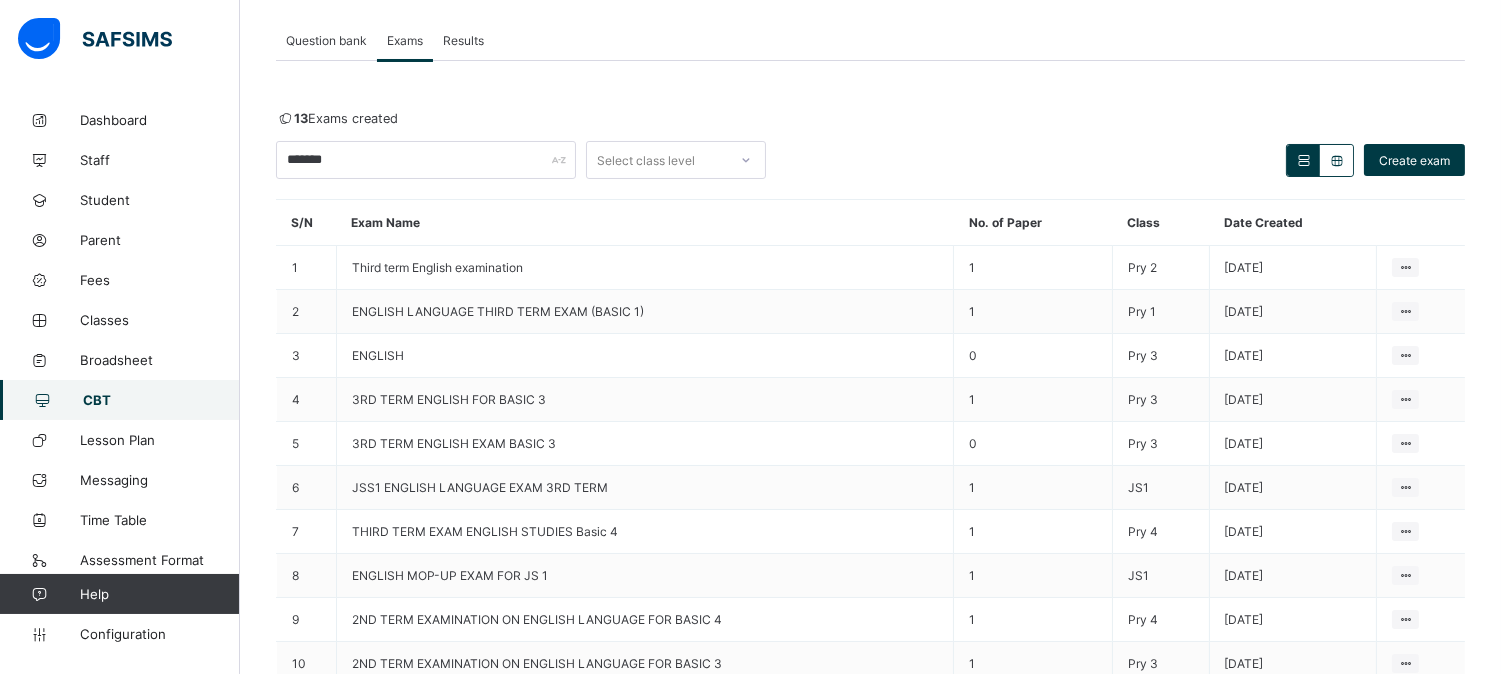 scroll, scrollTop: 107, scrollLeft: 0, axis: vertical 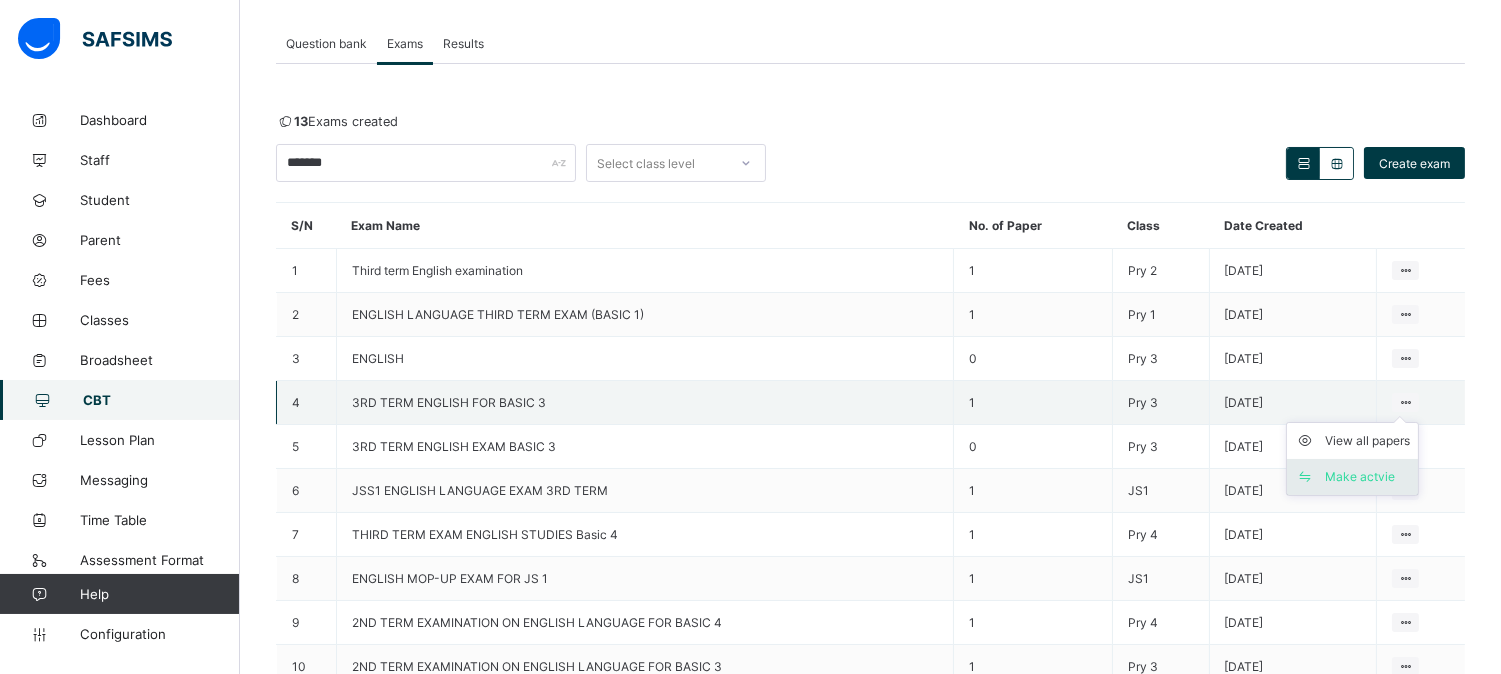 click on "Make actvie" at bounding box center (1367, 477) 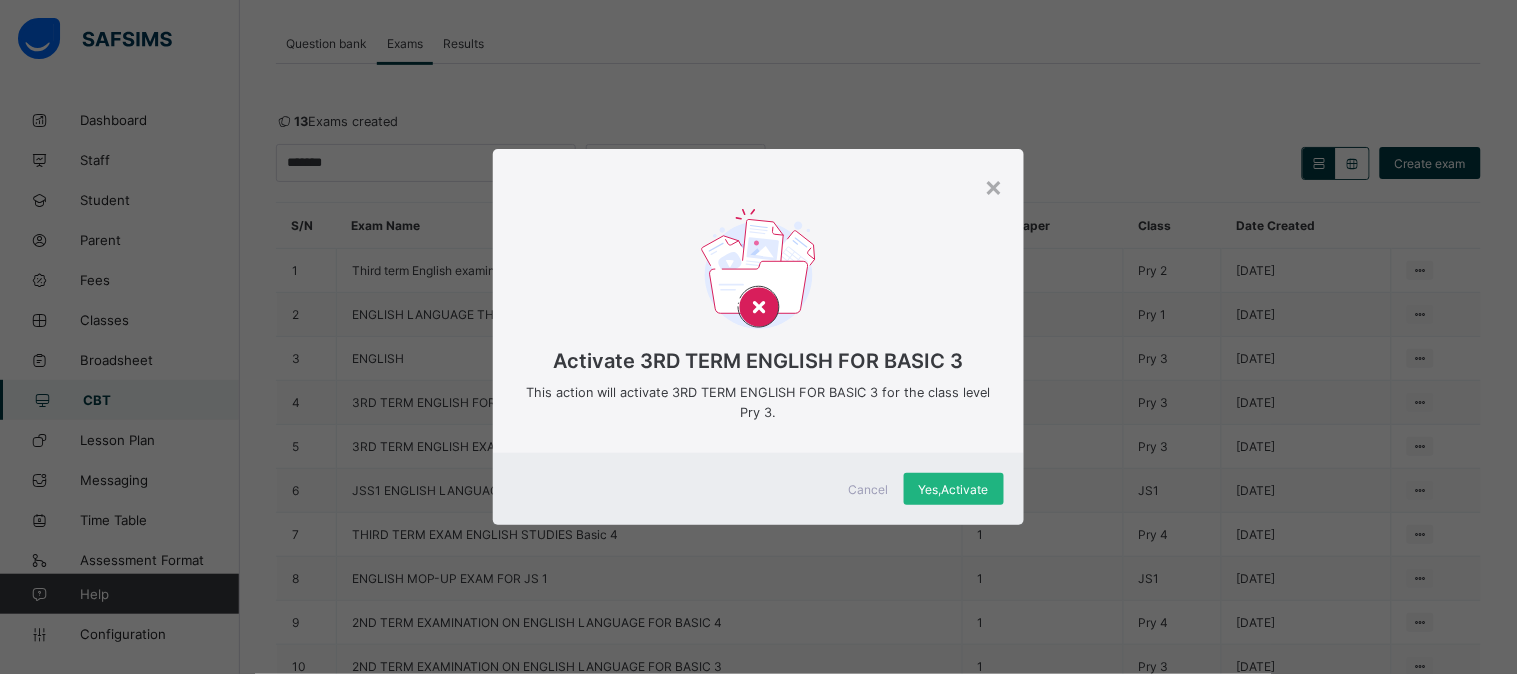 click on "Yes,  Activate" at bounding box center [954, 489] 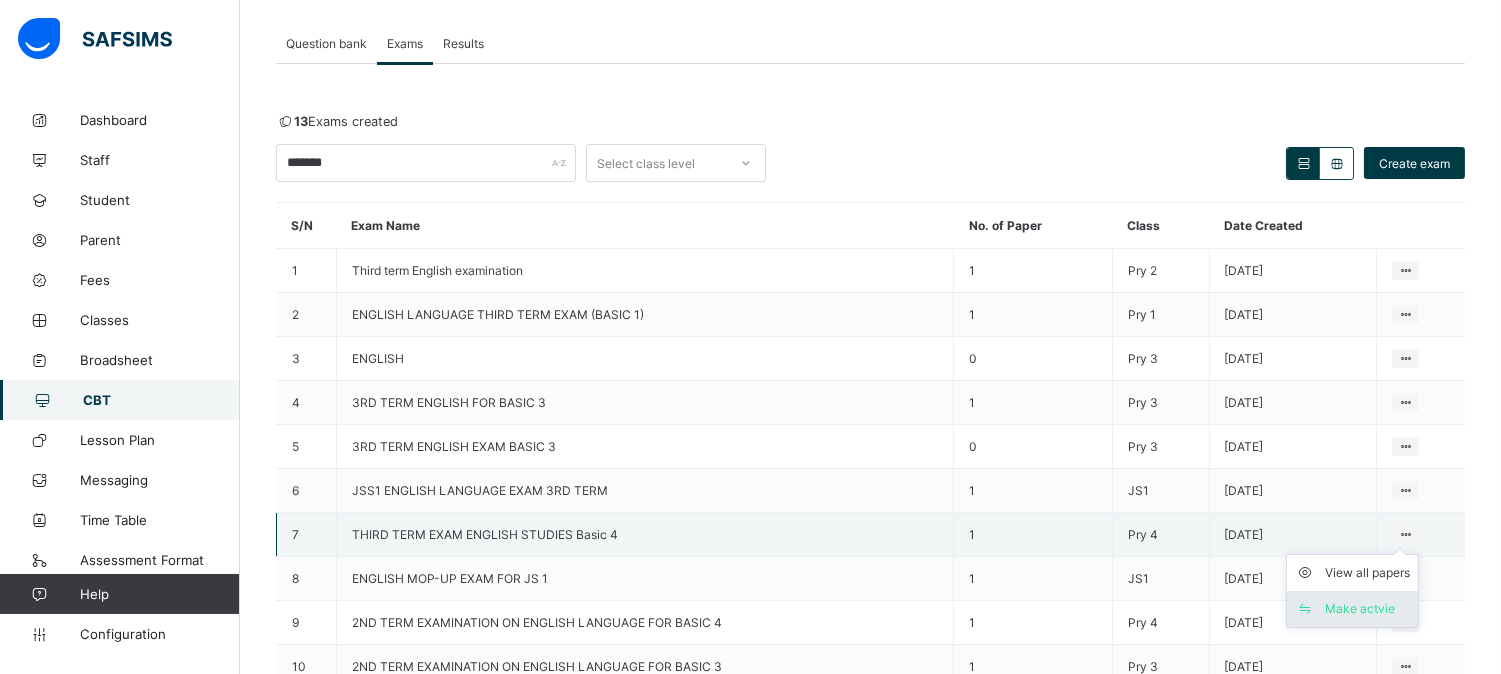 click on "Make actvie" at bounding box center [1367, 609] 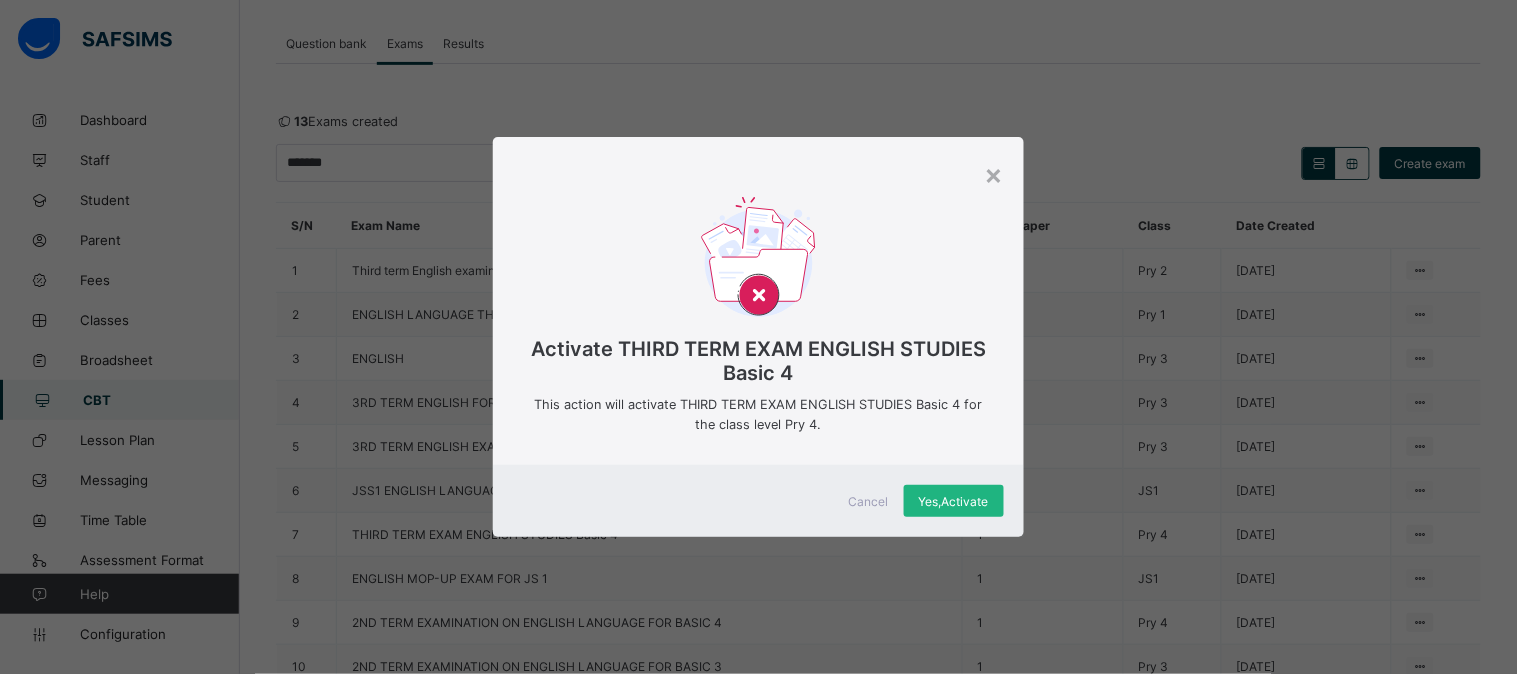click on "Yes,  Activate" at bounding box center (954, 501) 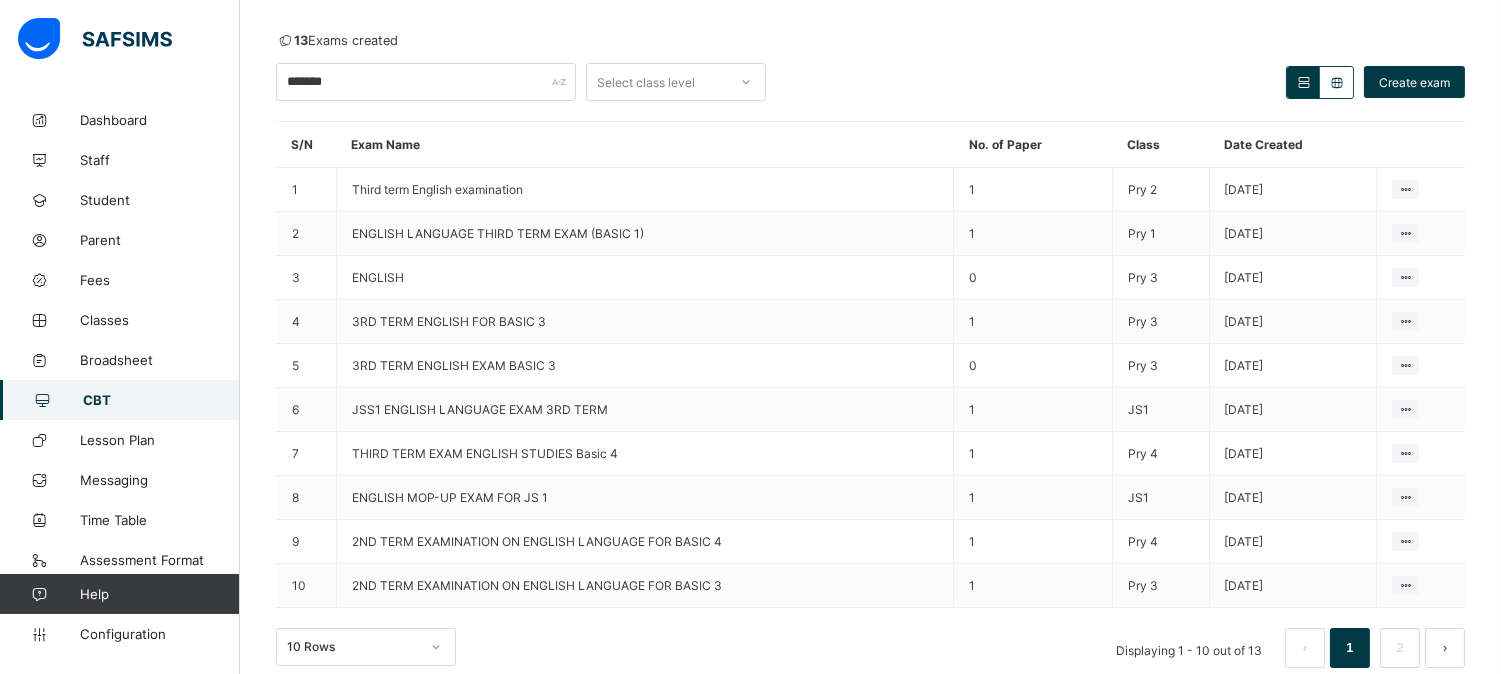 scroll, scrollTop: 187, scrollLeft: 0, axis: vertical 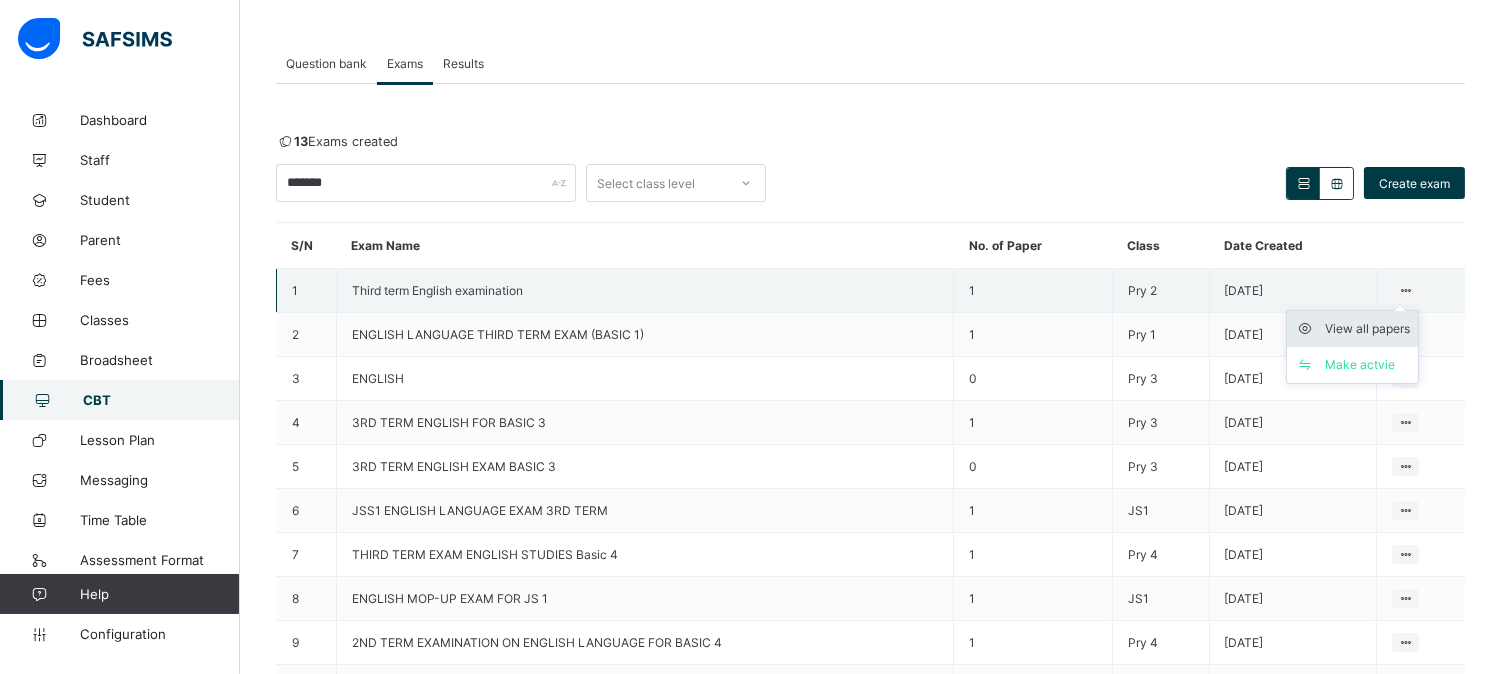click on "View all papers" at bounding box center (1367, 329) 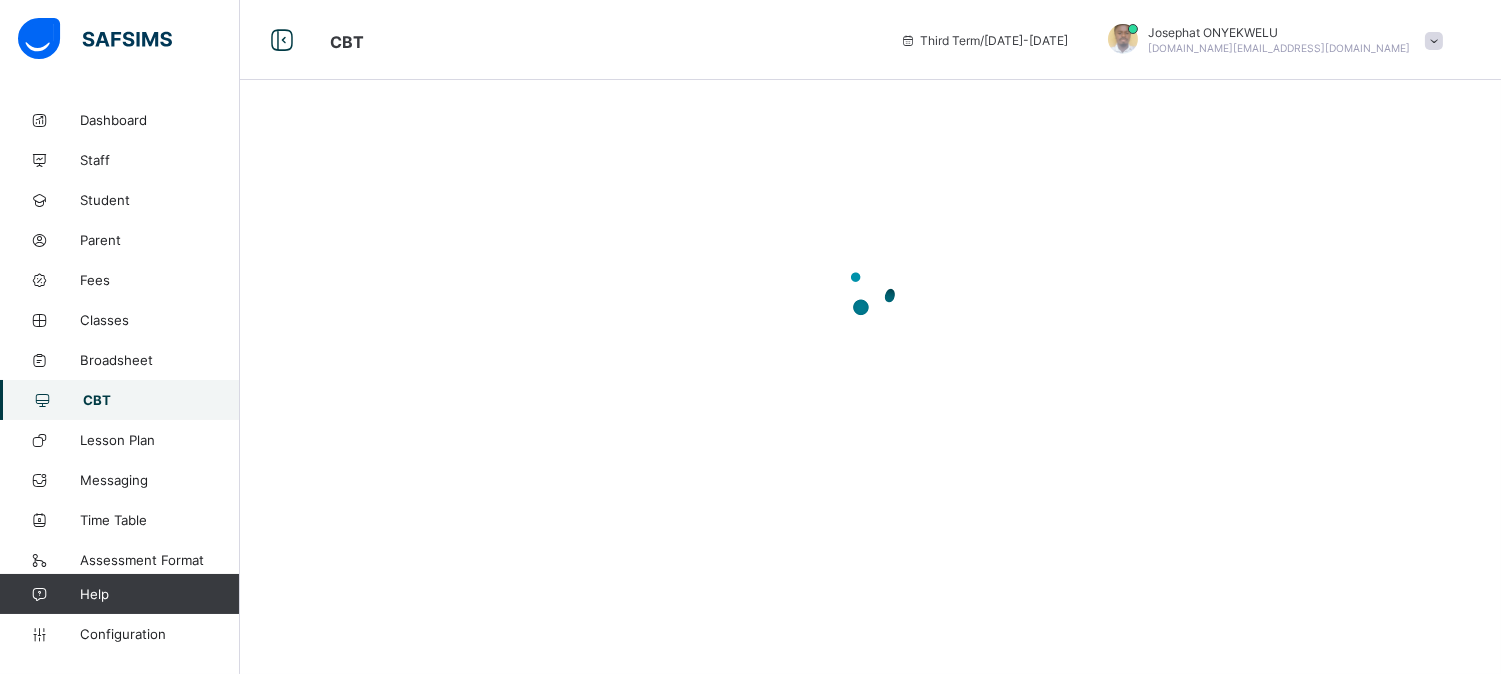 scroll, scrollTop: 0, scrollLeft: 0, axis: both 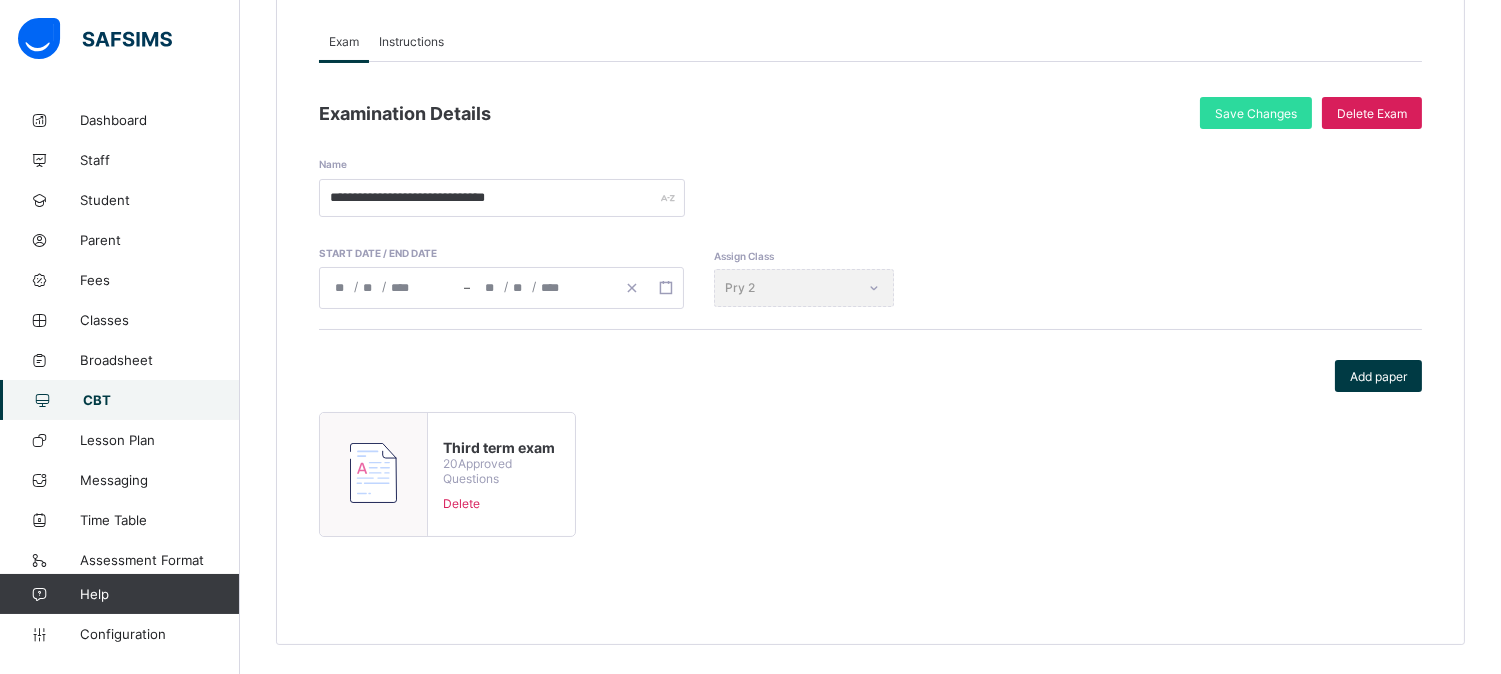 click on "20  Approved Questions" at bounding box center (501, 471) 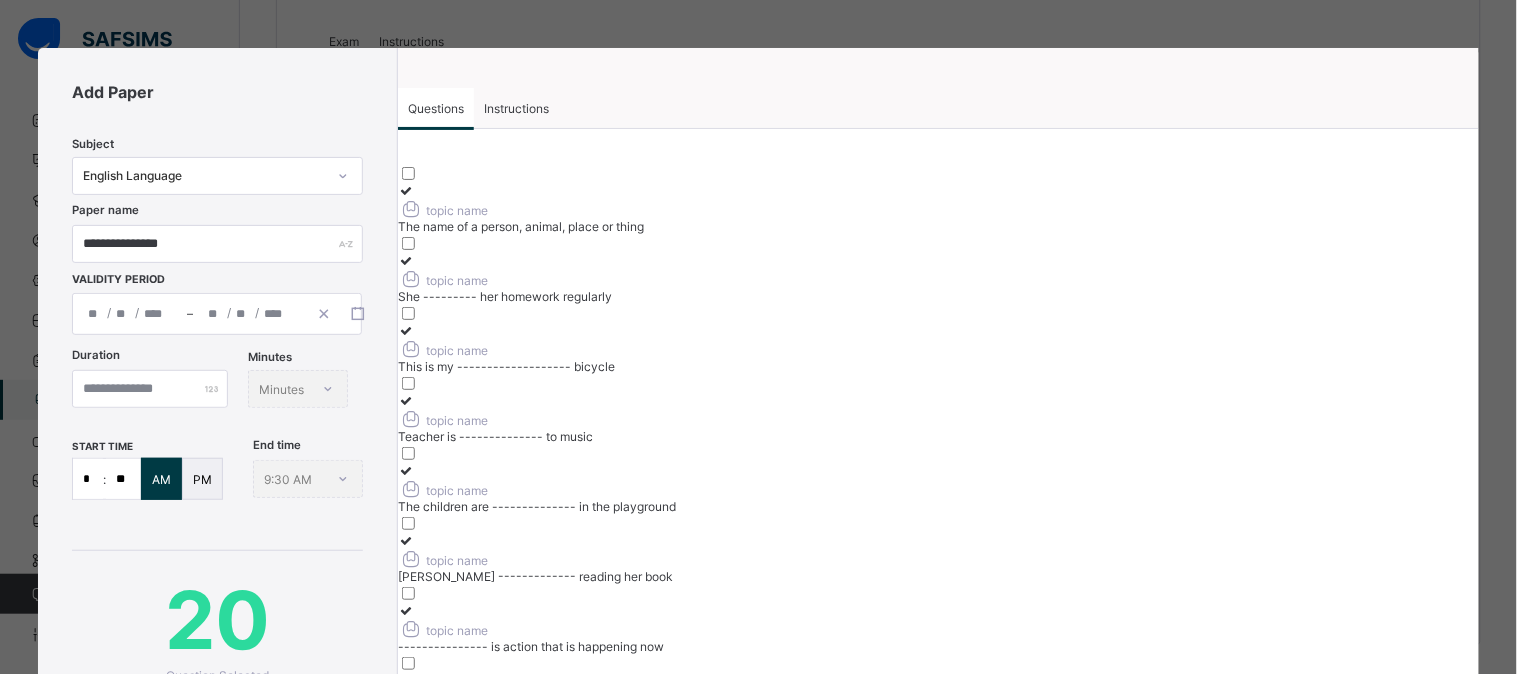 scroll, scrollTop: 0, scrollLeft: 0, axis: both 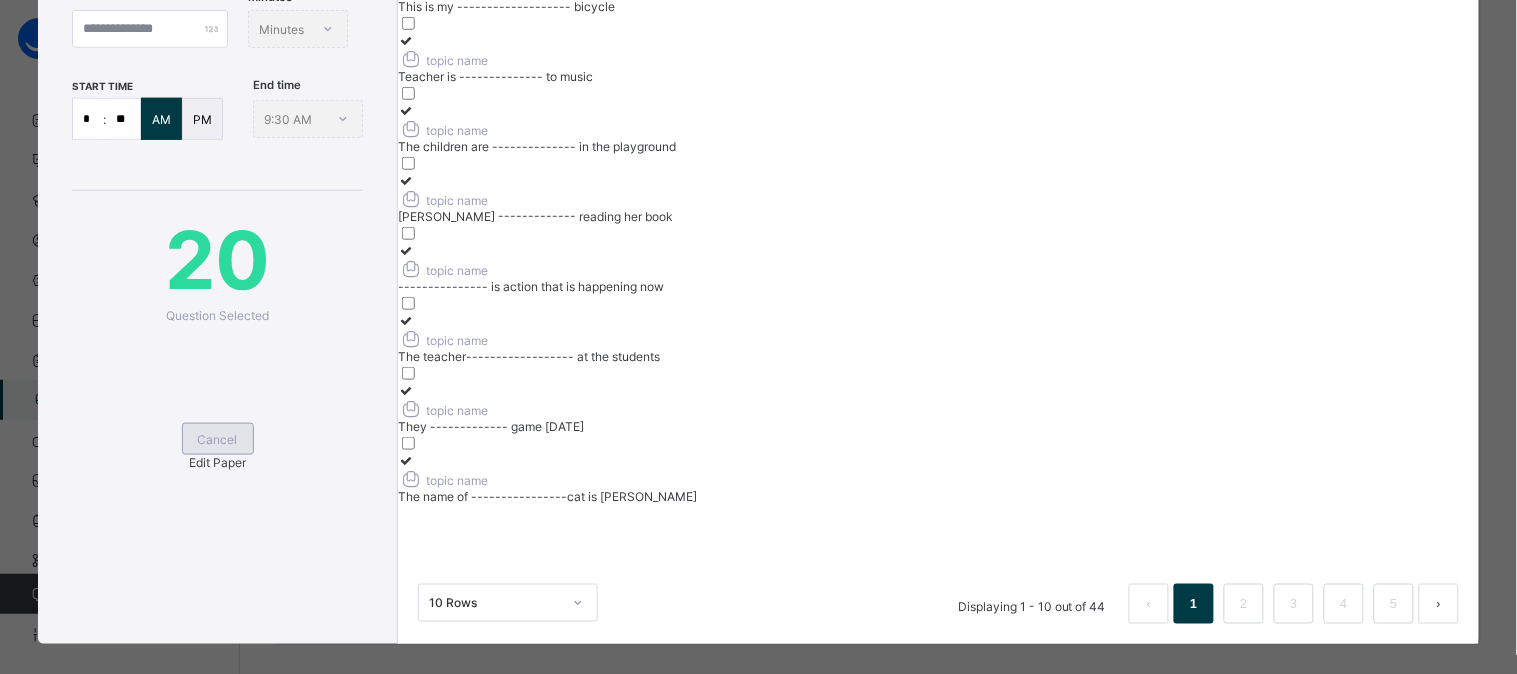 click on "Cancel" at bounding box center (218, 439) 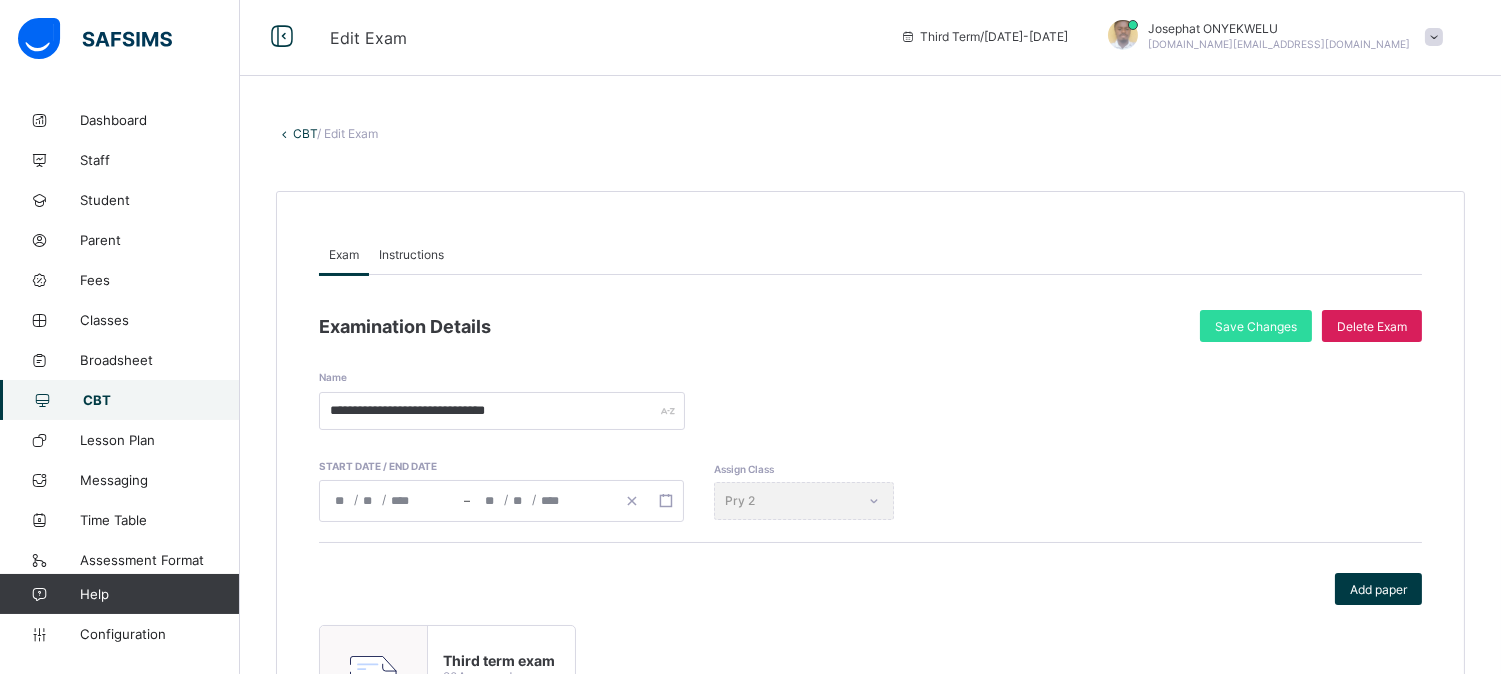 scroll, scrollTop: 0, scrollLeft: 0, axis: both 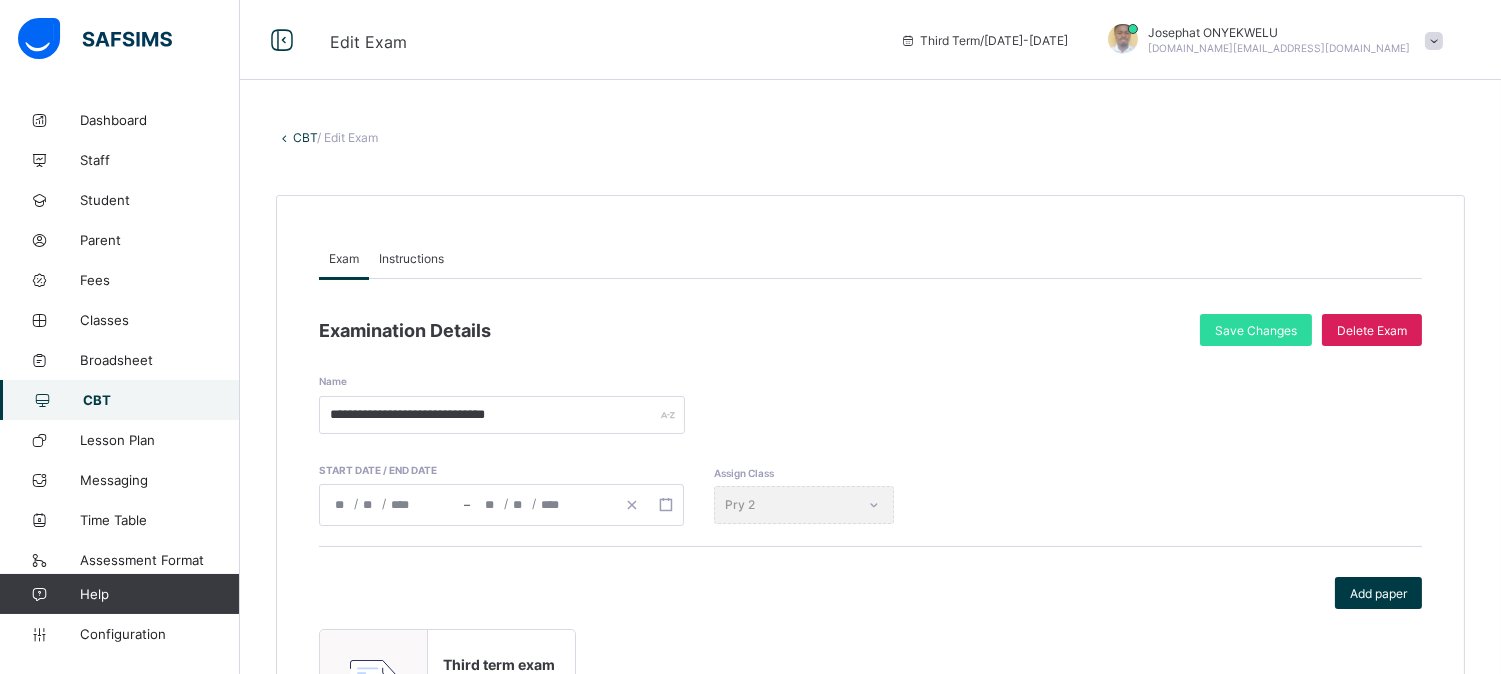 click on "CBT" at bounding box center (305, 137) 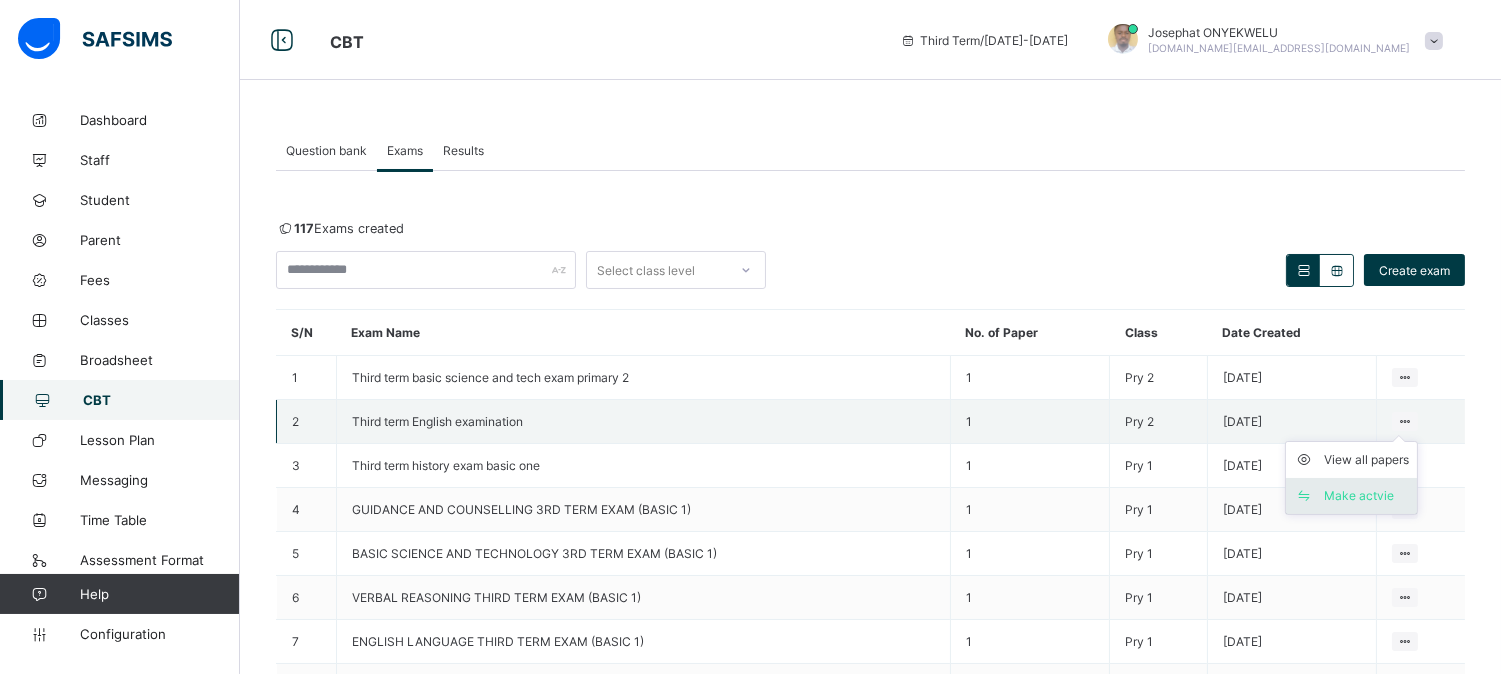 click on "Make actvie" at bounding box center [1366, 496] 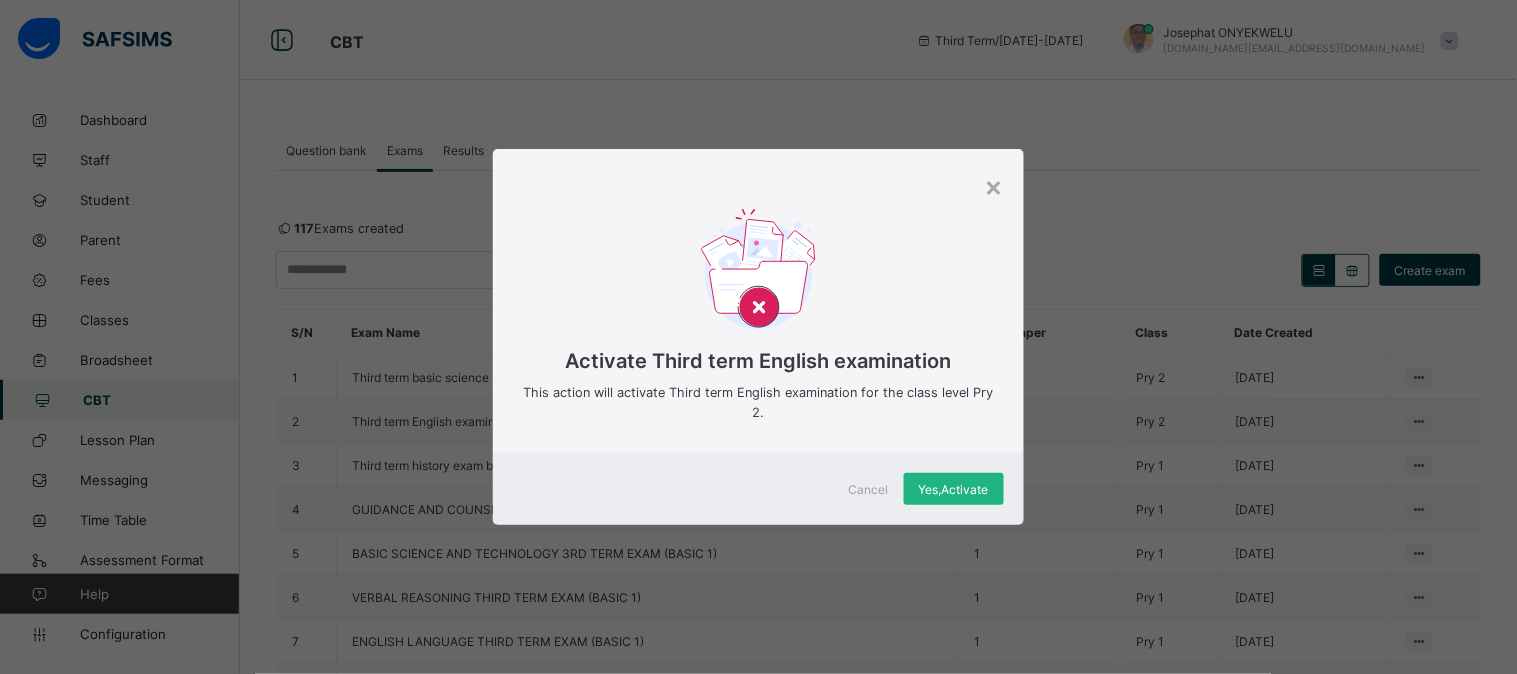 click on "Yes,  Activate" at bounding box center (954, 489) 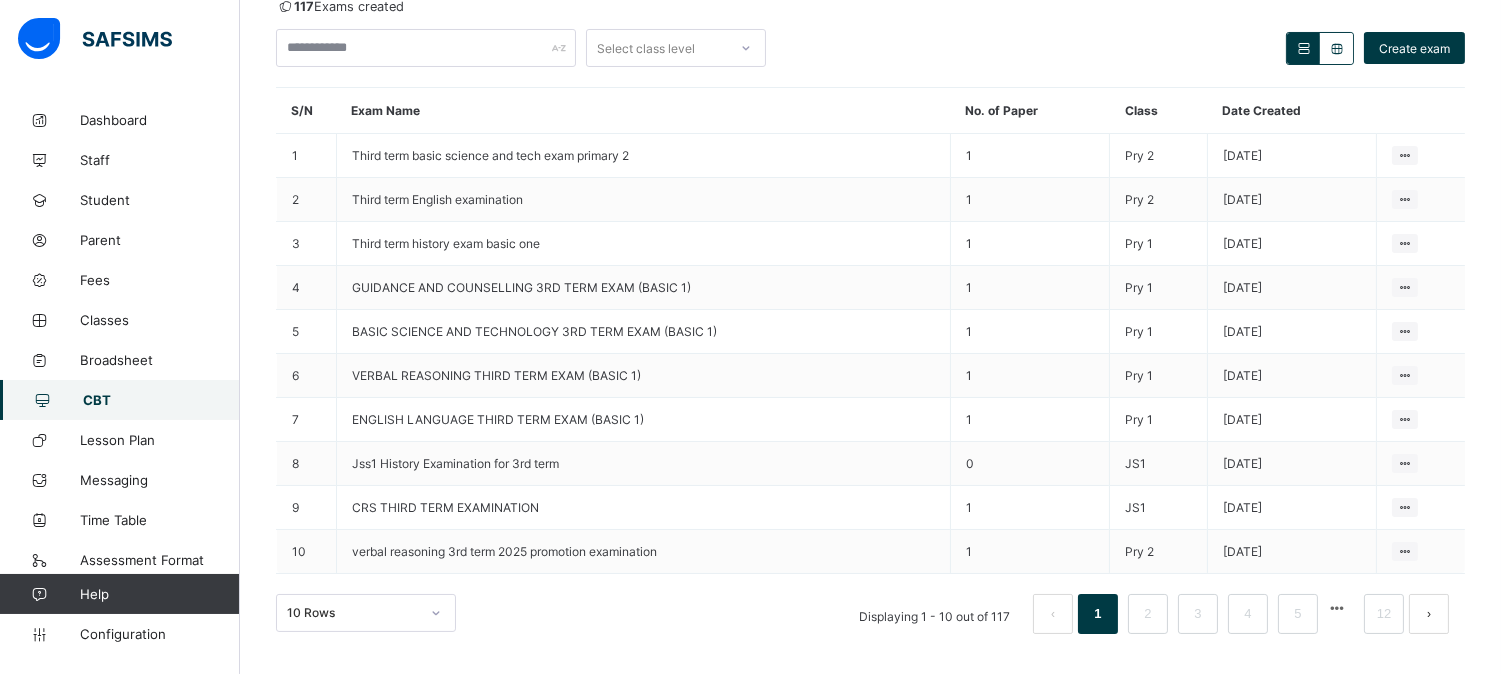 scroll, scrollTop: 0, scrollLeft: 0, axis: both 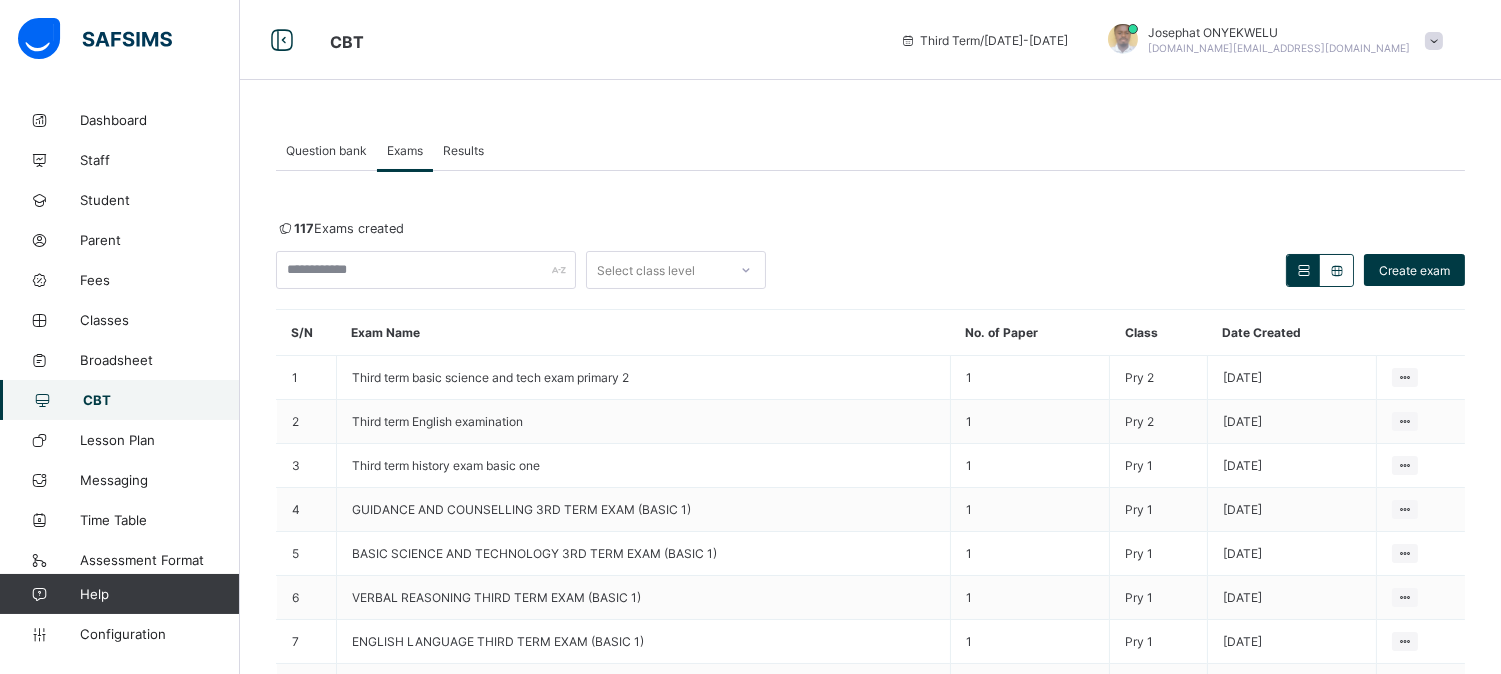 click at bounding box center (1434, 41) 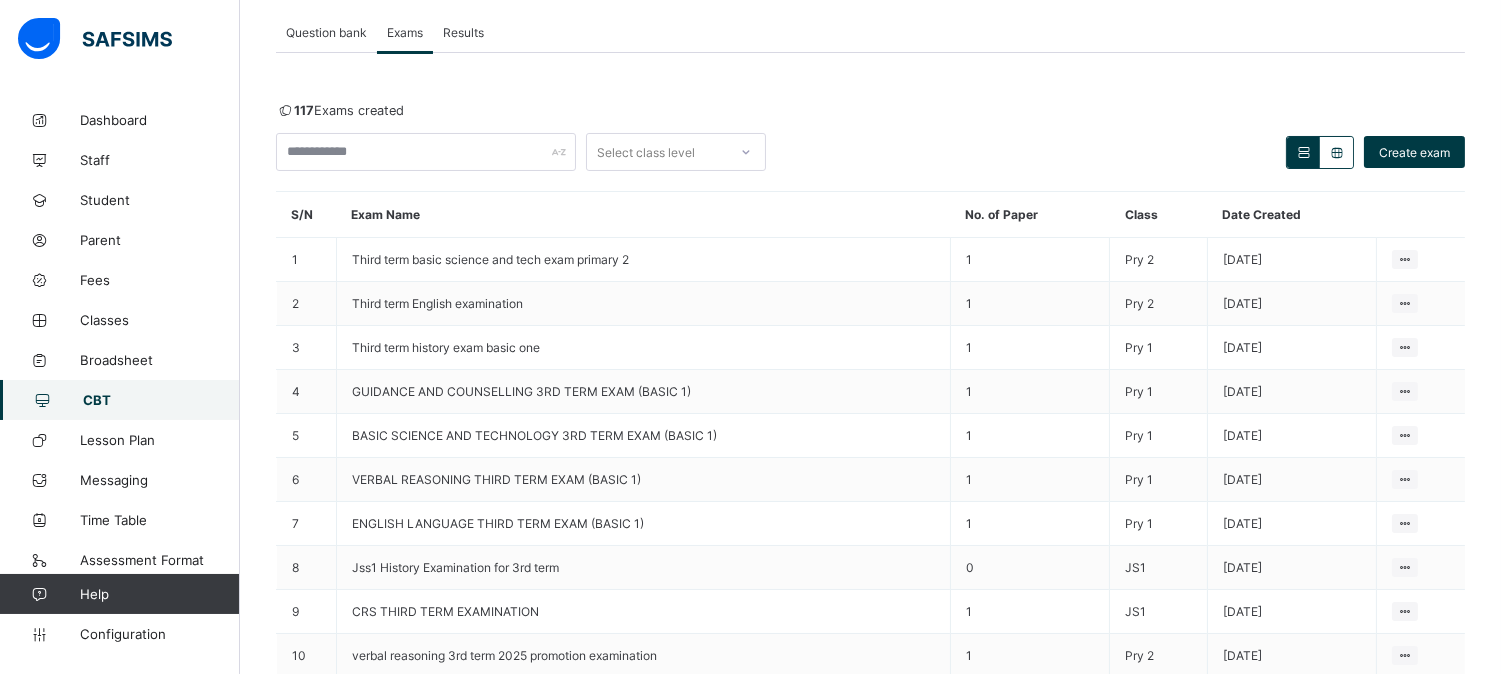 scroll, scrollTop: 222, scrollLeft: 0, axis: vertical 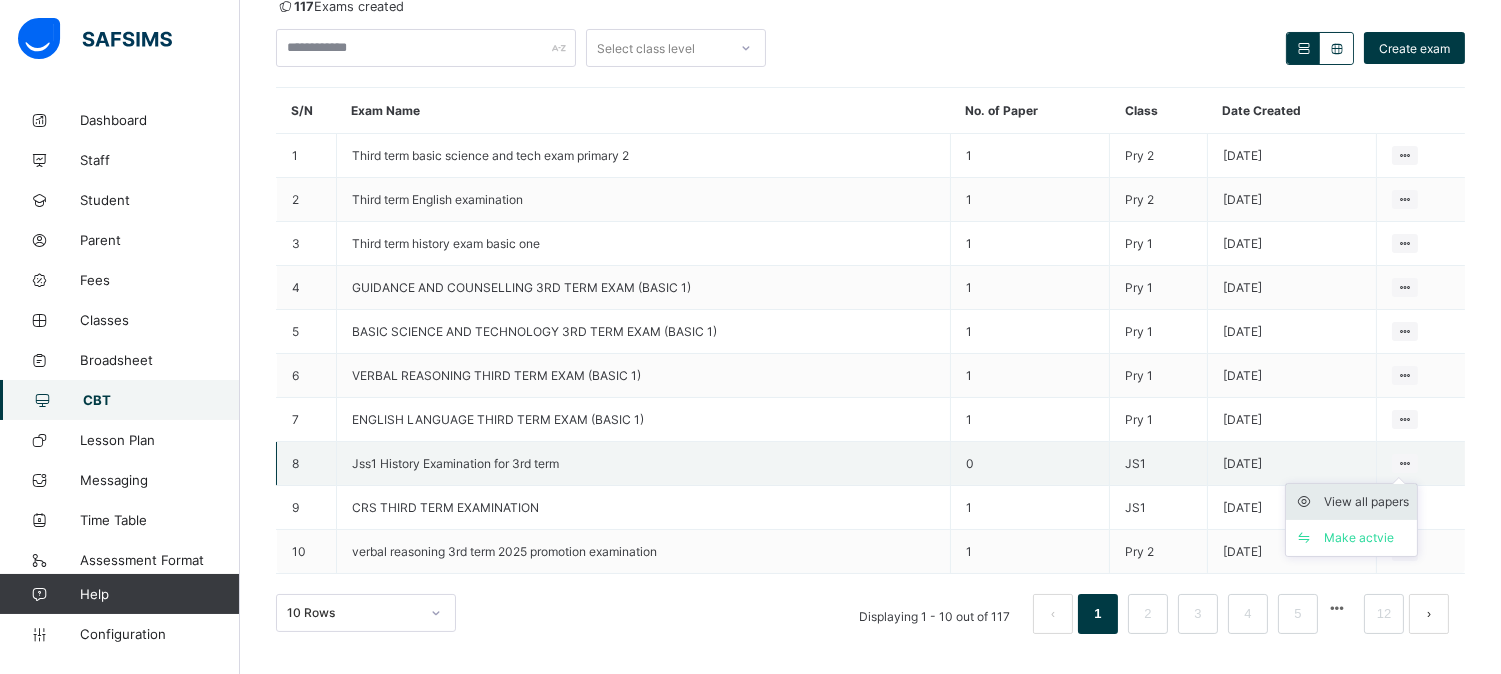 click on "View all papers" at bounding box center [1366, 502] 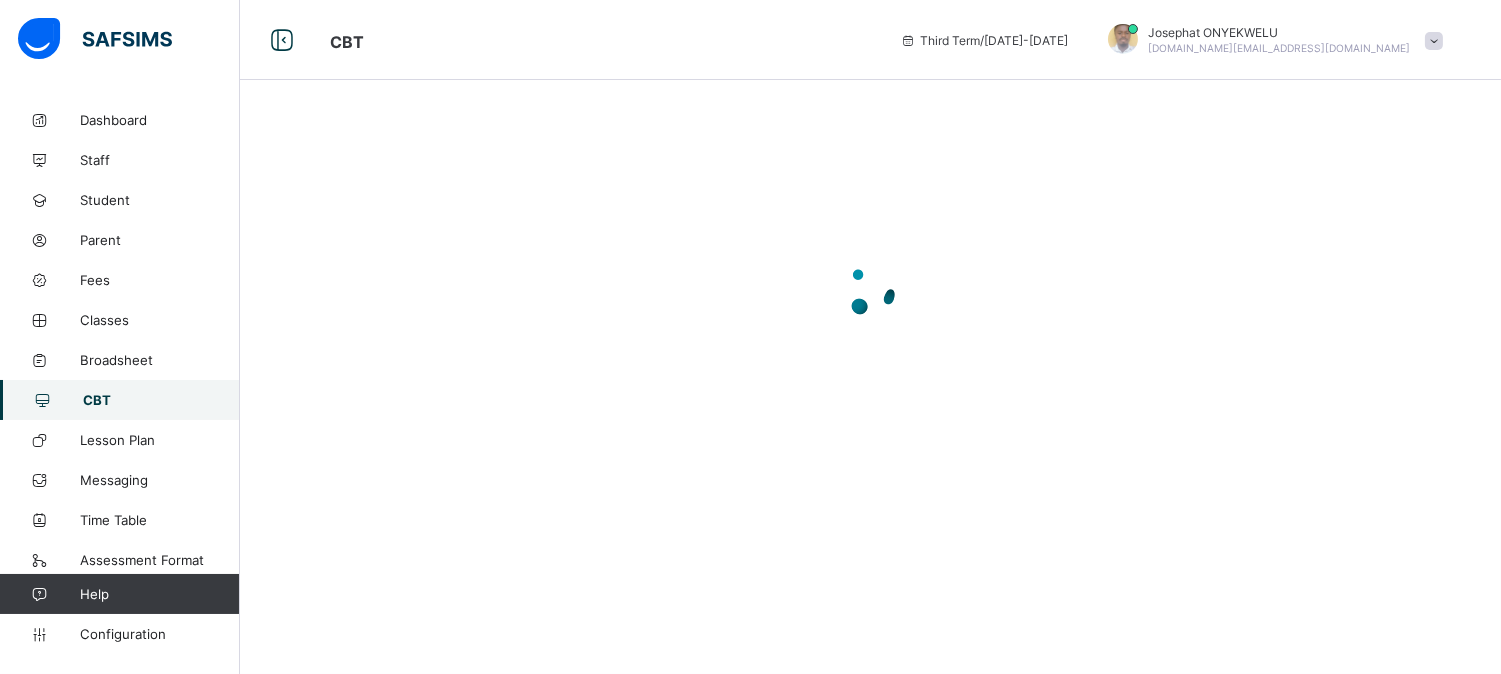 scroll, scrollTop: 0, scrollLeft: 0, axis: both 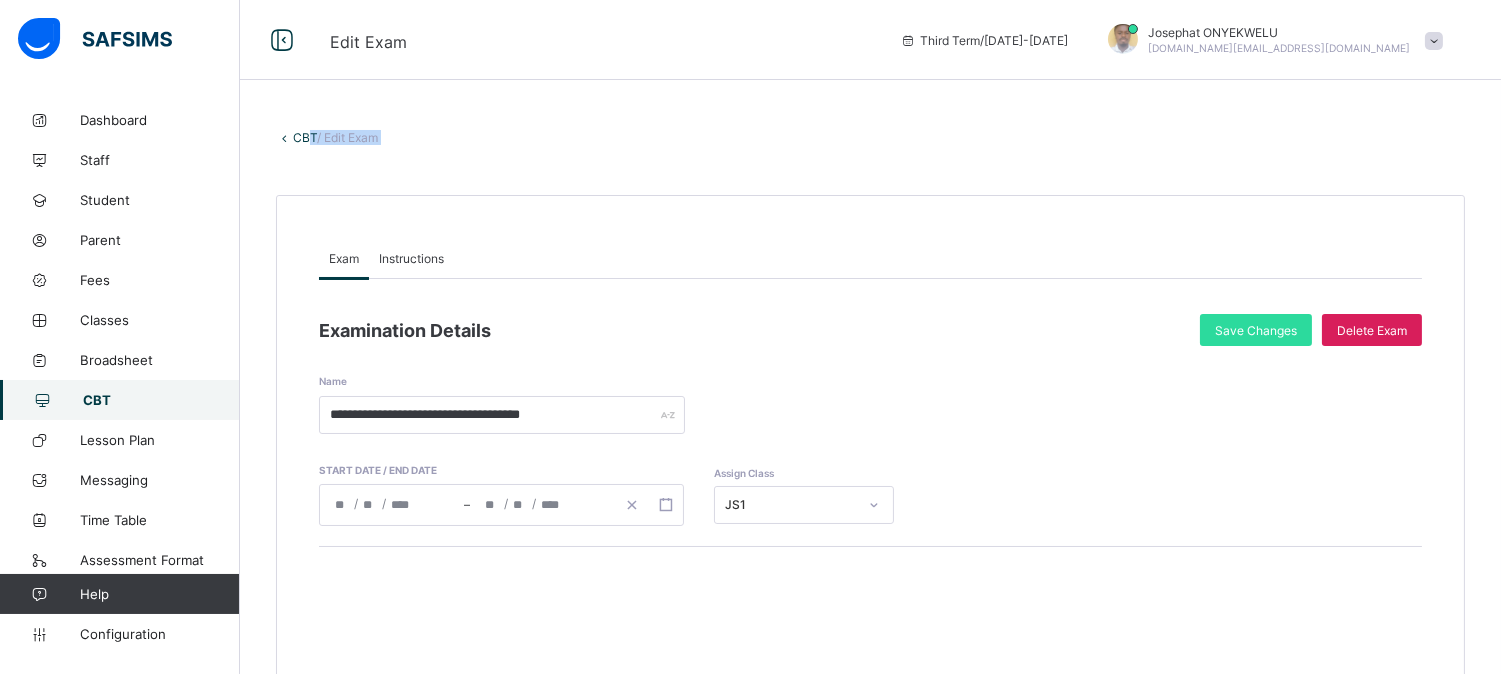 drag, startPoint x: 298, startPoint y: 144, endPoint x: 305, endPoint y: 130, distance: 15.652476 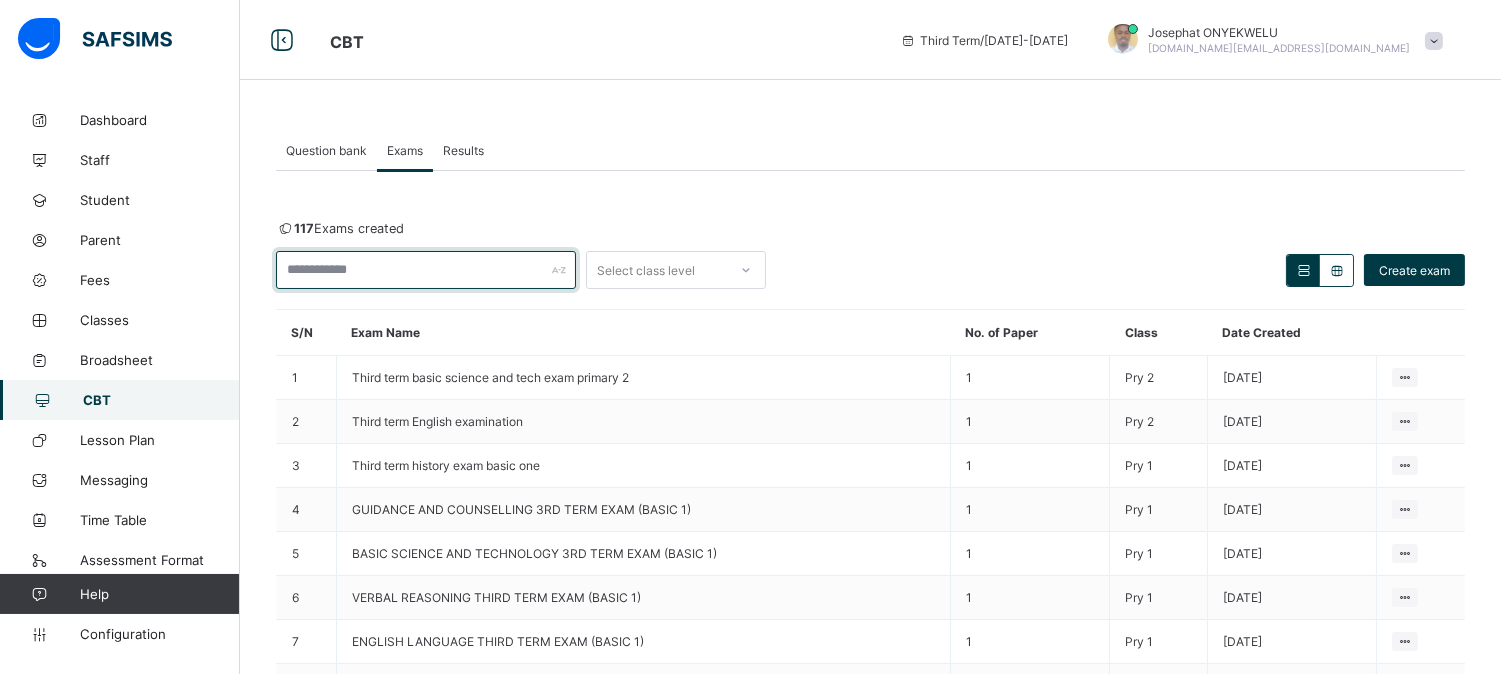 click at bounding box center [426, 270] 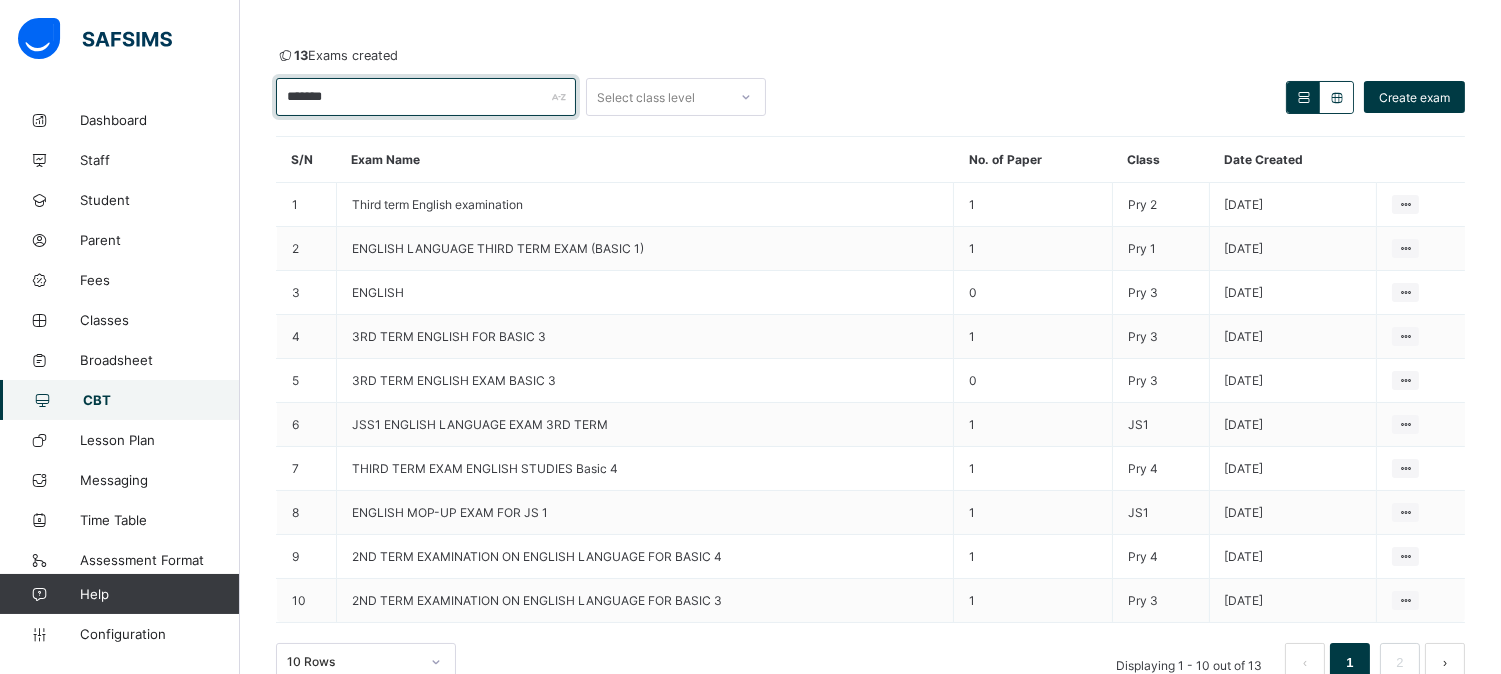 scroll, scrollTop: 60, scrollLeft: 0, axis: vertical 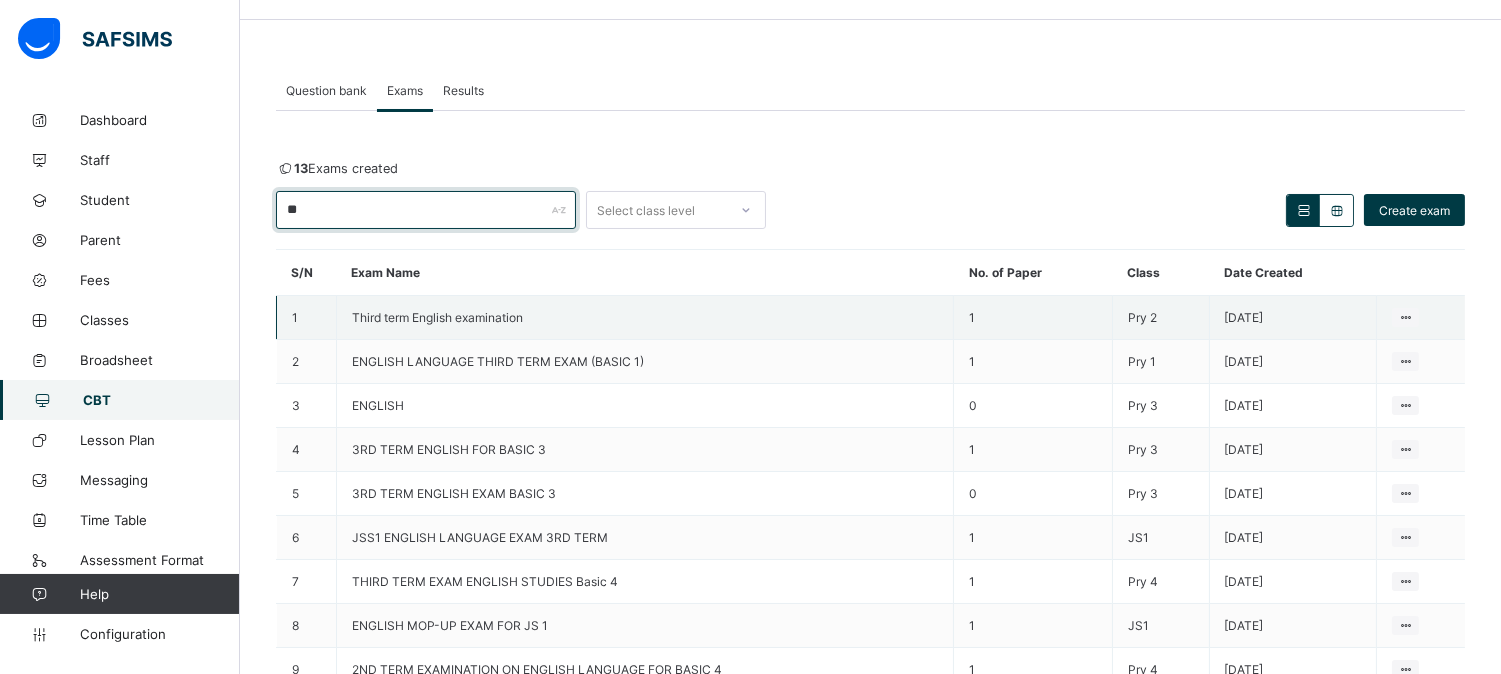 type on "*" 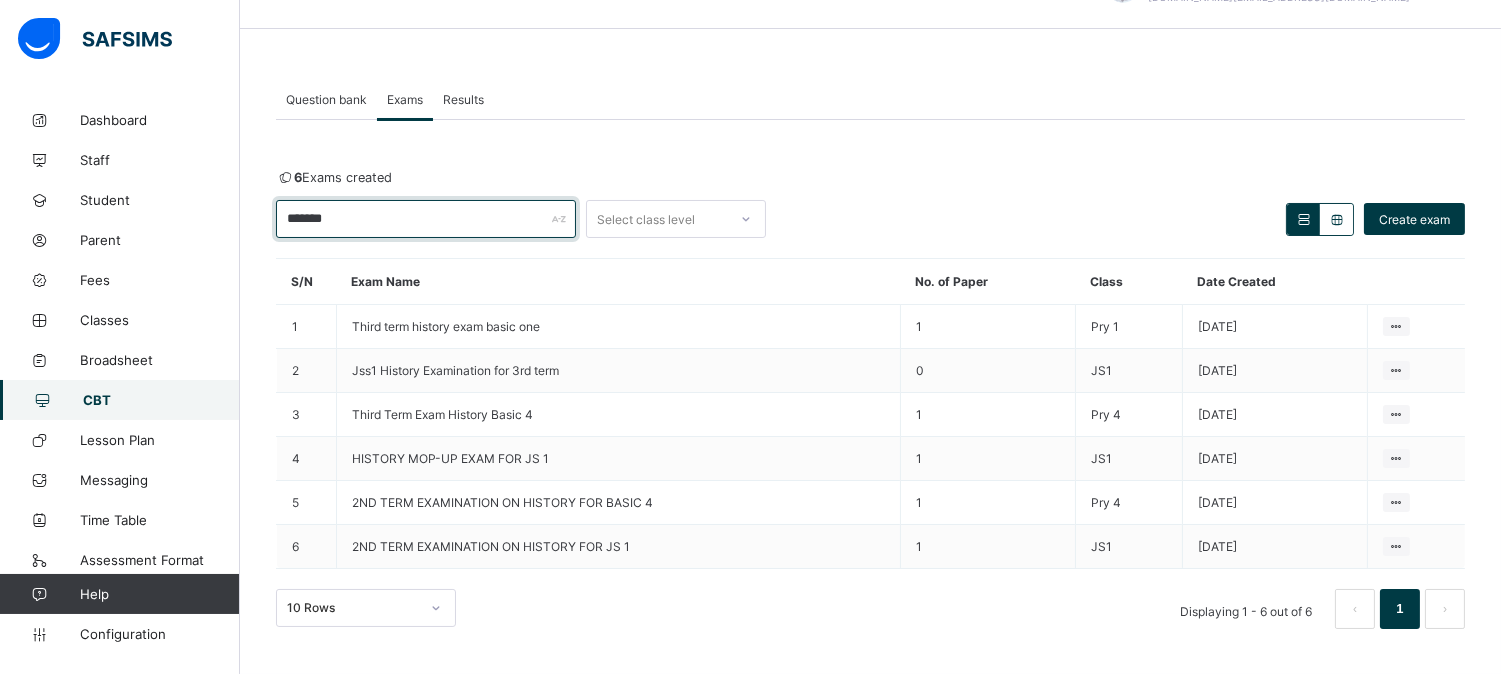 scroll, scrollTop: 47, scrollLeft: 0, axis: vertical 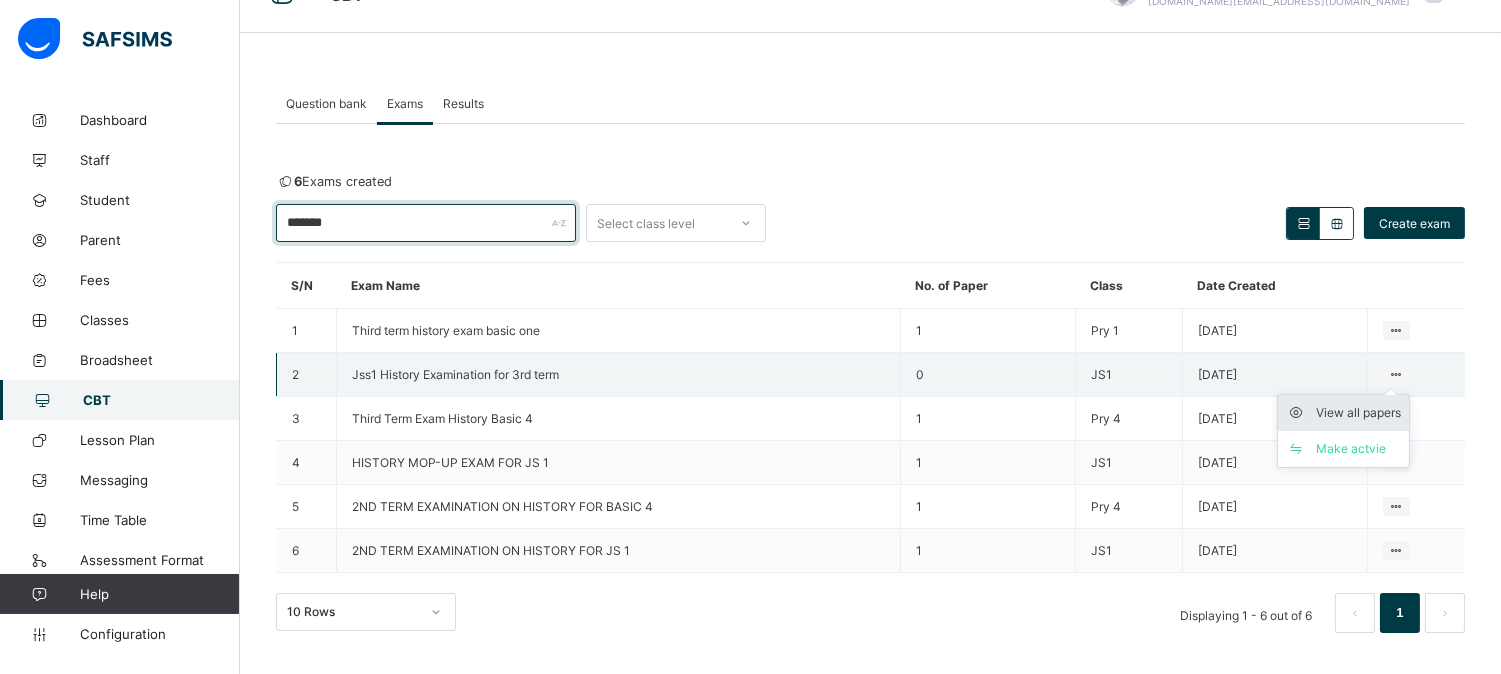 type on "*******" 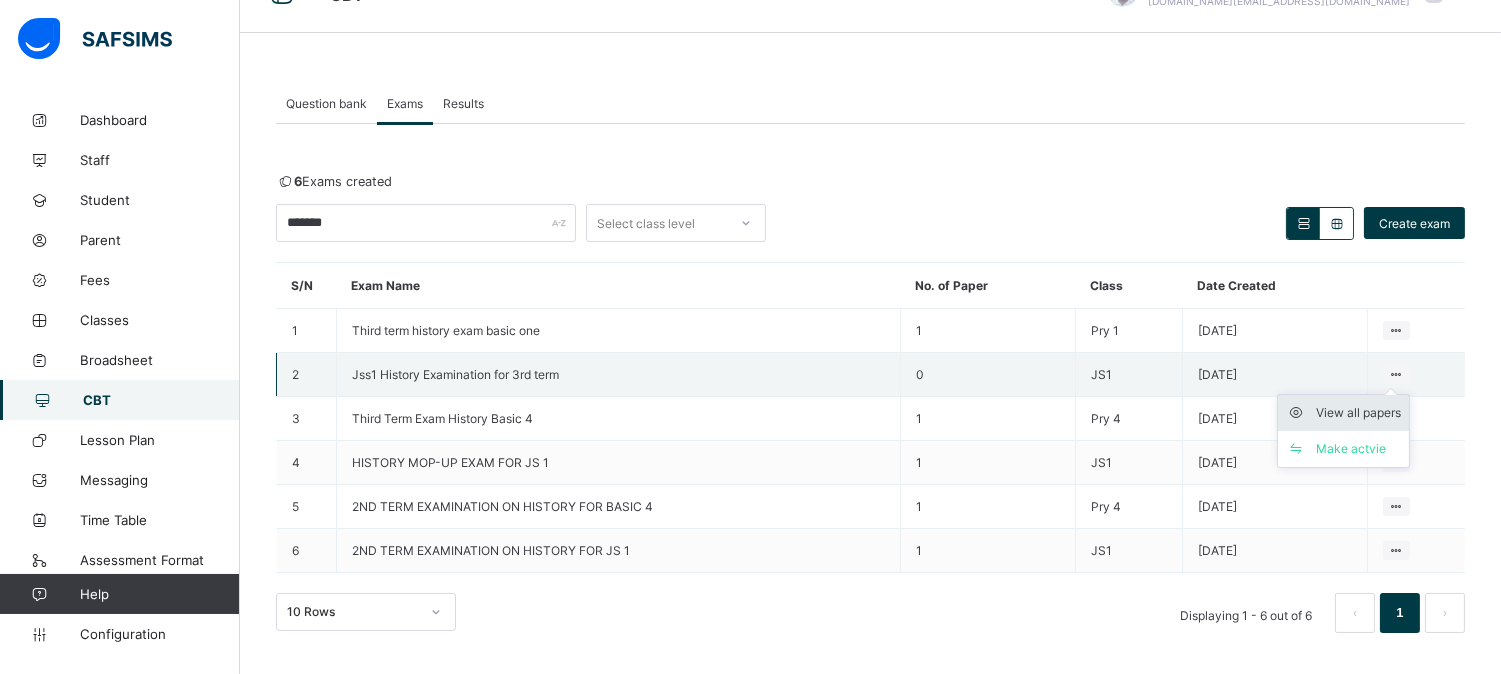 click on "View all papers" at bounding box center (1358, 413) 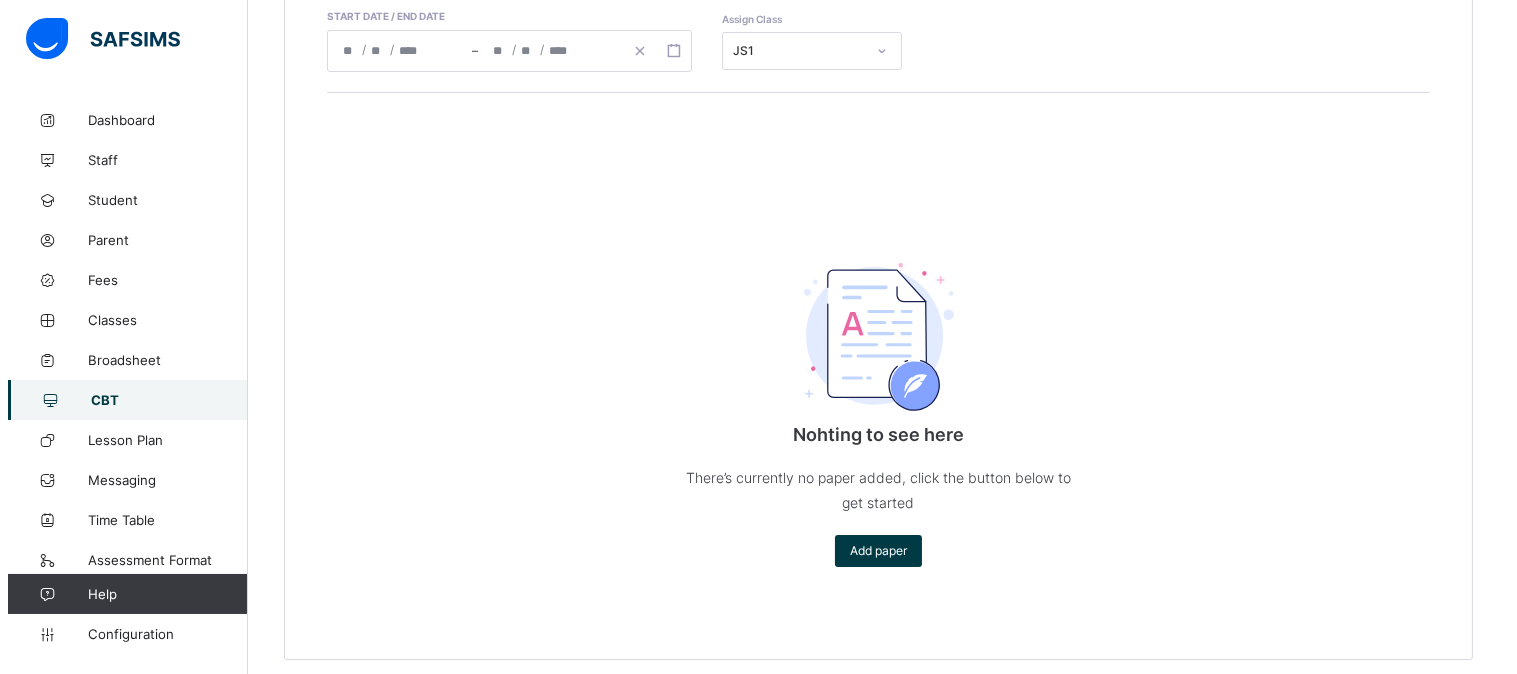 scroll, scrollTop: 462, scrollLeft: 0, axis: vertical 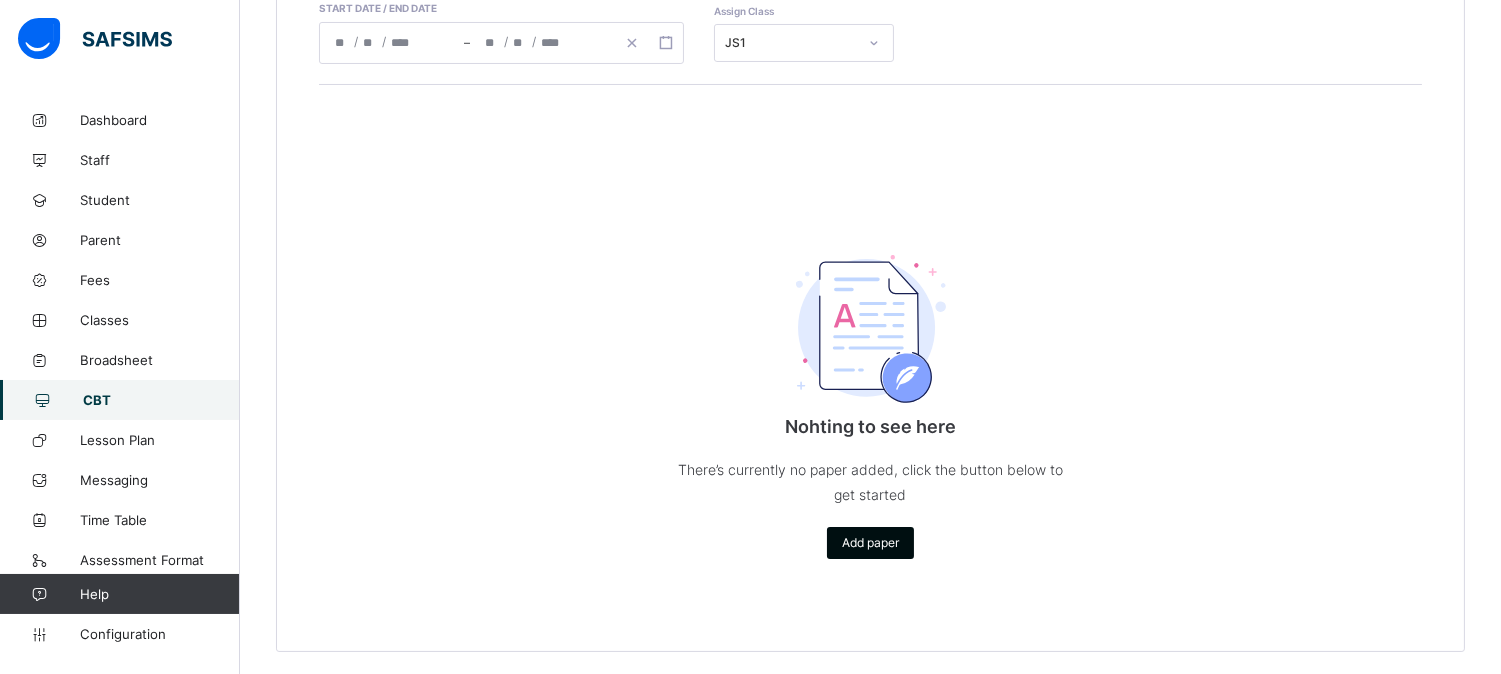 click on "Add paper" at bounding box center [870, 542] 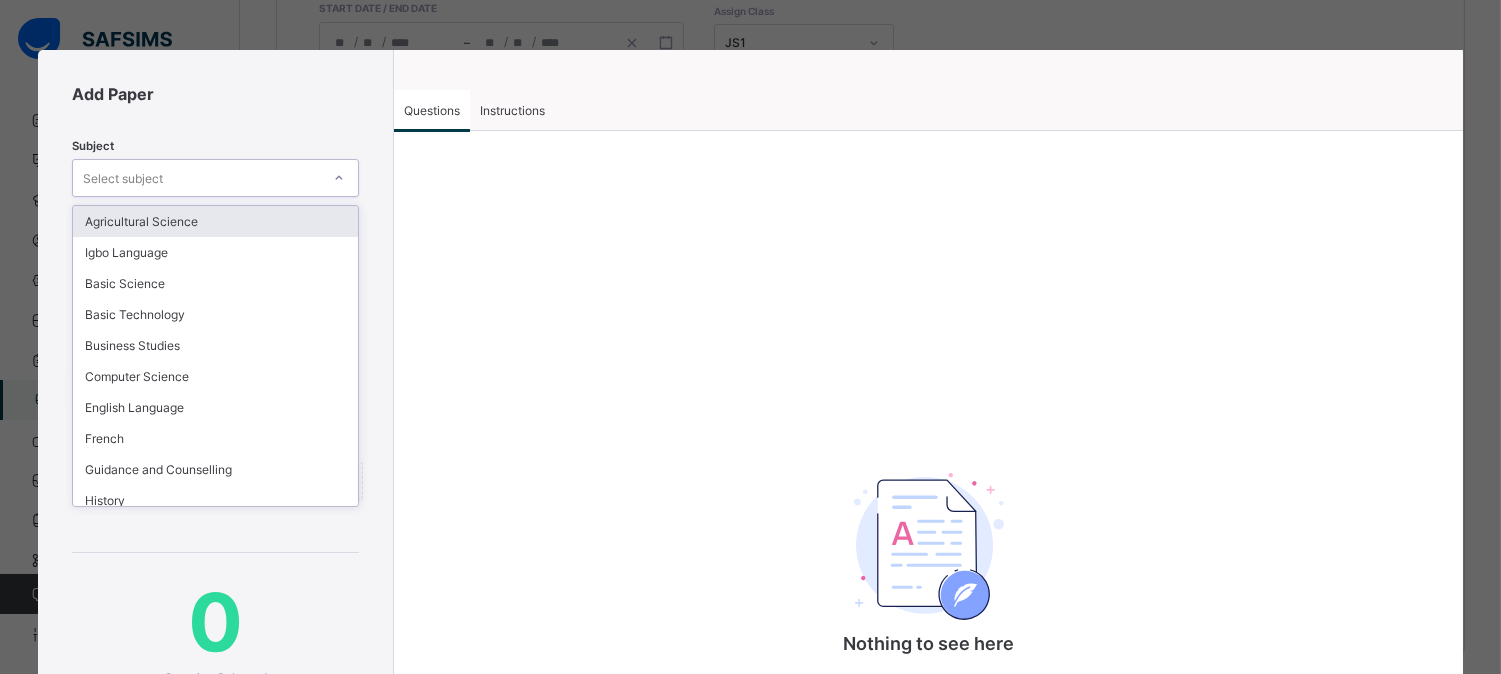 click at bounding box center (339, 178) 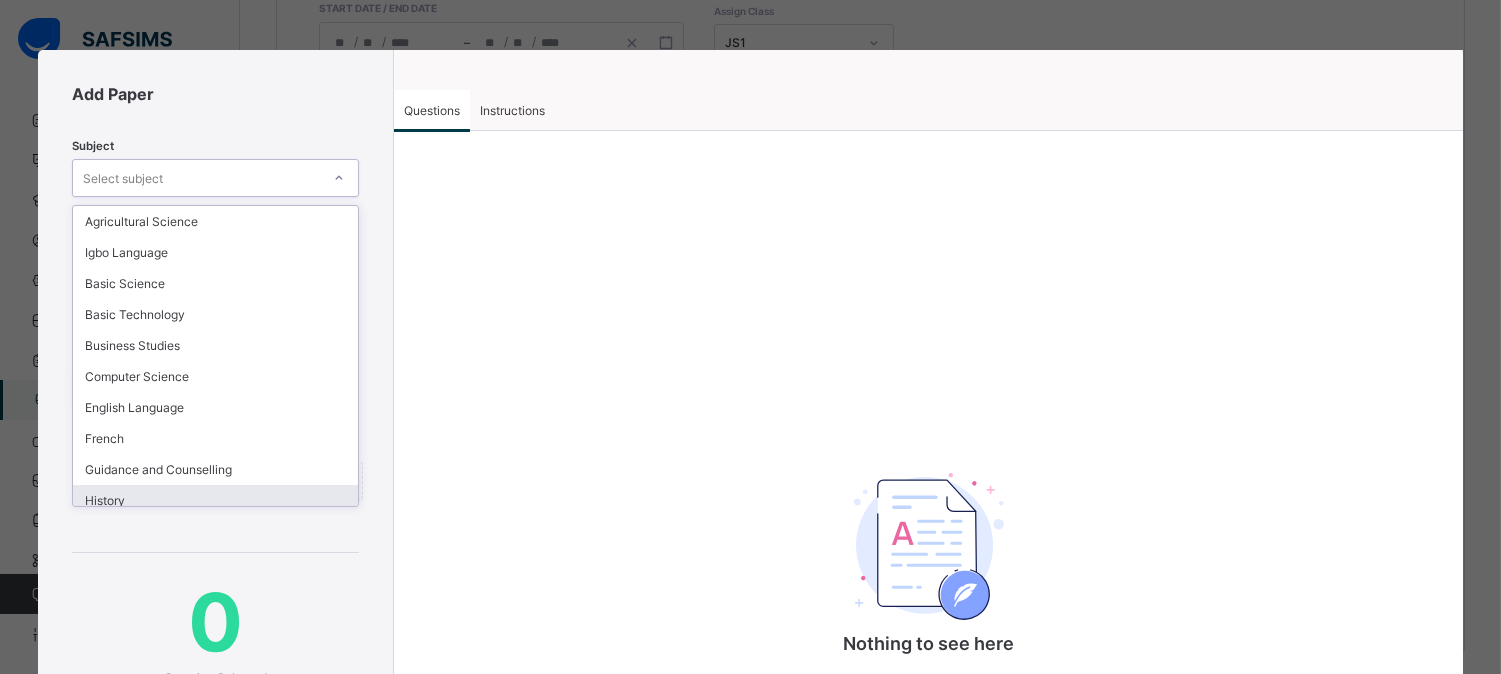 click on "History" at bounding box center [215, 500] 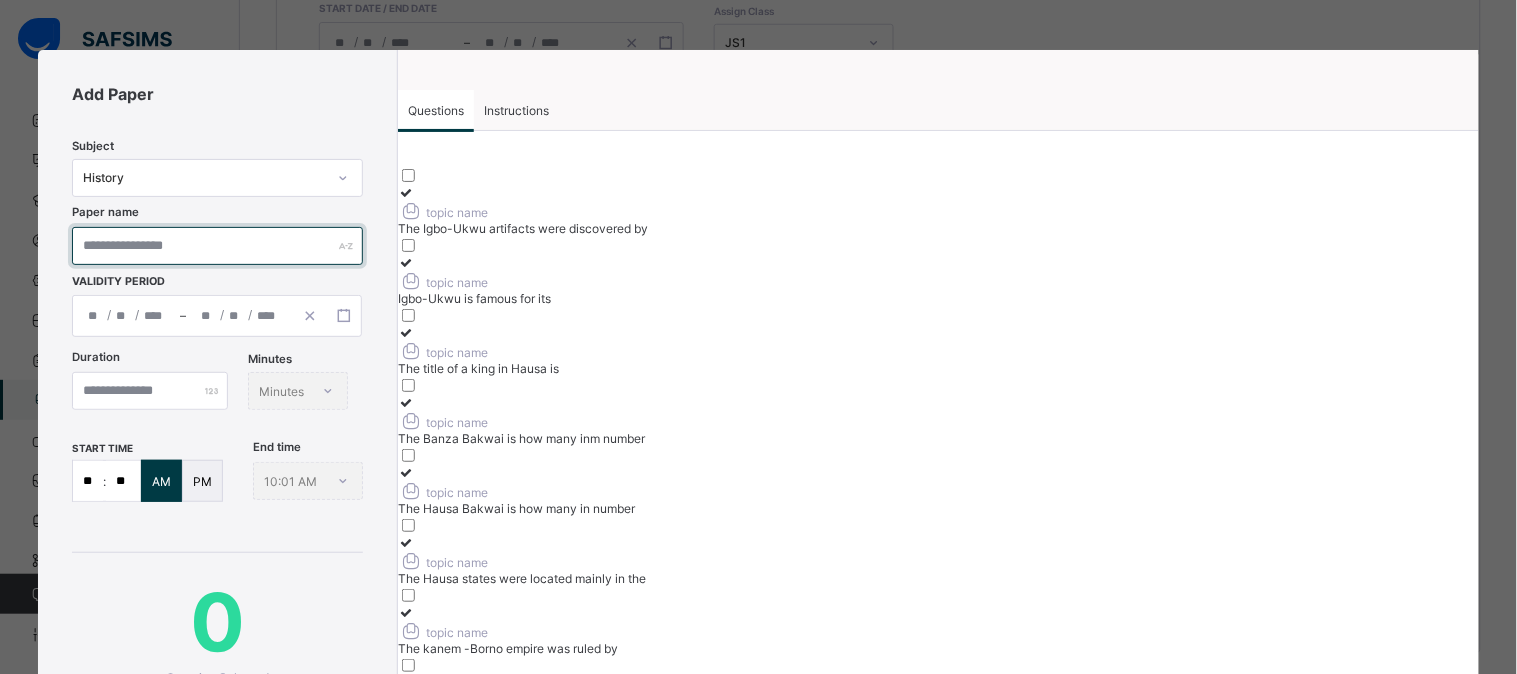 click at bounding box center [217, 246] 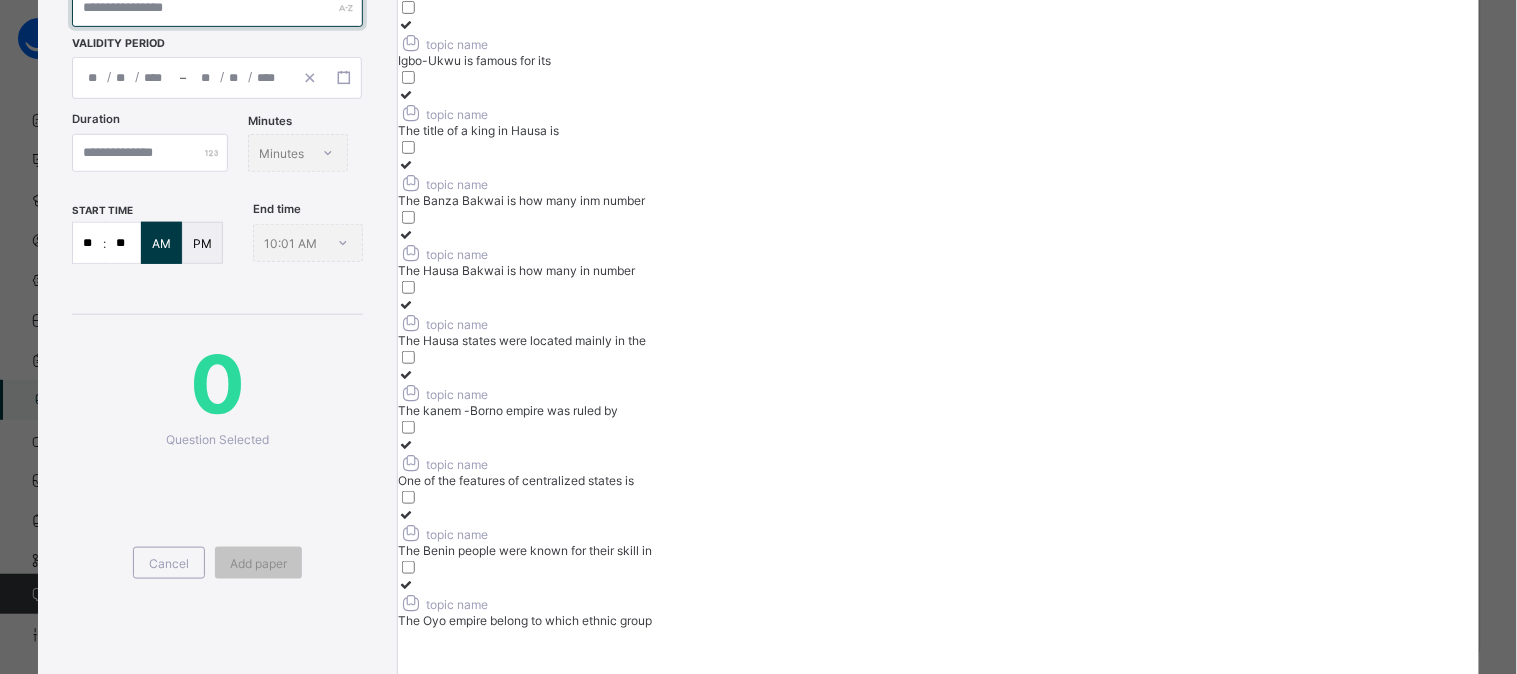 scroll, scrollTop: 102, scrollLeft: 0, axis: vertical 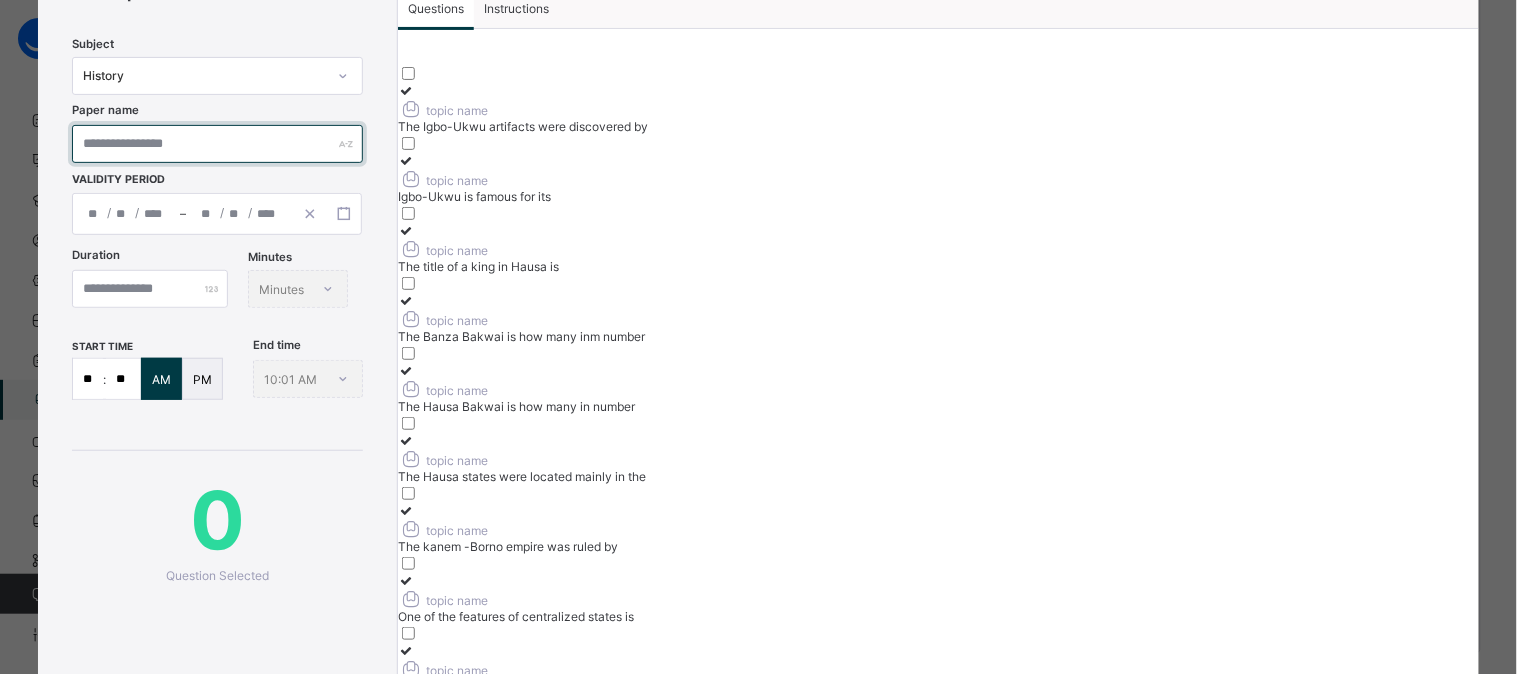 click at bounding box center (217, 144) 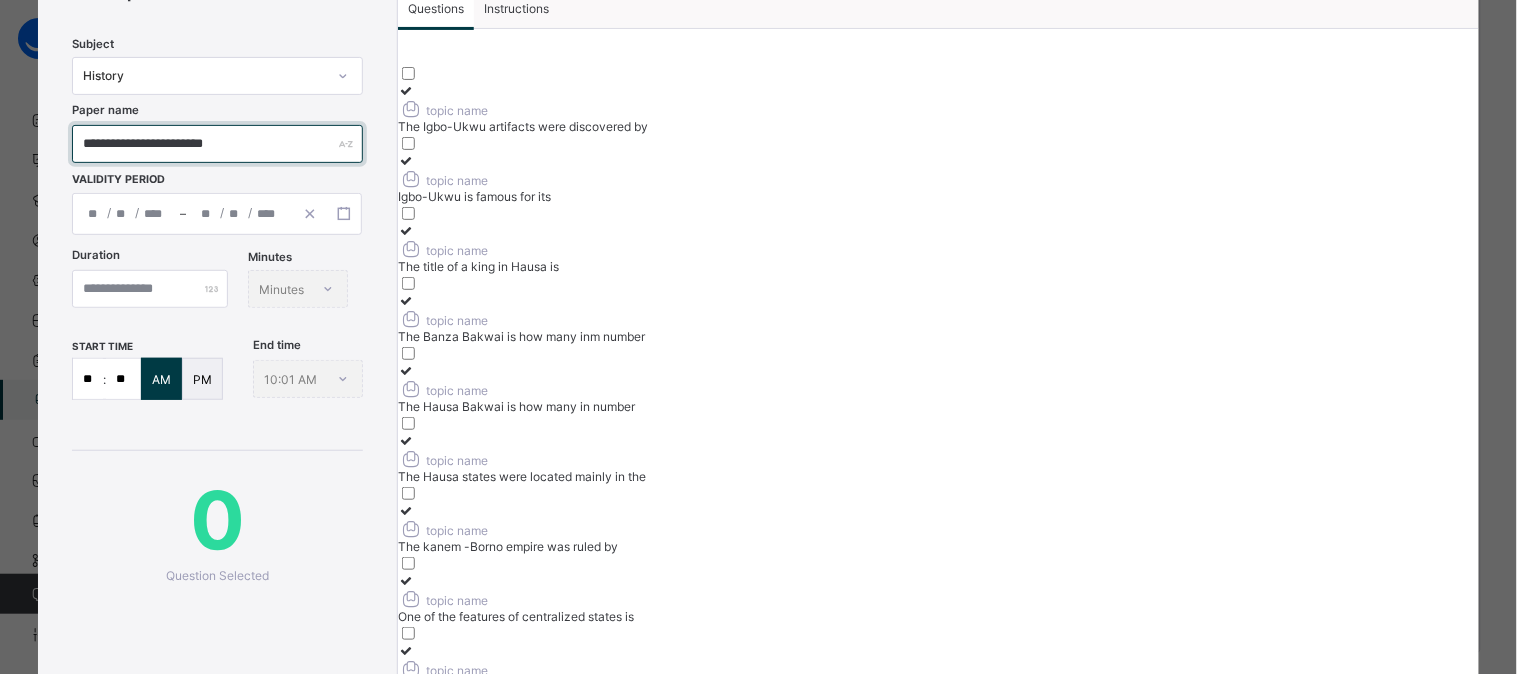 type on "**********" 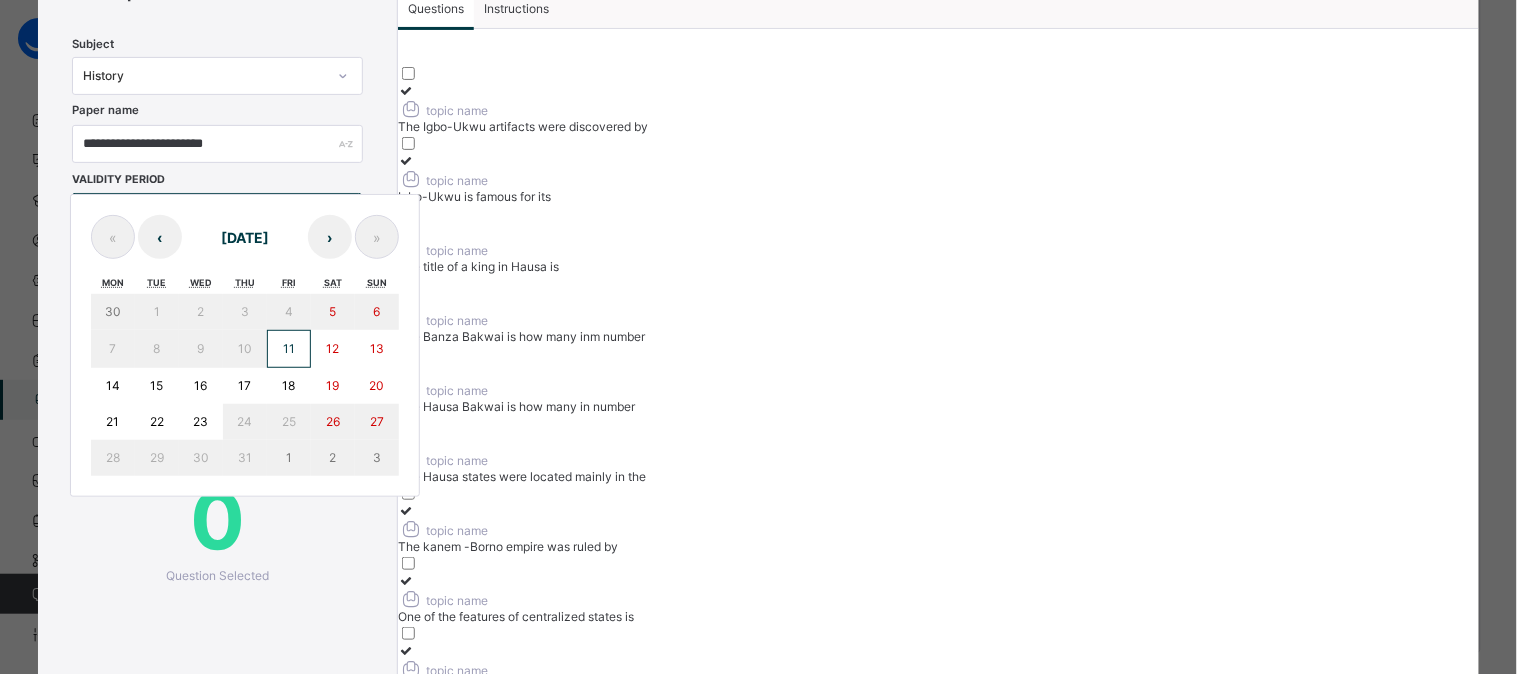 click on "/ / – / / « ‹ [DATE] › » Mon Tue Wed Thu Fri Sat Sun 30 1 2 3 4 5 6 7 8 9 10 11 12 13 14 15 16 17 18 19 20 21 22 23 24 25 26 27 28 29 30 31 1 2 3" at bounding box center (217, 214) 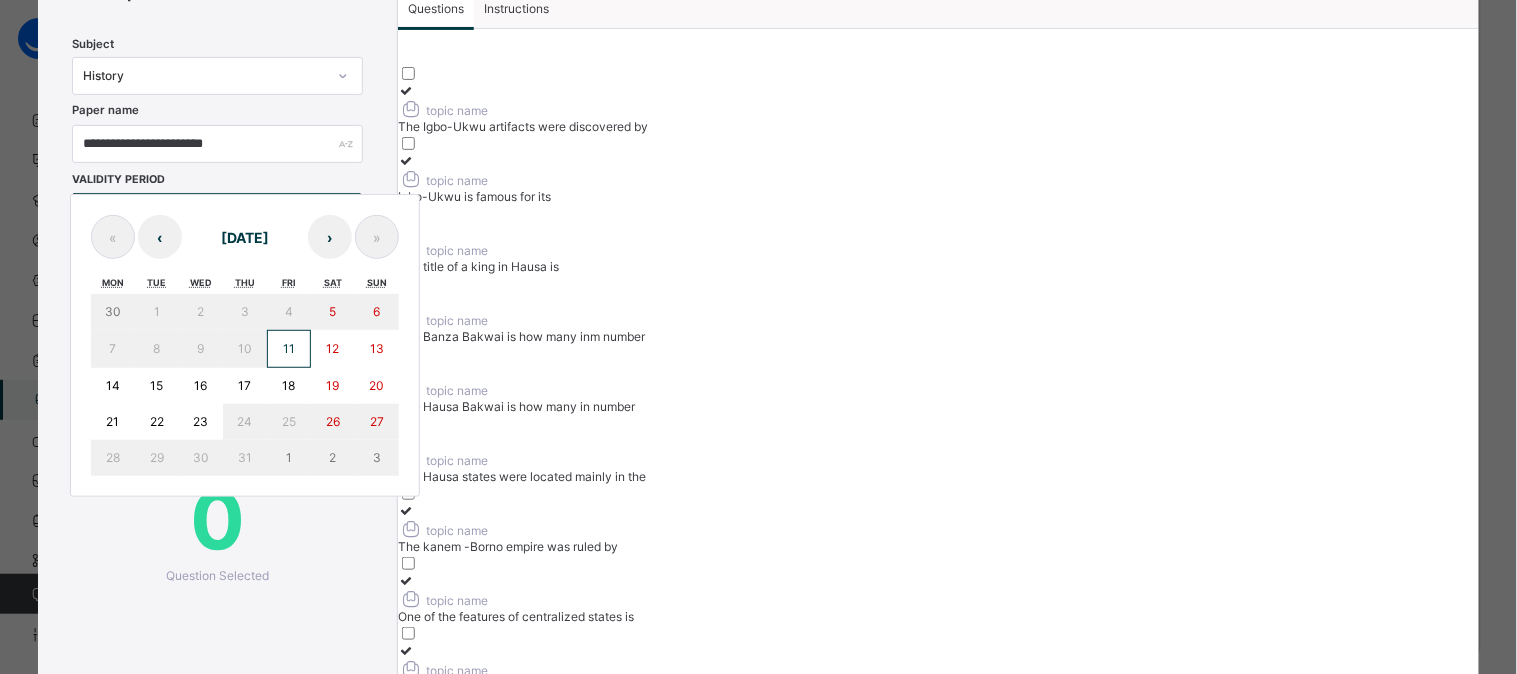 click on "11" at bounding box center (289, 349) 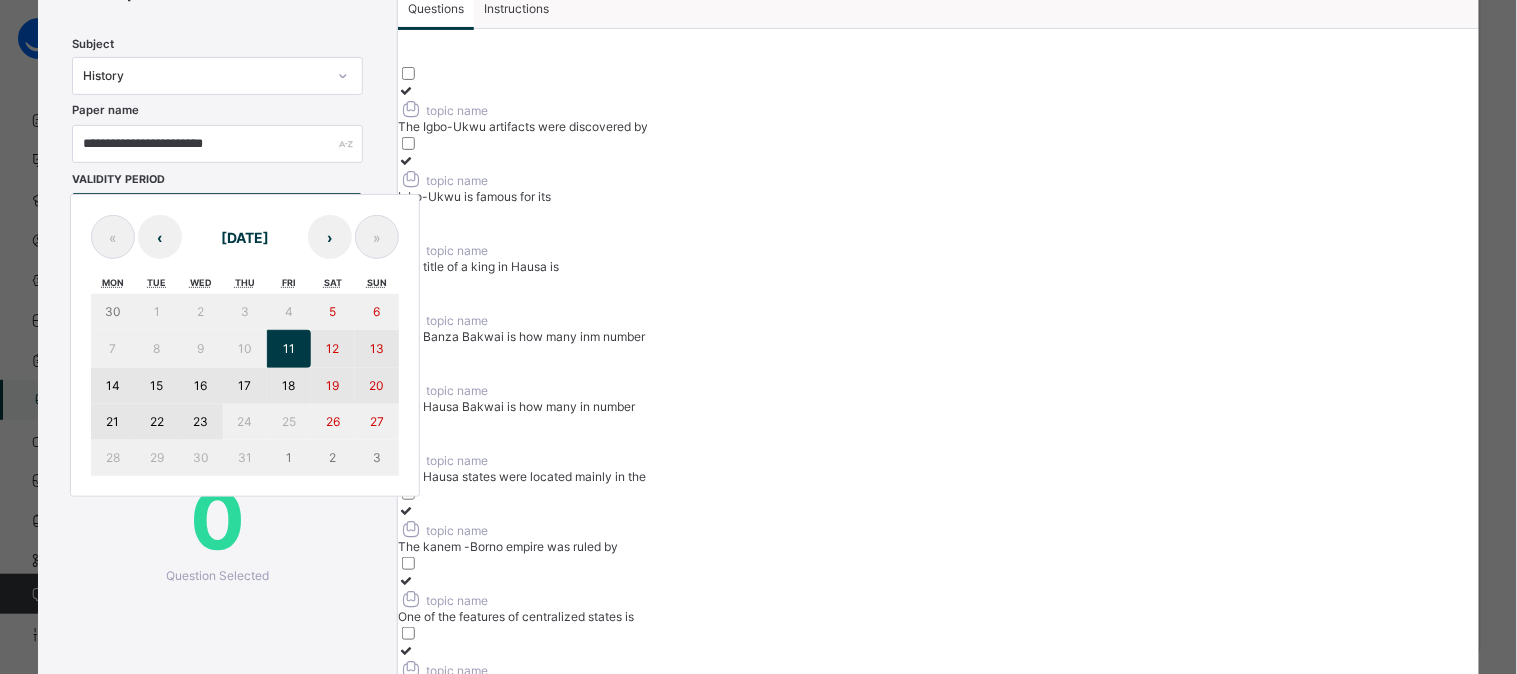 click on "23" at bounding box center [200, 421] 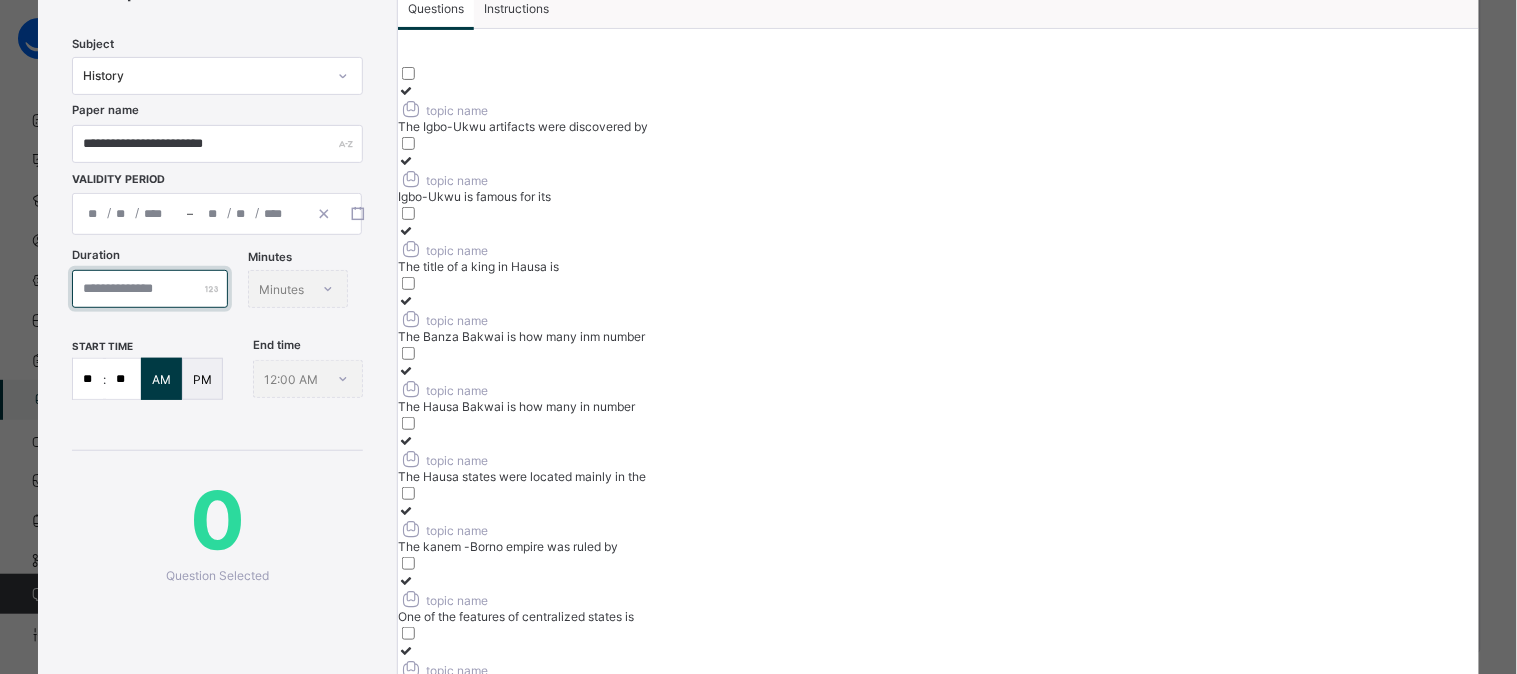 click at bounding box center (150, 289) 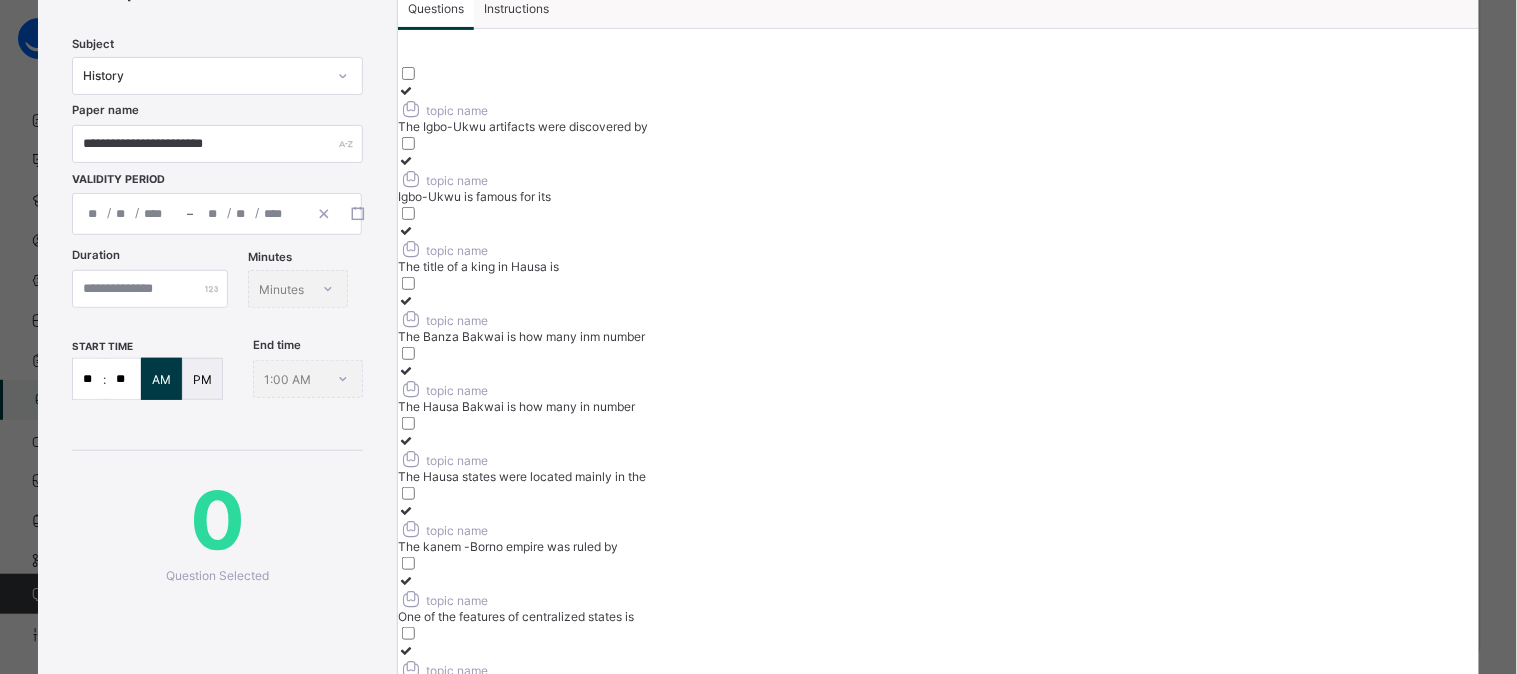 click on "Duration ** Minutes Minutes" at bounding box center (217, 294) 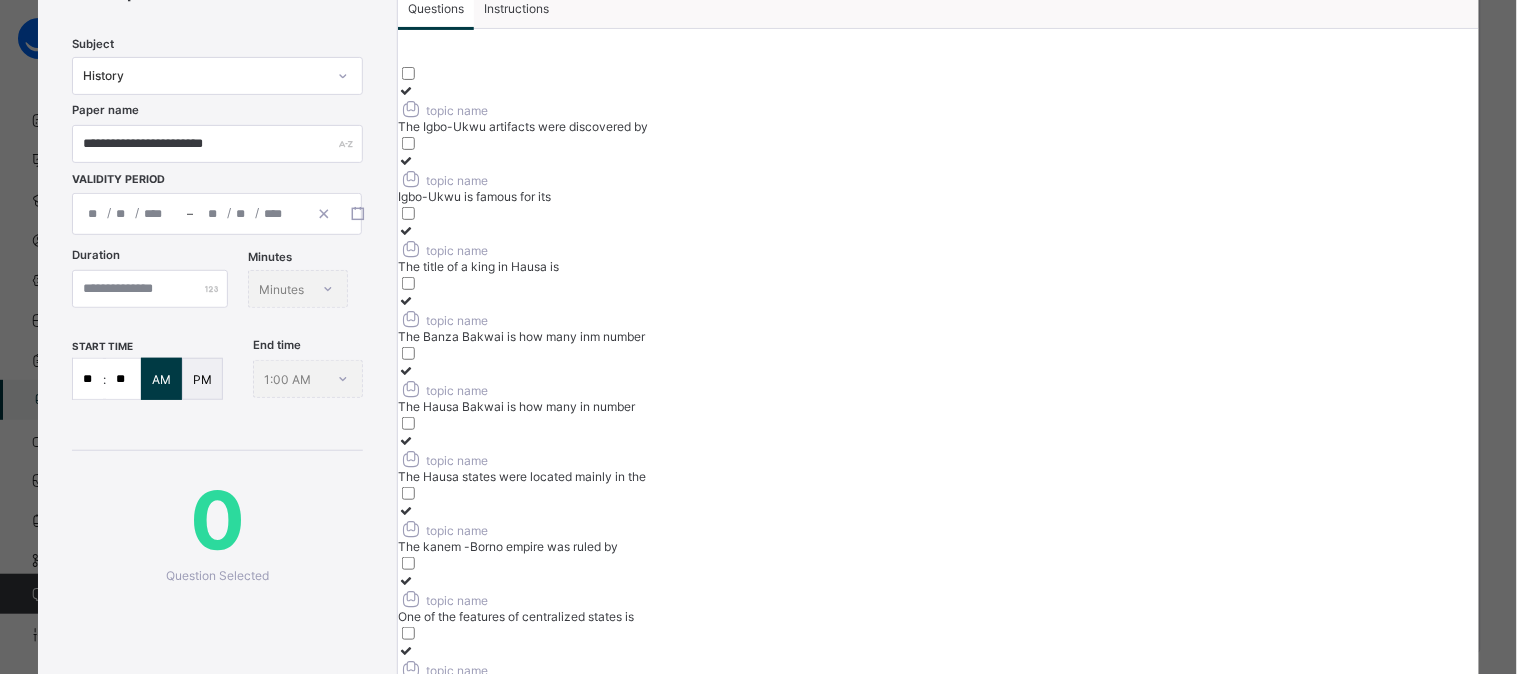click on "**" at bounding box center [88, 379] 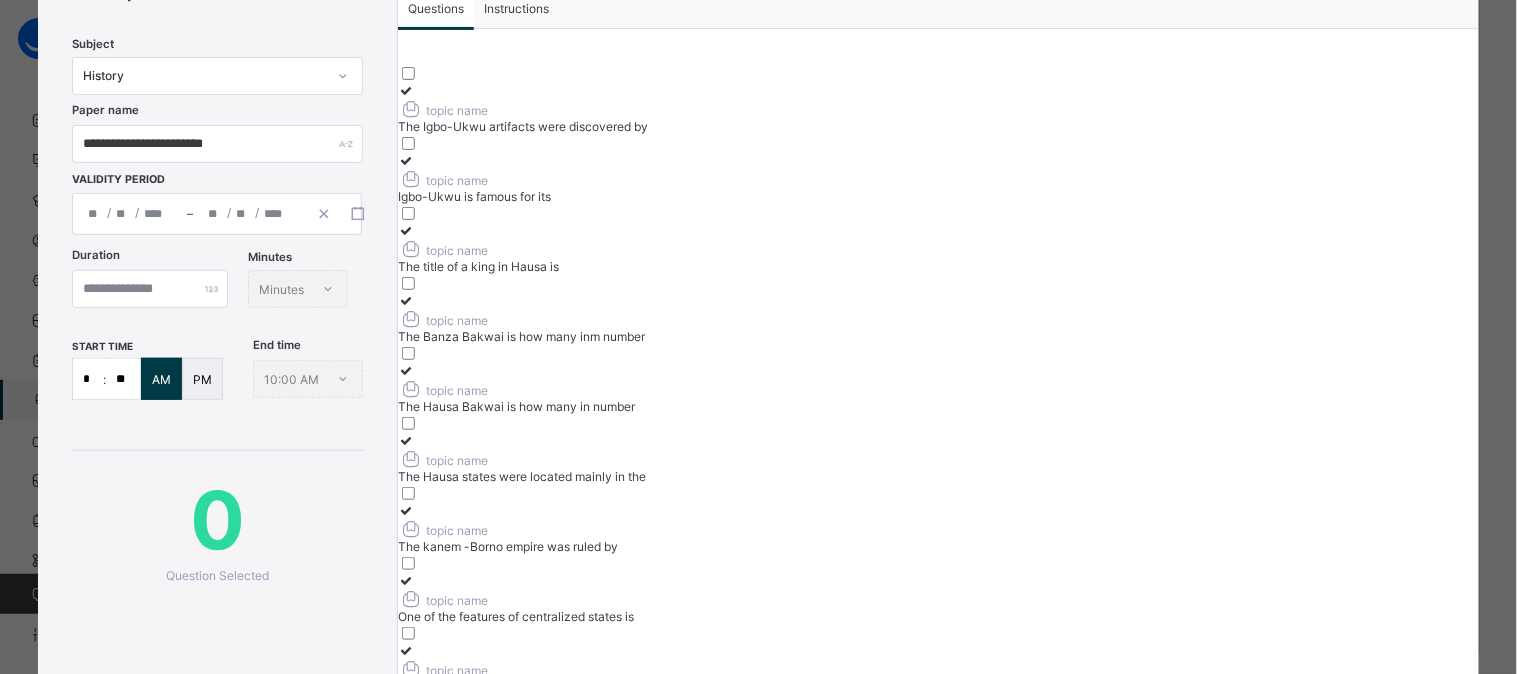 type on "*" 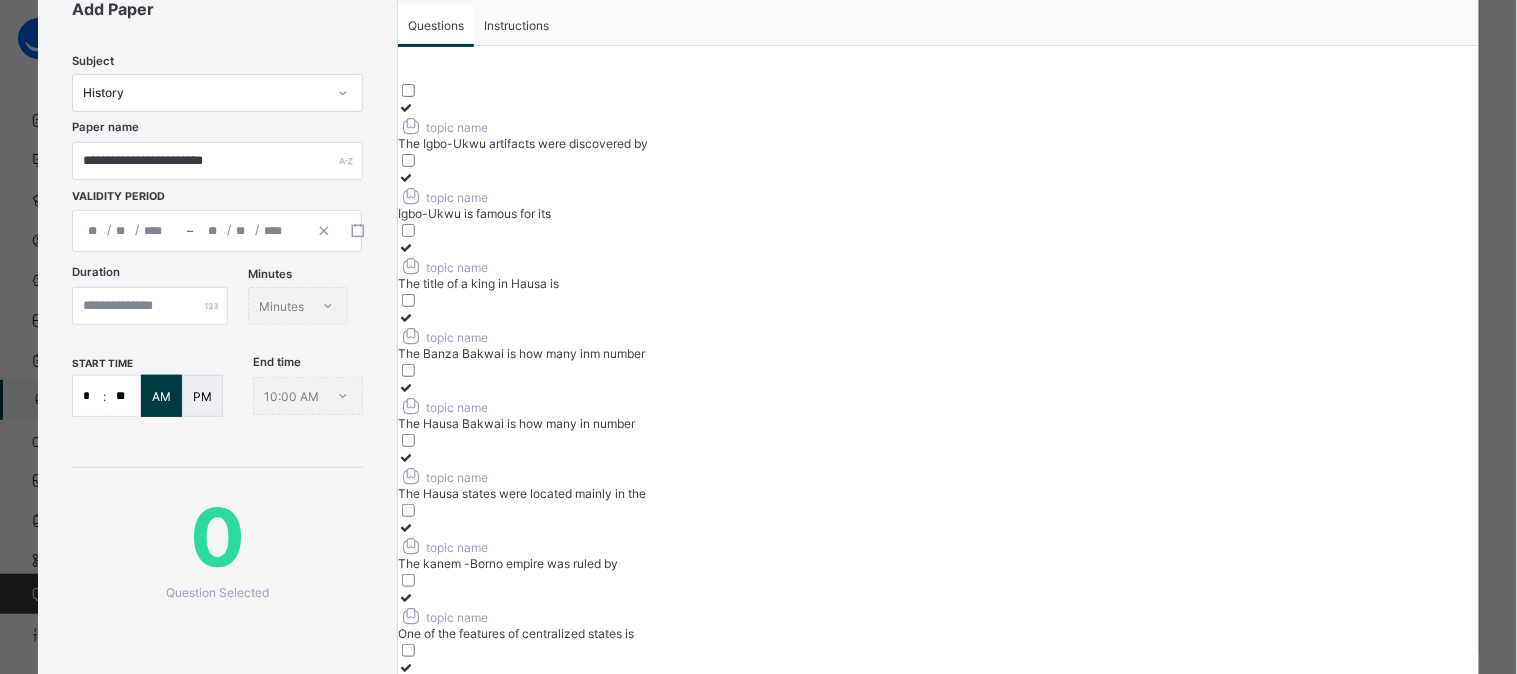 scroll, scrollTop: 130, scrollLeft: 0, axis: vertical 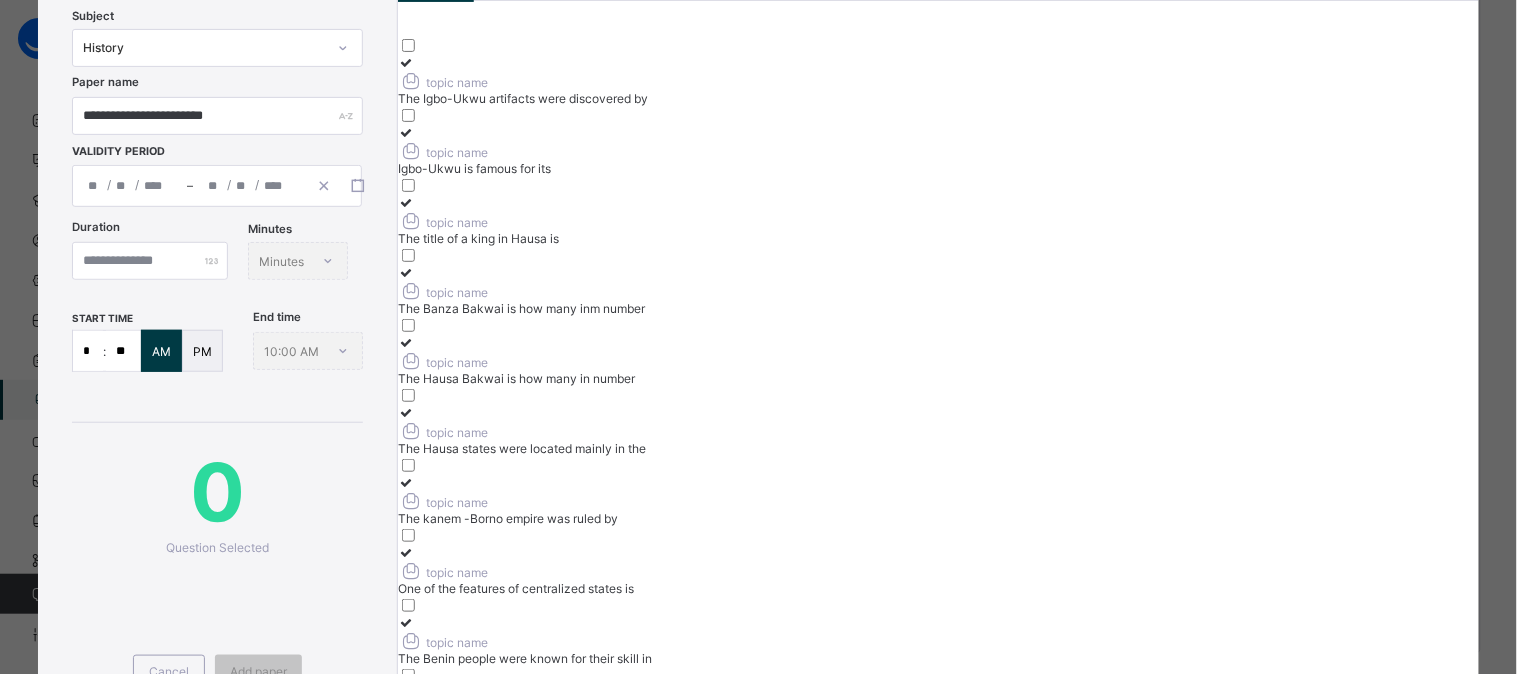 click on "topic name" at bounding box center [443, 82] 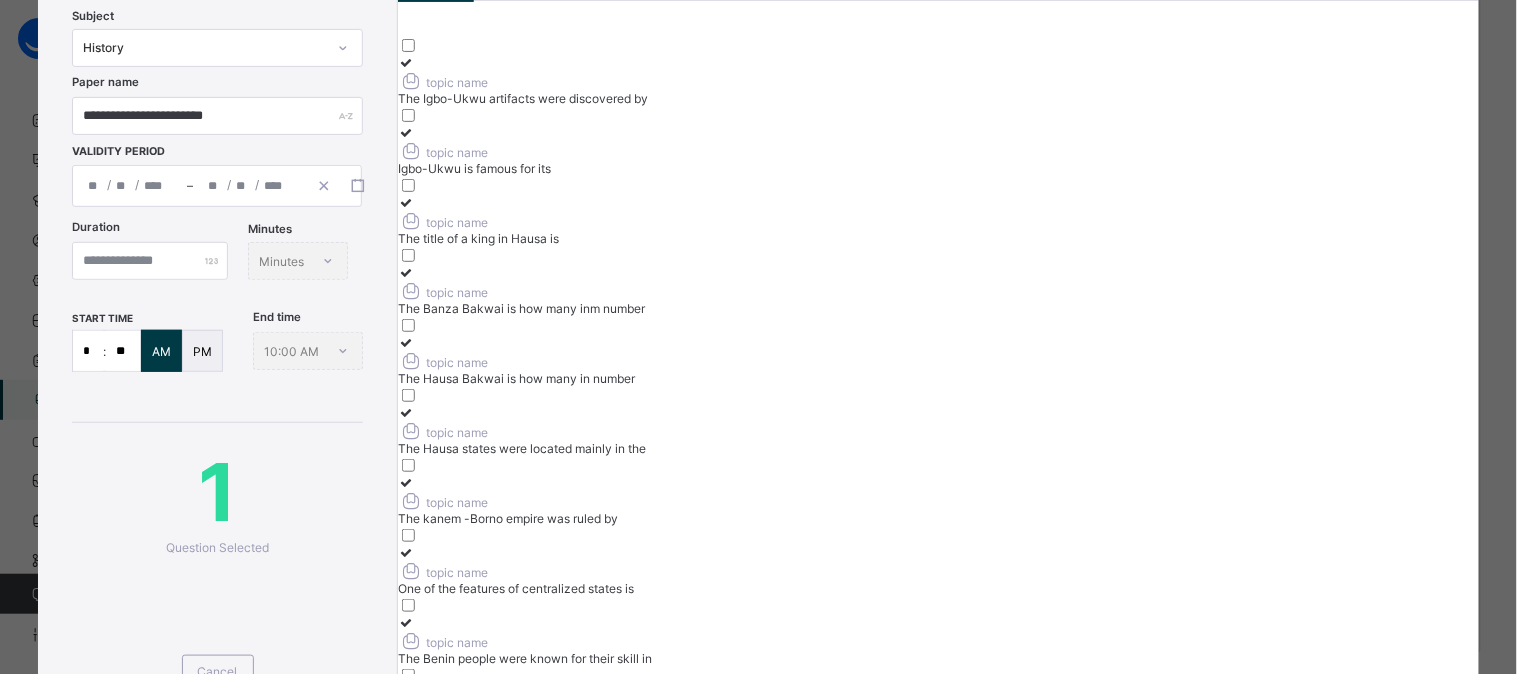 click on "Igbo-Ukwu is famous for its" at bounding box center (938, 168) 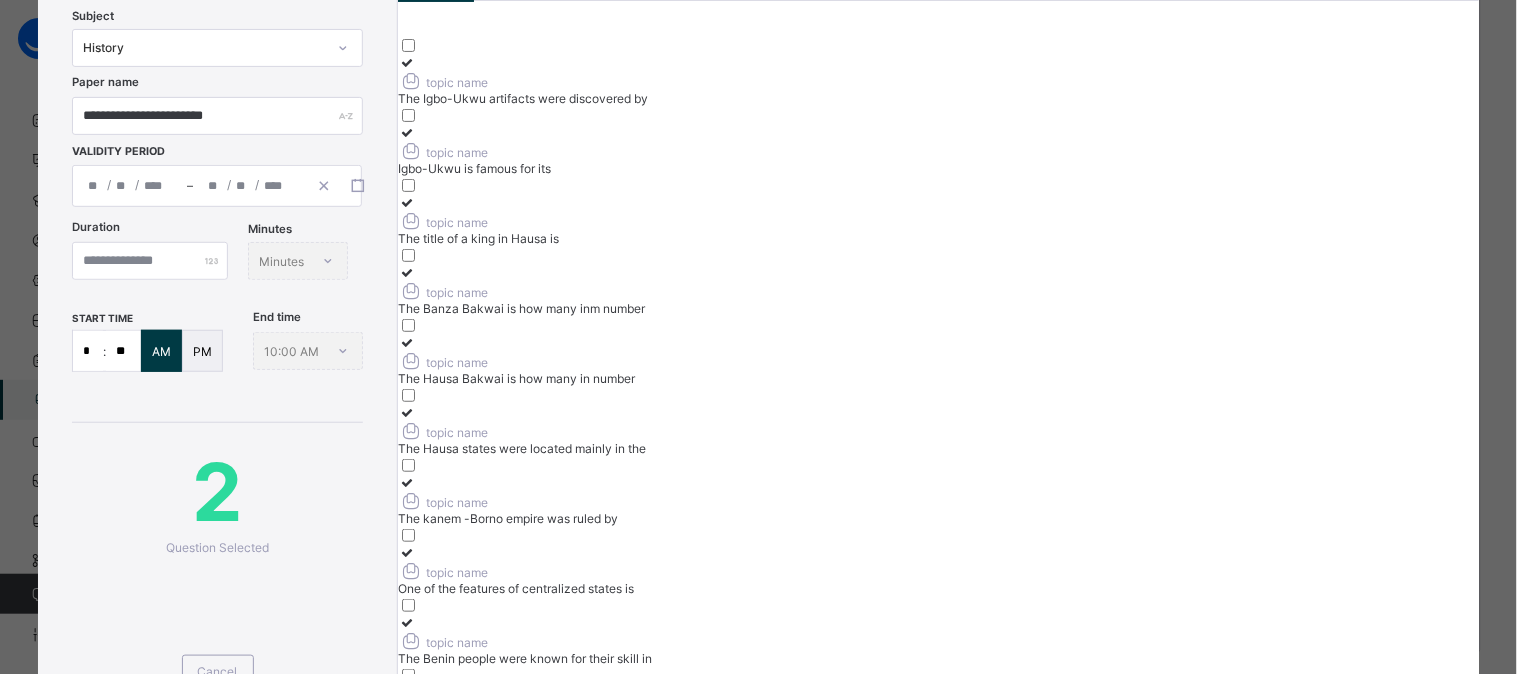 scroll, scrollTop: 204, scrollLeft: 0, axis: vertical 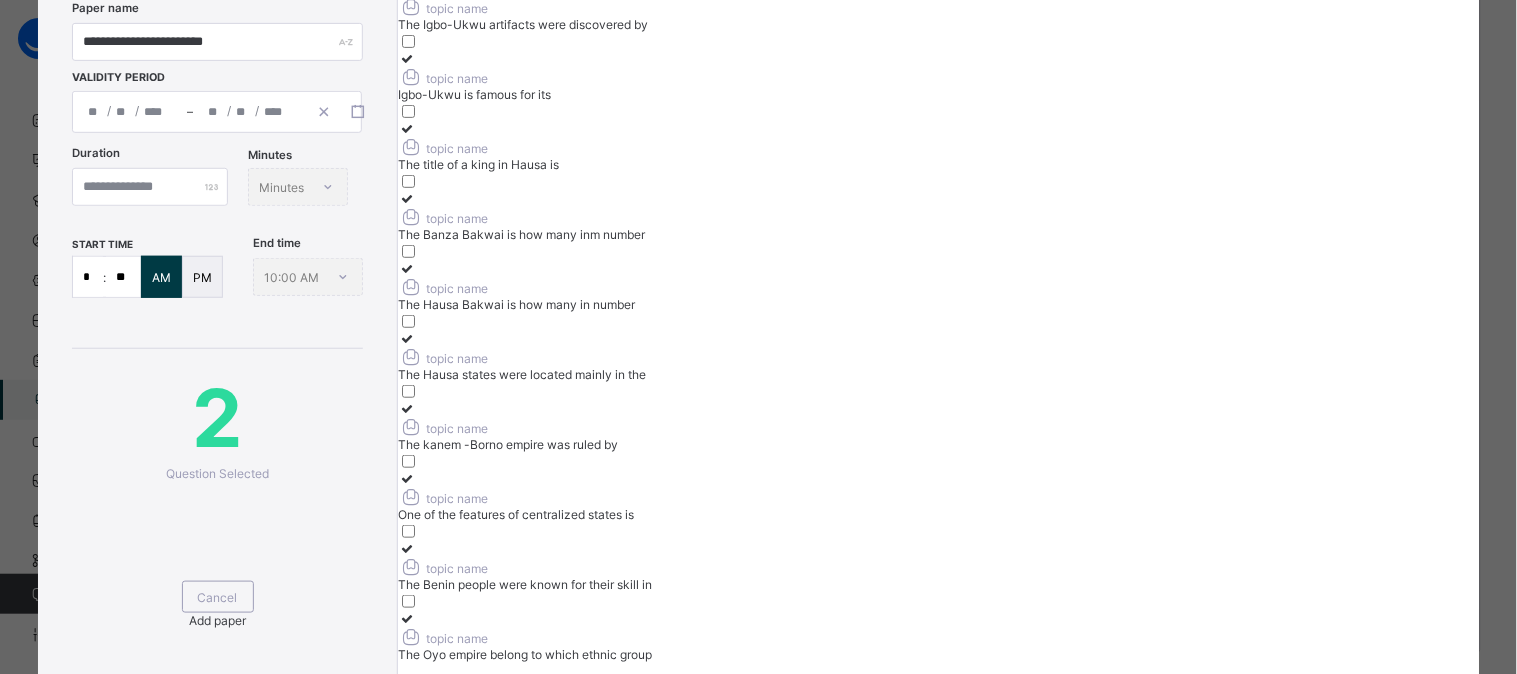 click on "**********" at bounding box center (758, 324) 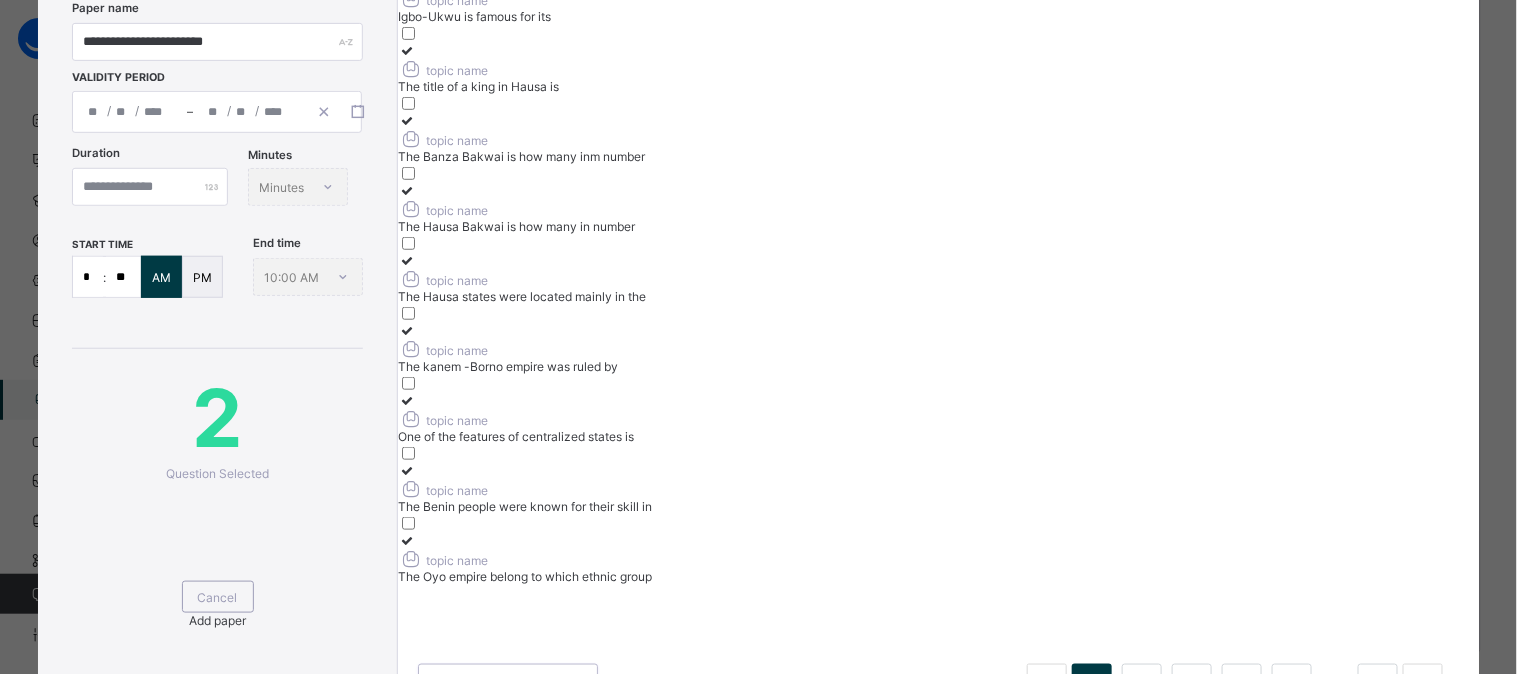 click on "50 Rows" at bounding box center (508, 788) 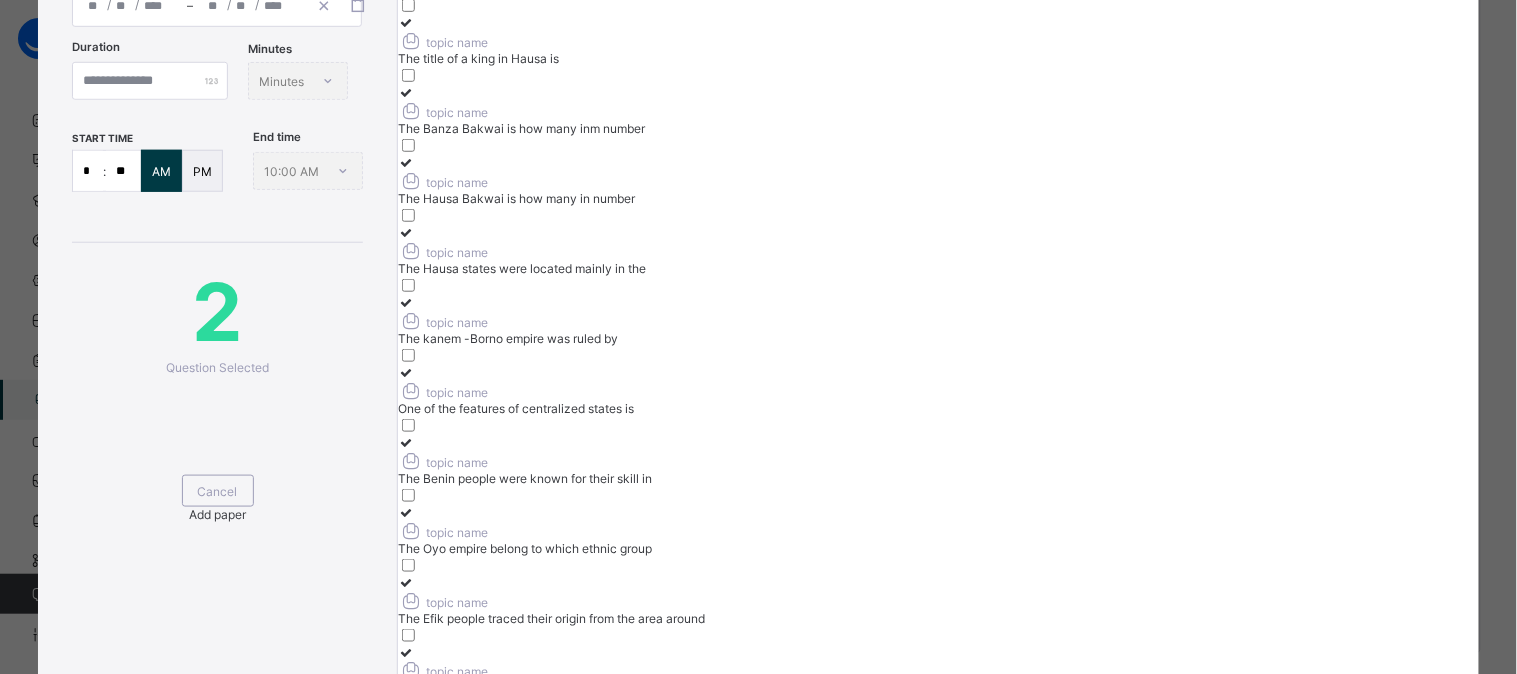 scroll, scrollTop: 168, scrollLeft: 0, axis: vertical 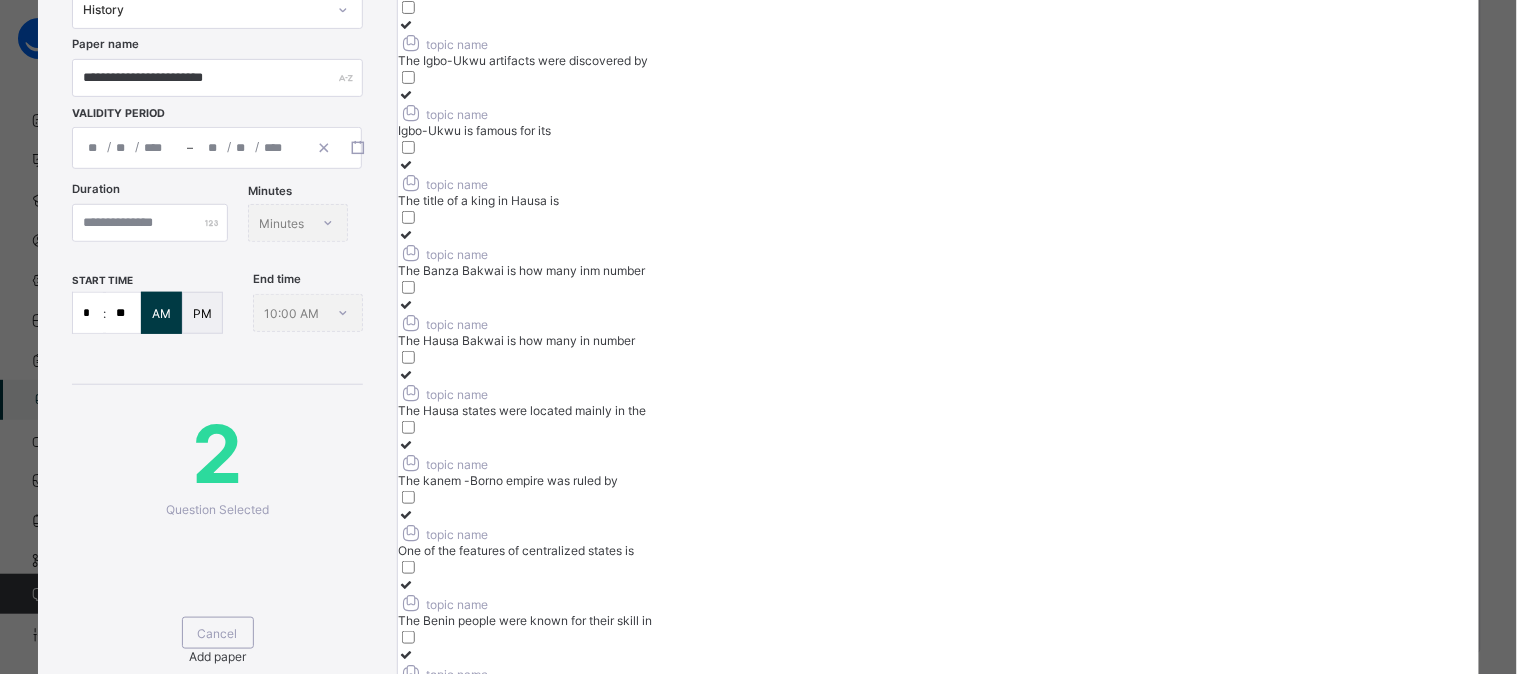 click on "topic name" at bounding box center [938, 182] 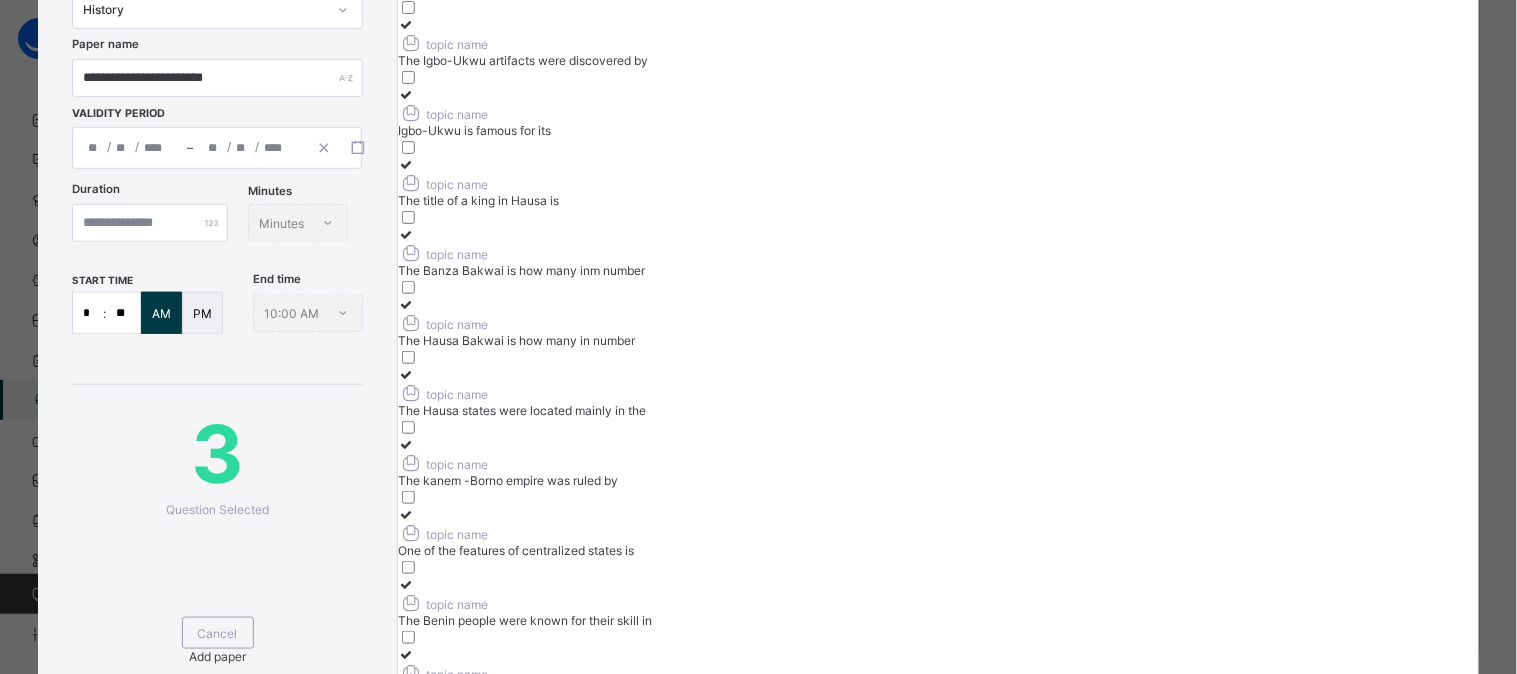 click on "The Banza Bakwai is how many inm number" at bounding box center (938, 270) 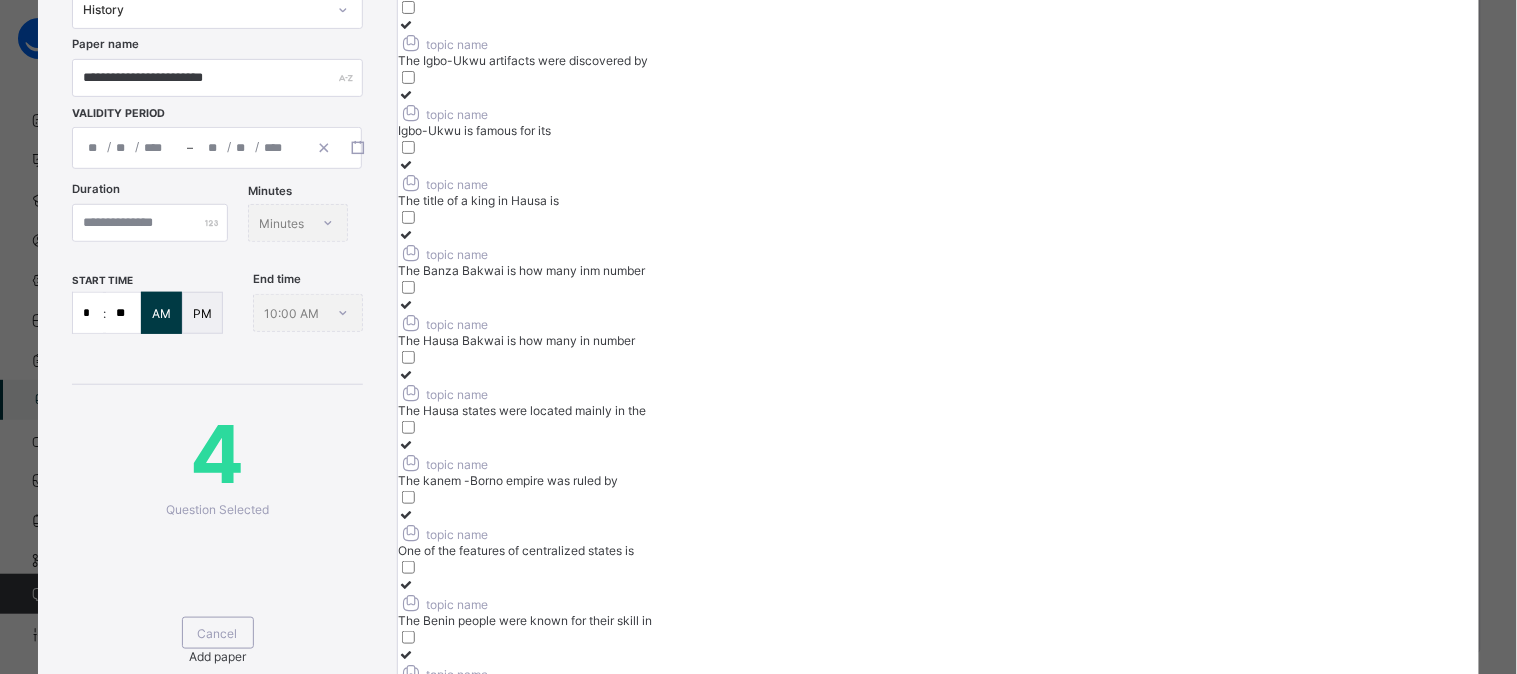 click on "The Hausa Bakwai is how many in number" at bounding box center [938, 340] 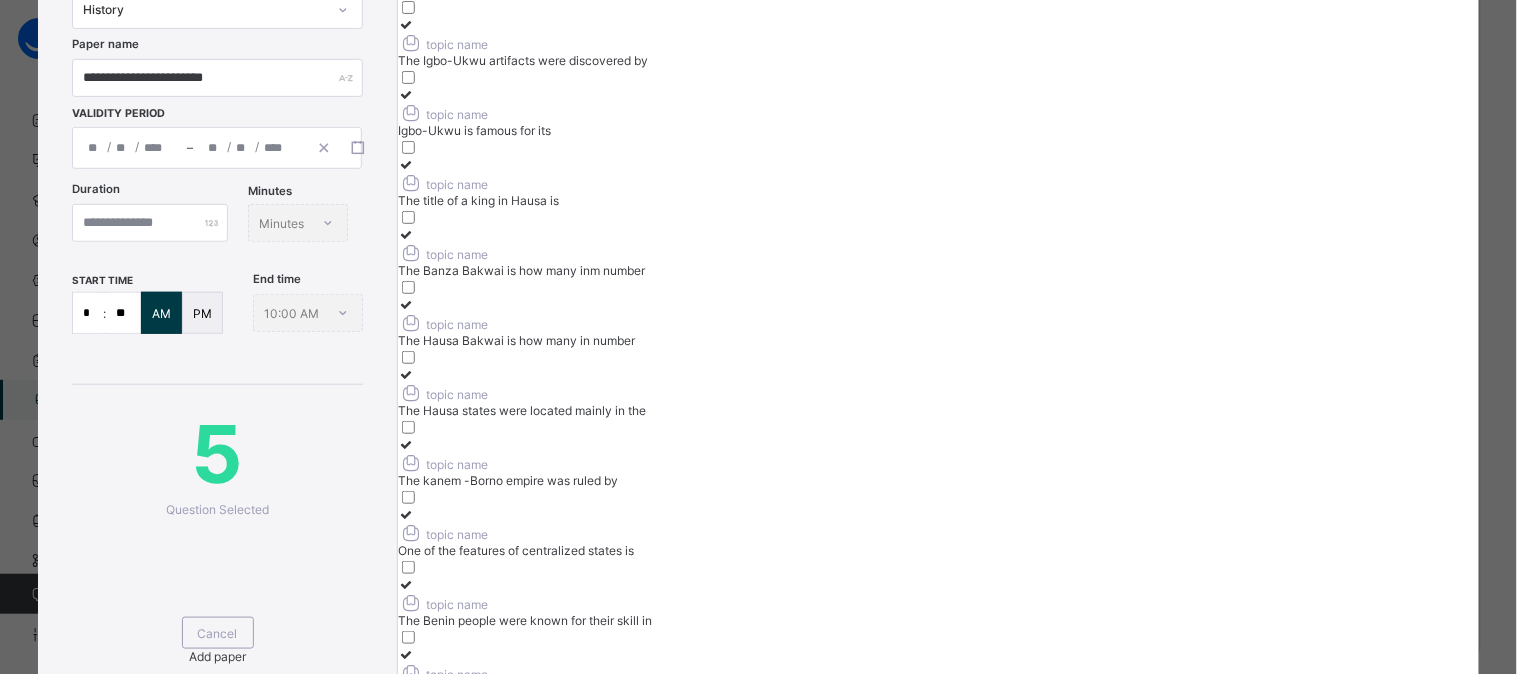 click on "topic name   The Hausa states were located mainly in the" at bounding box center (938, 392) 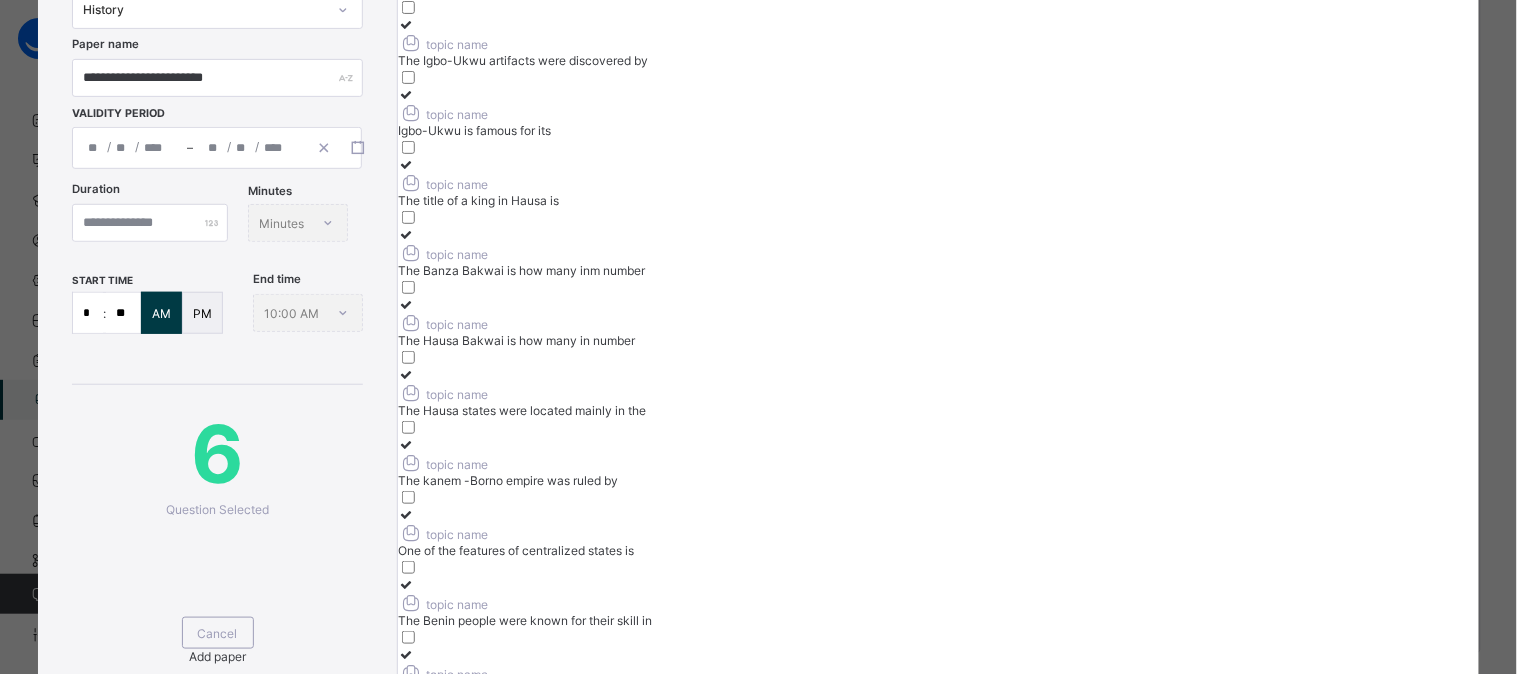 click on "topic name   The Igbo-Ukwu artifacts were discovered by       topic name   Igbo-Ukwu is famous for its       topic name   The title of a king in Hausa is       topic name   The Banza Bakwai is how many inm number       topic name   The Hausa Bakwai is how many in number       topic name   The Hausa states were located mainly in the       topic name   The kanem -Borno empire was ruled by       topic name   One of the features of centralized states is       topic name   The [DEMOGRAPHIC_DATA] people were known for their skill in       topic name    The Oyo empire belong to which ethnic group       topic name   The [DEMOGRAPHIC_DATA] people traced their origin from the area around        topic name   The king known for his honest dealings with the [DEMOGRAPHIC_DATA] was       topic name   One of the [DEMOGRAPHIC_DATA] missionaries that stopped killing of twins is       topic name   The major center for Trans-Atlantic slave trade was       topic name   In 15th century, the first traders that  visited [GEOGRAPHIC_DATA] were the       topic name         topic name" at bounding box center [938, 1748] 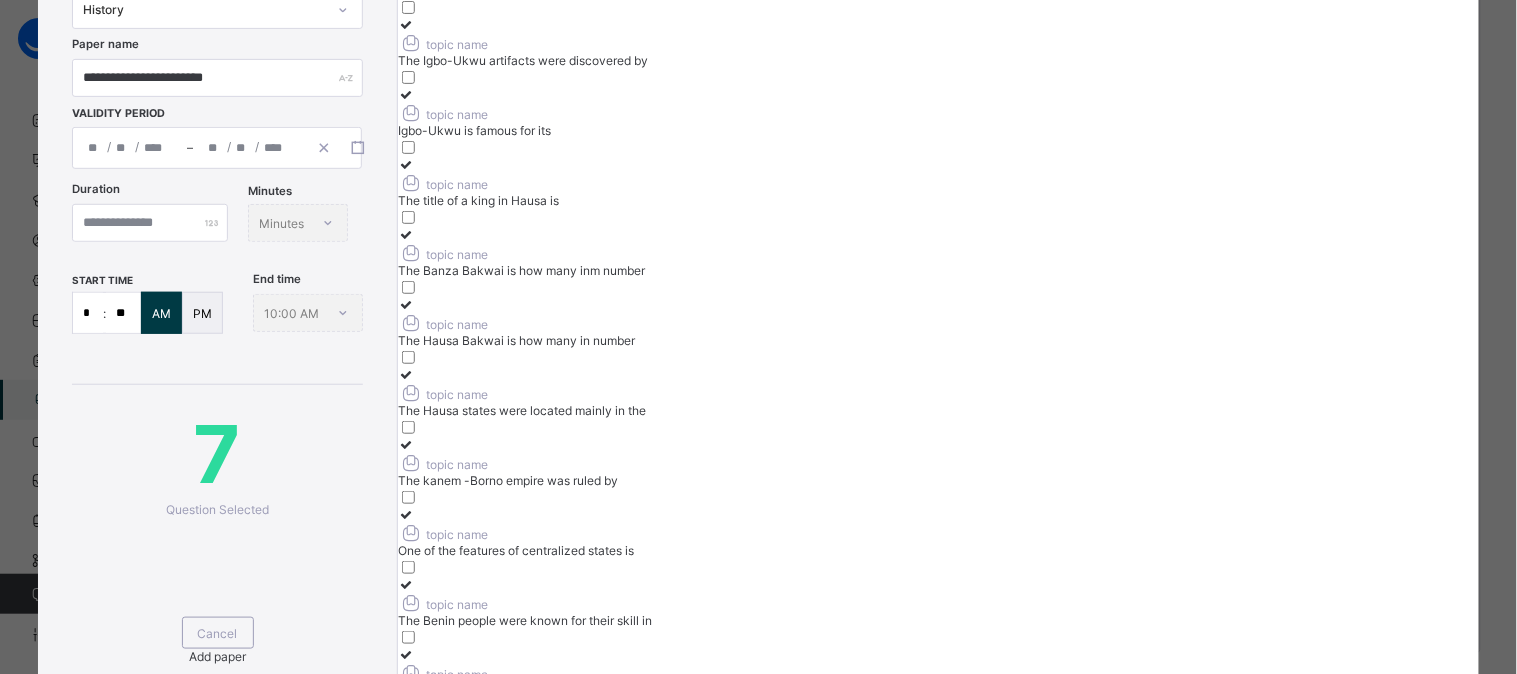 click on "topic name" at bounding box center [938, 462] 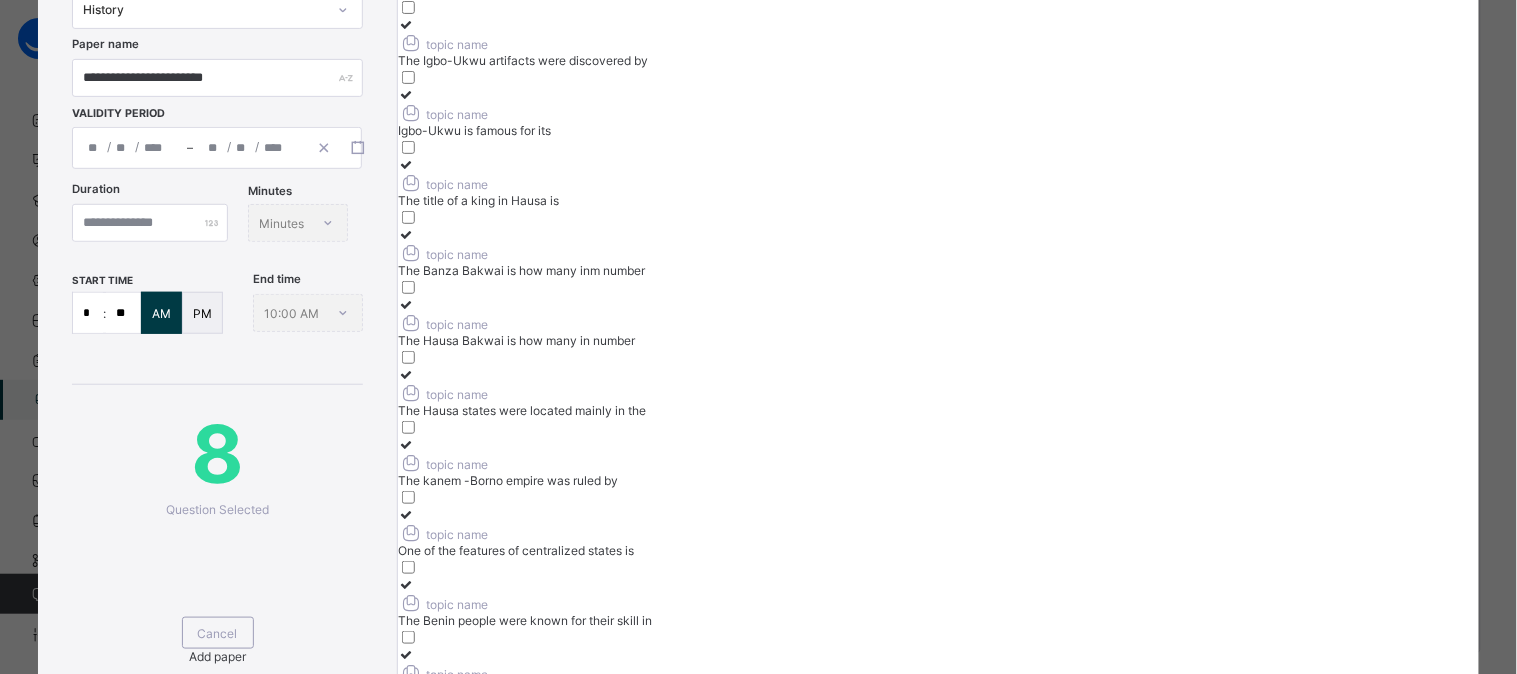 click on "topic name" at bounding box center [938, 602] 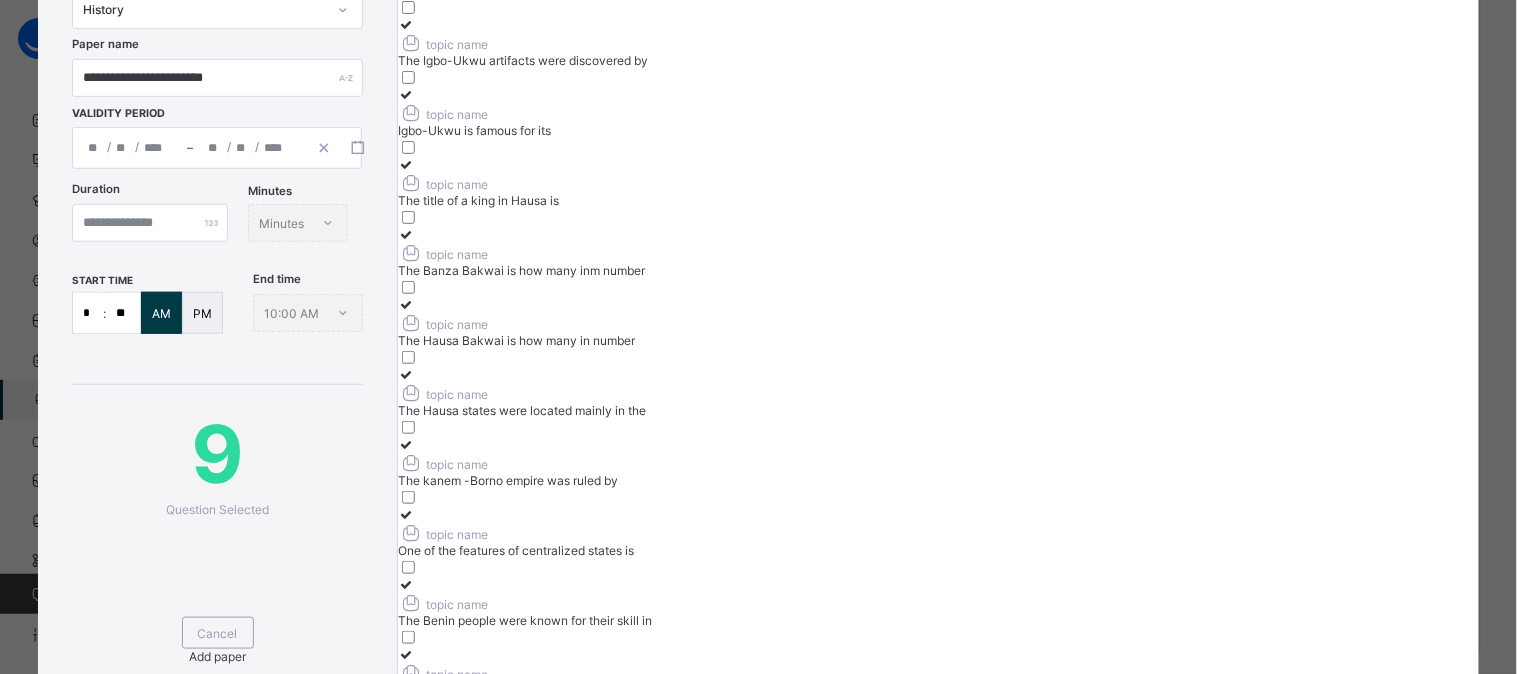 click on "topic name" at bounding box center (443, 674) 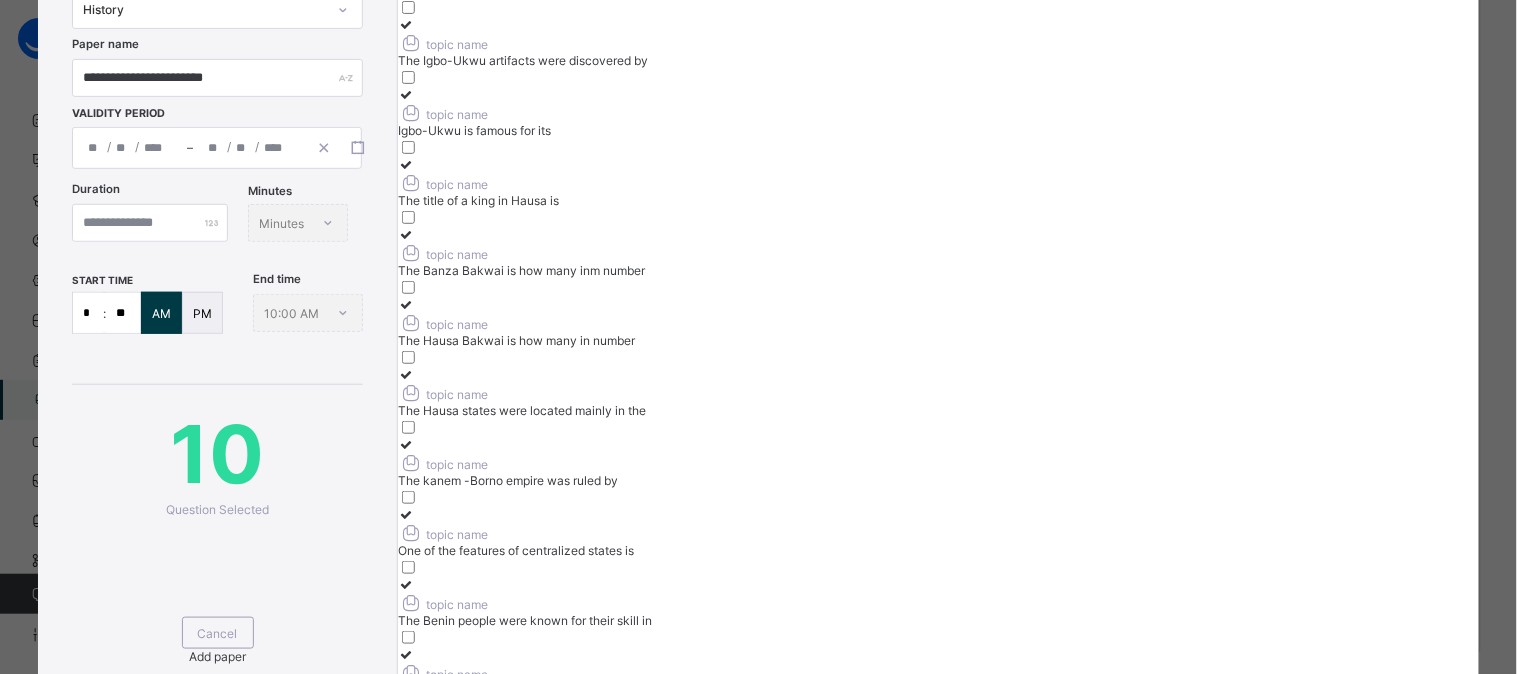 click on "topic name   The Efik people traced their origin from the area around" at bounding box center (938, 742) 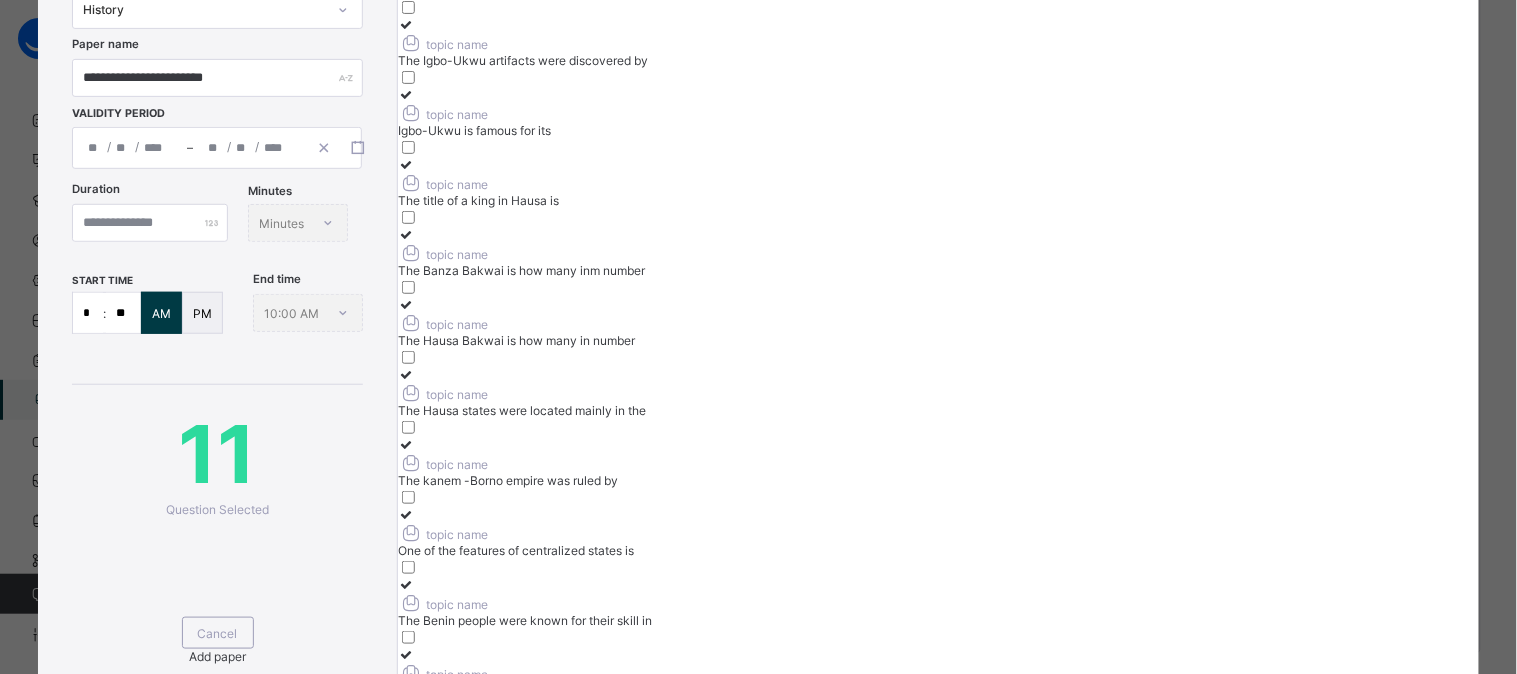 click on "topic name" at bounding box center (443, 814) 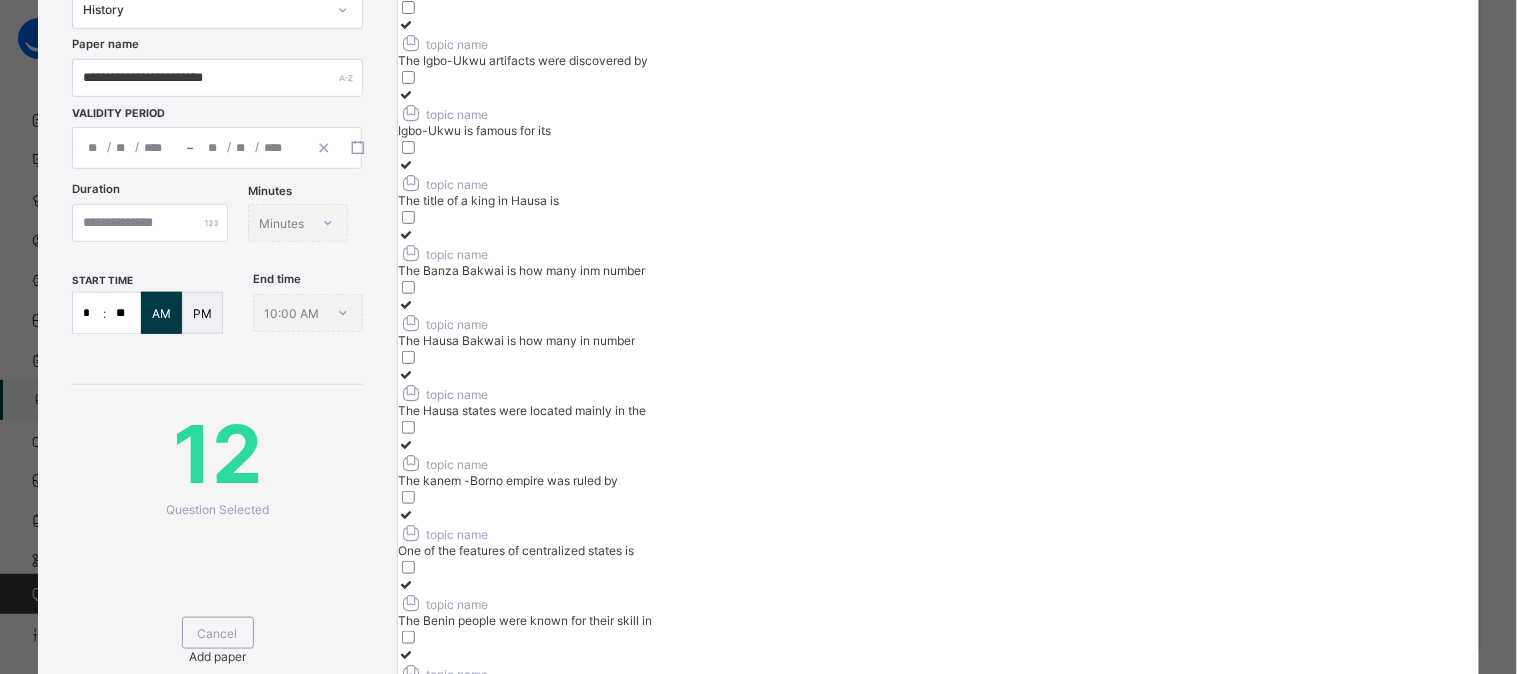 click on "topic name" at bounding box center [938, 882] 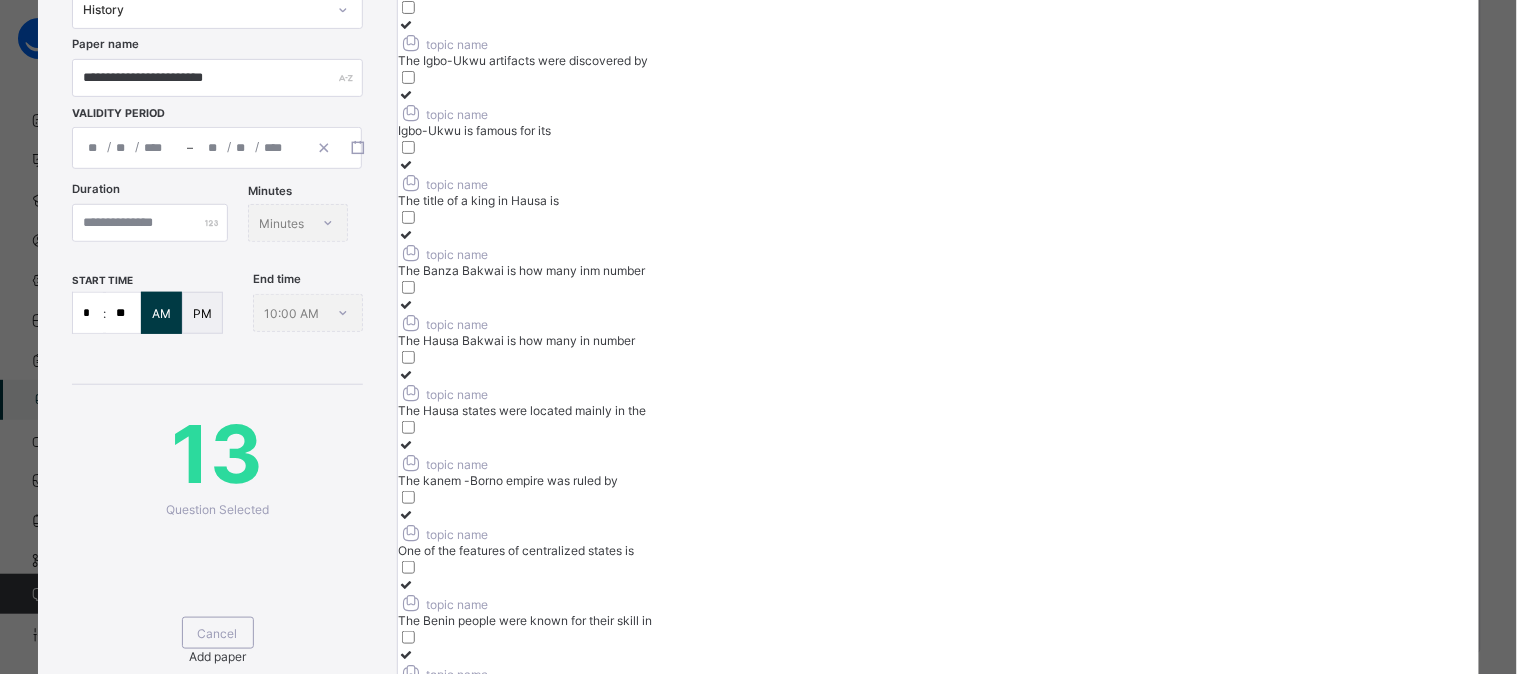 click on "topic name" at bounding box center (938, 952) 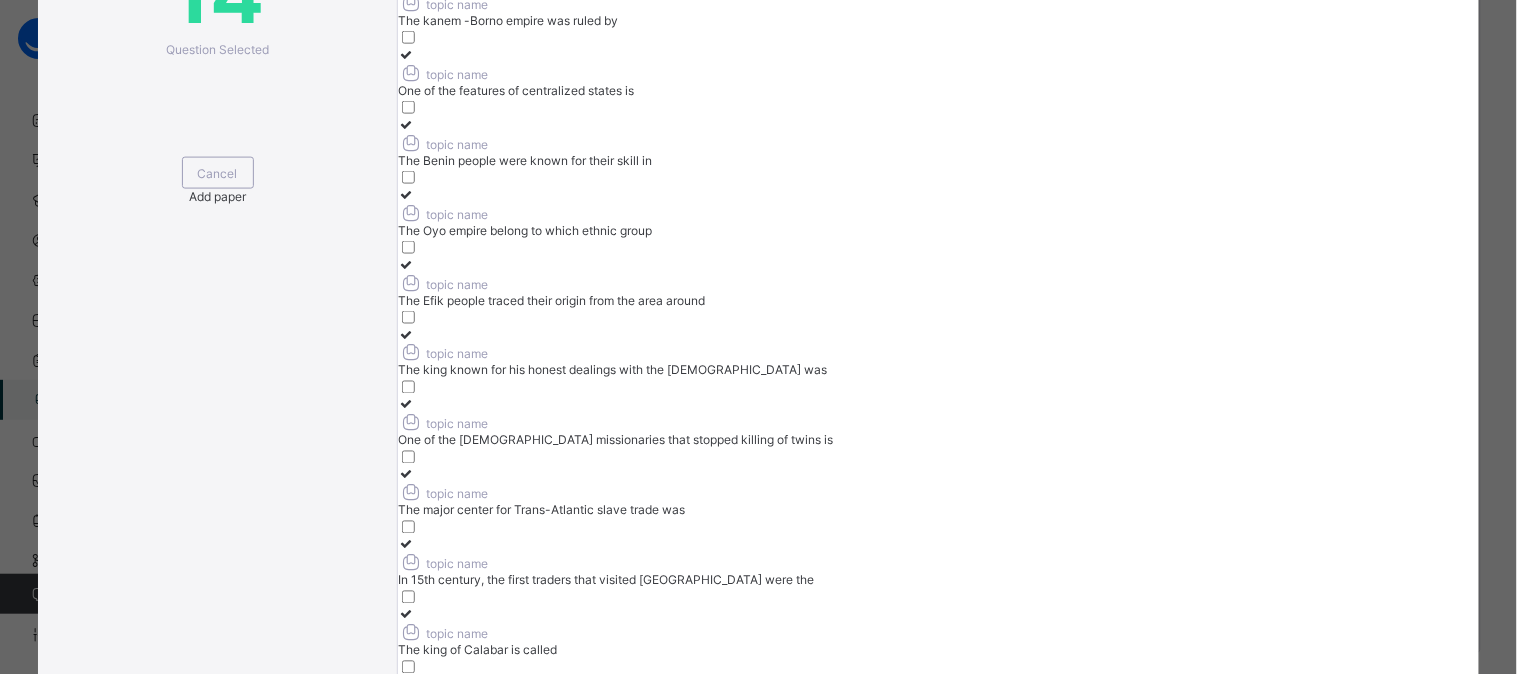 scroll, scrollTop: 778, scrollLeft: 0, axis: vertical 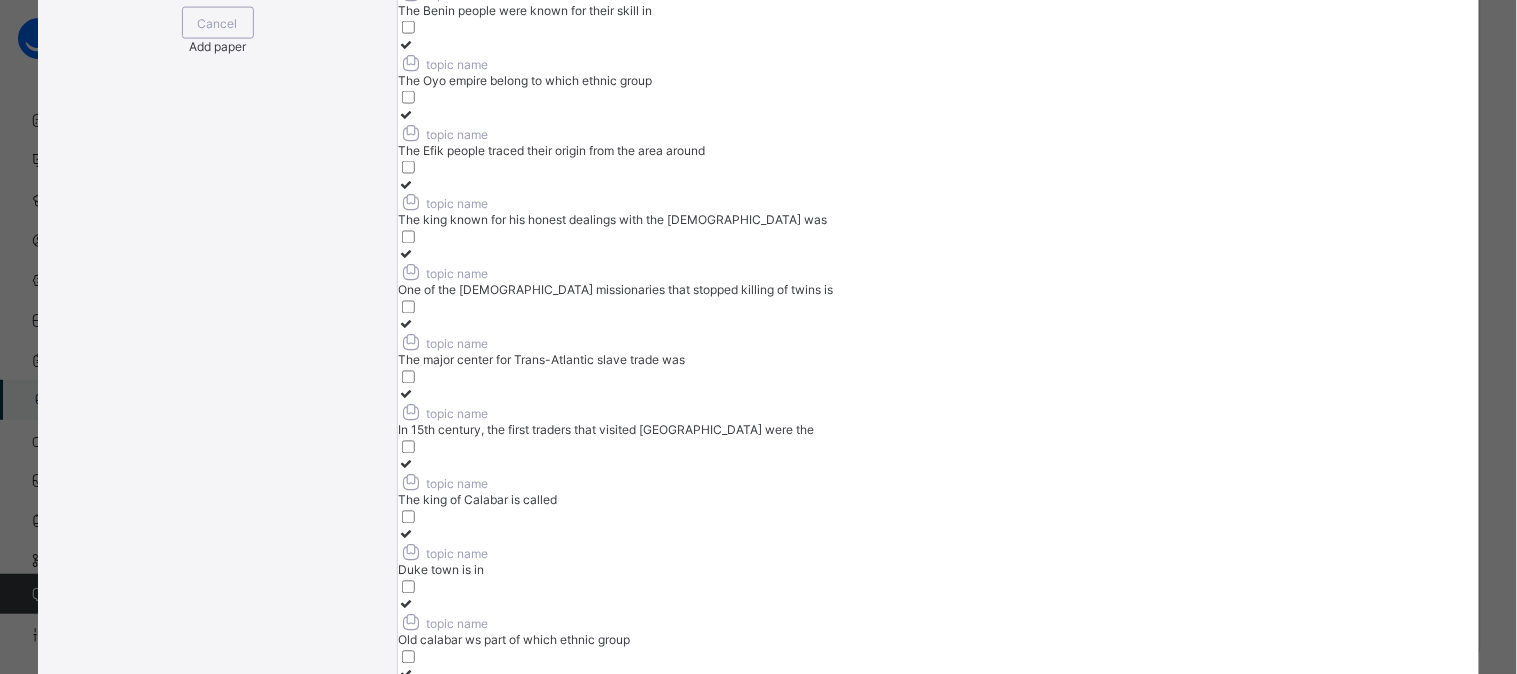 click on "In 15th century, the first traders that  visited [GEOGRAPHIC_DATA] were the" at bounding box center (938, 430) 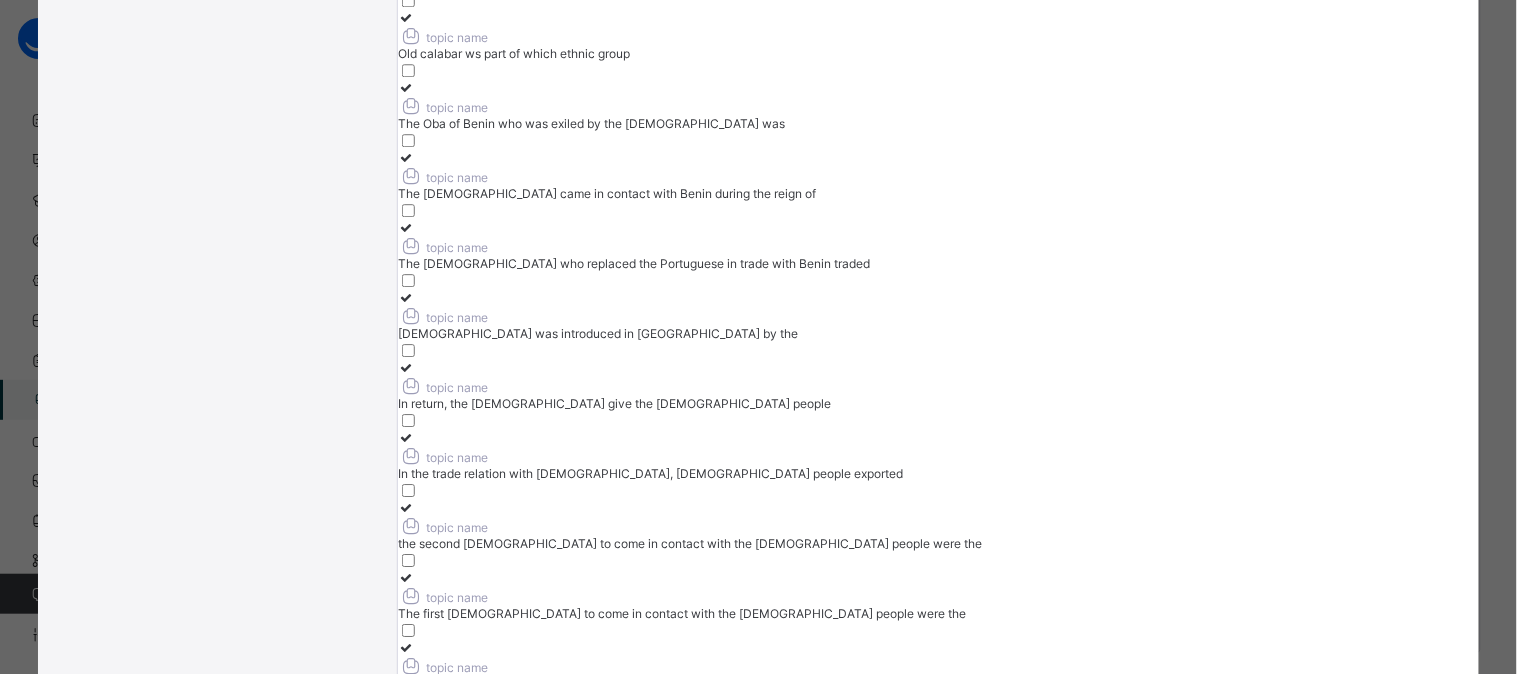 scroll, scrollTop: 1422, scrollLeft: 0, axis: vertical 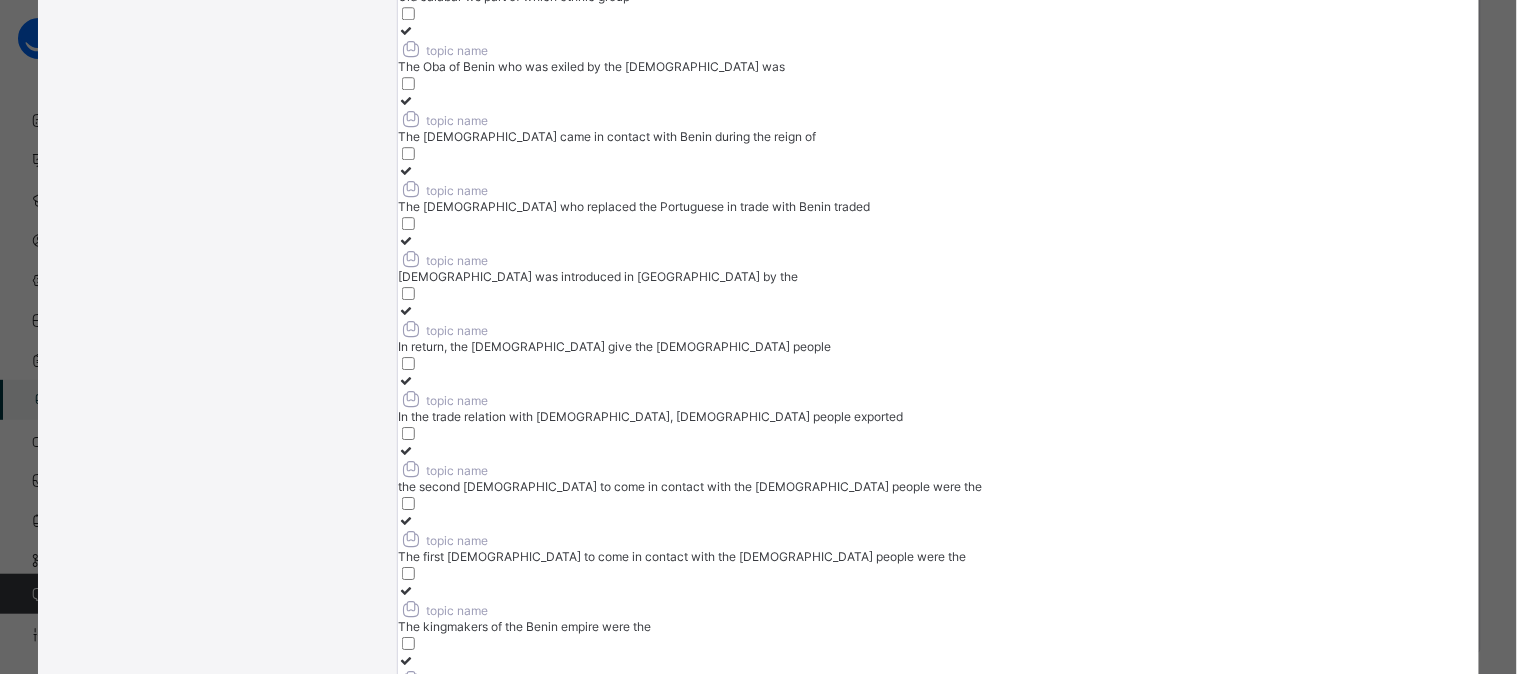 click on "The kingmakers of the Benin empire were the" at bounding box center (938, 626) 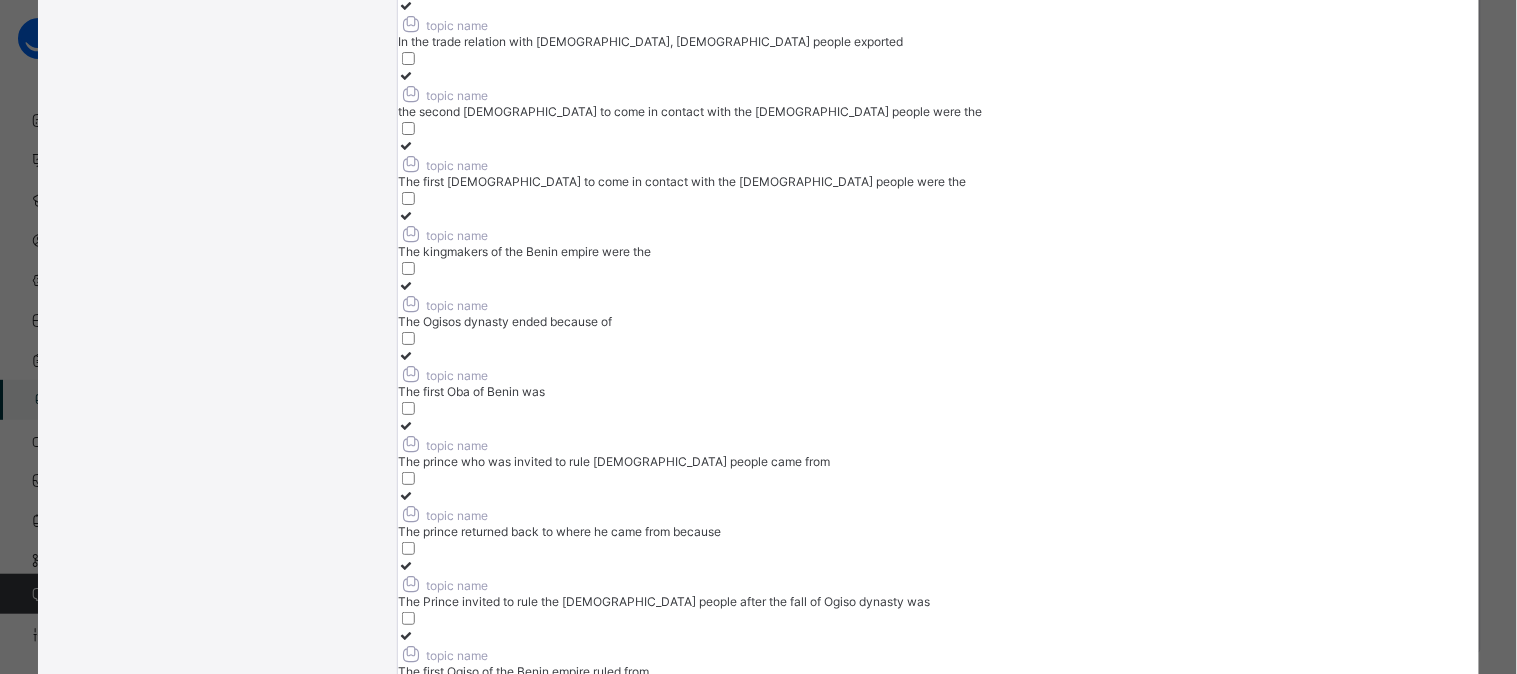 scroll, scrollTop: 1806, scrollLeft: 0, axis: vertical 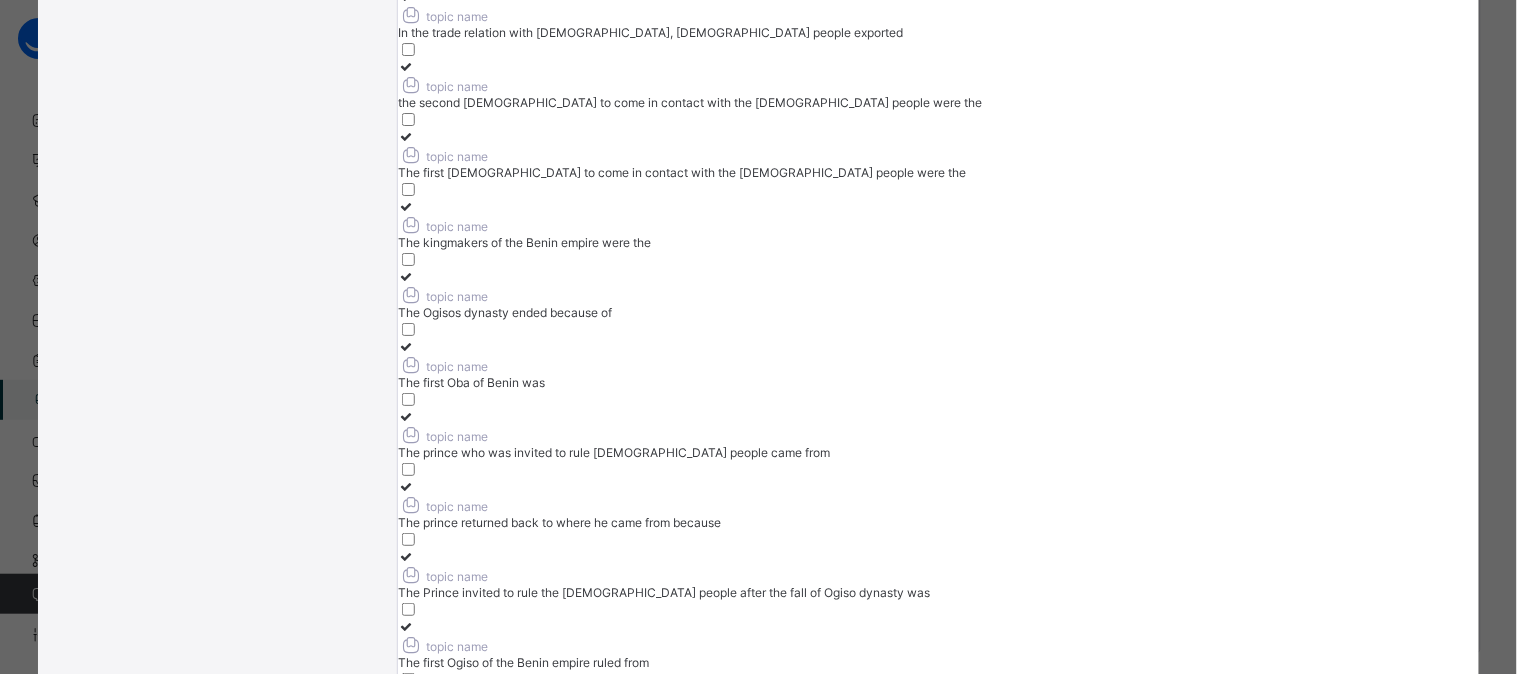 click on "topic name" at bounding box center [938, 1064] 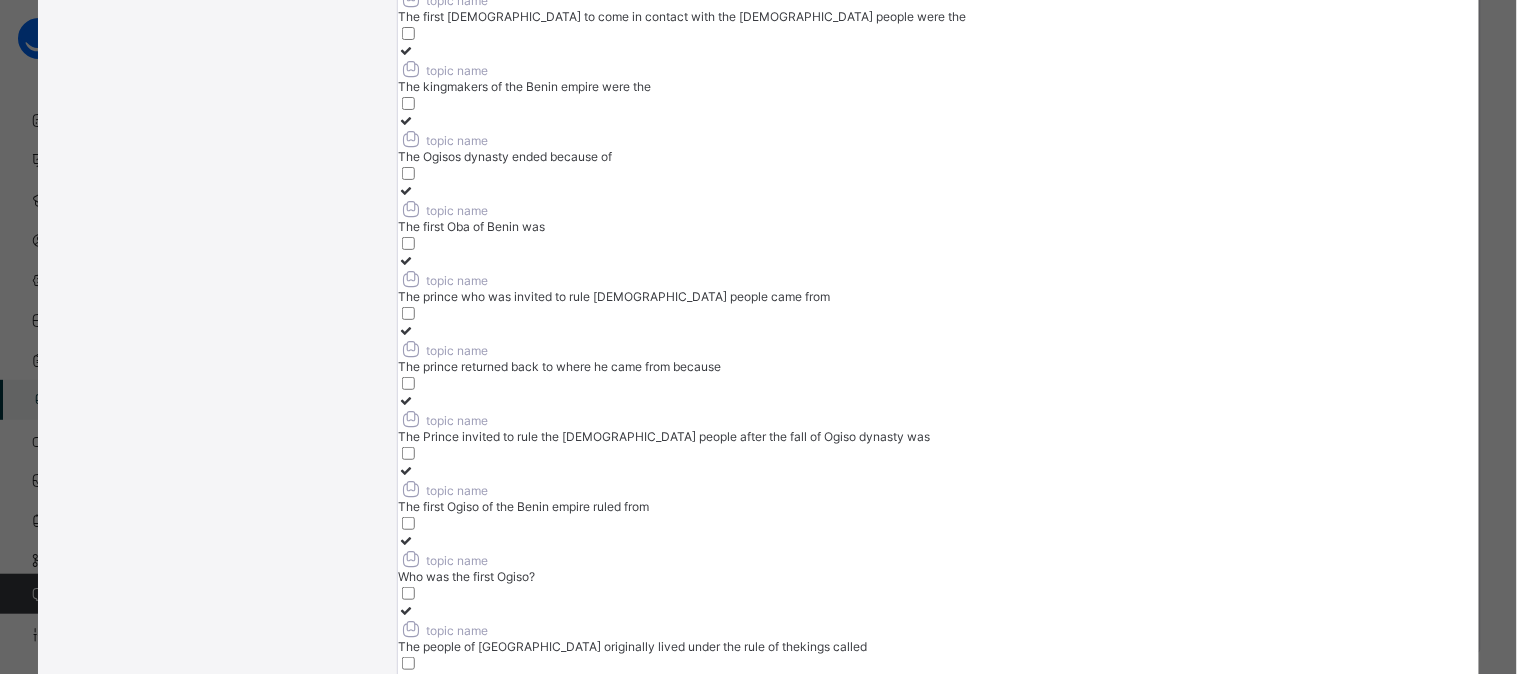 scroll, scrollTop: 1985, scrollLeft: 0, axis: vertical 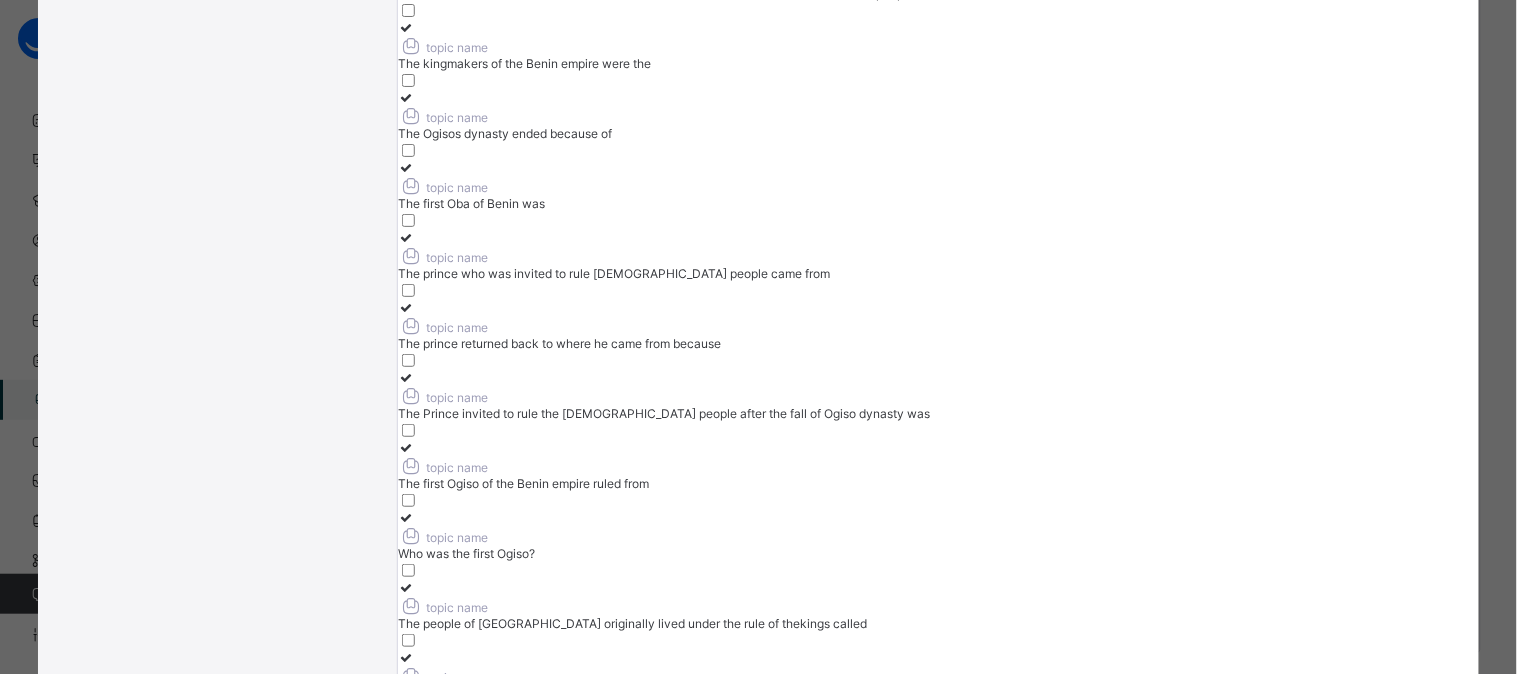 click on "The Army General is the" at bounding box center [938, 1463] 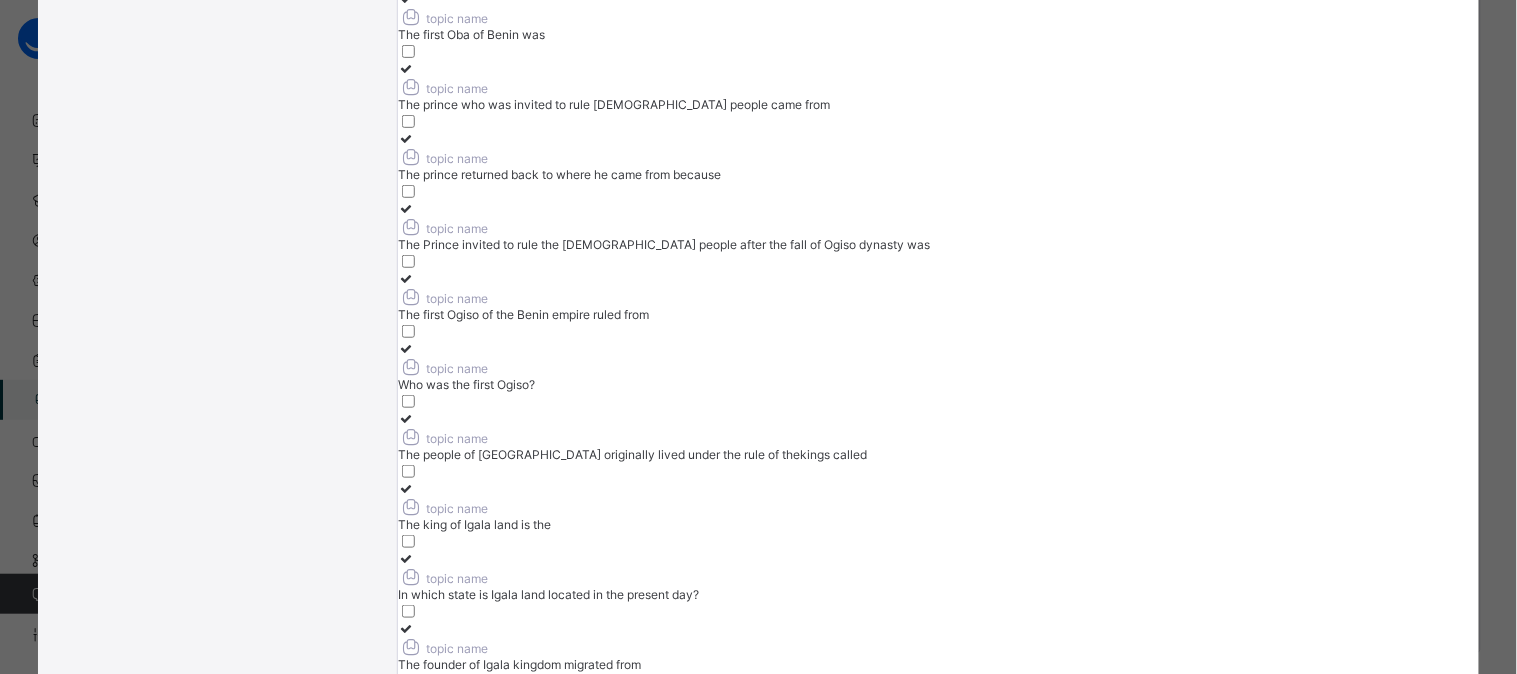 scroll, scrollTop: 2173, scrollLeft: 0, axis: vertical 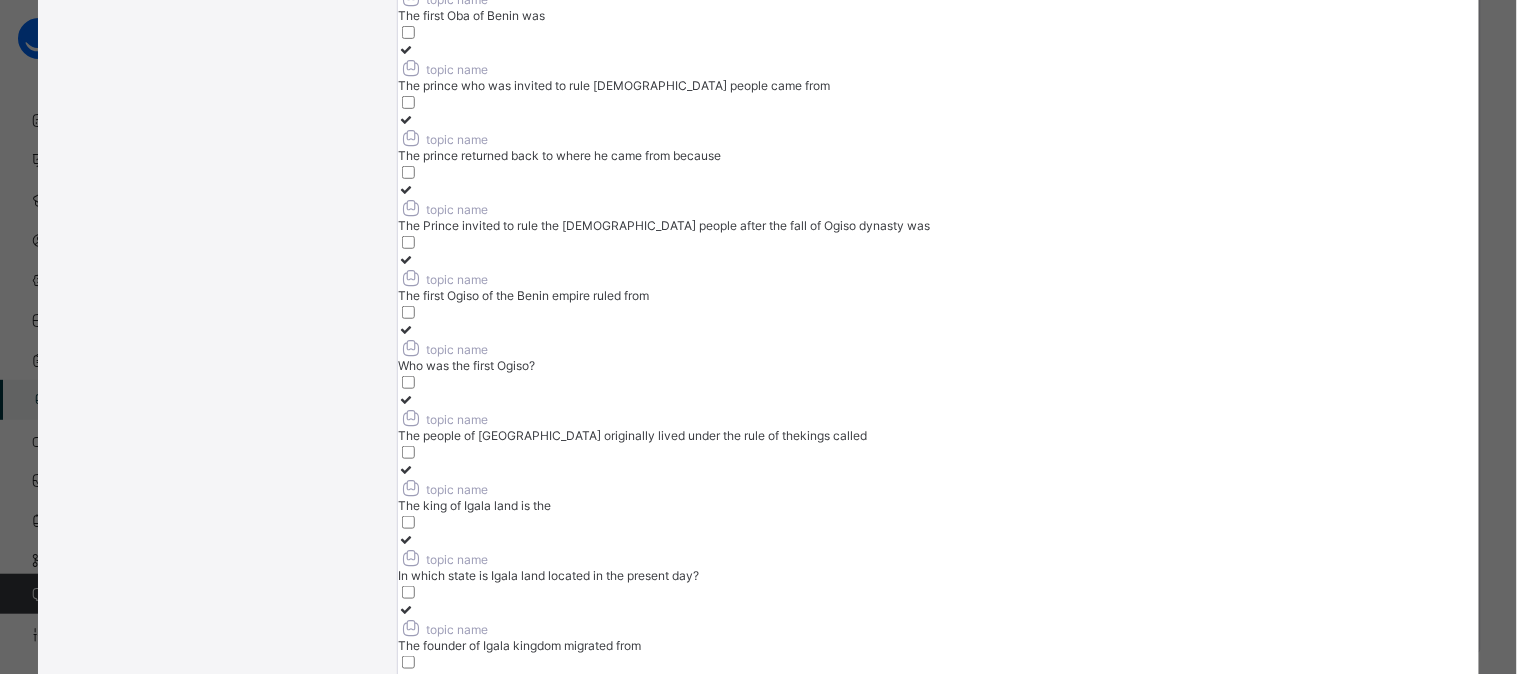 click on "2" at bounding box center [1327, 1593] 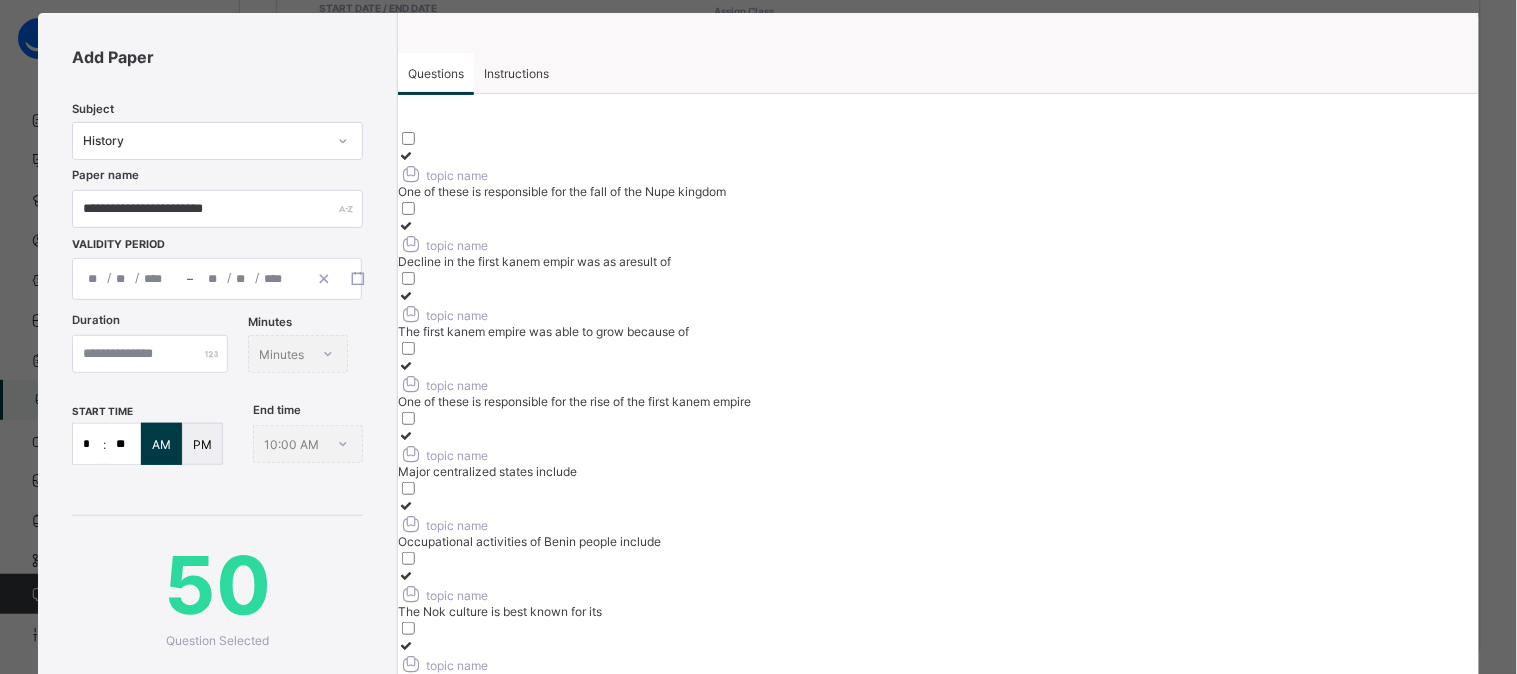 scroll, scrollTop: 23, scrollLeft: 0, axis: vertical 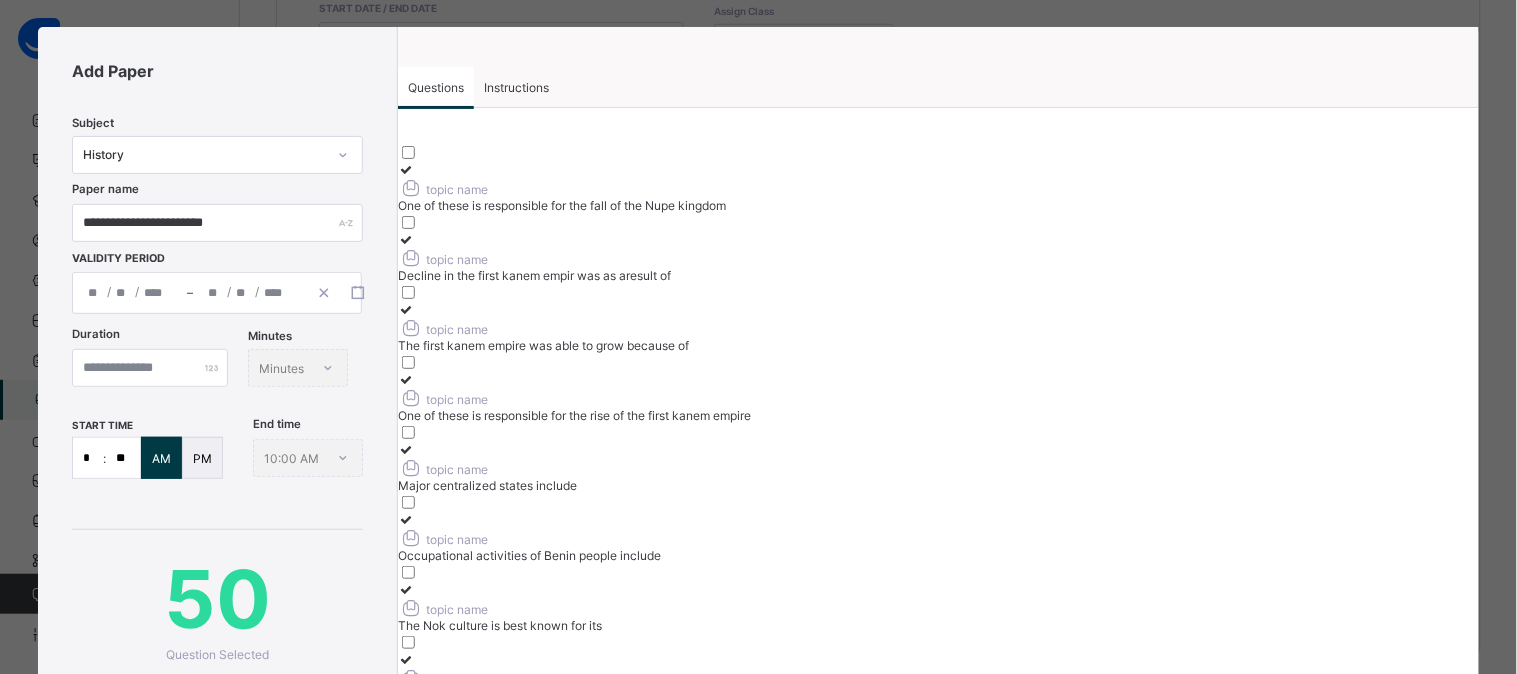 click on "One of these is responsible for the fall of the Nupe kingdom" at bounding box center (938, 205) 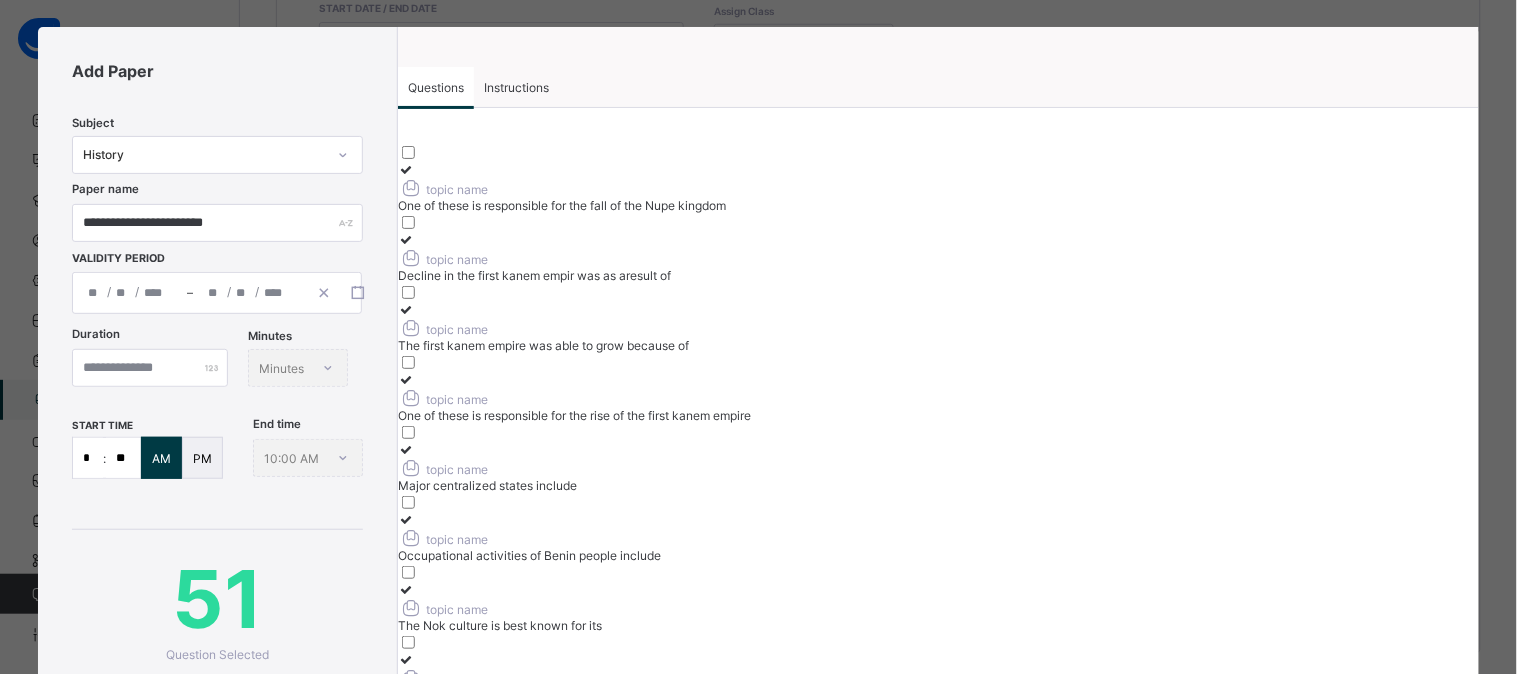 click at bounding box center (938, 239) 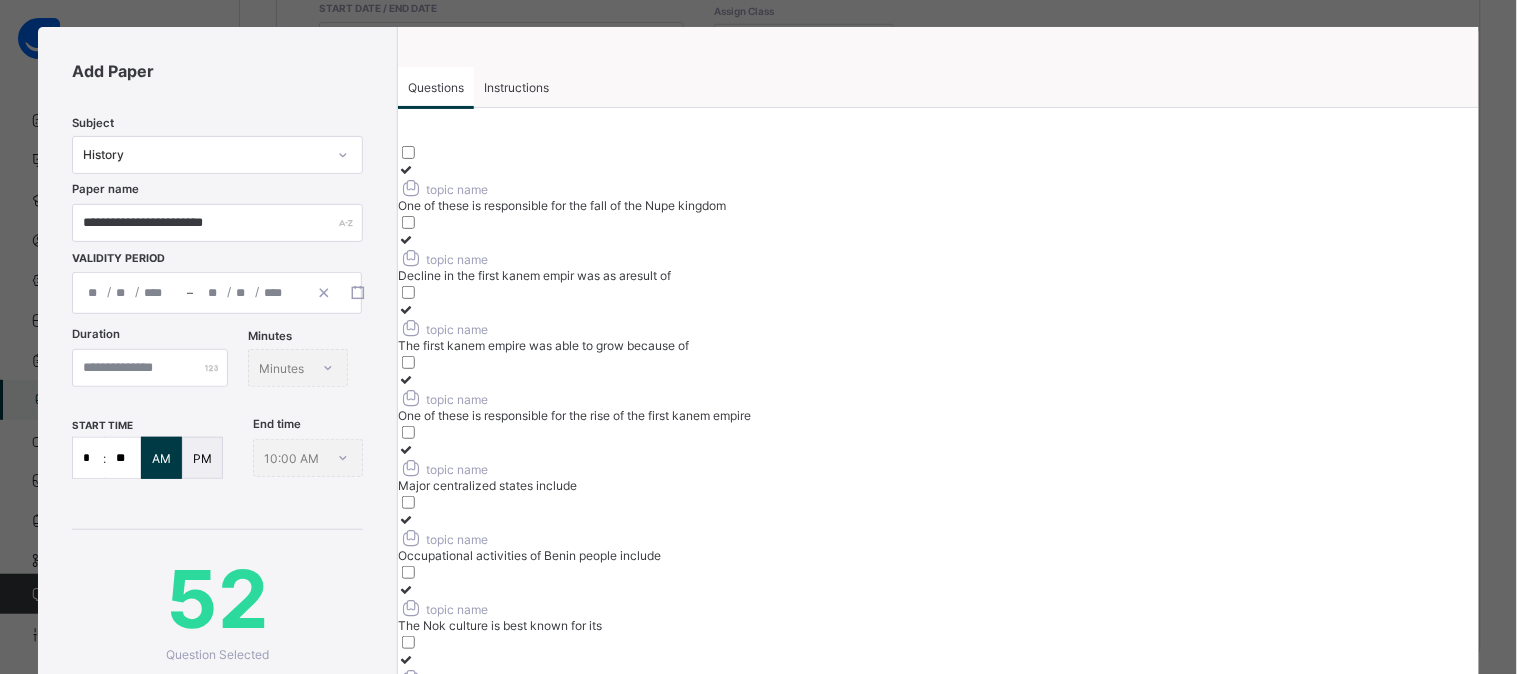click on "topic name" at bounding box center (938, 327) 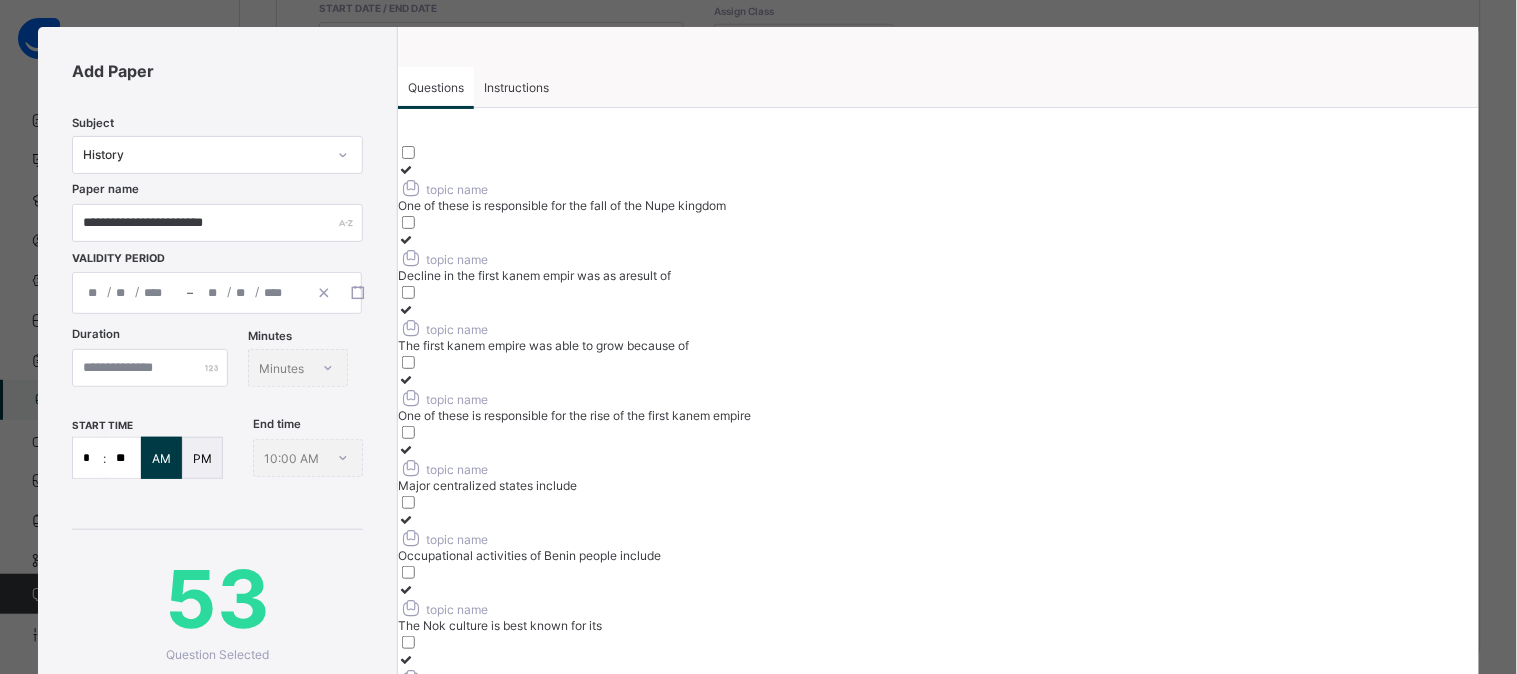 click on "One of these is responsible for the rise of the first kanem empire" at bounding box center (938, 415) 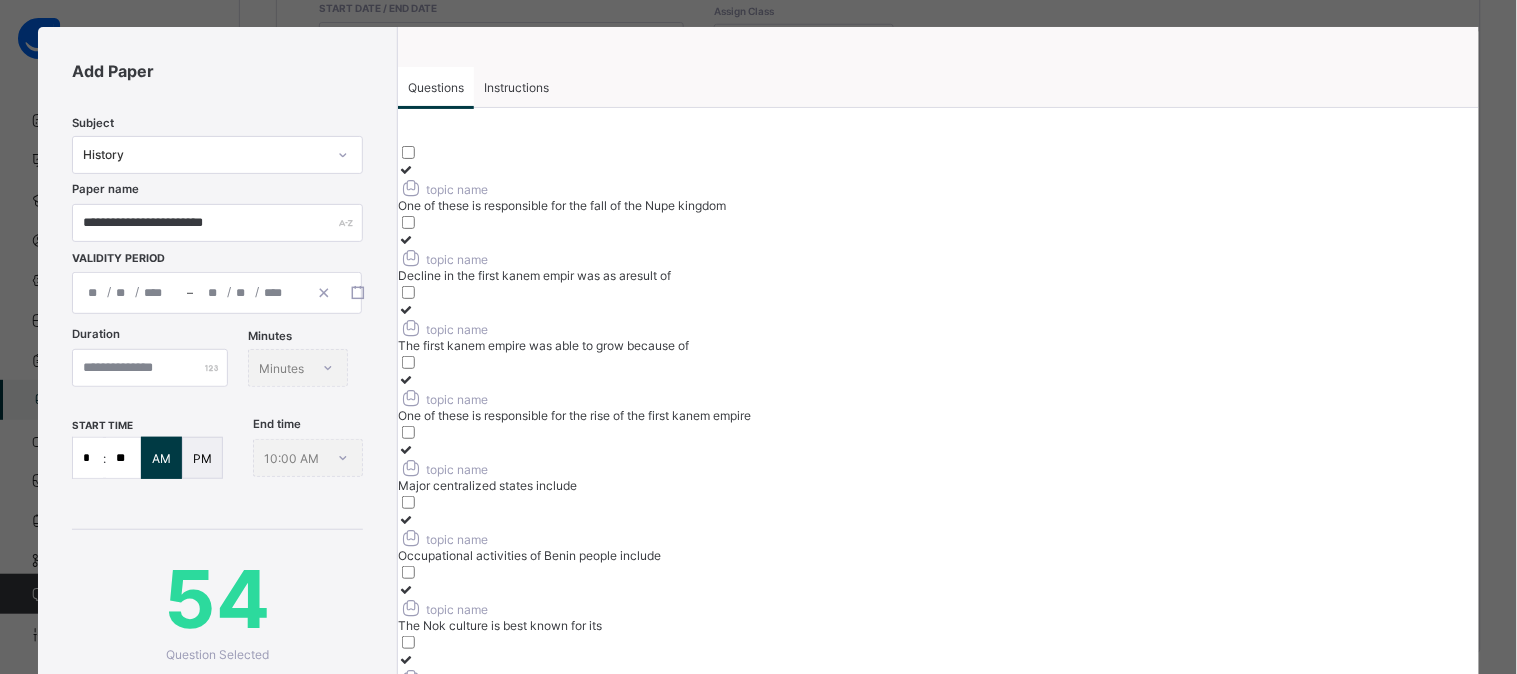 click on "topic name   Major centralized states include" at bounding box center [938, 467] 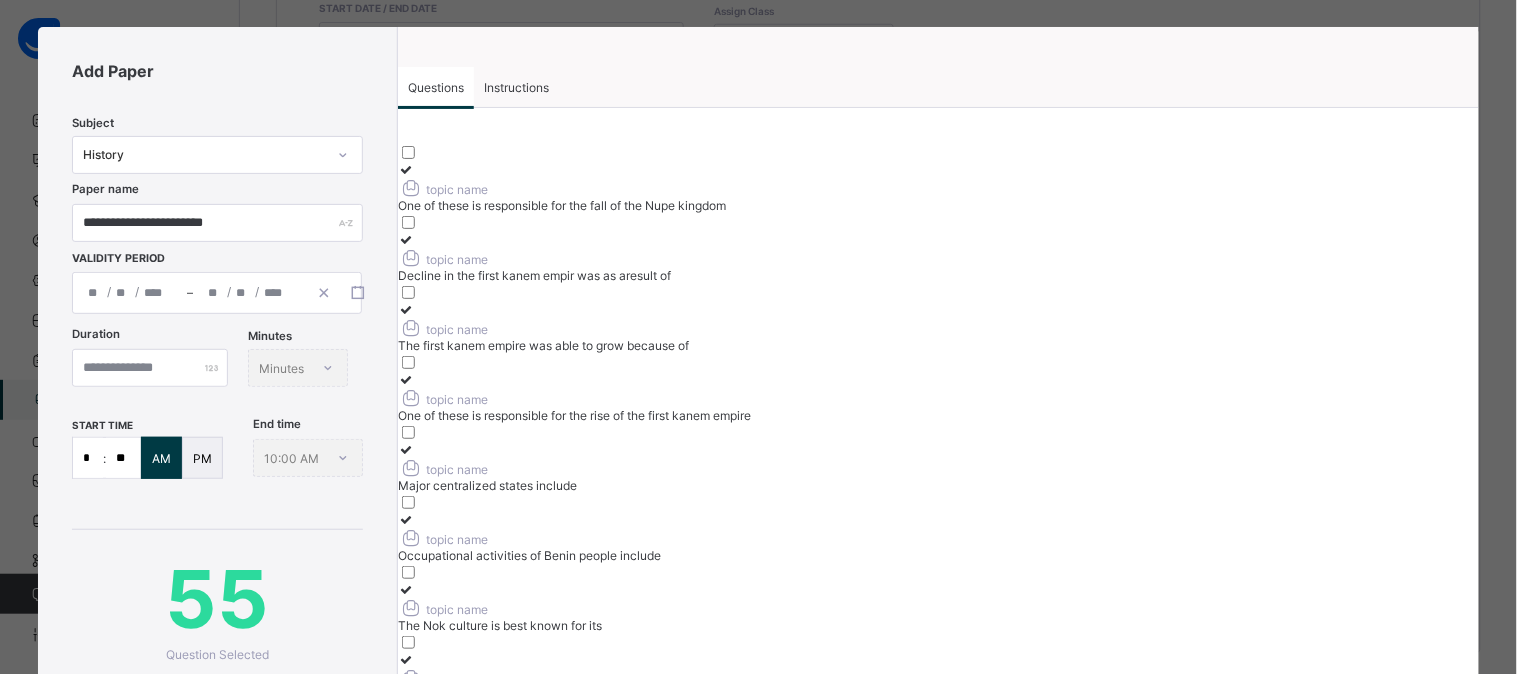 click on "topic name" at bounding box center [443, 539] 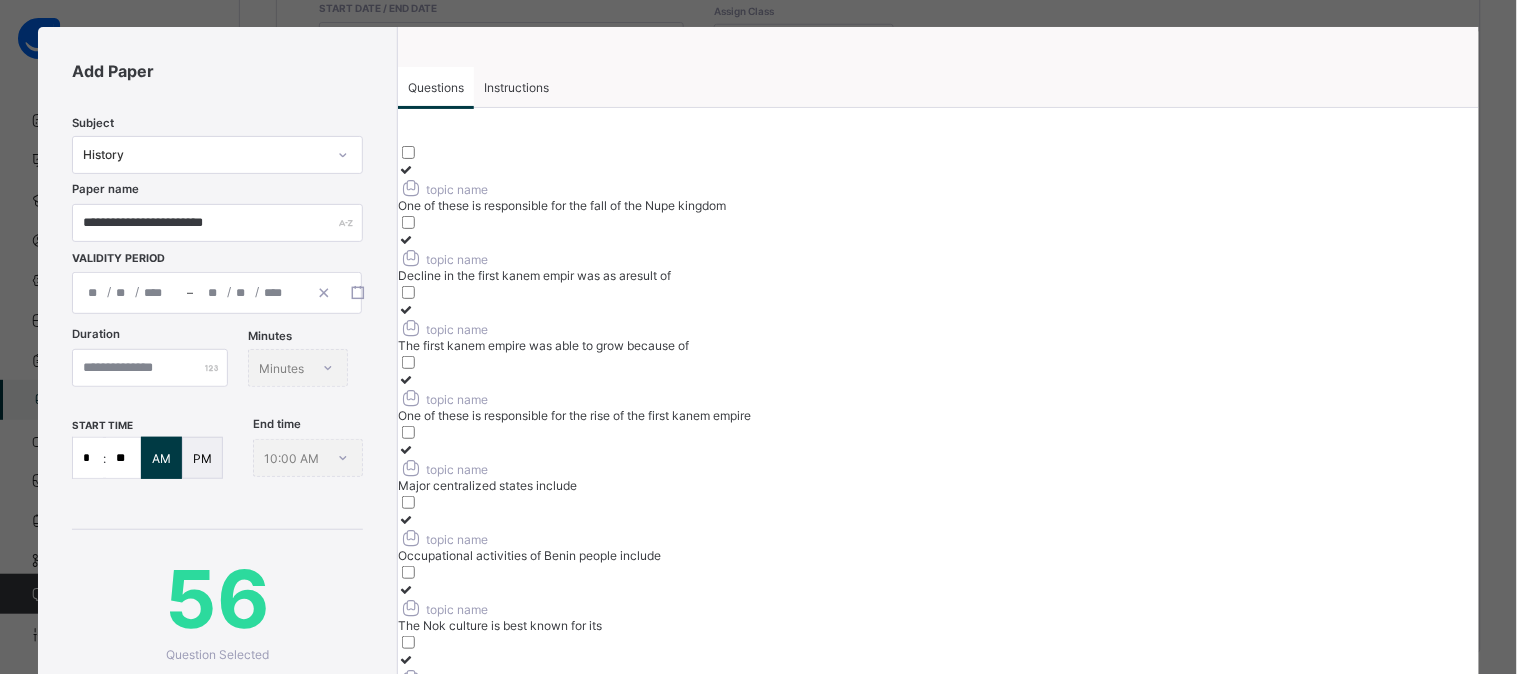 click on "topic name" at bounding box center (938, 607) 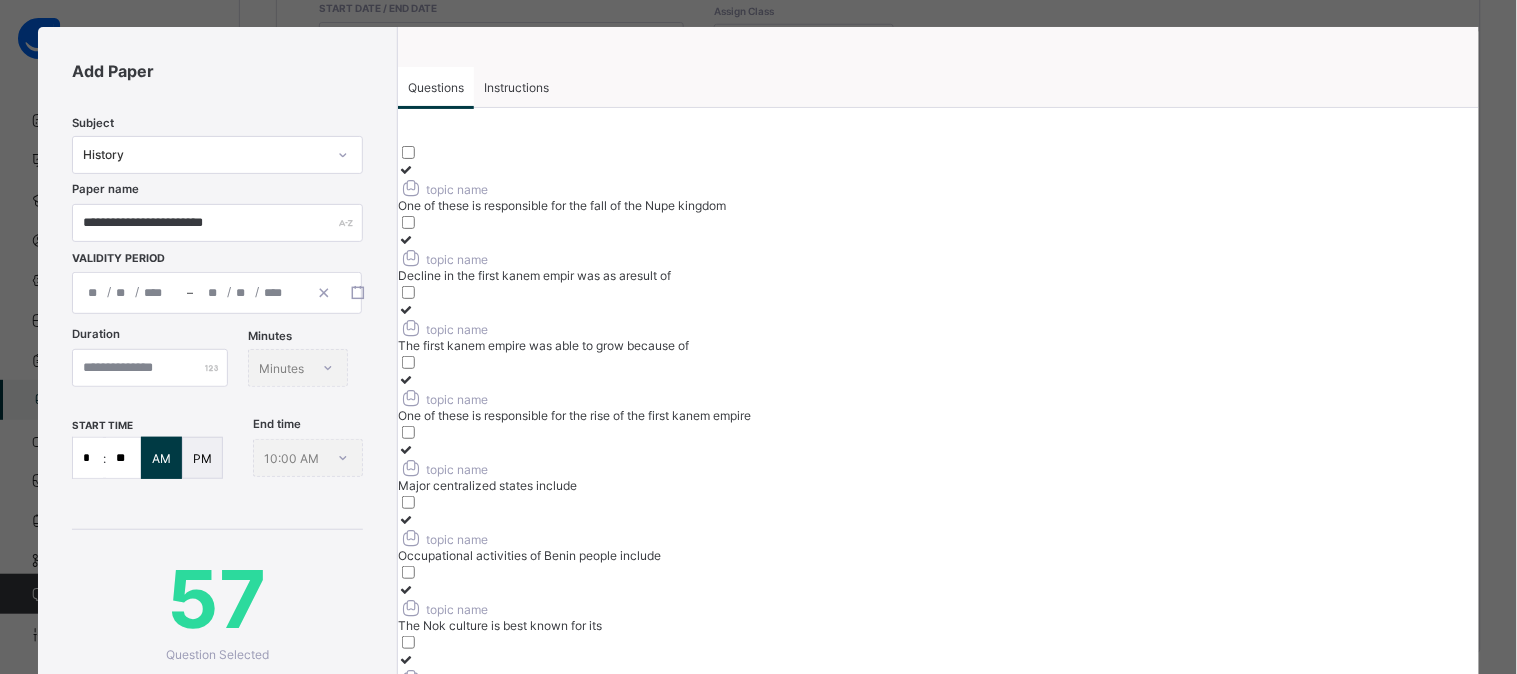 click on "topic name" at bounding box center [443, 679] 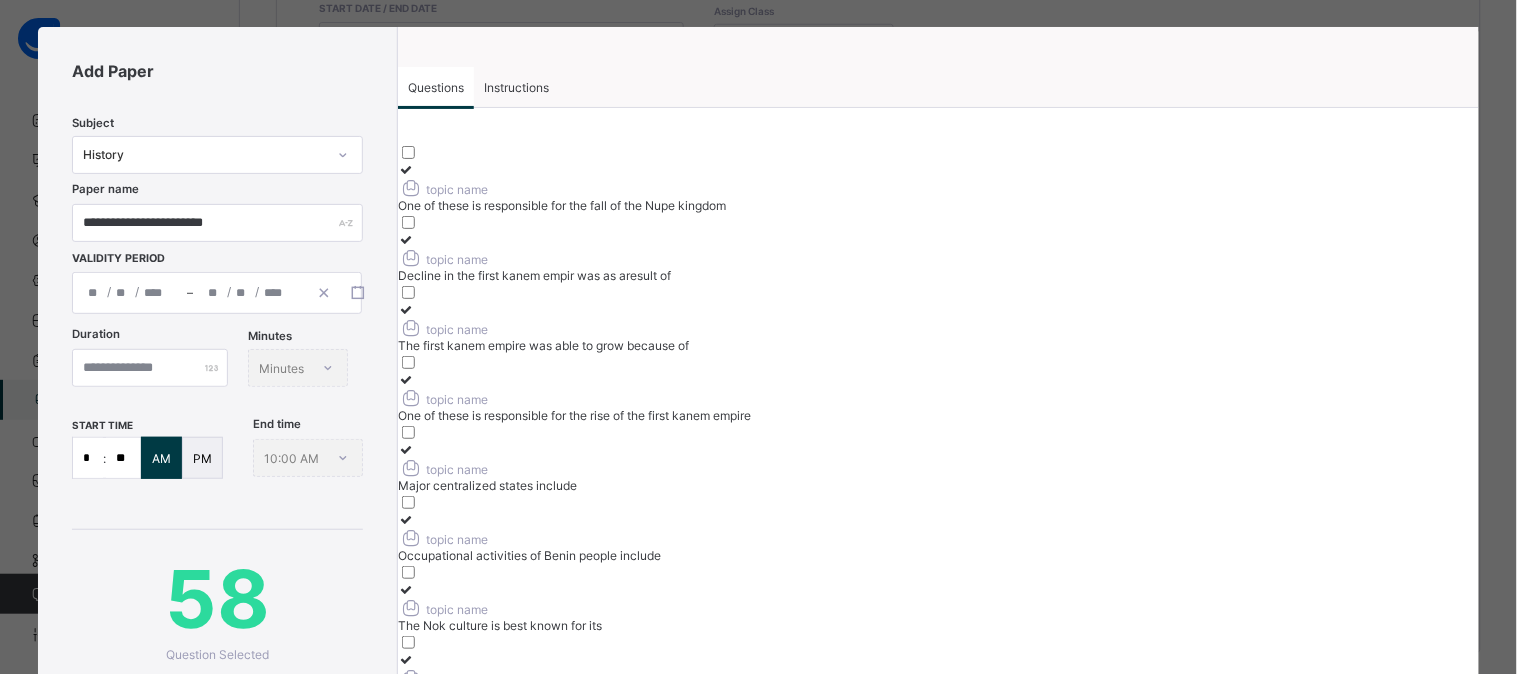 click on "topic name" at bounding box center (938, 747) 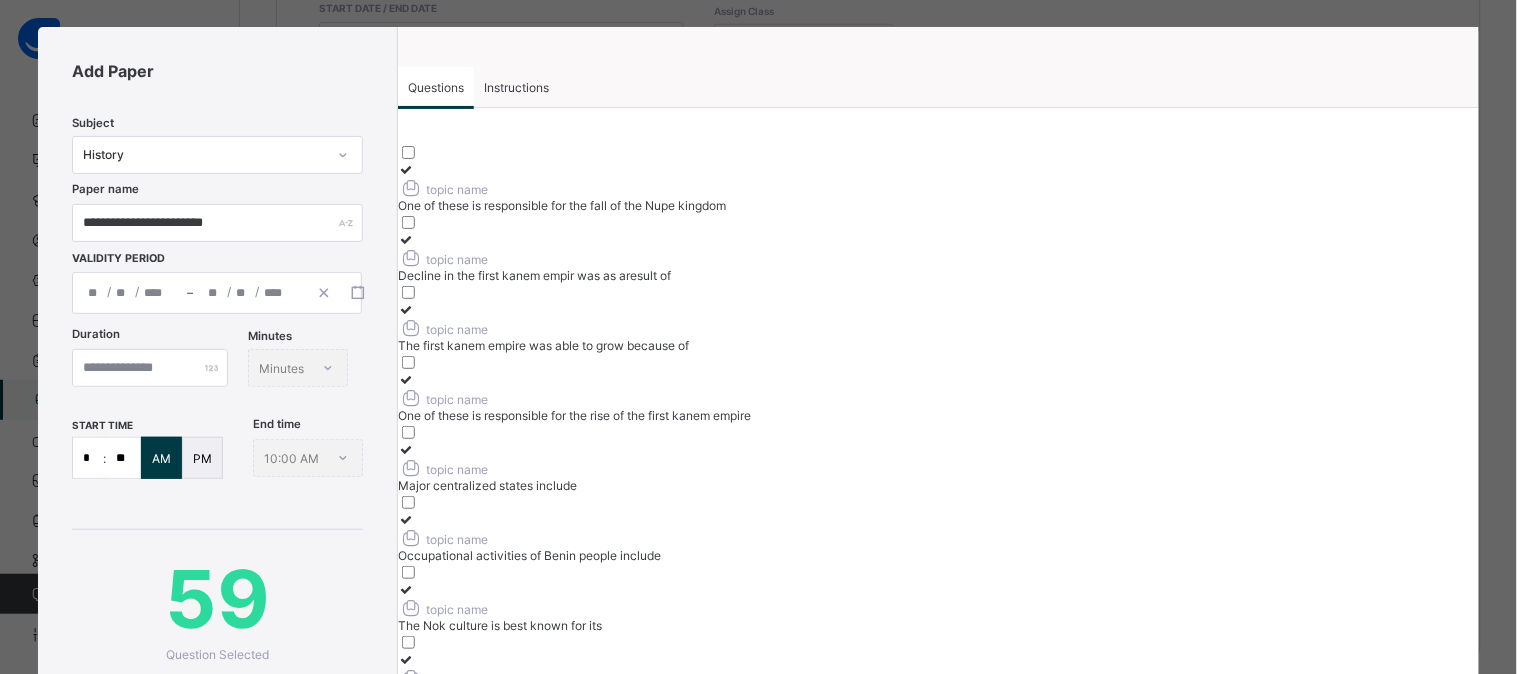 click on "topic name" at bounding box center (443, 819) 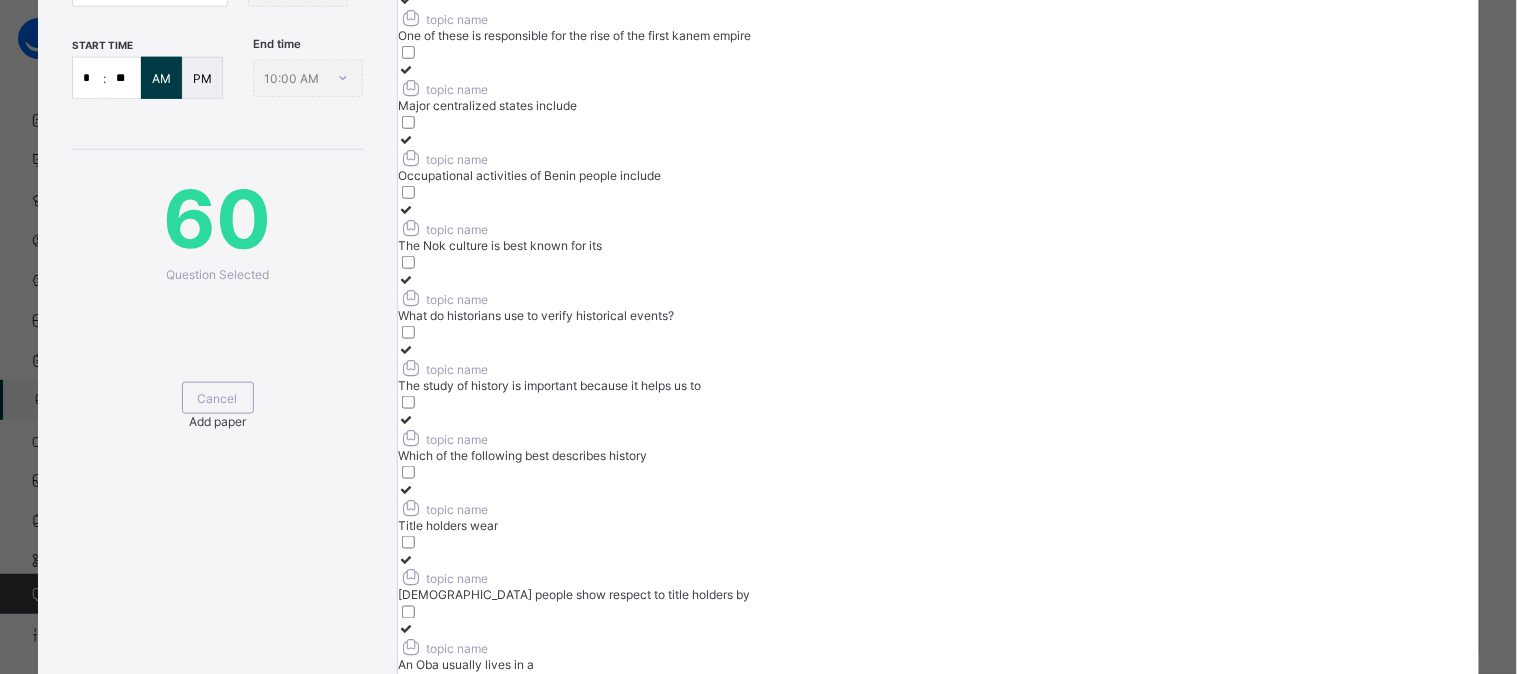 scroll, scrollTop: 385, scrollLeft: 0, axis: vertical 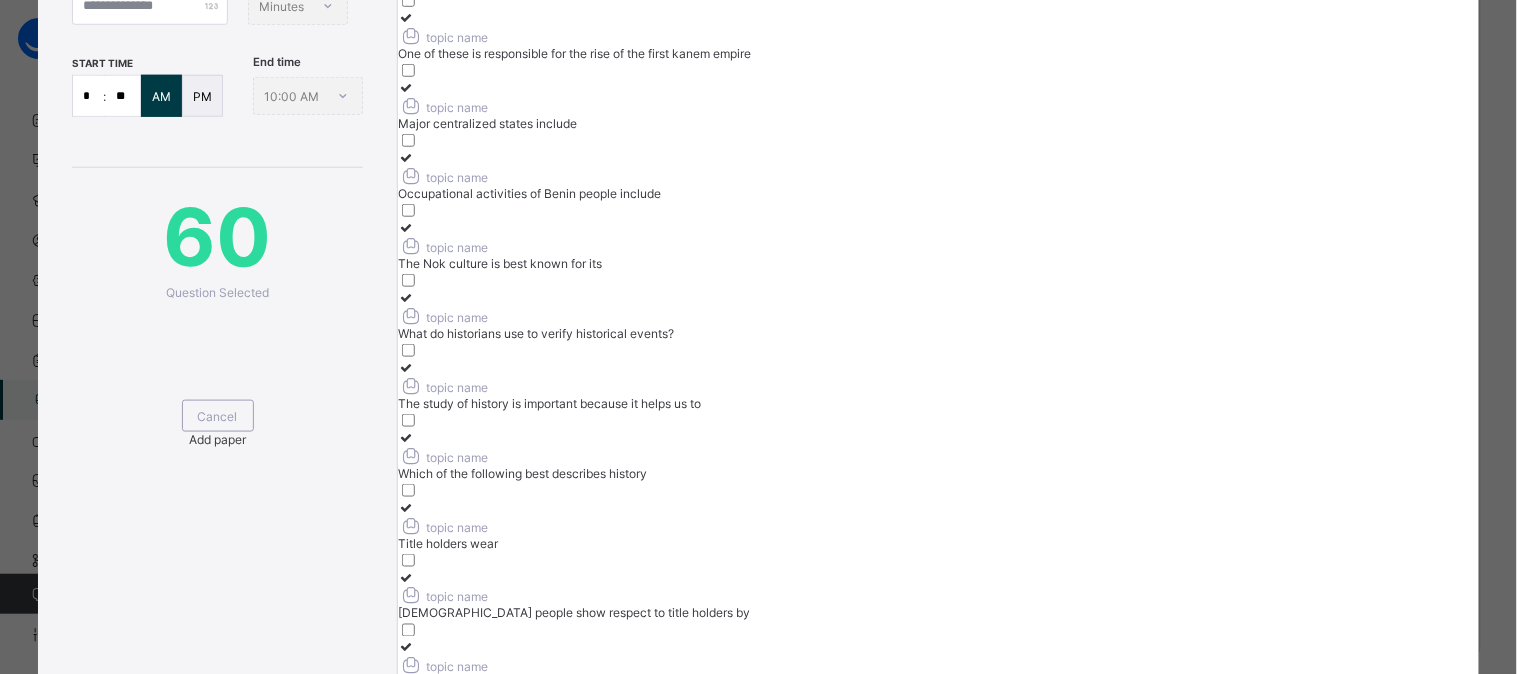 click on "Add paper" at bounding box center [217, 439] 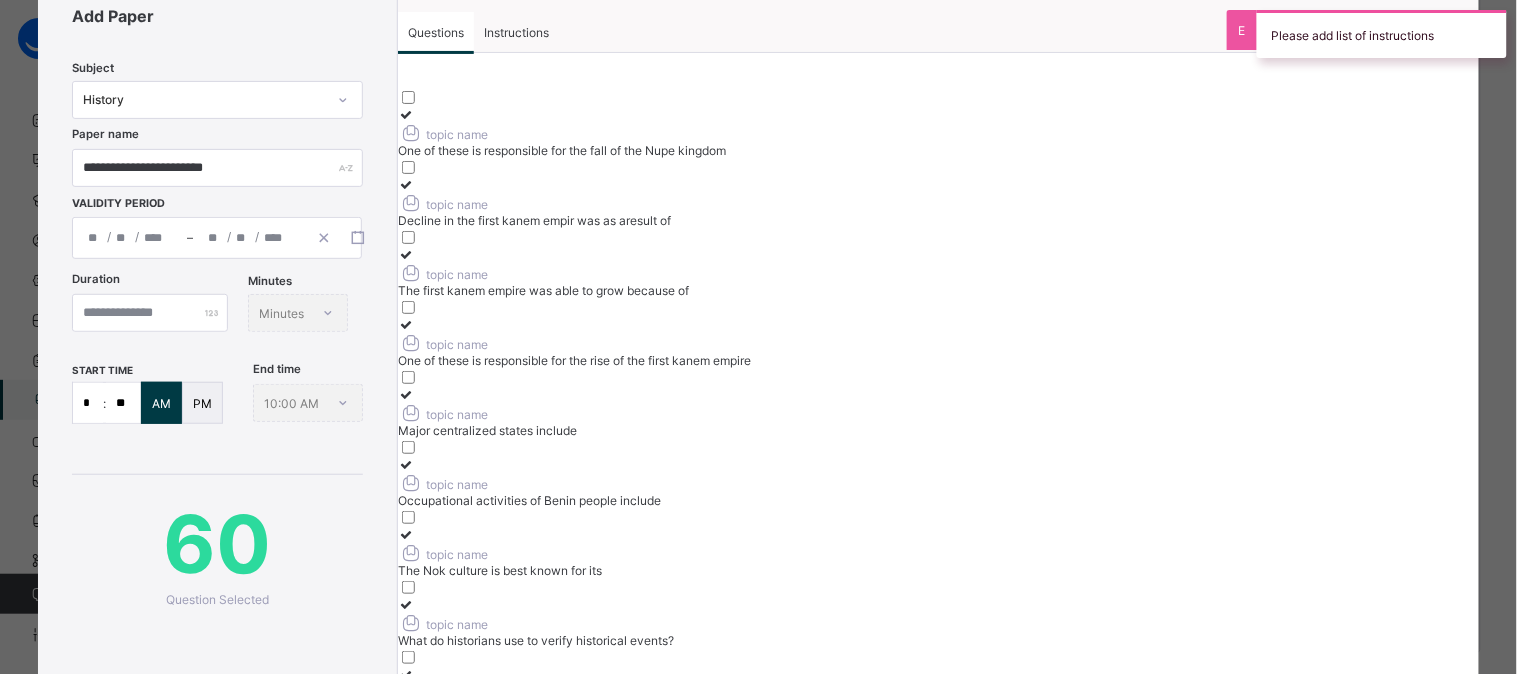 scroll, scrollTop: 0, scrollLeft: 0, axis: both 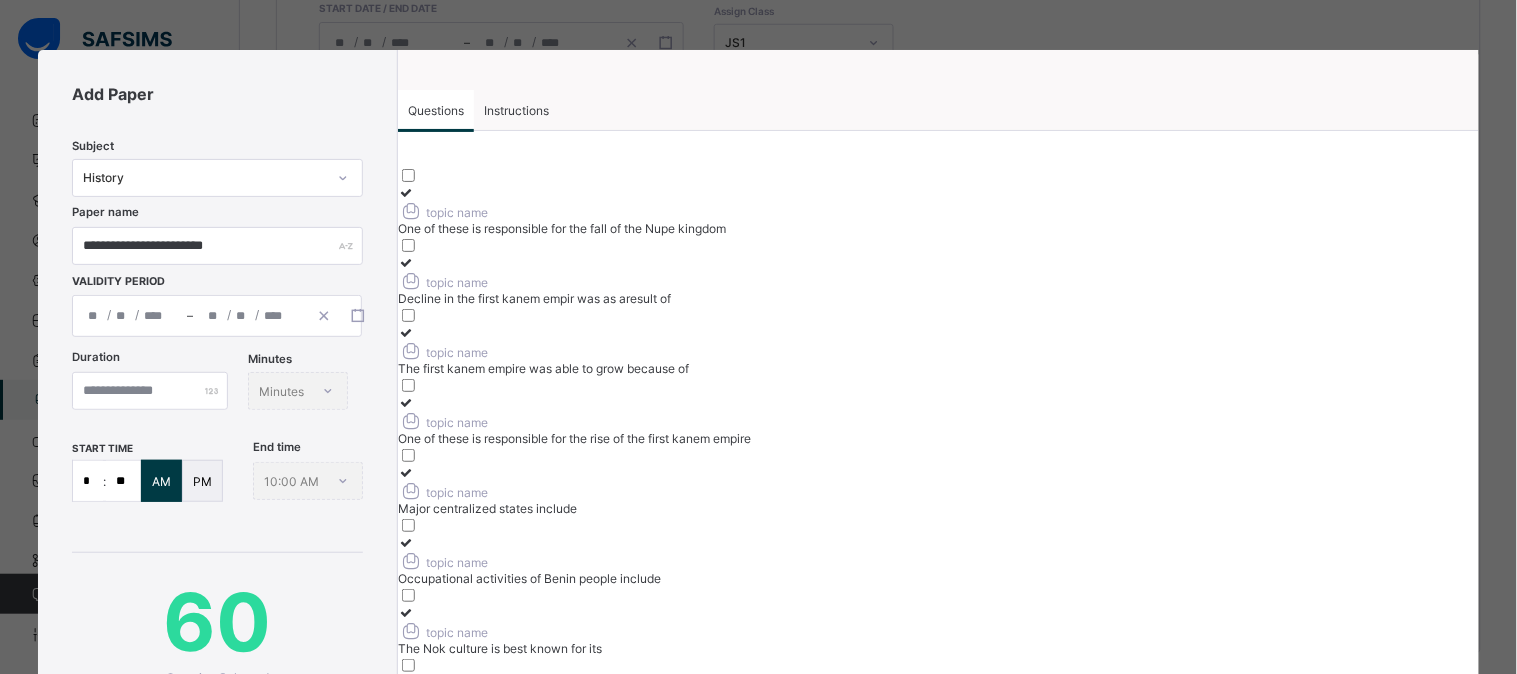 click on "Instructions" at bounding box center [516, 110] 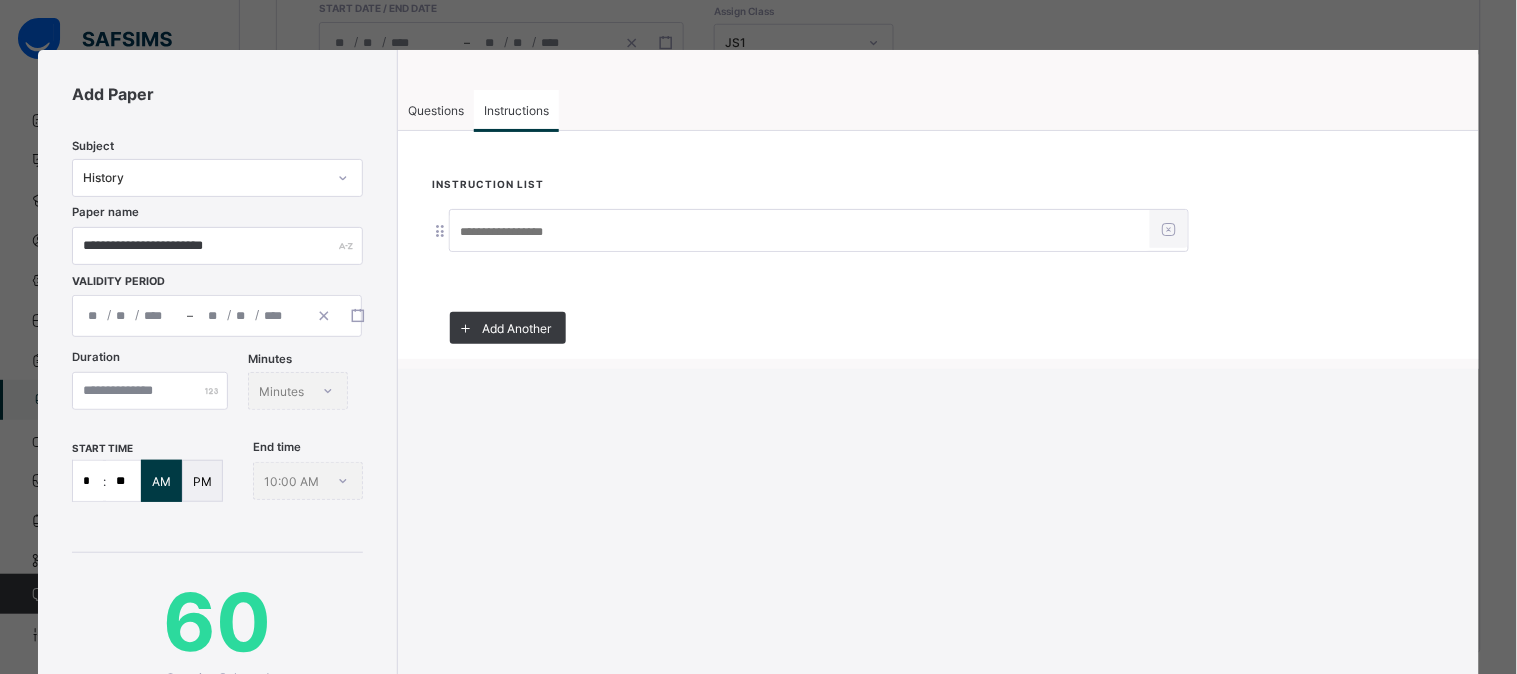 click at bounding box center [800, 232] 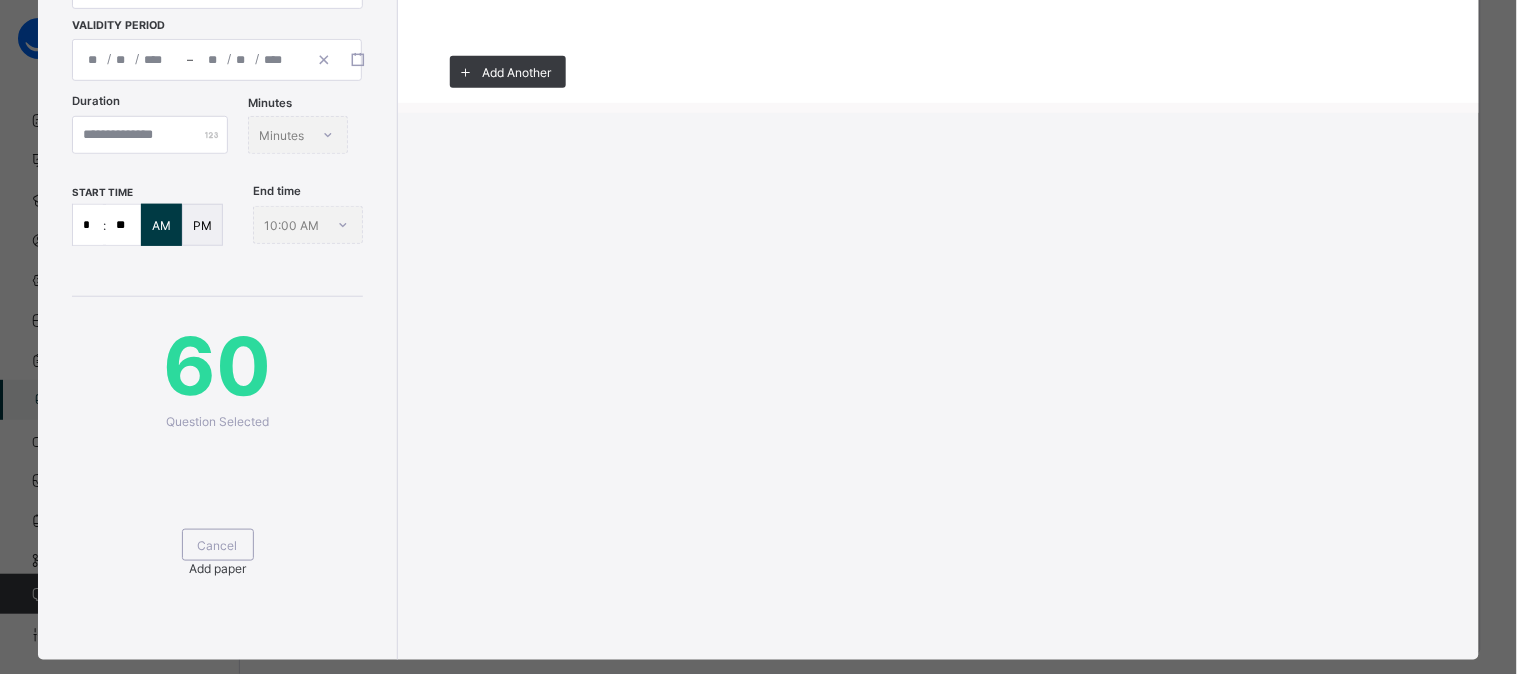 scroll, scrollTop: 362, scrollLeft: 0, axis: vertical 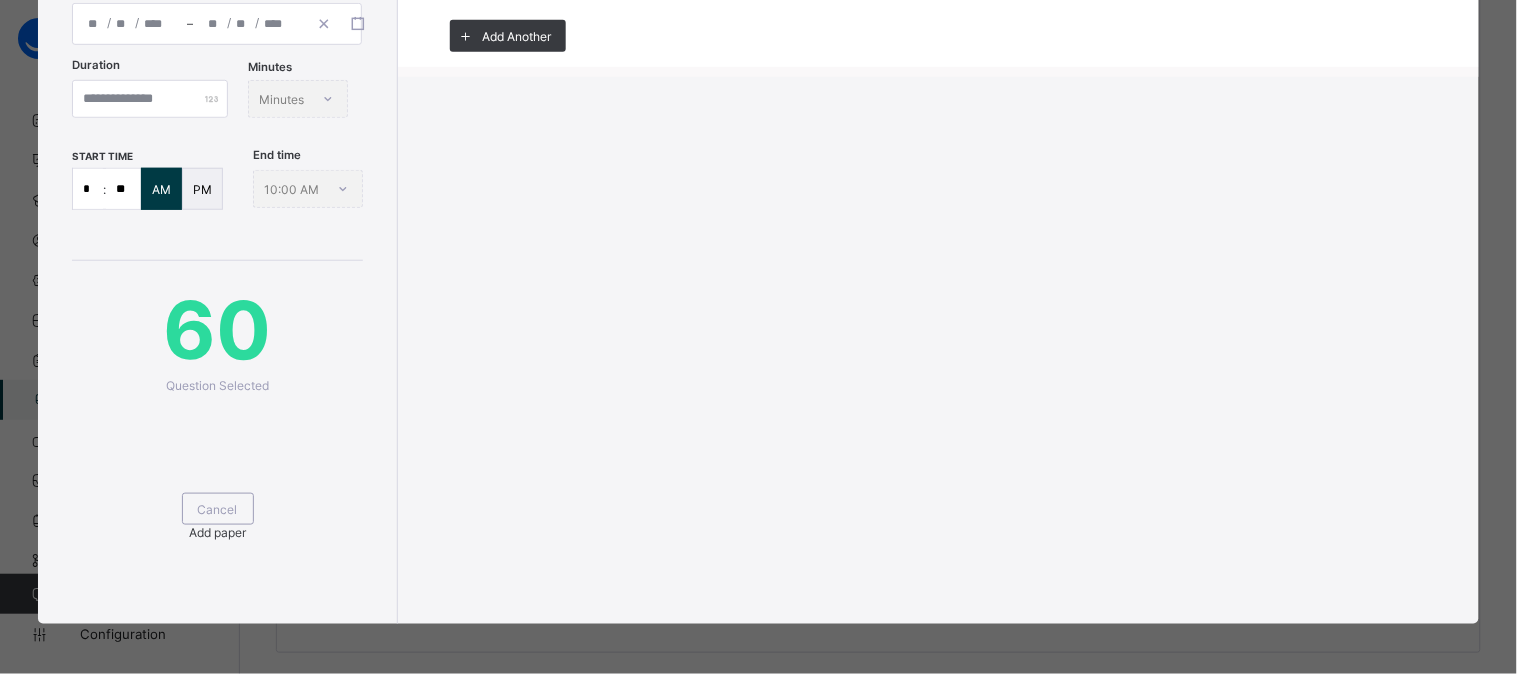 type on "**********" 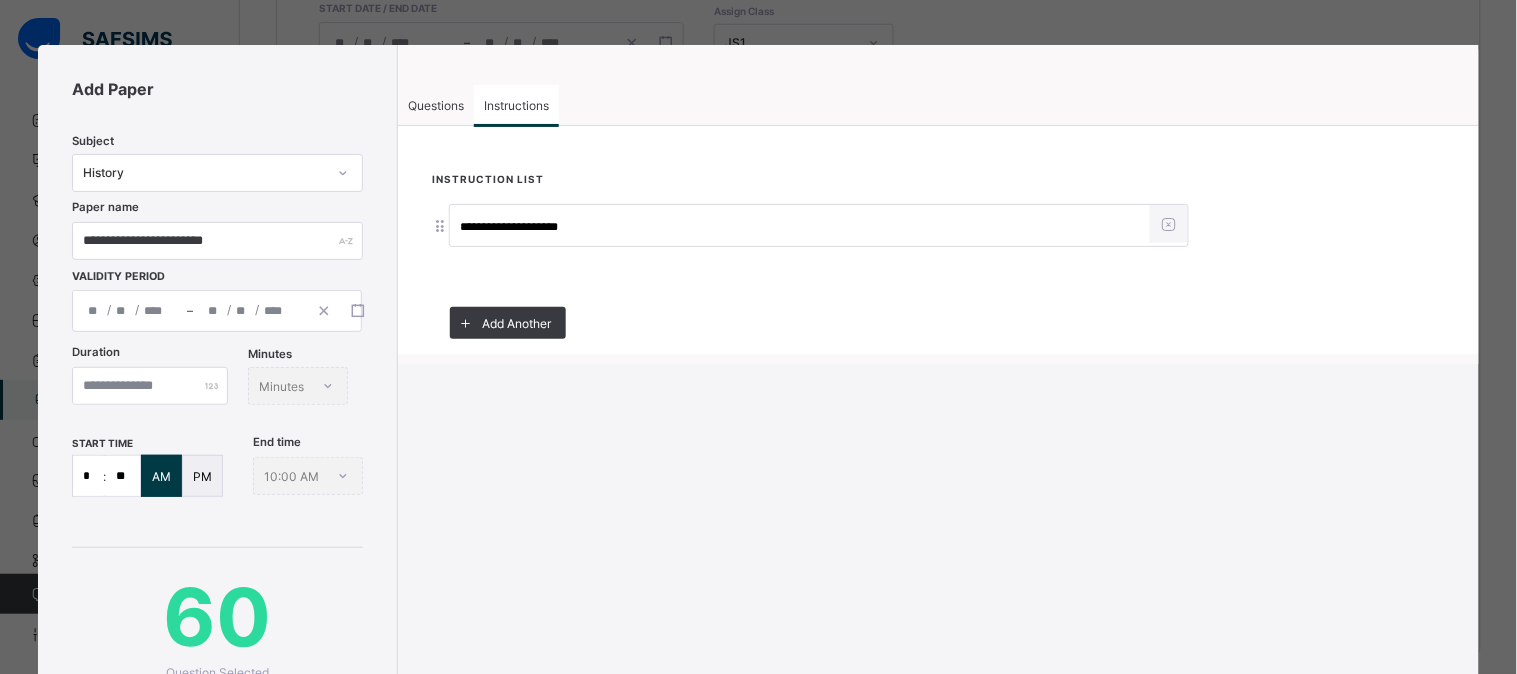 scroll, scrollTop: 0, scrollLeft: 0, axis: both 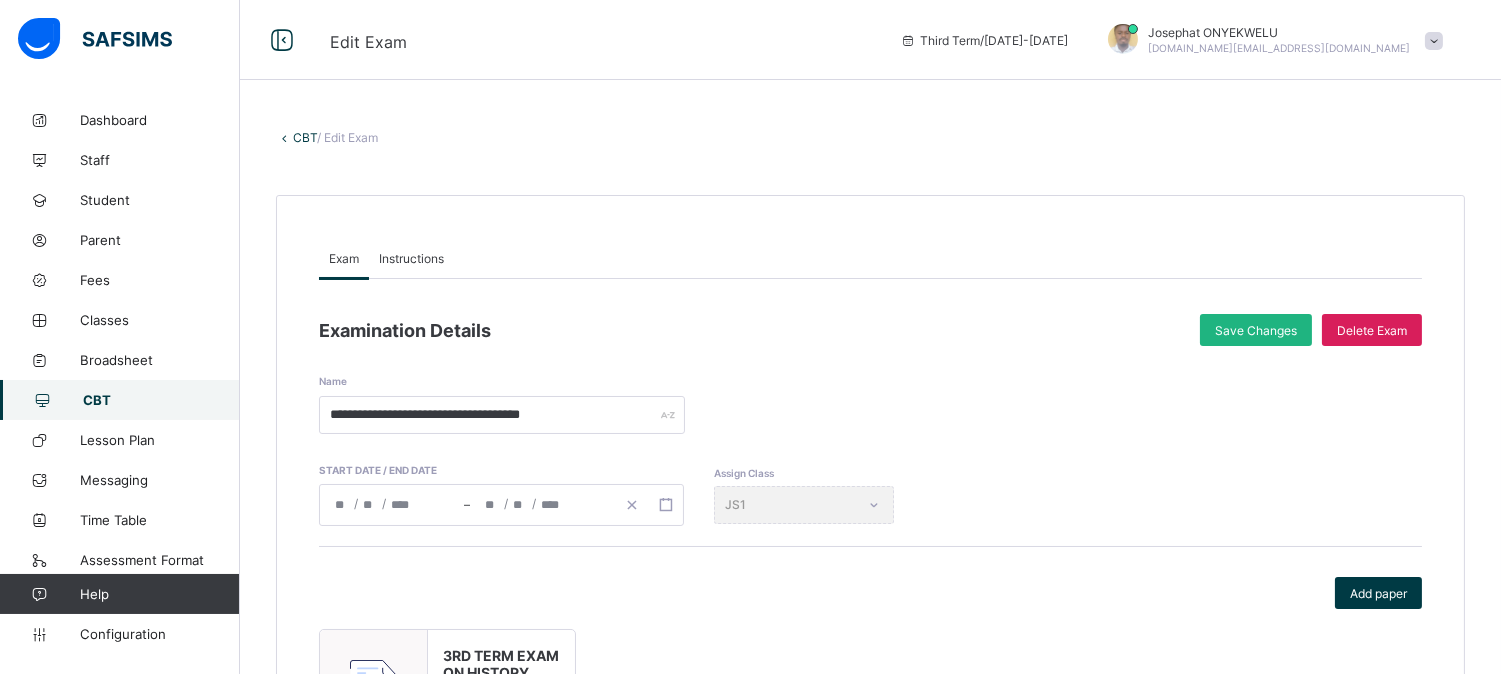 click on "Save Changes" at bounding box center (1256, 330) 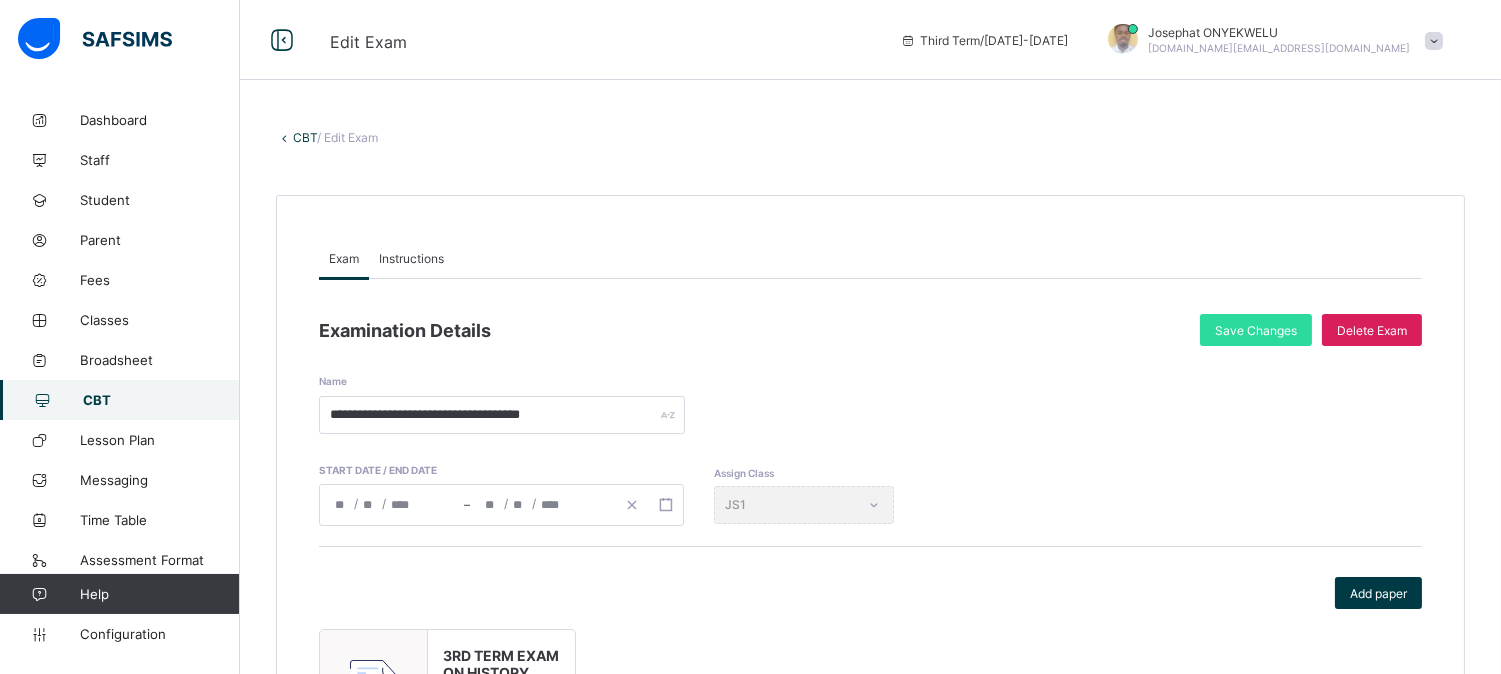 click on "CBT" at bounding box center [305, 137] 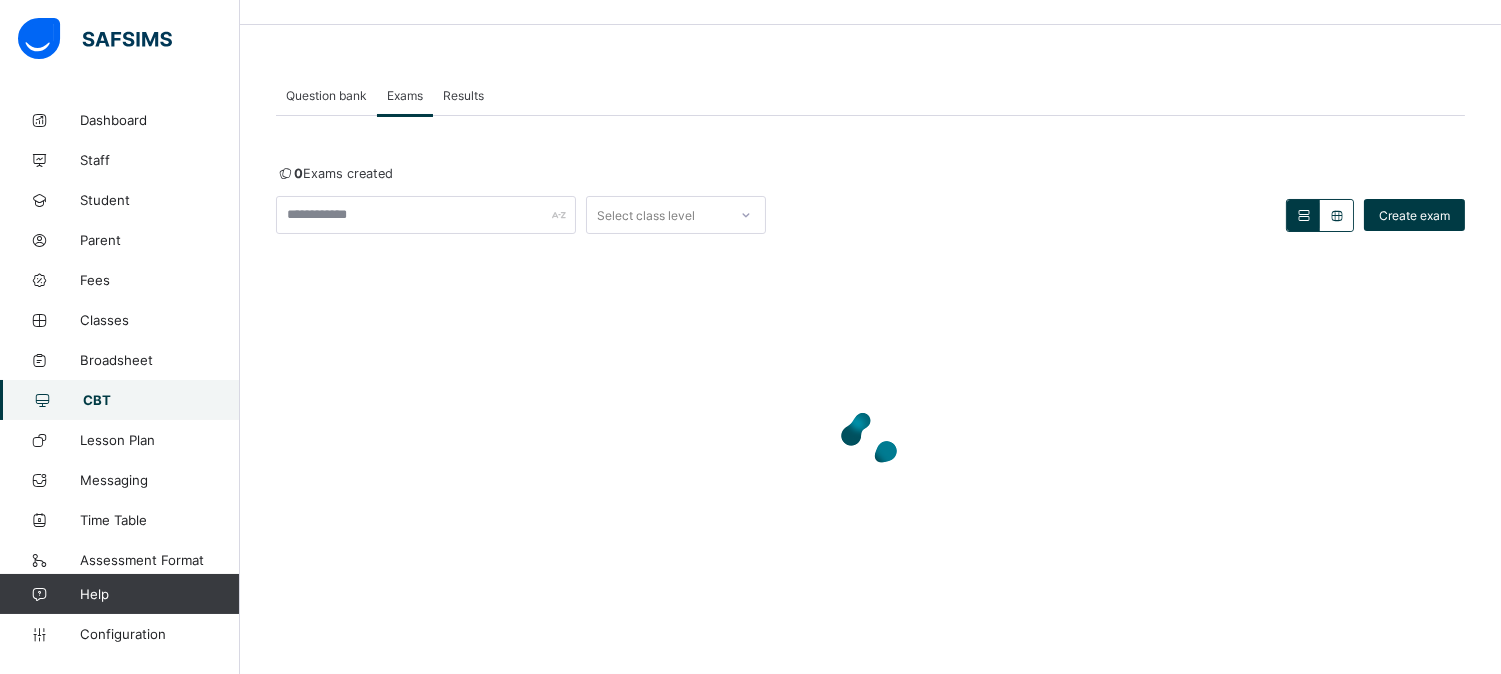 scroll, scrollTop: 0, scrollLeft: 0, axis: both 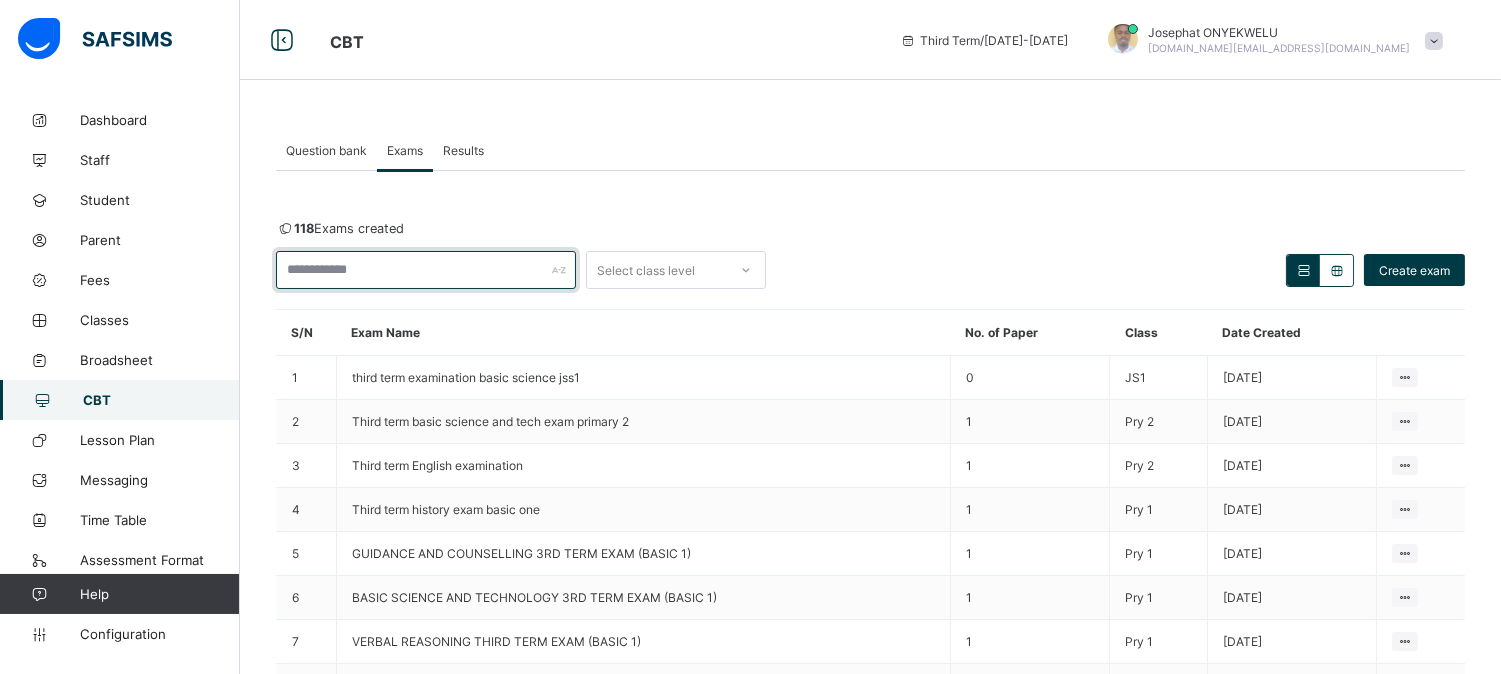 click at bounding box center (426, 270) 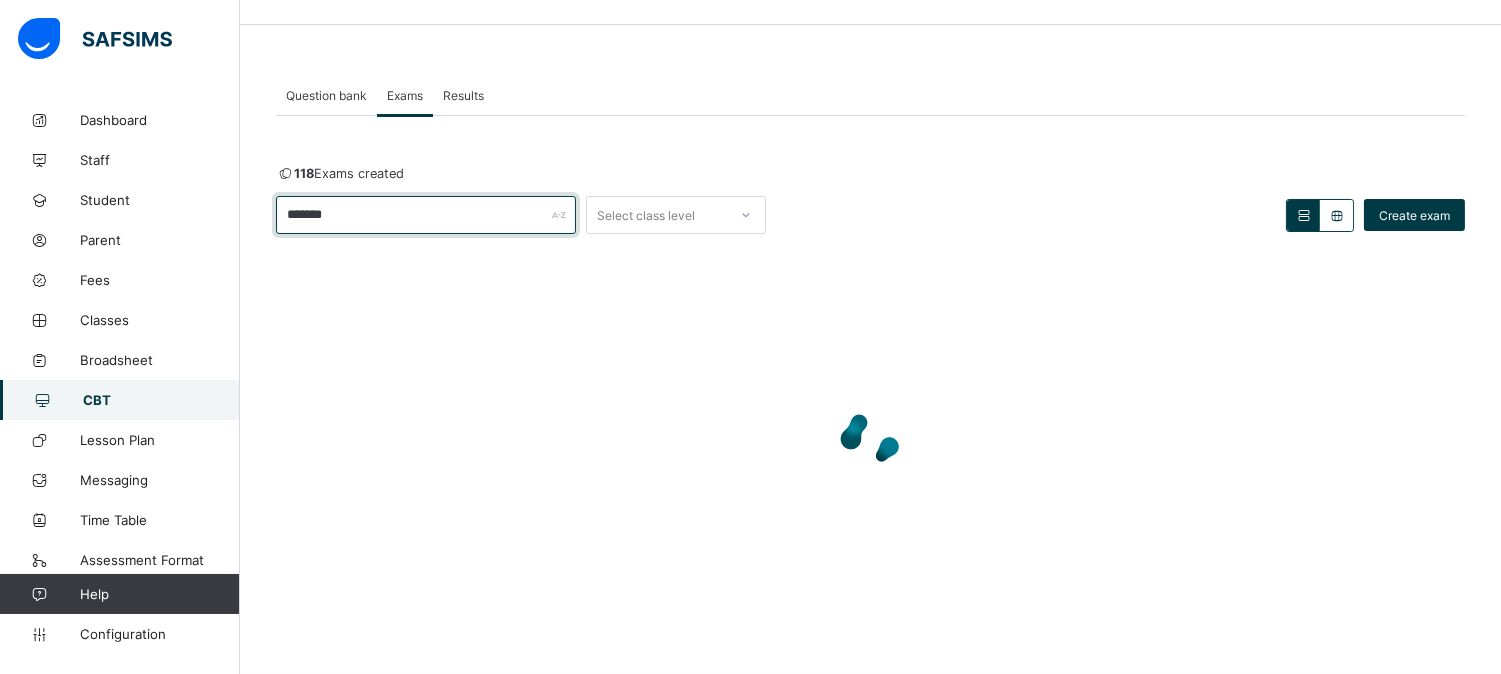 scroll, scrollTop: 0, scrollLeft: 0, axis: both 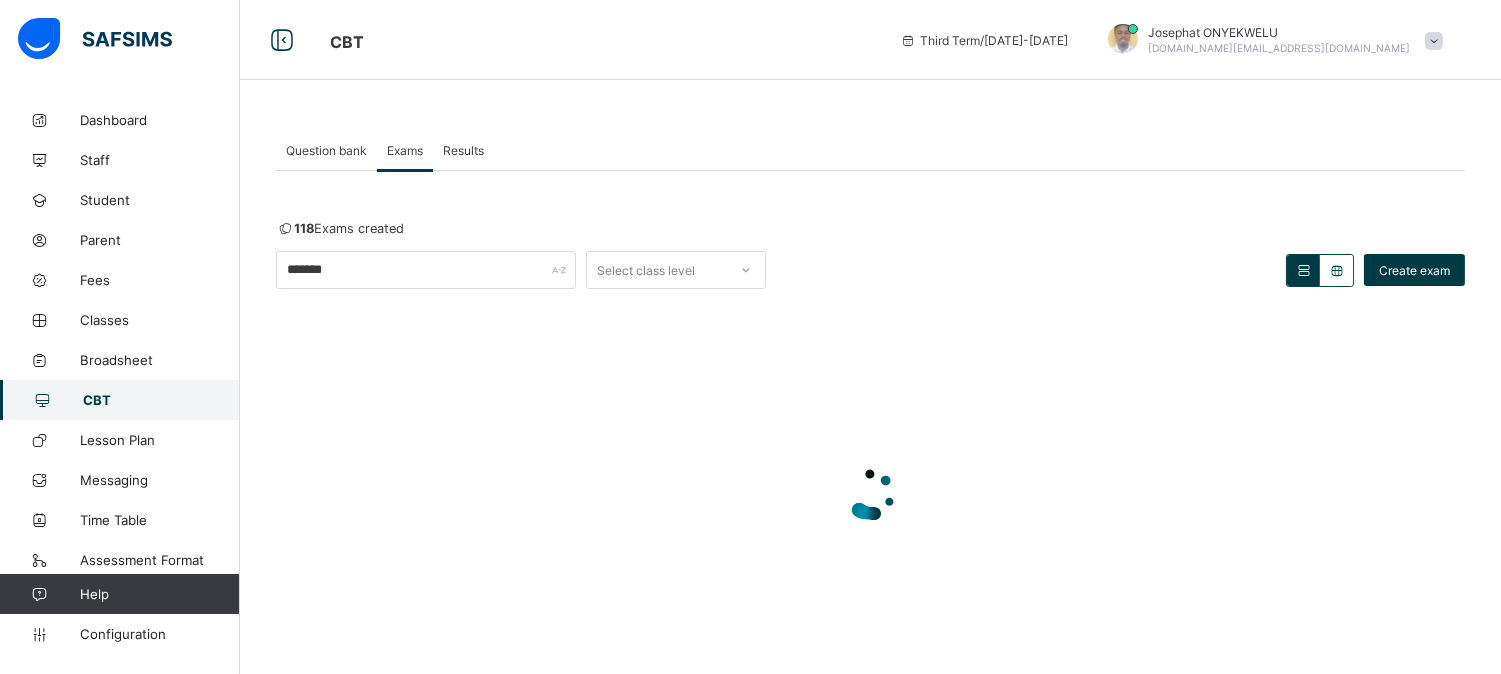 click on "Exams" at bounding box center [405, 150] 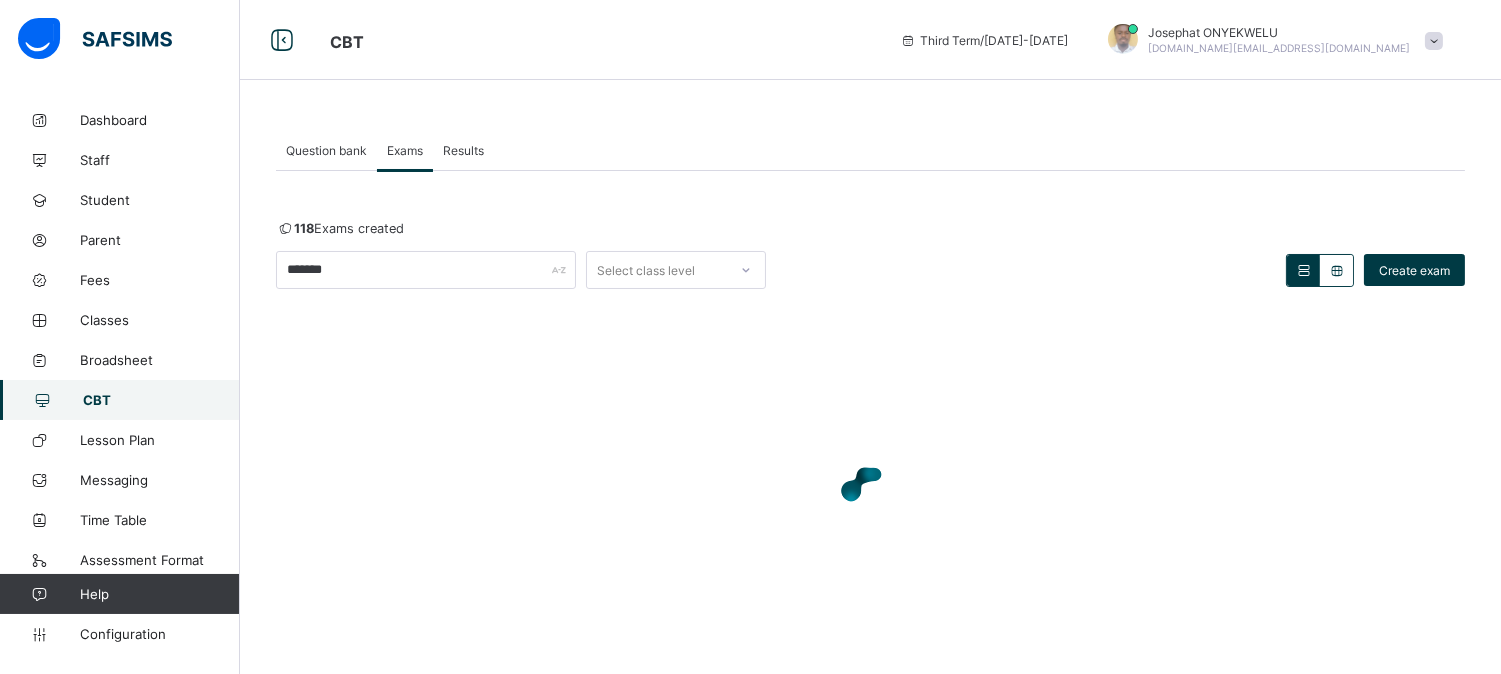 click on "Exams" at bounding box center (405, 150) 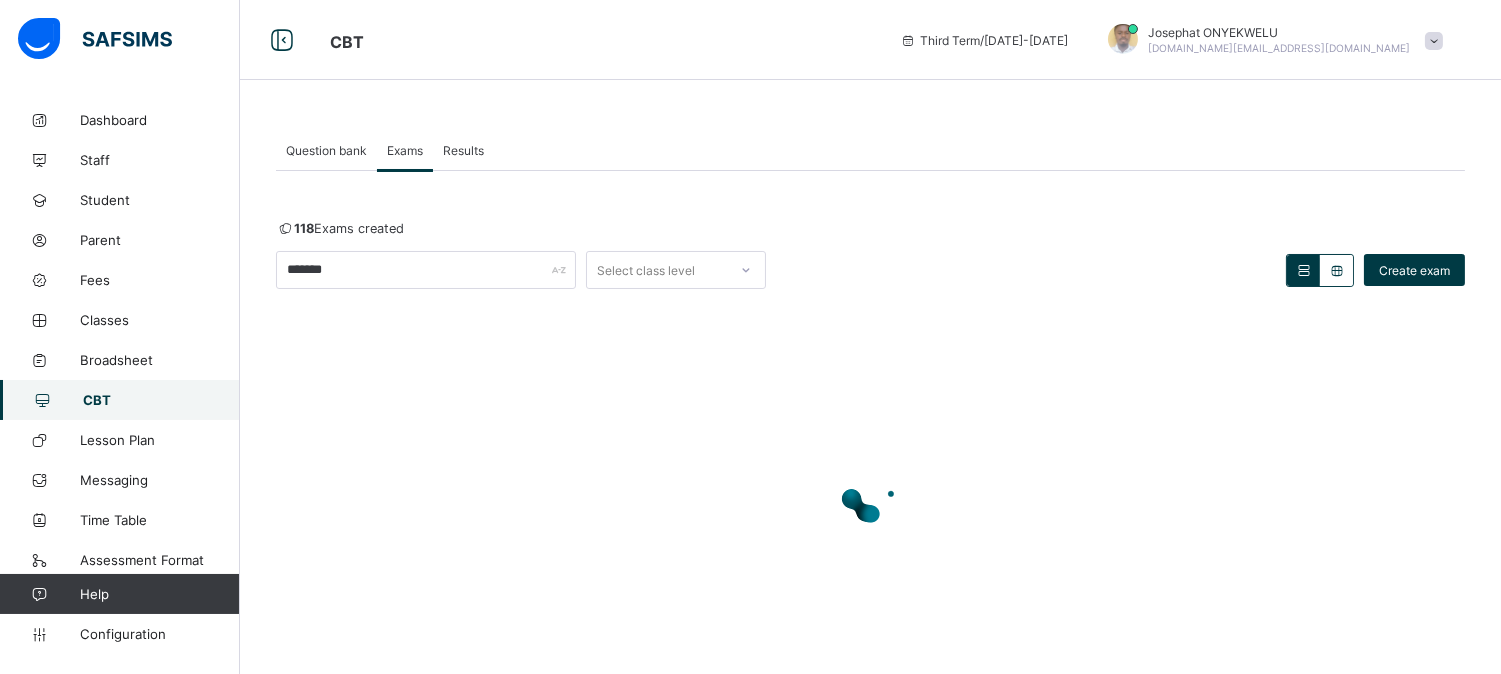 scroll, scrollTop: 55, scrollLeft: 0, axis: vertical 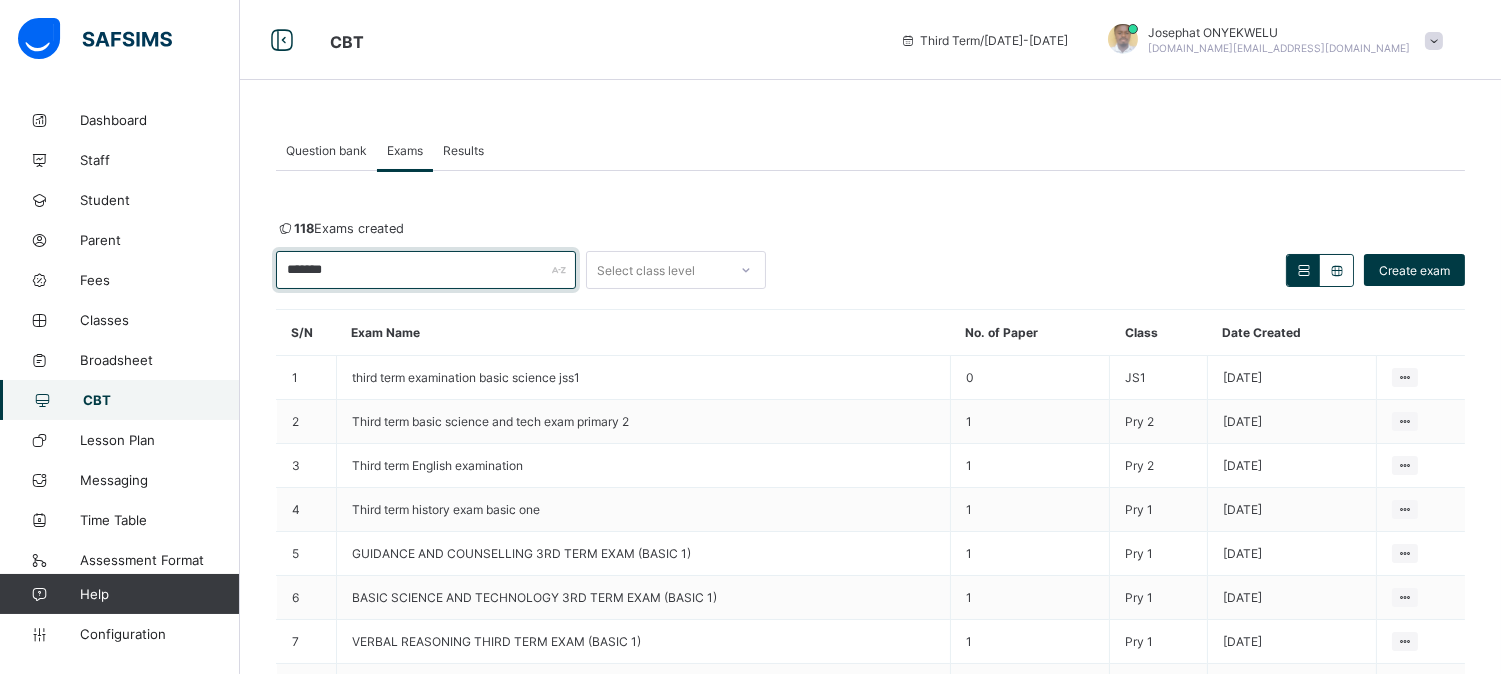 click on "*******" at bounding box center (426, 270) 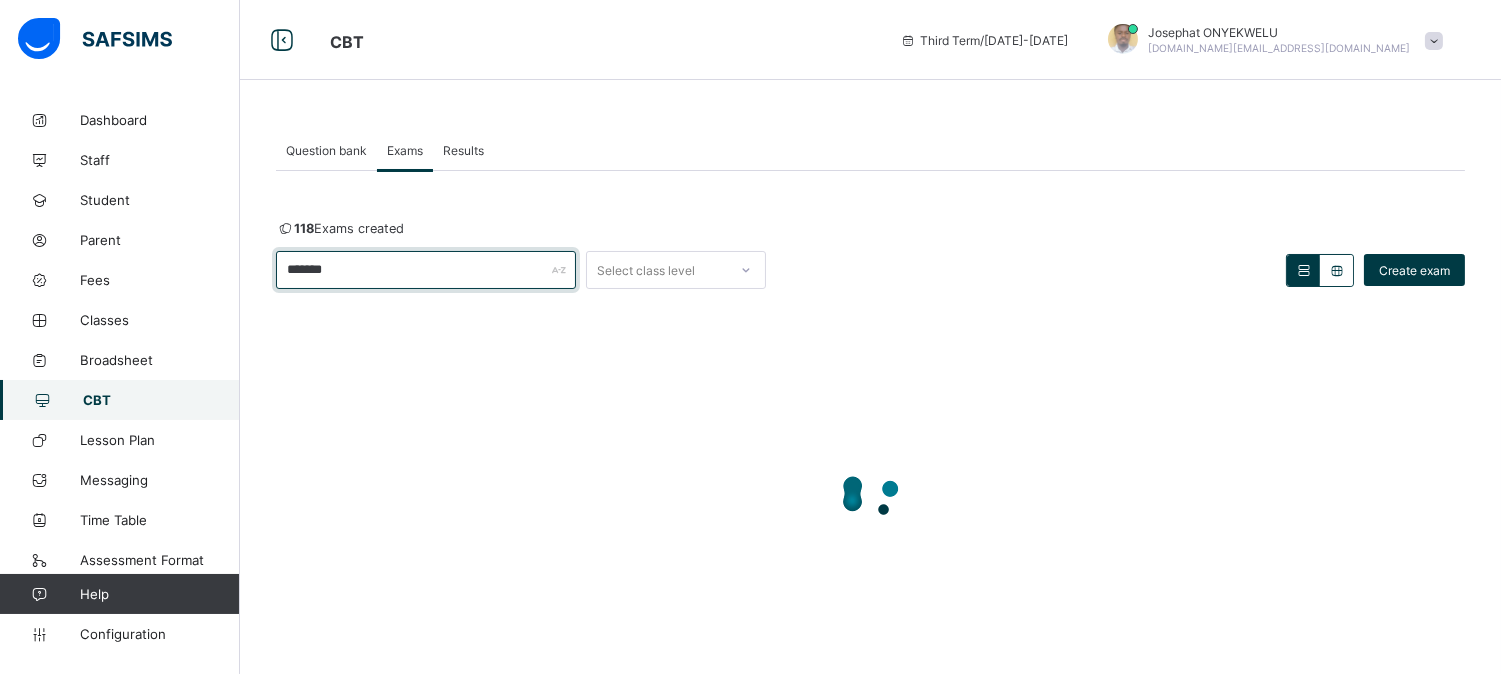 scroll, scrollTop: 52, scrollLeft: 0, axis: vertical 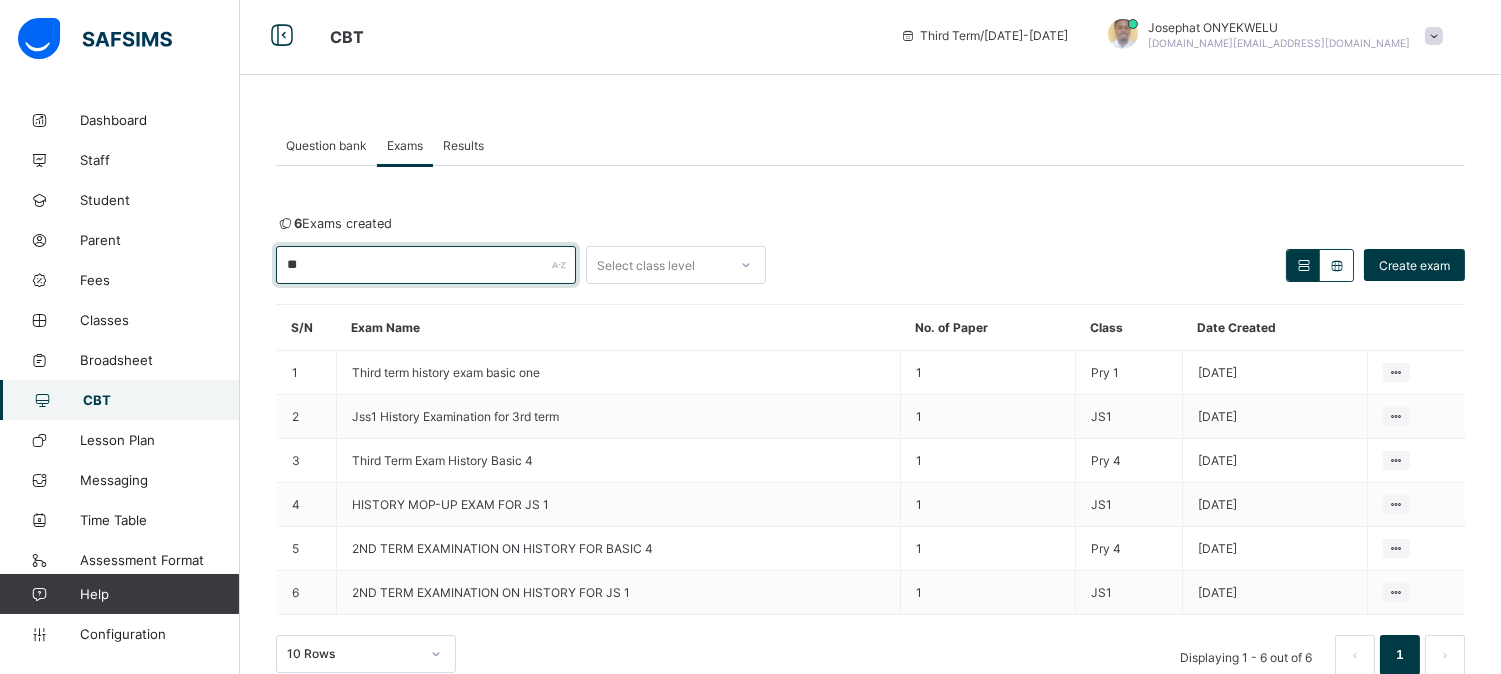 type on "*" 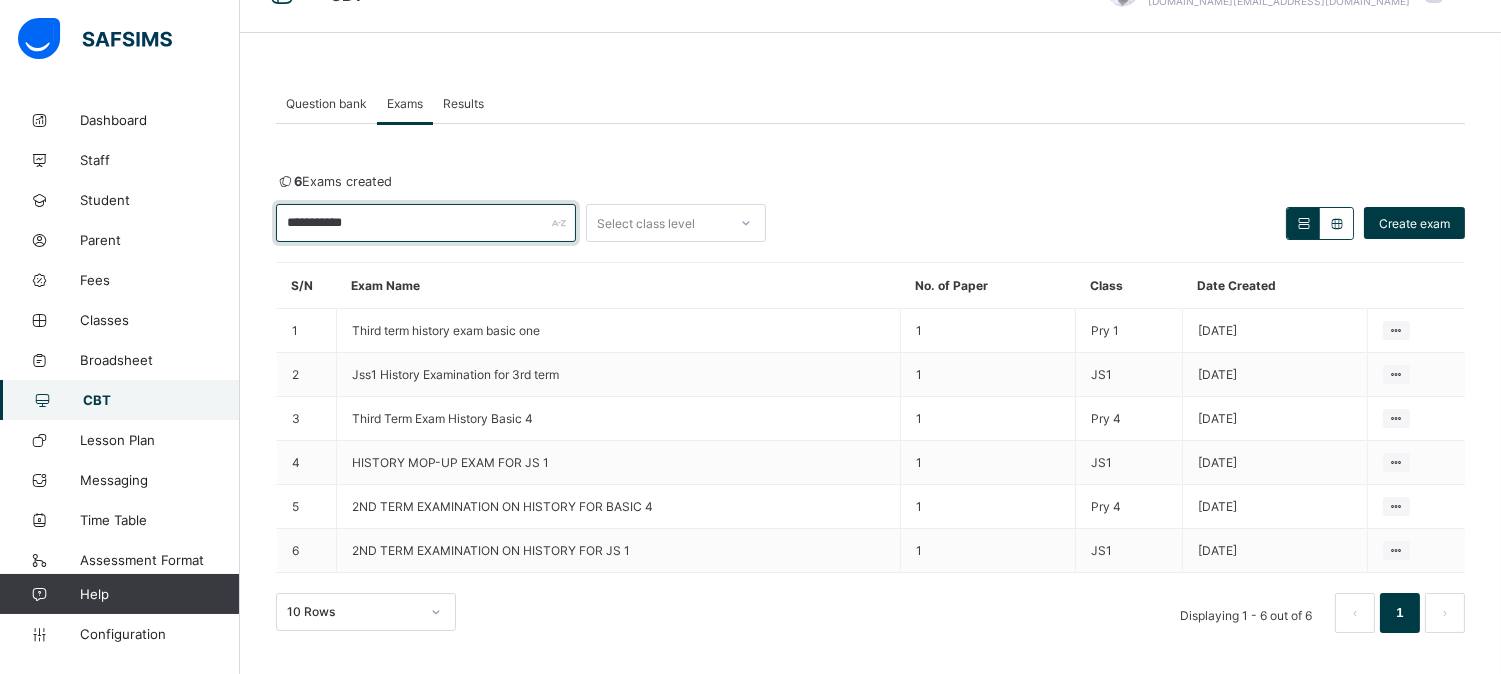 scroll, scrollTop: 0, scrollLeft: 0, axis: both 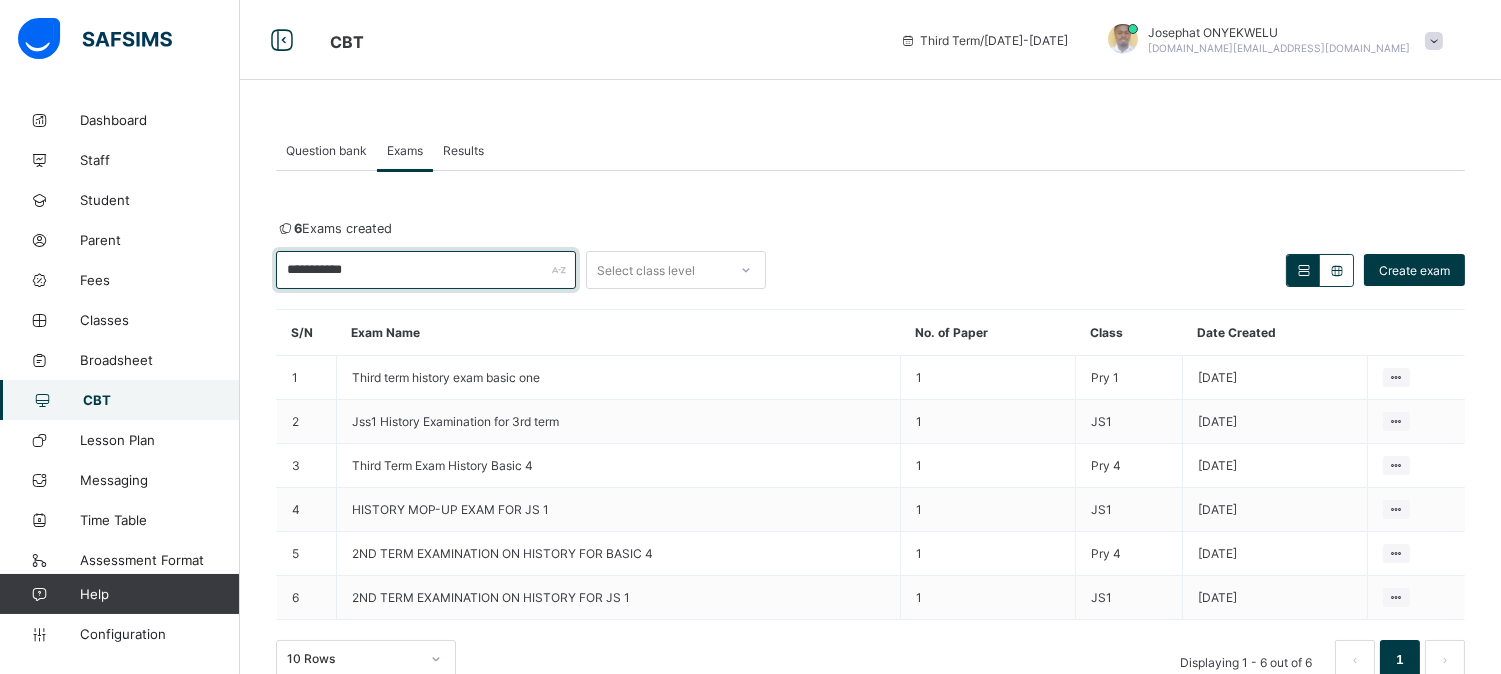 type on "**********" 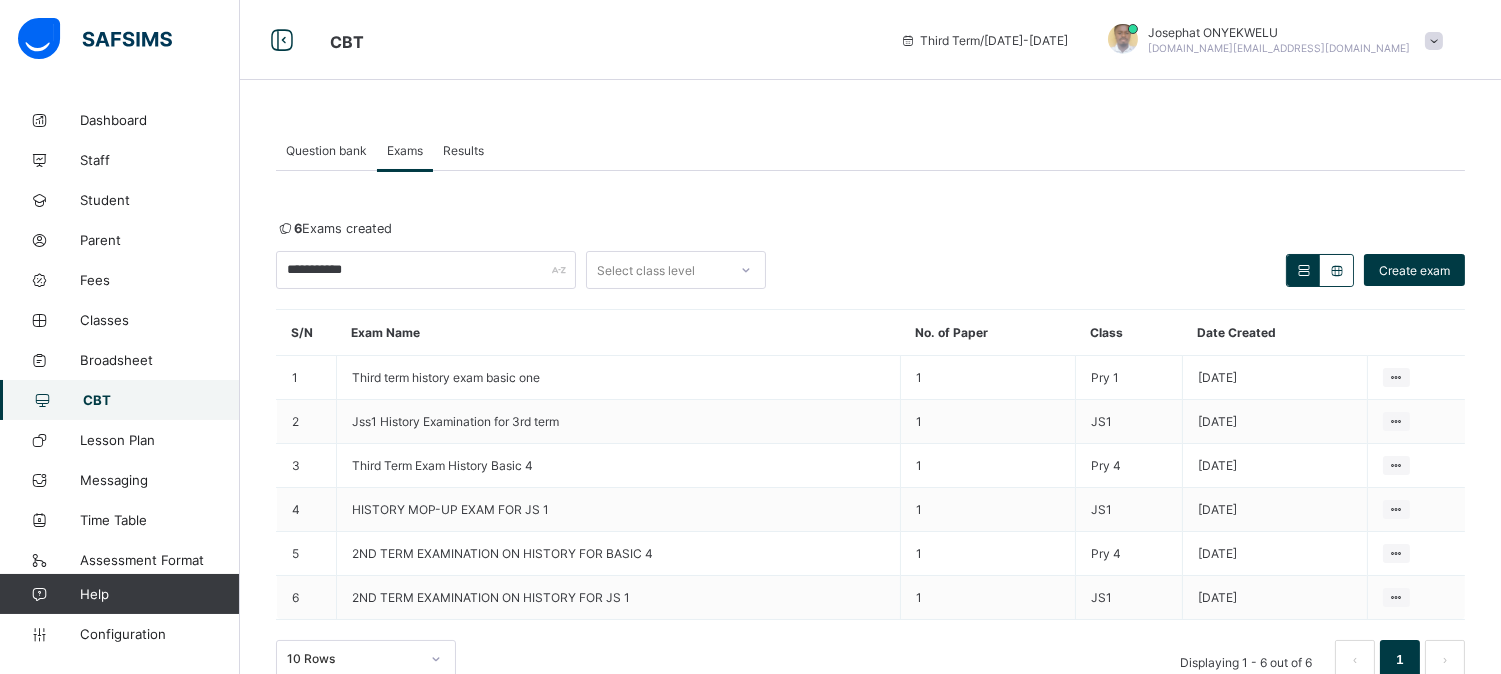 click on "**********" at bounding box center [870, 425] 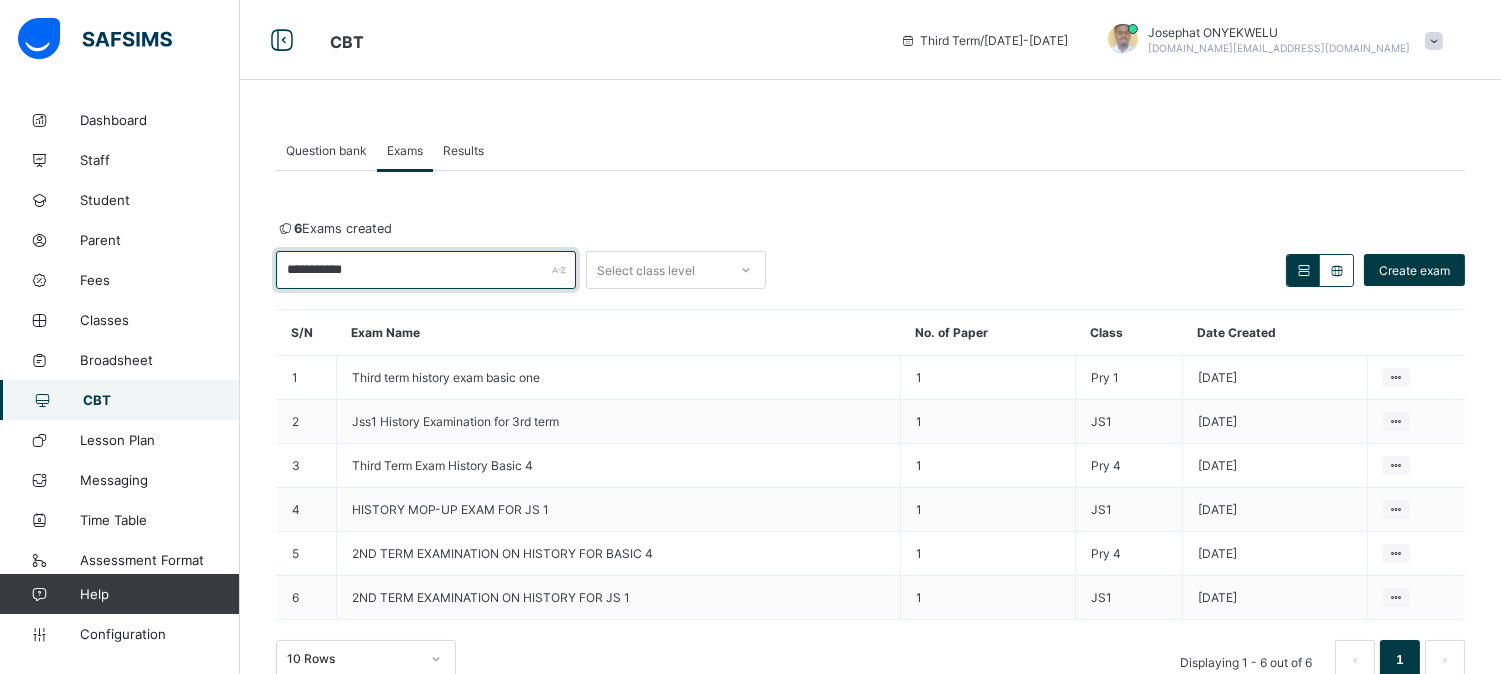 click on "**********" at bounding box center [426, 270] 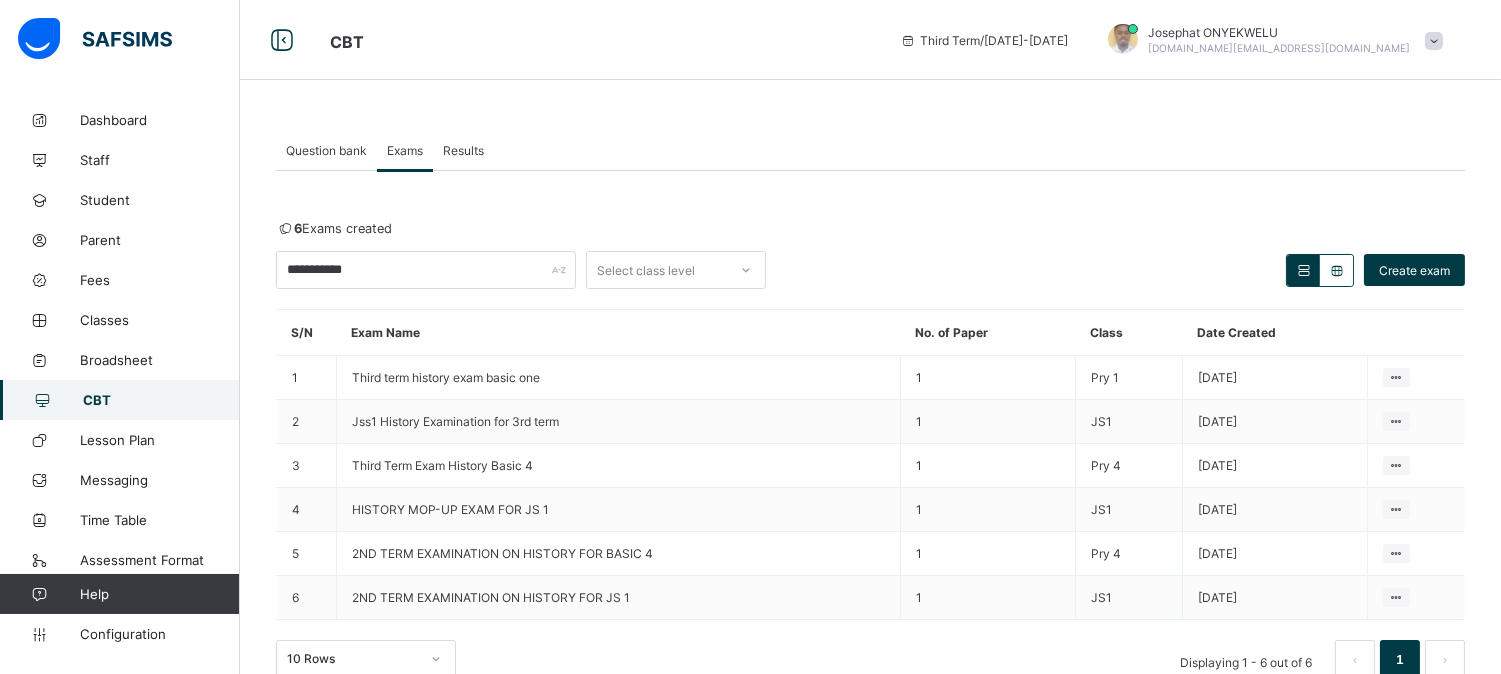 click on "**********" at bounding box center [870, 425] 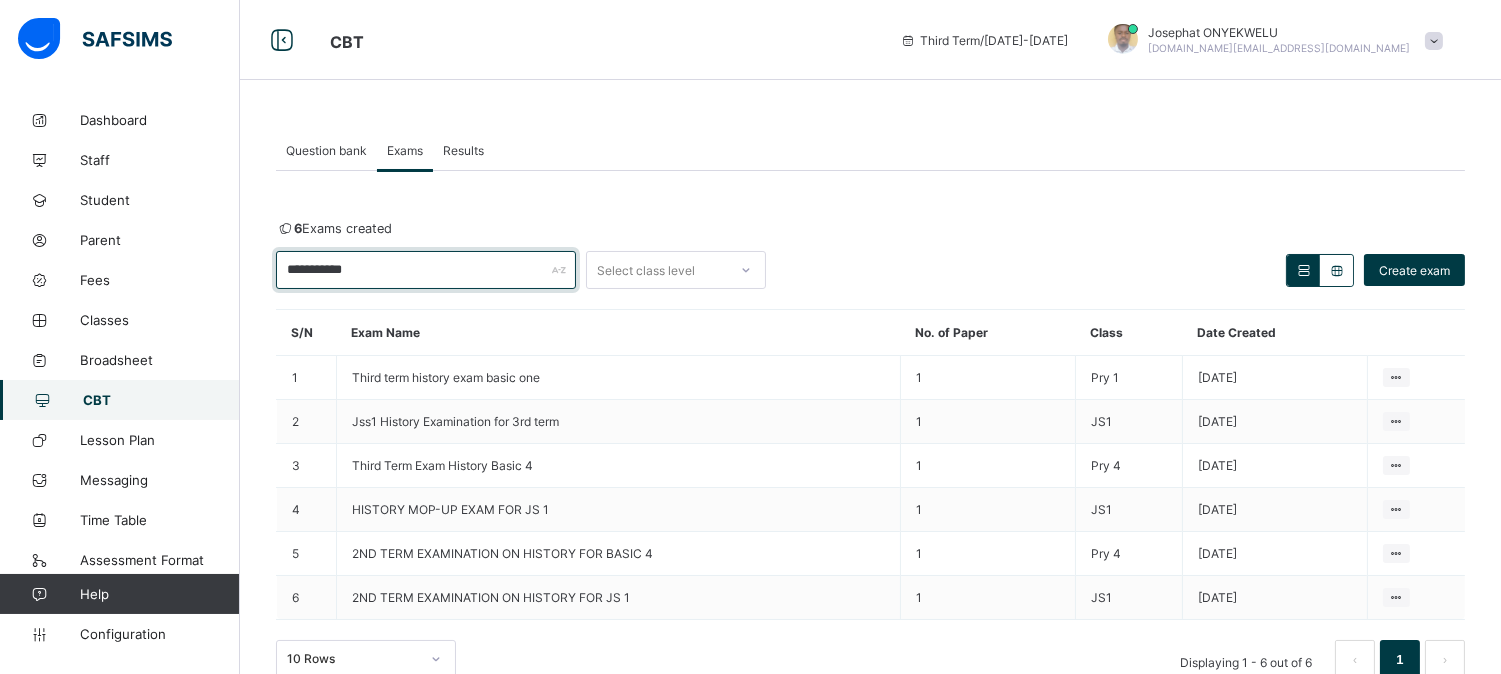 click on "**********" at bounding box center [426, 270] 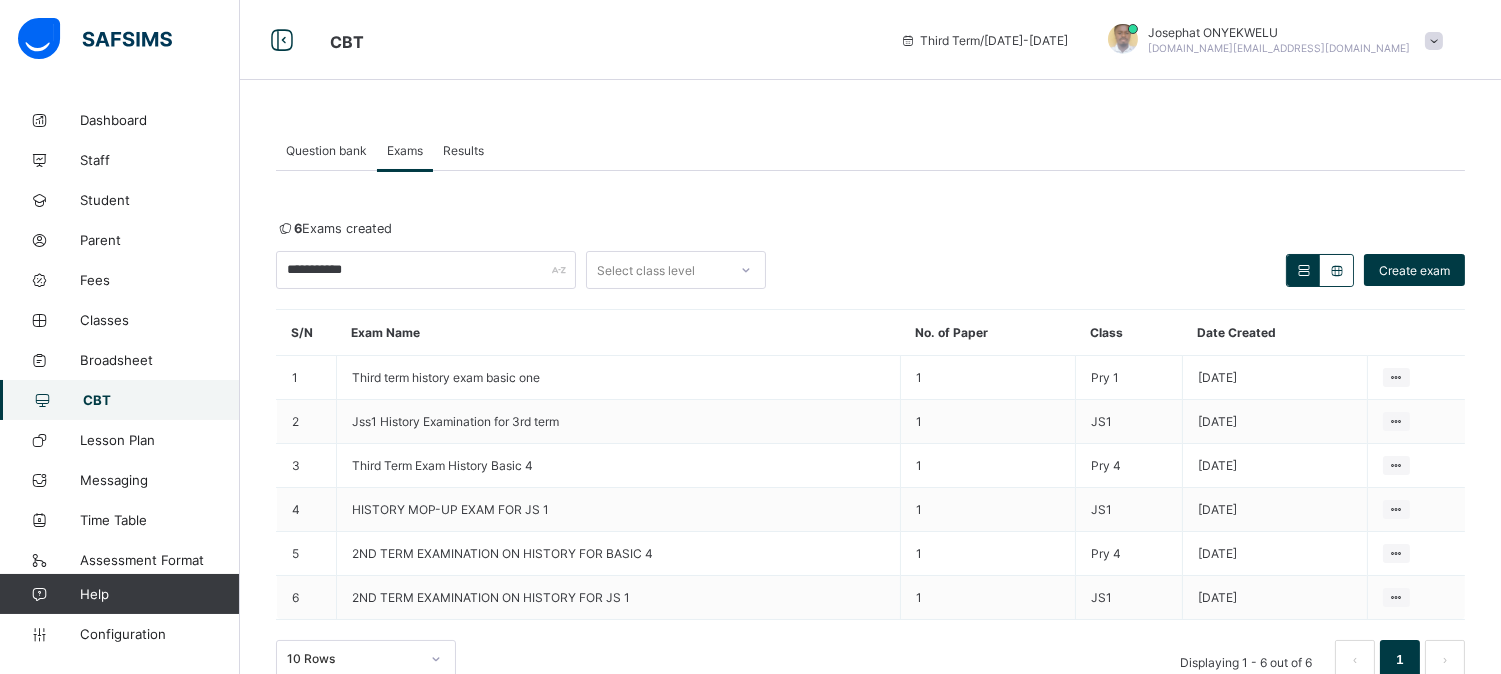 click on "**********" at bounding box center [870, 425] 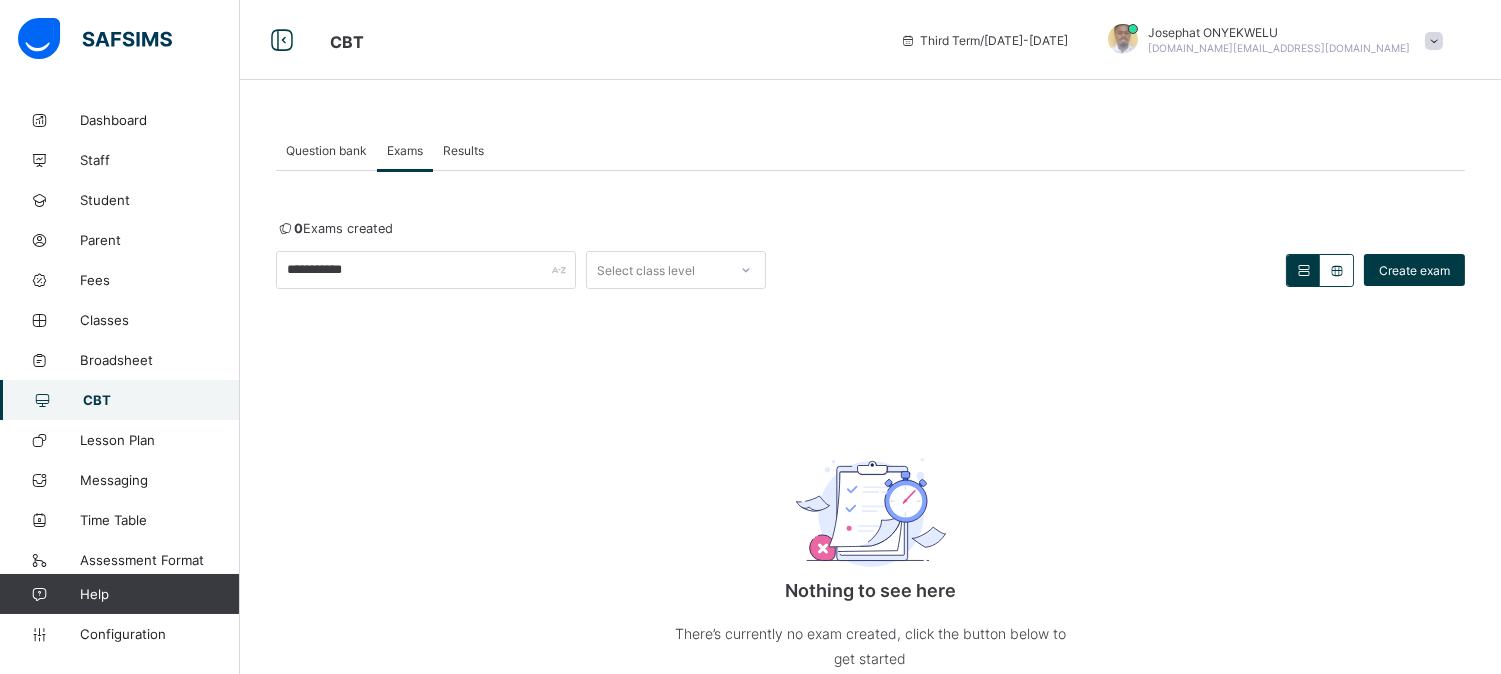 click on "Exams" at bounding box center [405, 150] 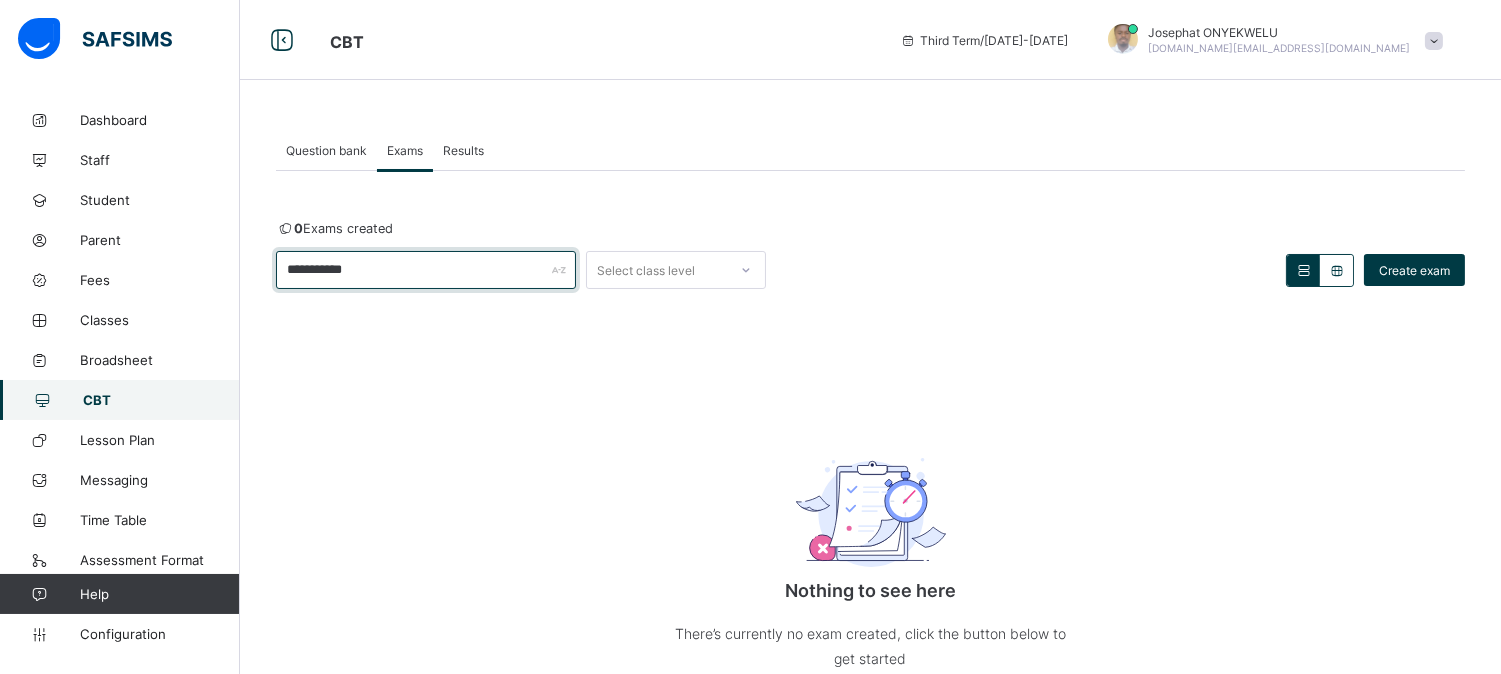 click on "**********" at bounding box center [426, 270] 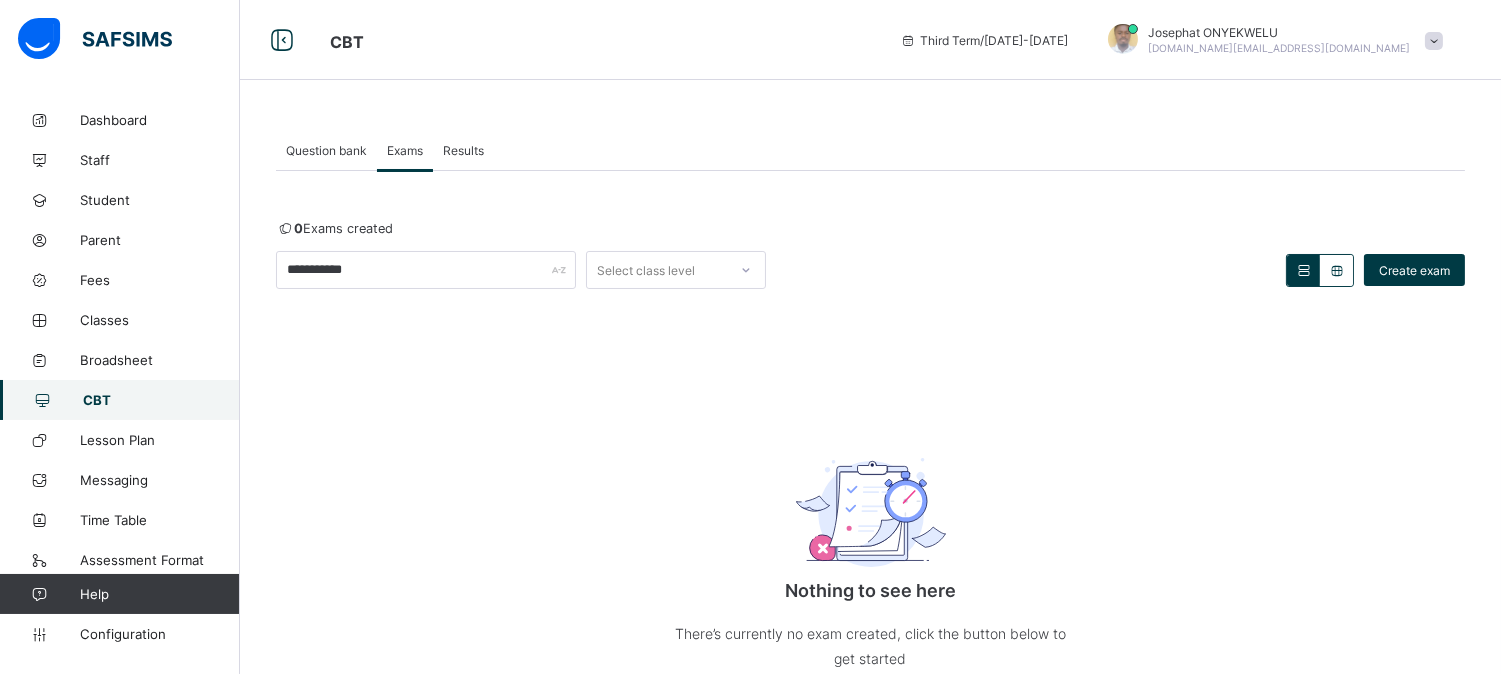 click on "Exams" at bounding box center (405, 150) 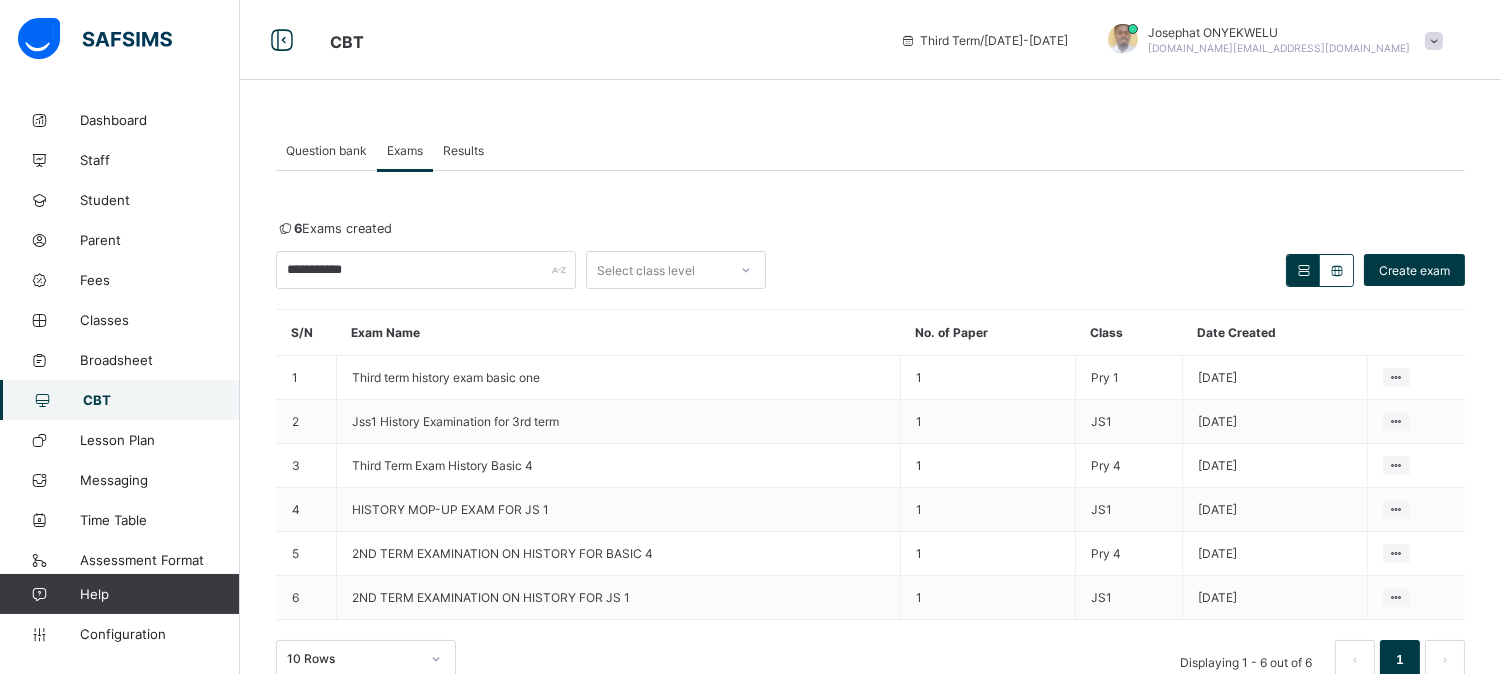 click on "Question bank" at bounding box center [326, 150] 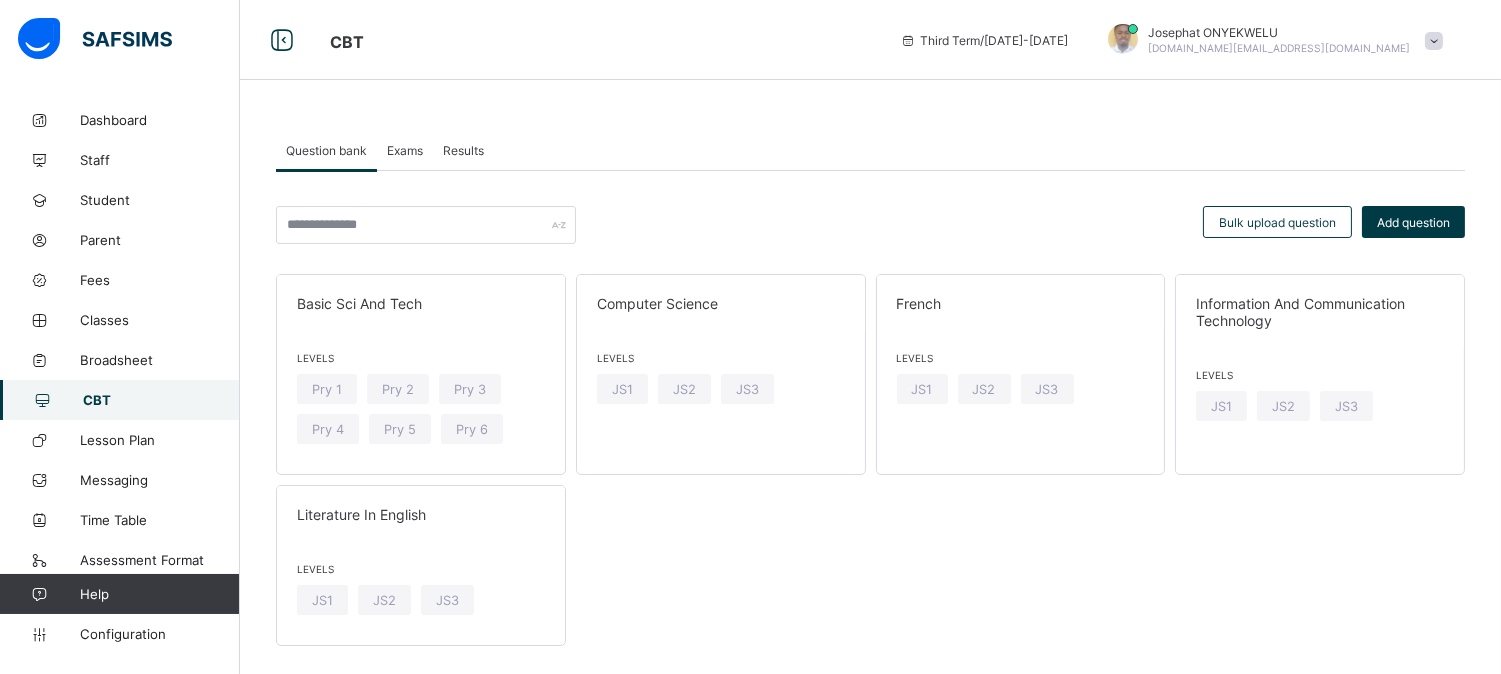 scroll, scrollTop: 32, scrollLeft: 0, axis: vertical 